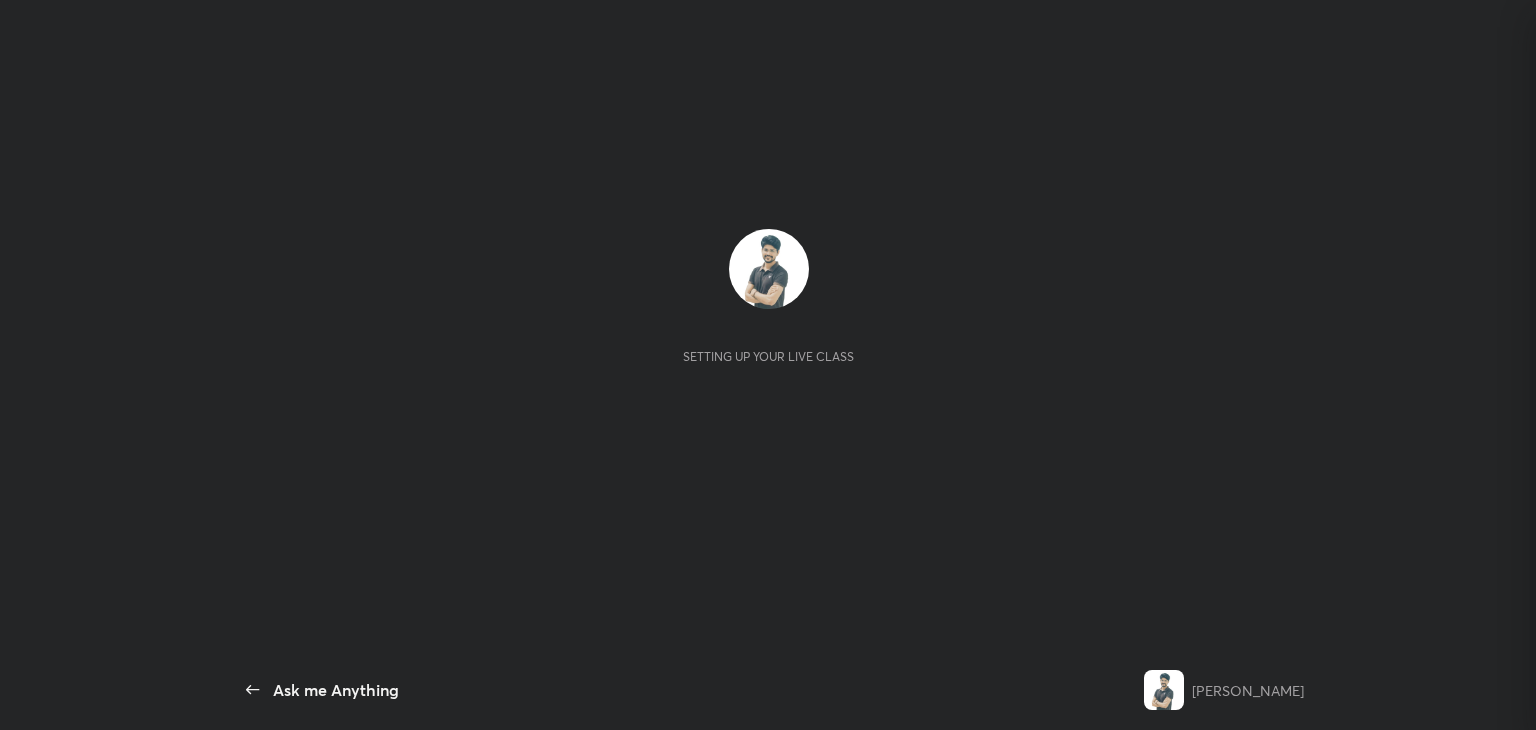 scroll, scrollTop: 0, scrollLeft: 0, axis: both 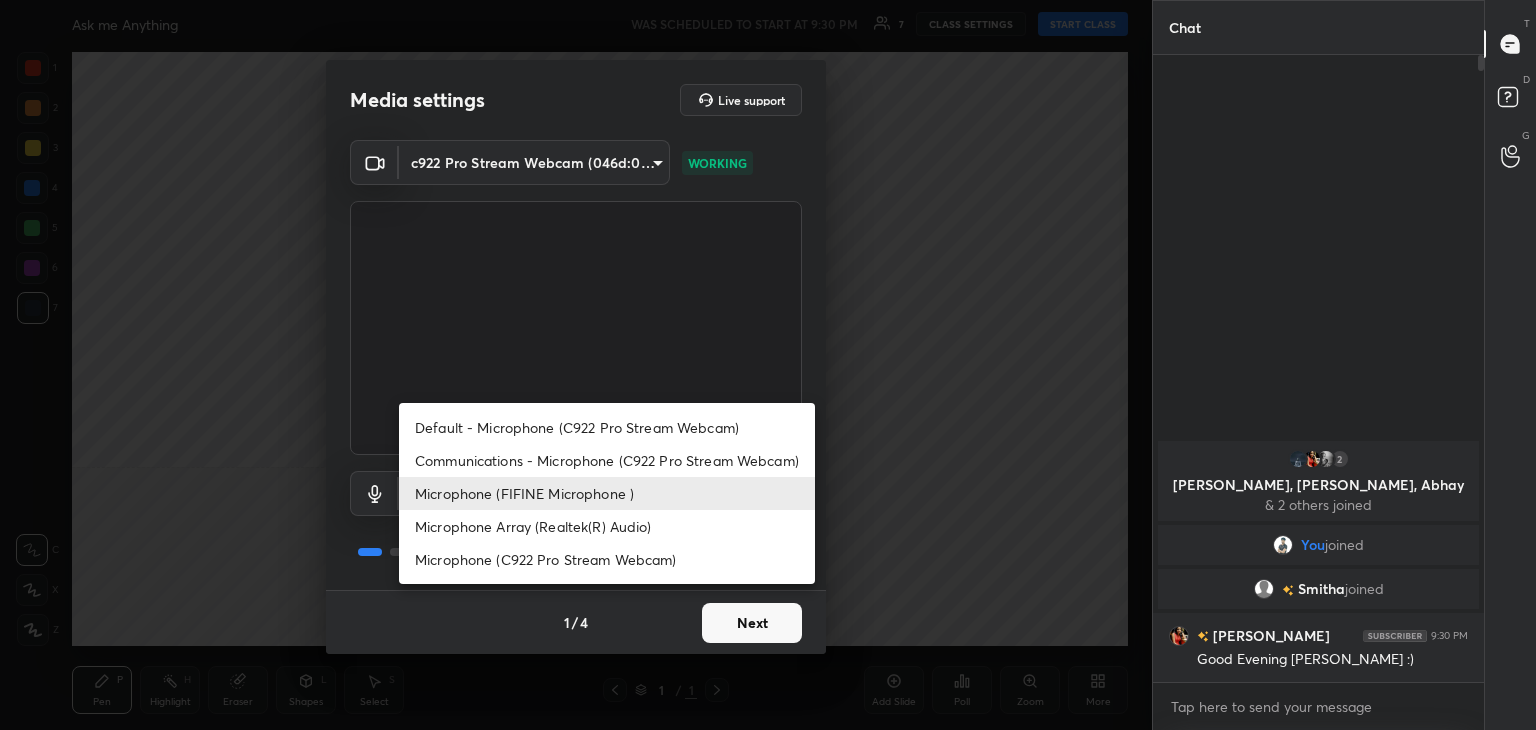 click on "1 2 3 4 5 6 7 C X Z C X Z E E Erase all   H H Ask me Anything WAS SCHEDULED TO START AT  9:30 PM 7 CLASS SETTINGS START CLASS Setting up your live class Back Ask me Anything [PERSON_NAME] Pen P Highlight H Eraser Shapes L Select S 1 / 1 Add Slide Poll Zoom More Chat 2 Keerthi, [PERSON_NAME], [PERSON_NAME] &  2 others  joined You  joined [PERSON_NAME]  joined [PERSON_NAME] 9:30 PM Good Evening [PERSON_NAME] :) 3 NEW MESSAGES Enable hand raising Enable raise hand to speak to learners. Once enabled, chat will be turned off temporarily. Enable x   introducing Raise a hand with a doubt Now learners can raise their hand along with a doubt  How it works? Doubts asked by learners will show up here Raise hand disabled You have disabled Raise hand currently. Enable it to invite learners to speak Enable Can't raise hand Looks like educator just invited you to speak. Please wait before you can raise your hand again. Got it T Messages (T) D Doubts (D) G Raise Hand (G) Report an issue Reason for reporting Buffering Chat not working ​ Report 1 / 4" at bounding box center (768, 365) 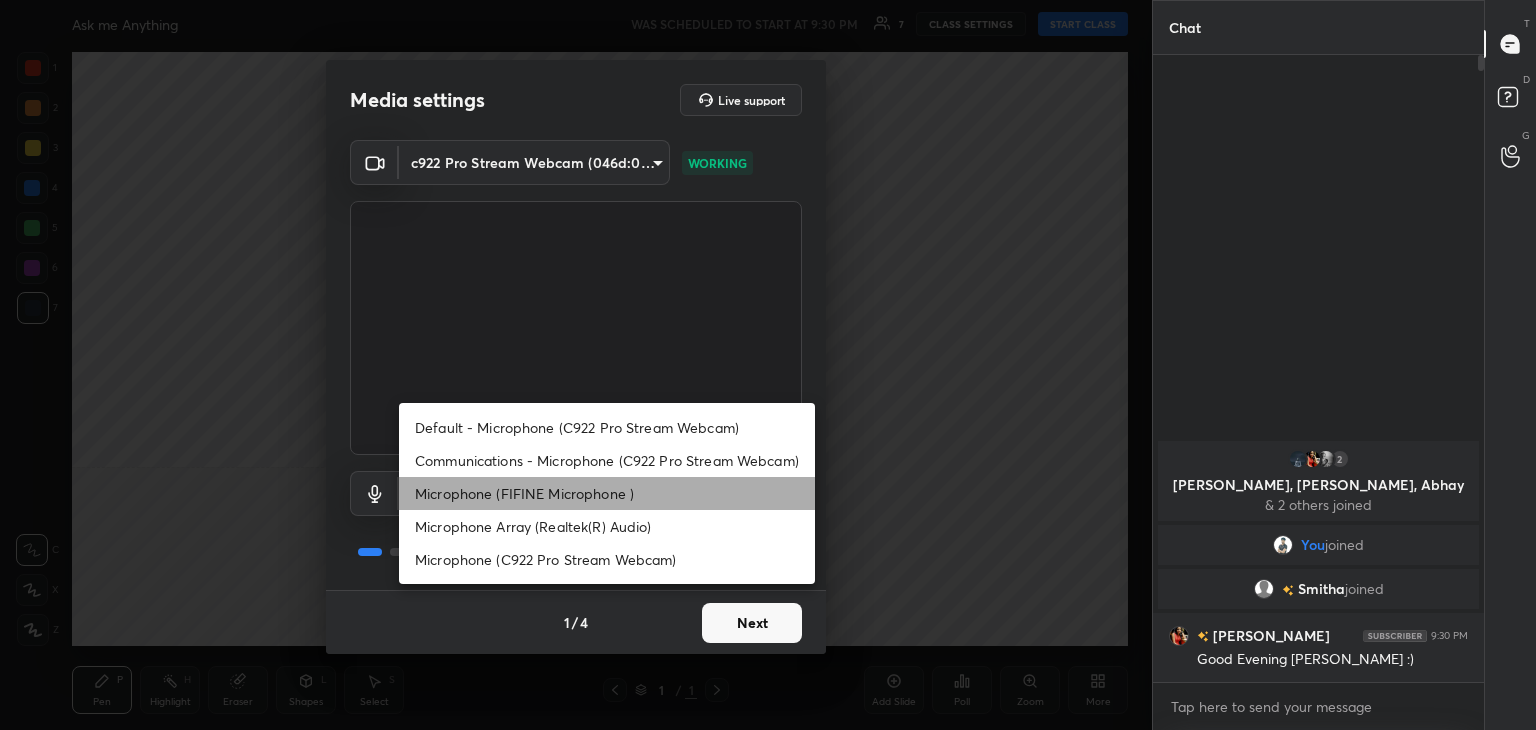 click on "Microphone (FIFINE Microphone )" at bounding box center [607, 493] 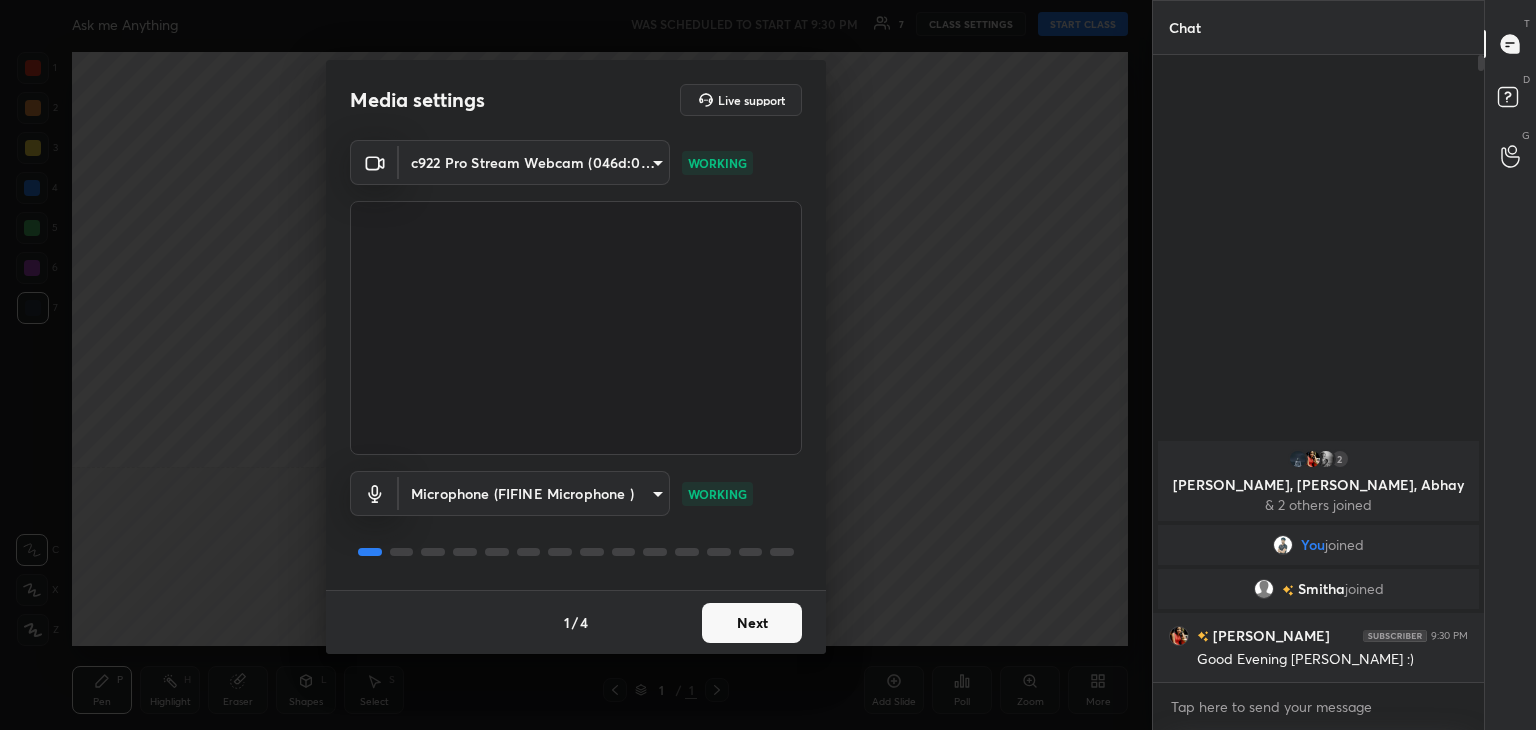 click on "Next" at bounding box center (752, 623) 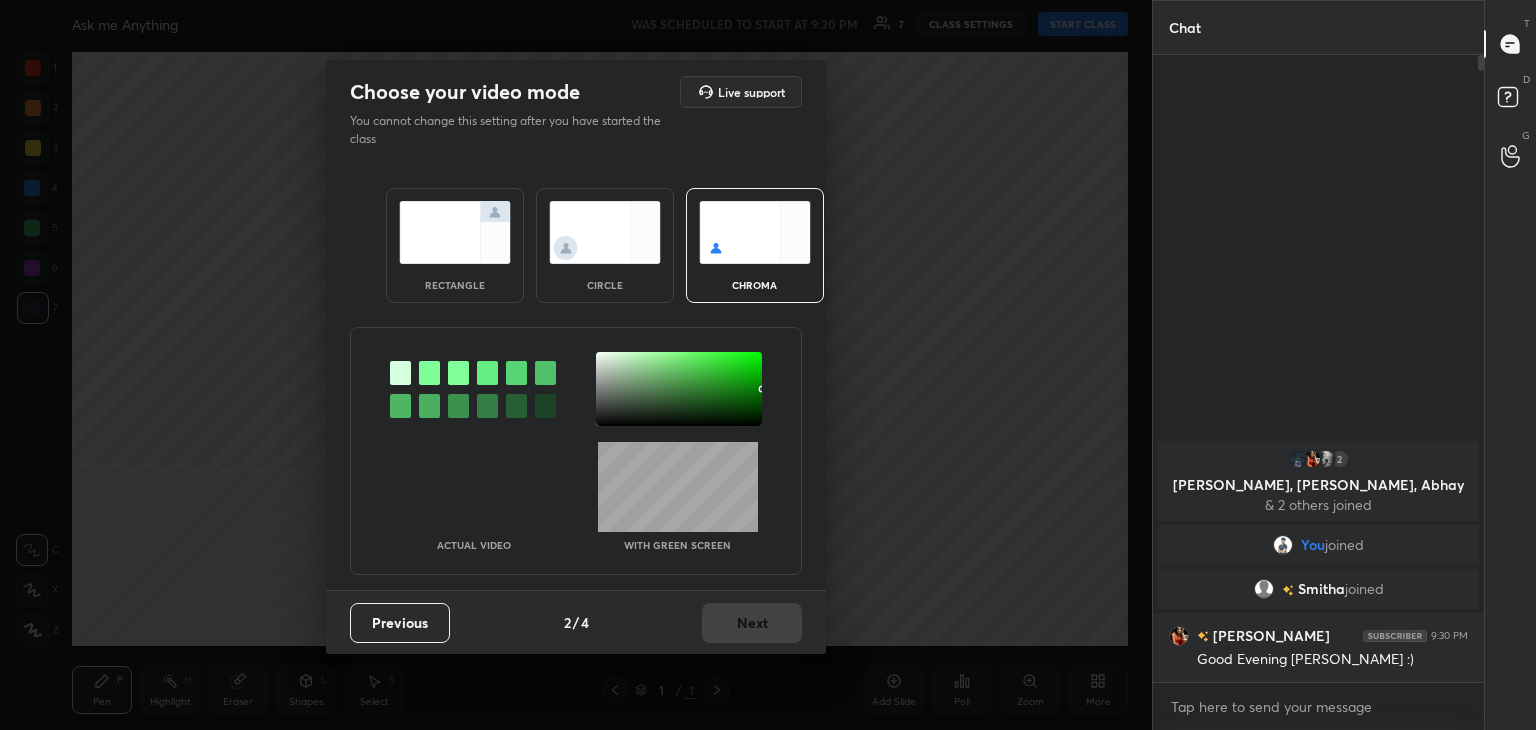 click at bounding box center (455, 232) 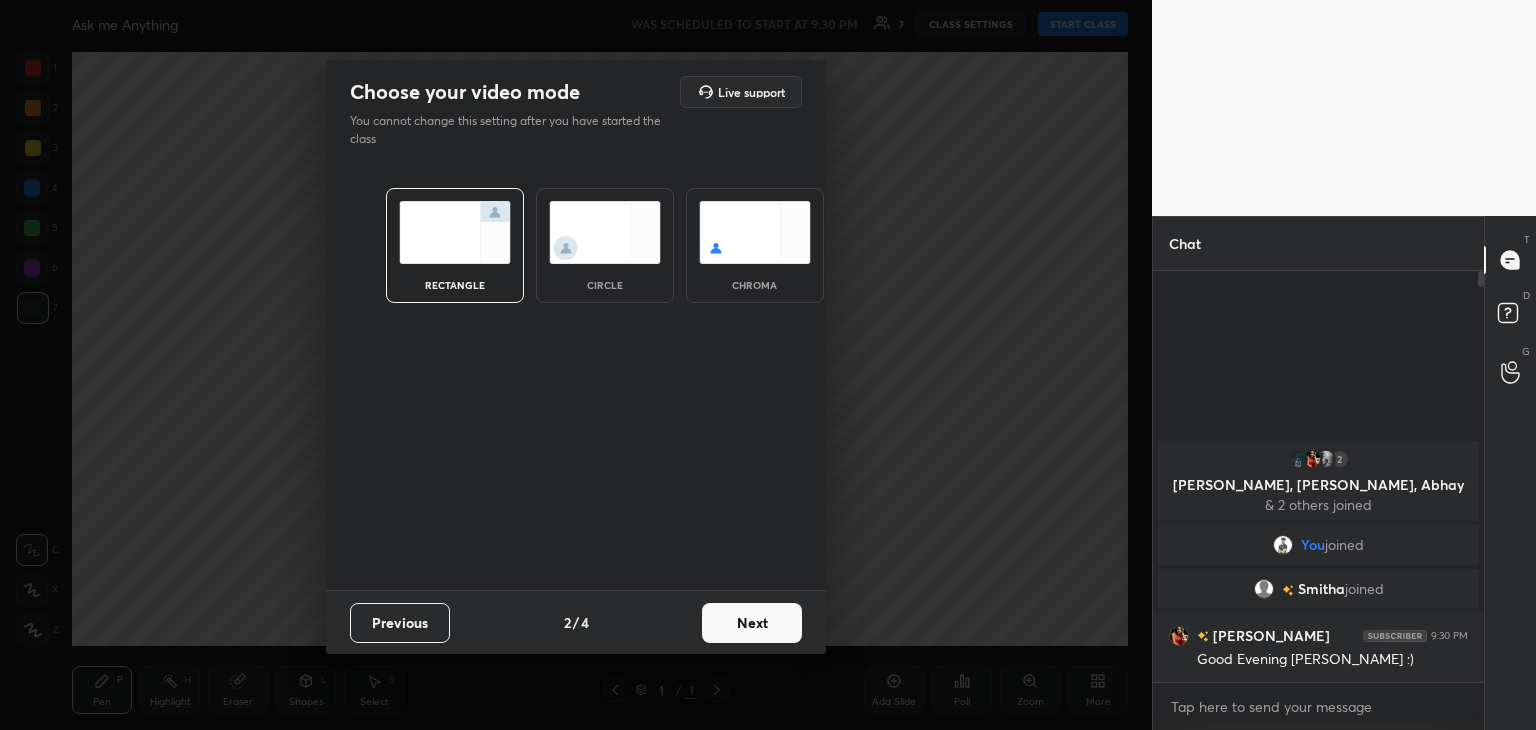 scroll, scrollTop: 405, scrollLeft: 325, axis: both 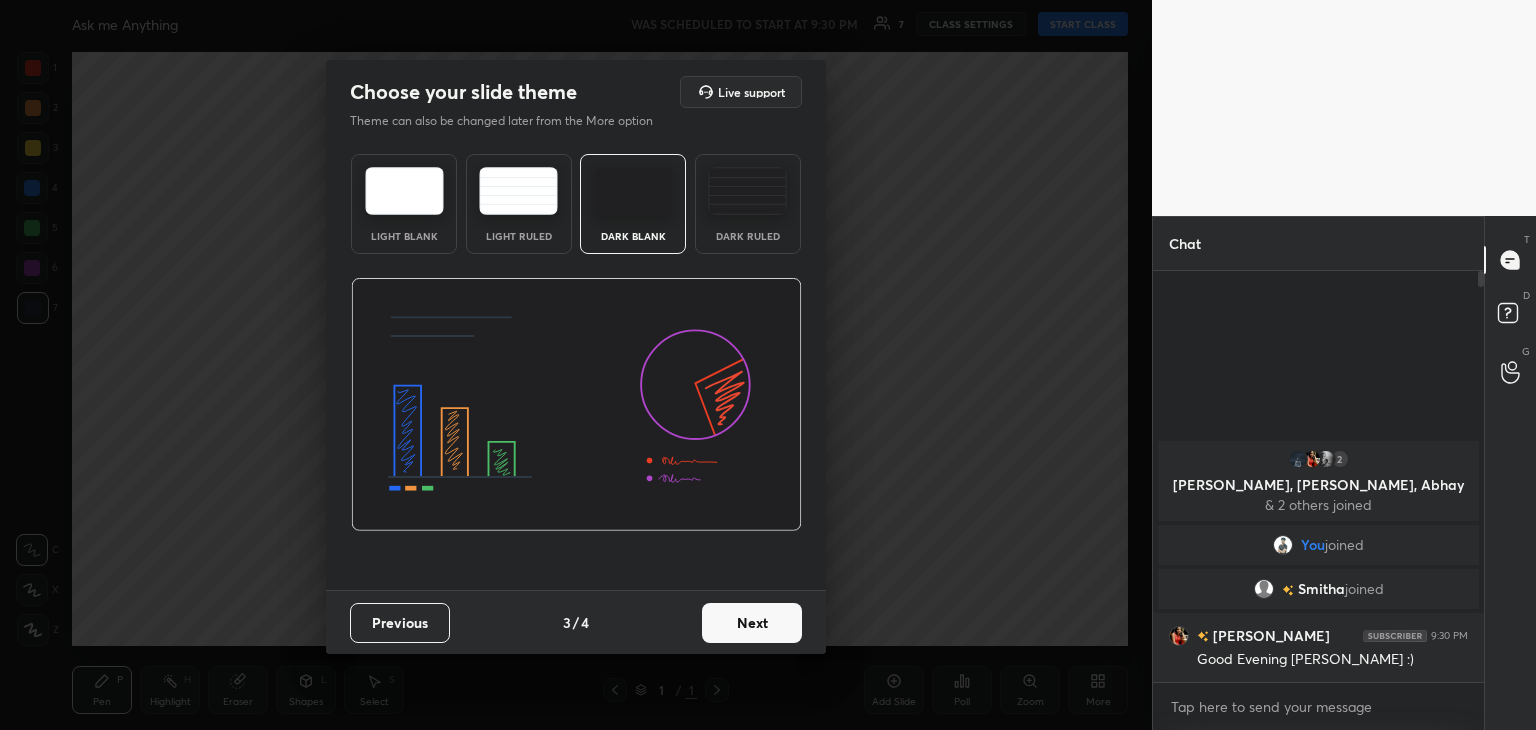 click on "Next" at bounding box center (752, 623) 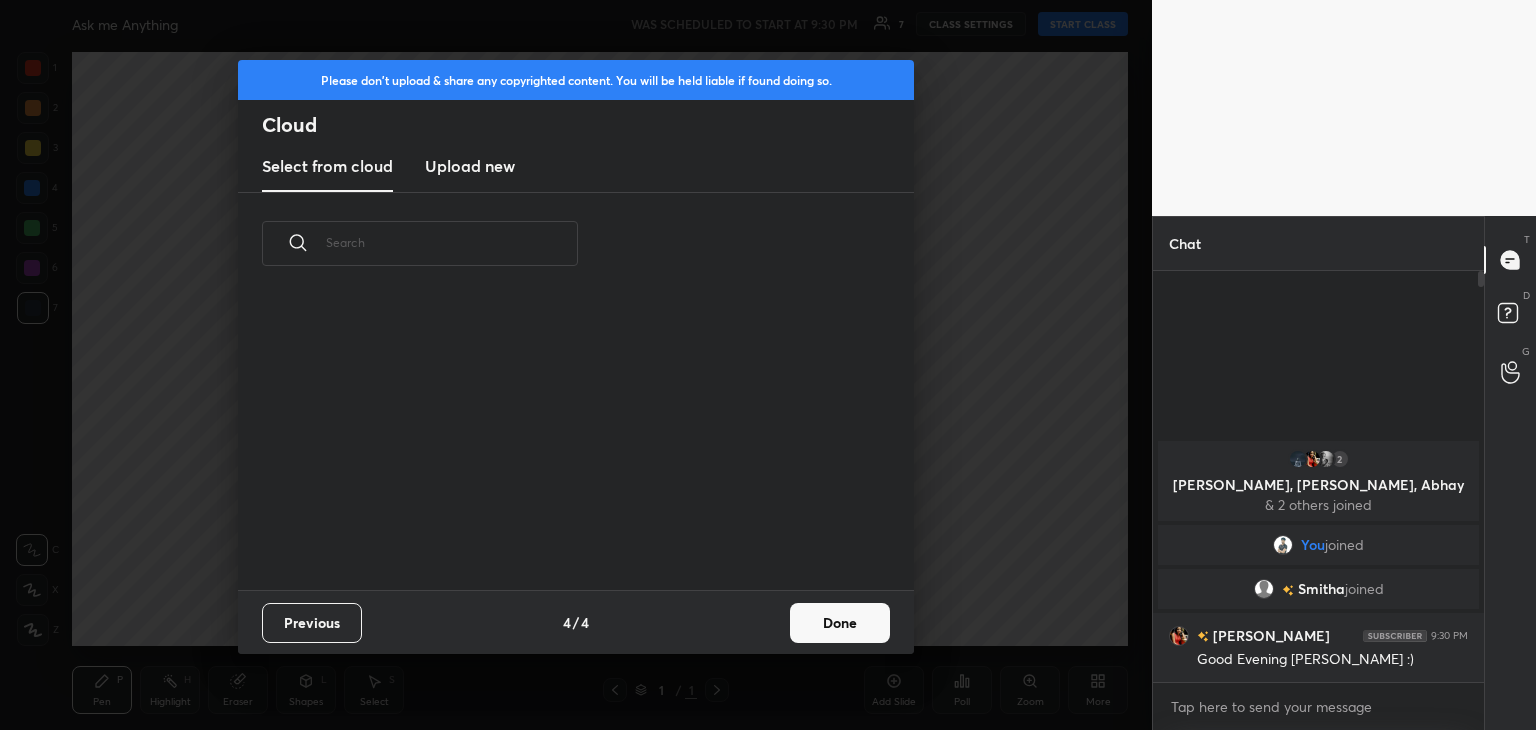 scroll, scrollTop: 200, scrollLeft: 642, axis: both 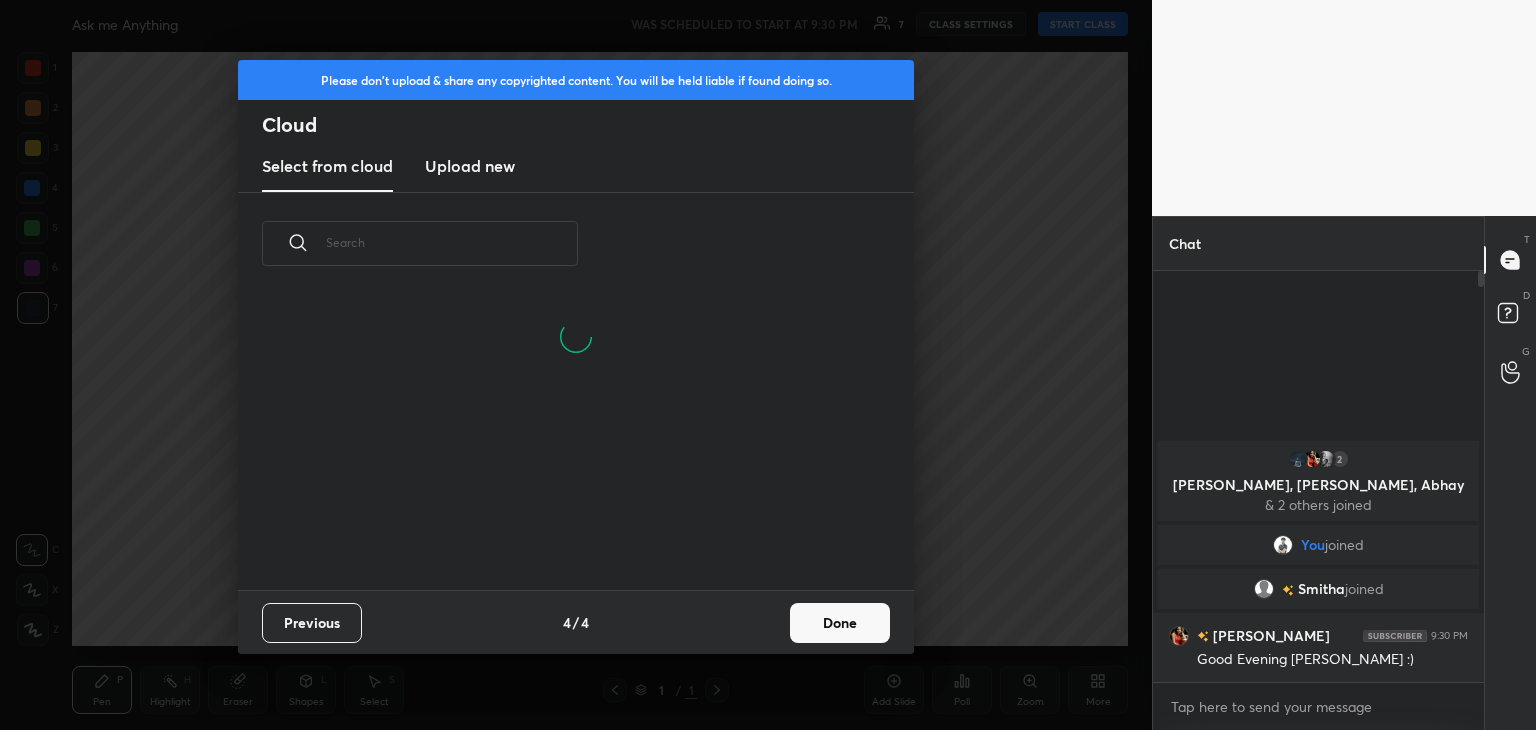 click on "Done" at bounding box center (840, 623) 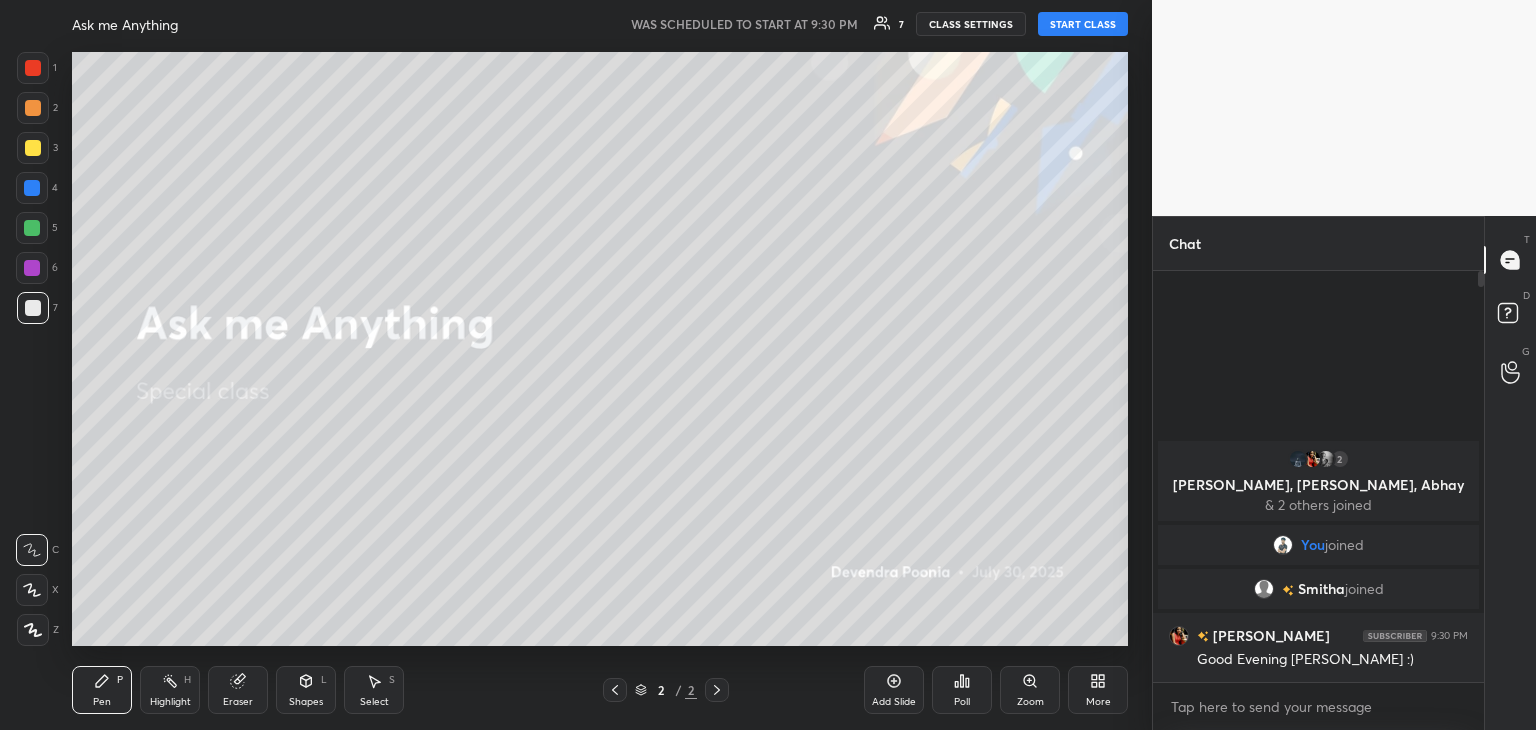 click 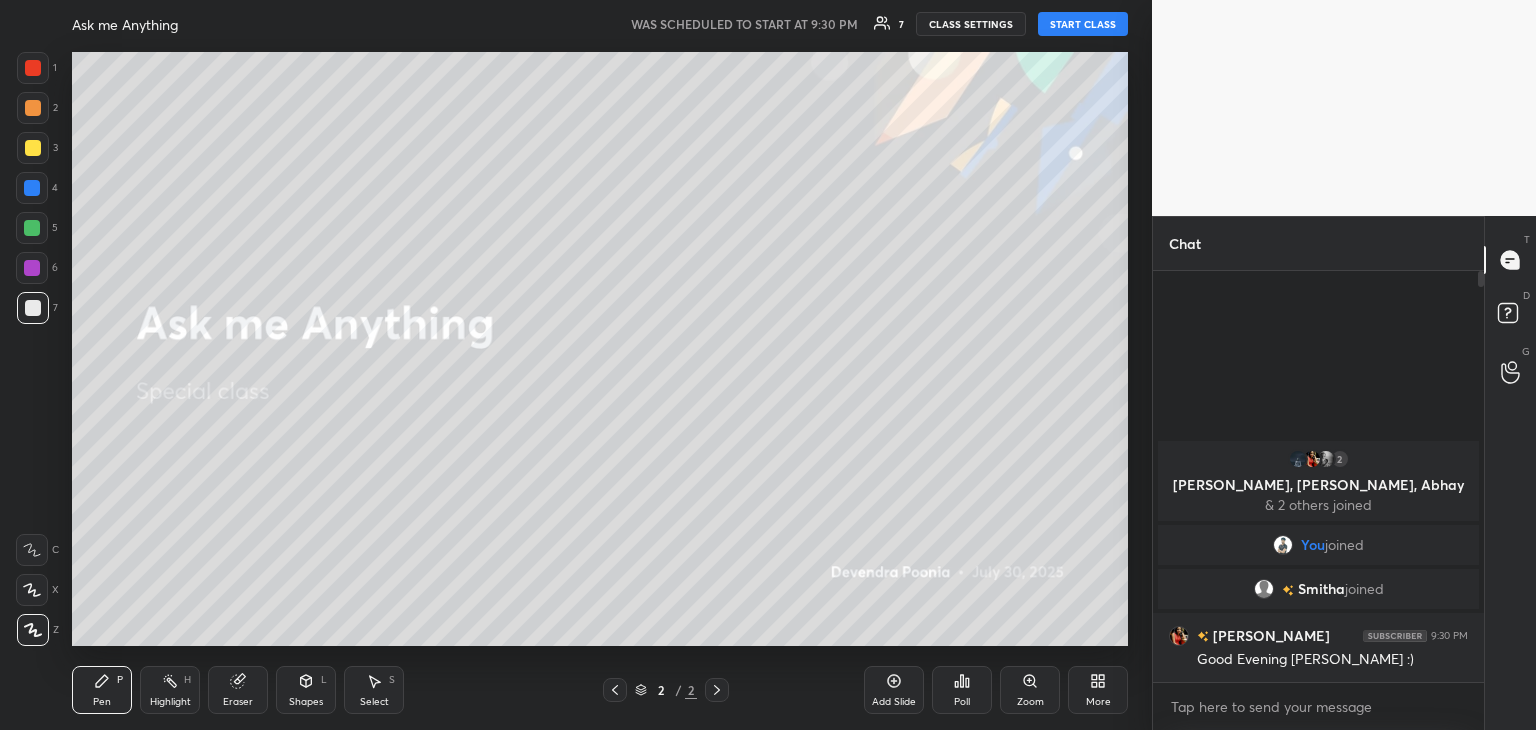 click on "START CLASS" at bounding box center [1083, 24] 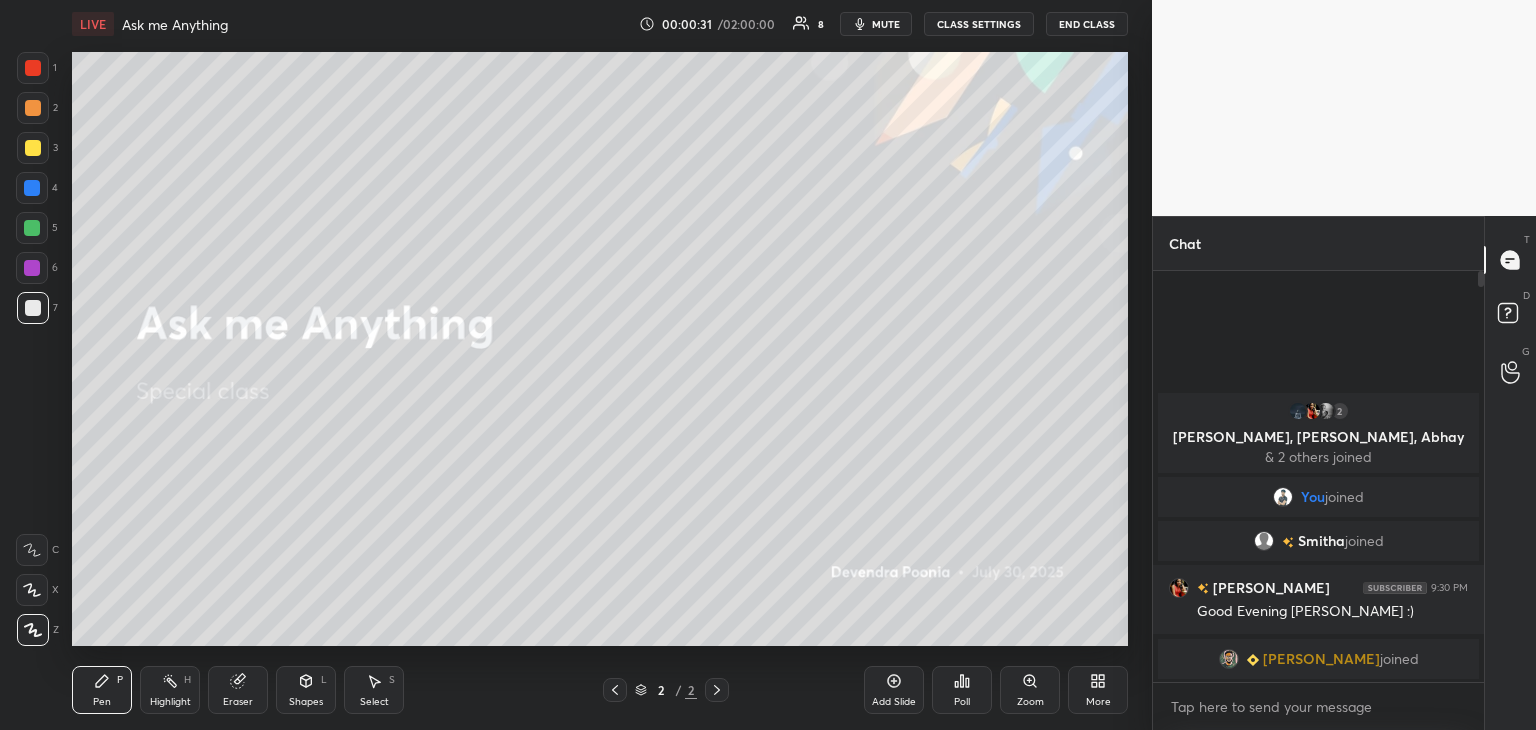 click on "More" at bounding box center (1098, 690) 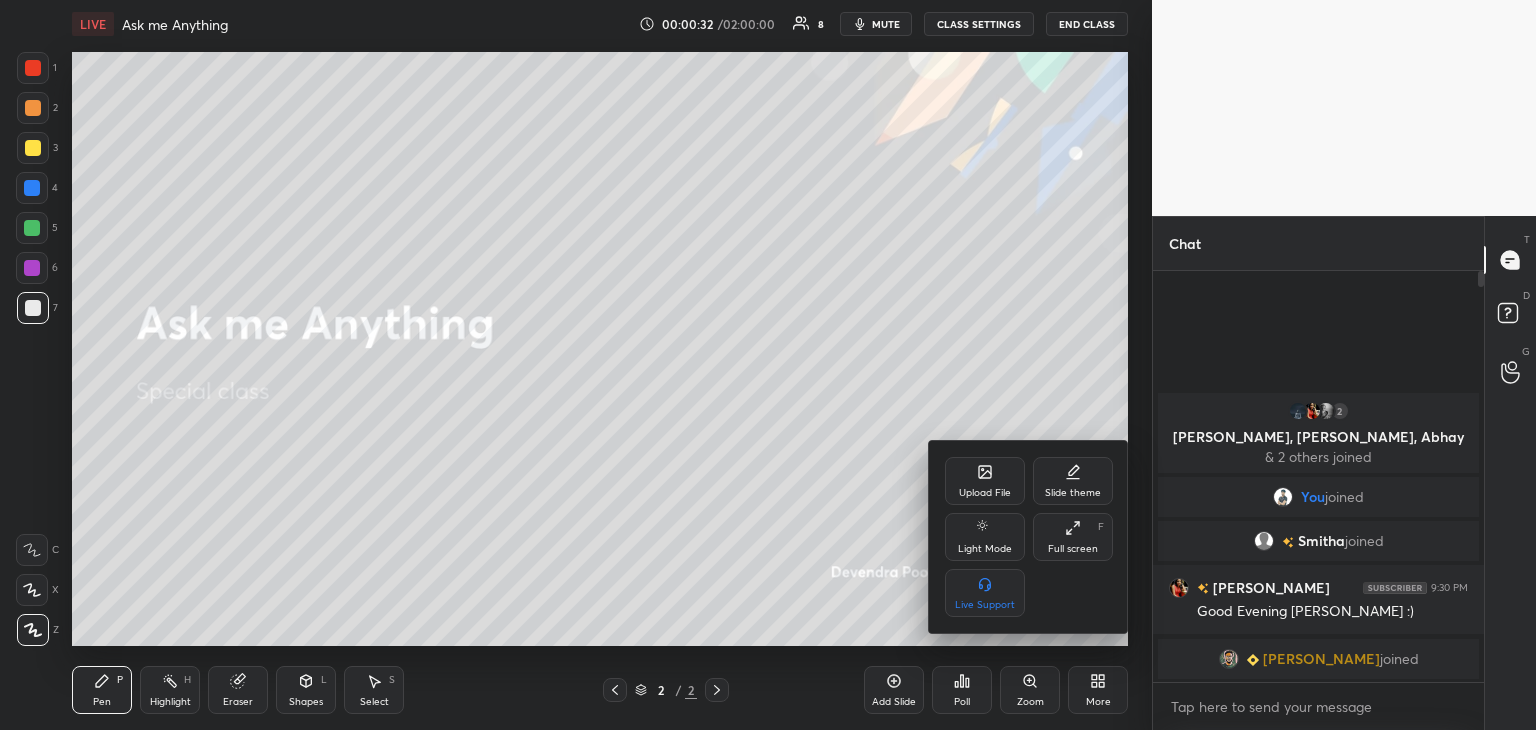 click on "Upload File" at bounding box center [985, 481] 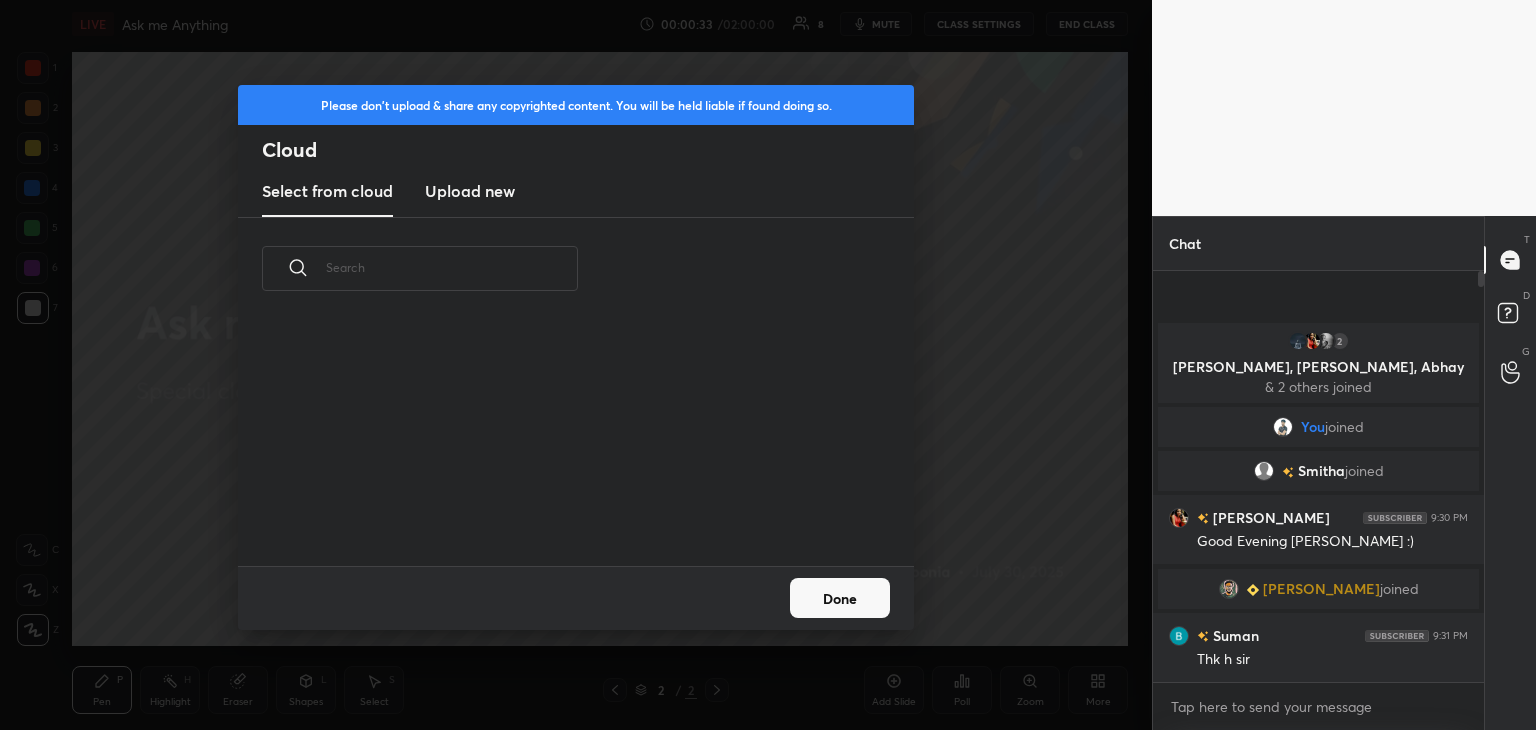 scroll, scrollTop: 5, scrollLeft: 10, axis: both 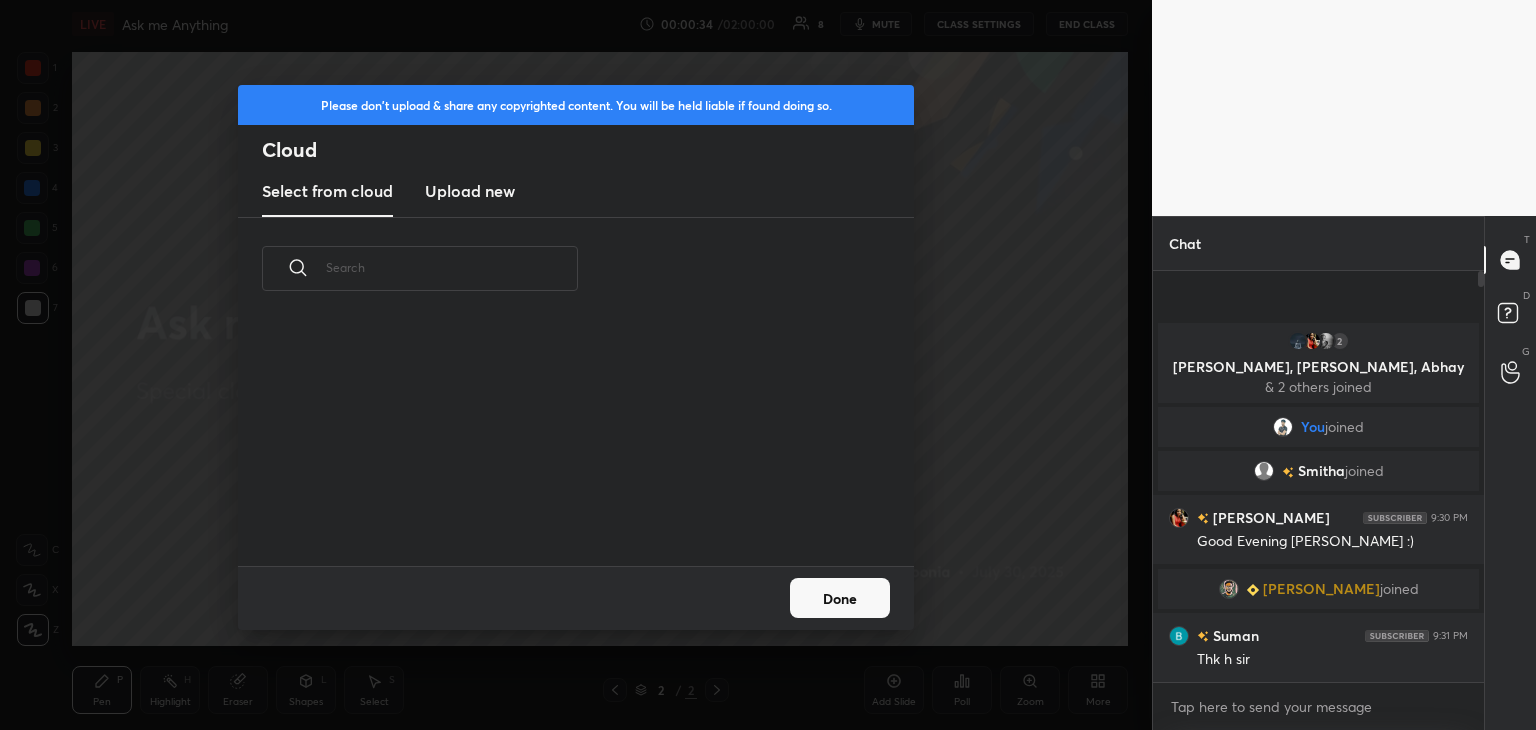 click on "Upload new" at bounding box center (470, 192) 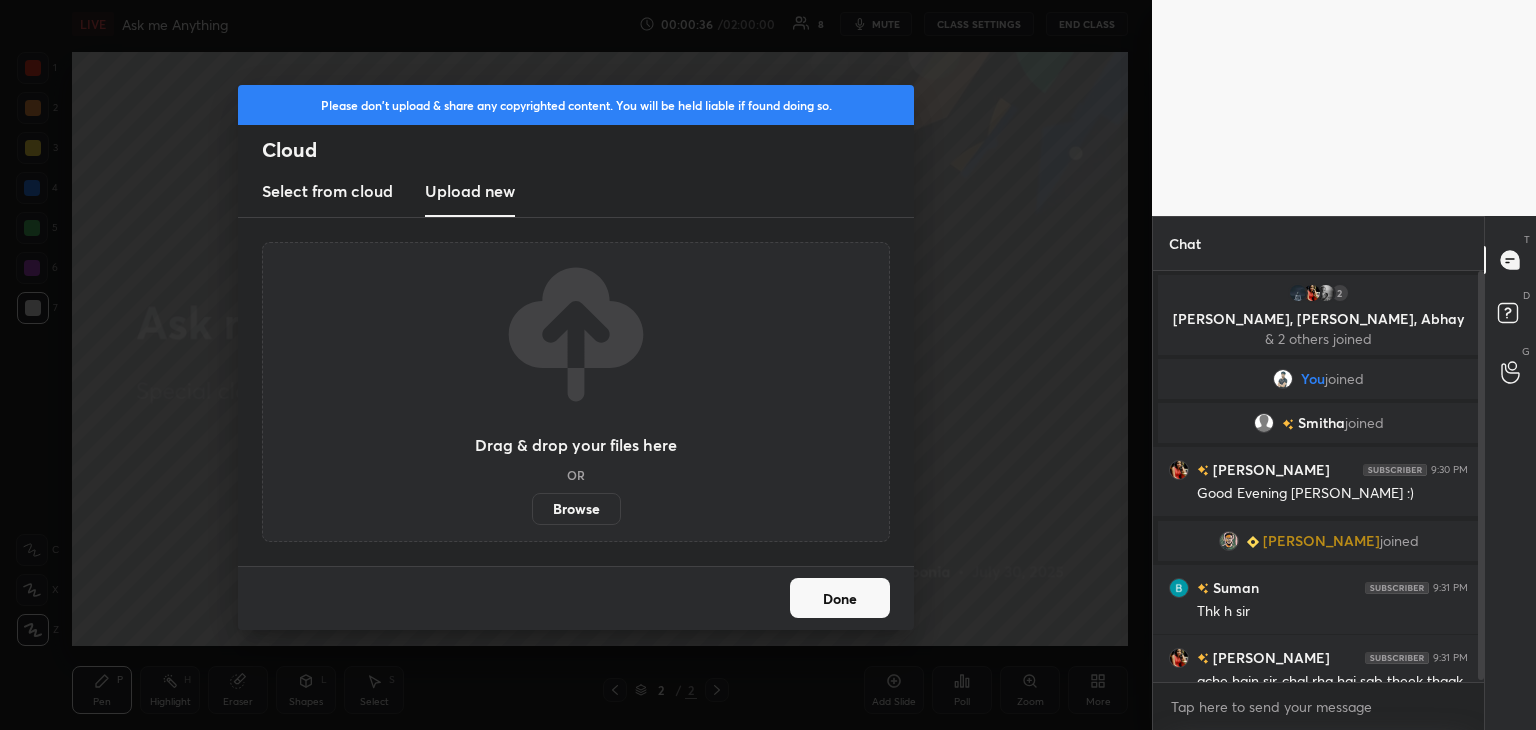 click on "Browse" at bounding box center (576, 509) 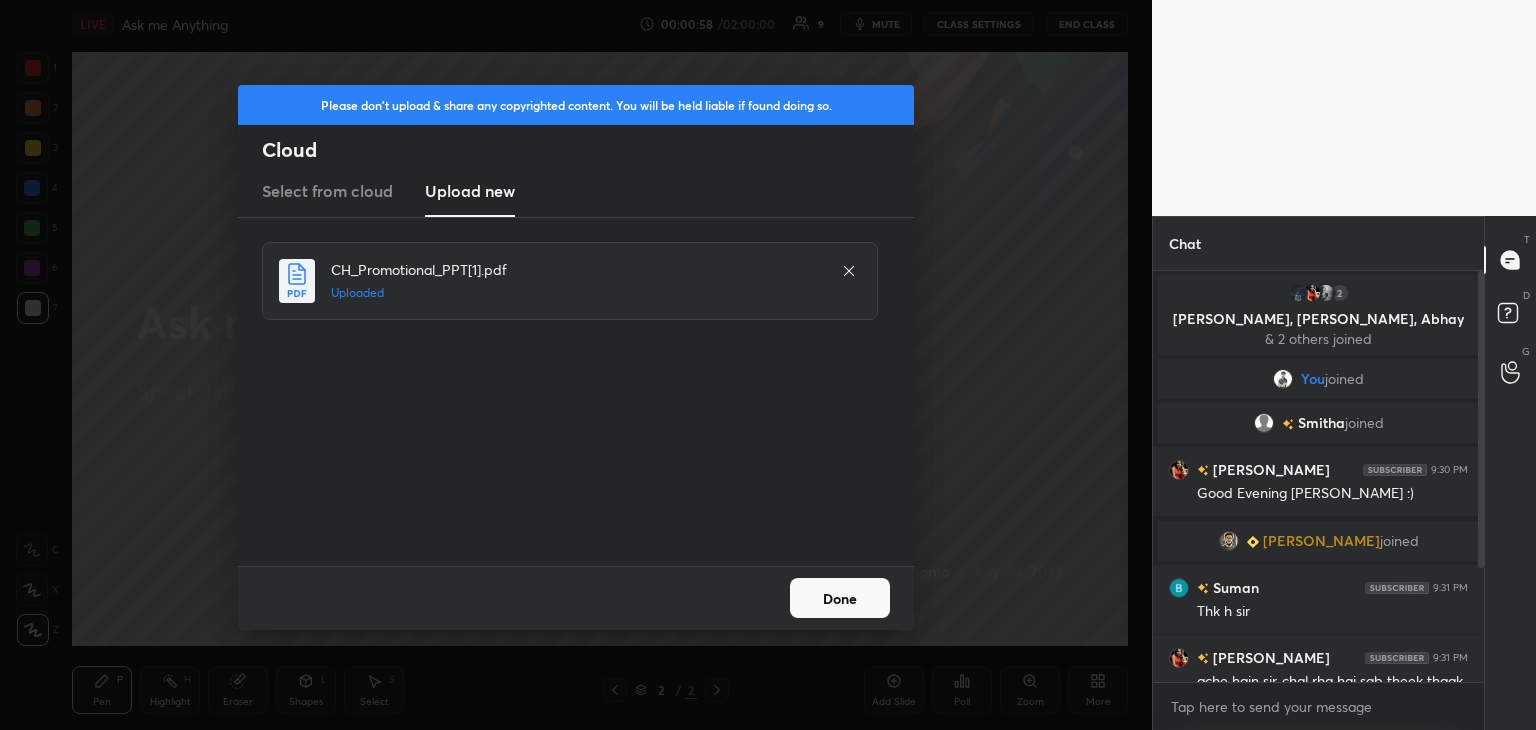 click on "Done" at bounding box center [840, 598] 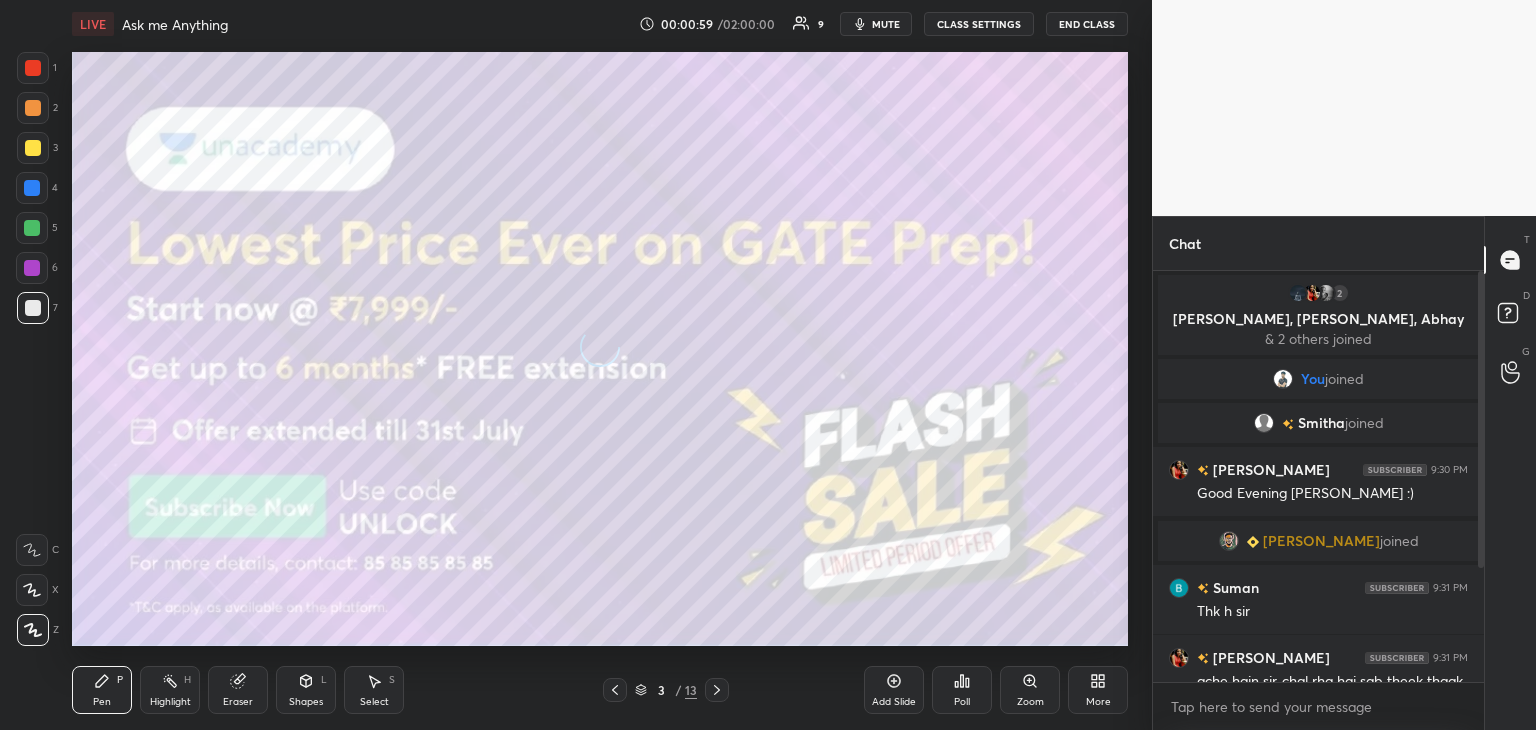 click 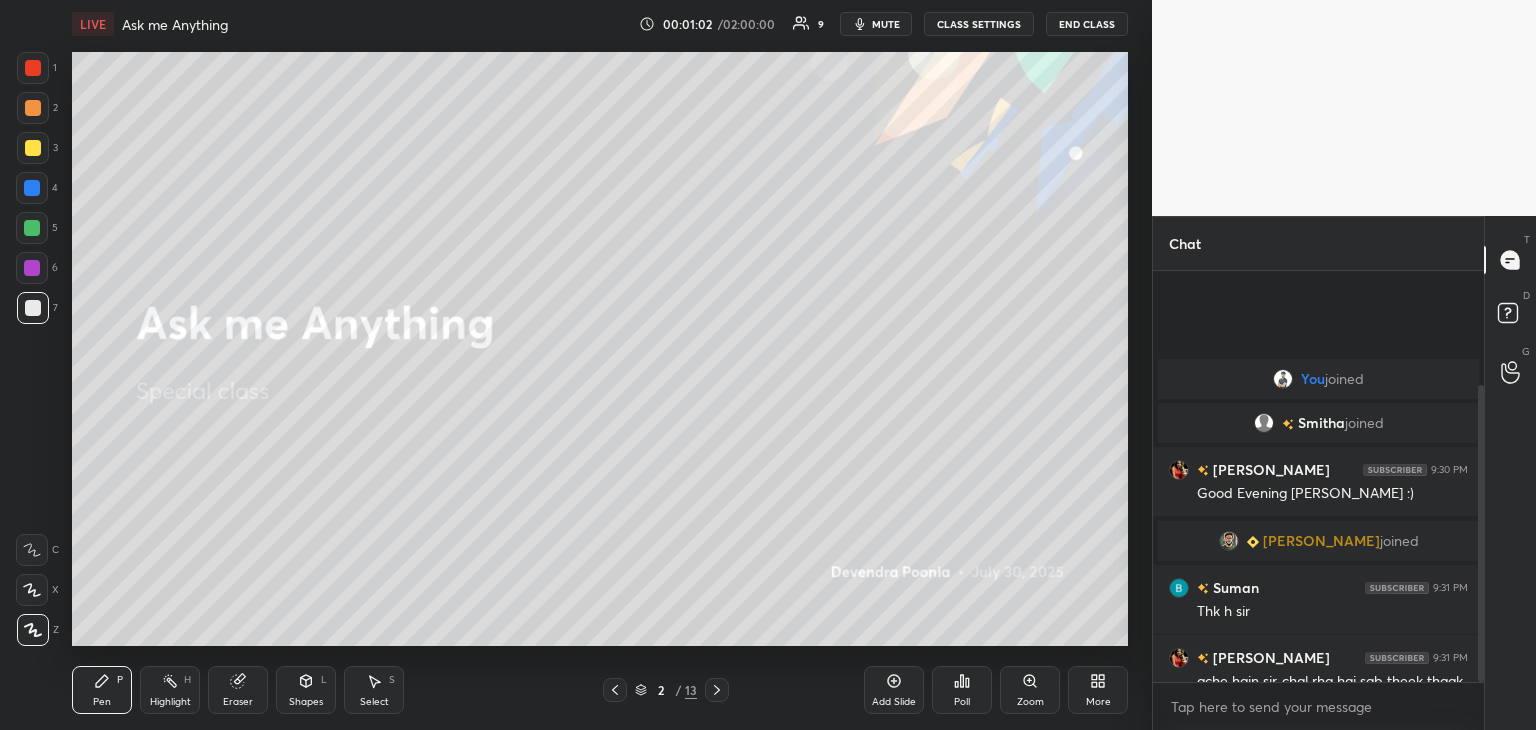 scroll, scrollTop: 158, scrollLeft: 0, axis: vertical 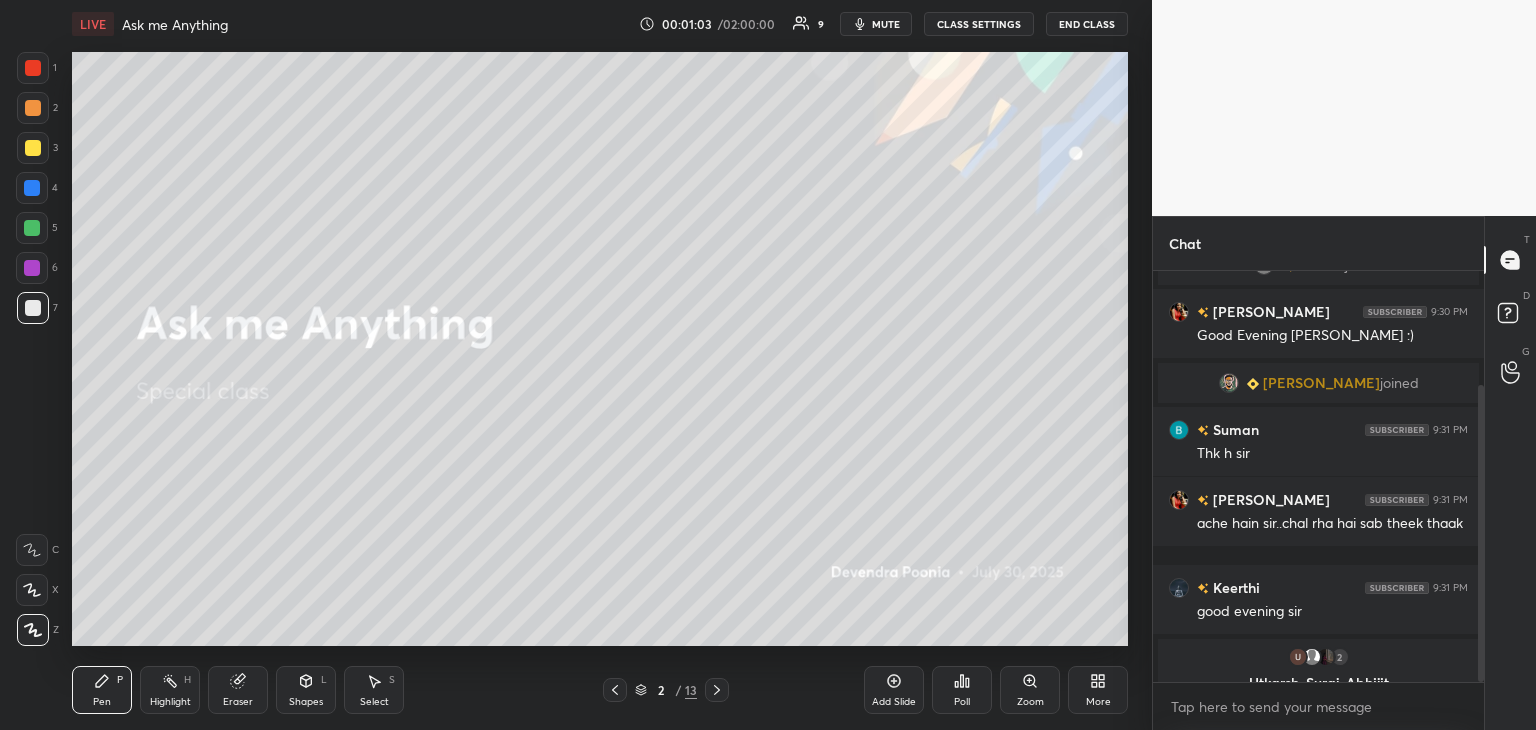 drag, startPoint x: 1483, startPoint y: 531, endPoint x: 1485, endPoint y: 633, distance: 102.01961 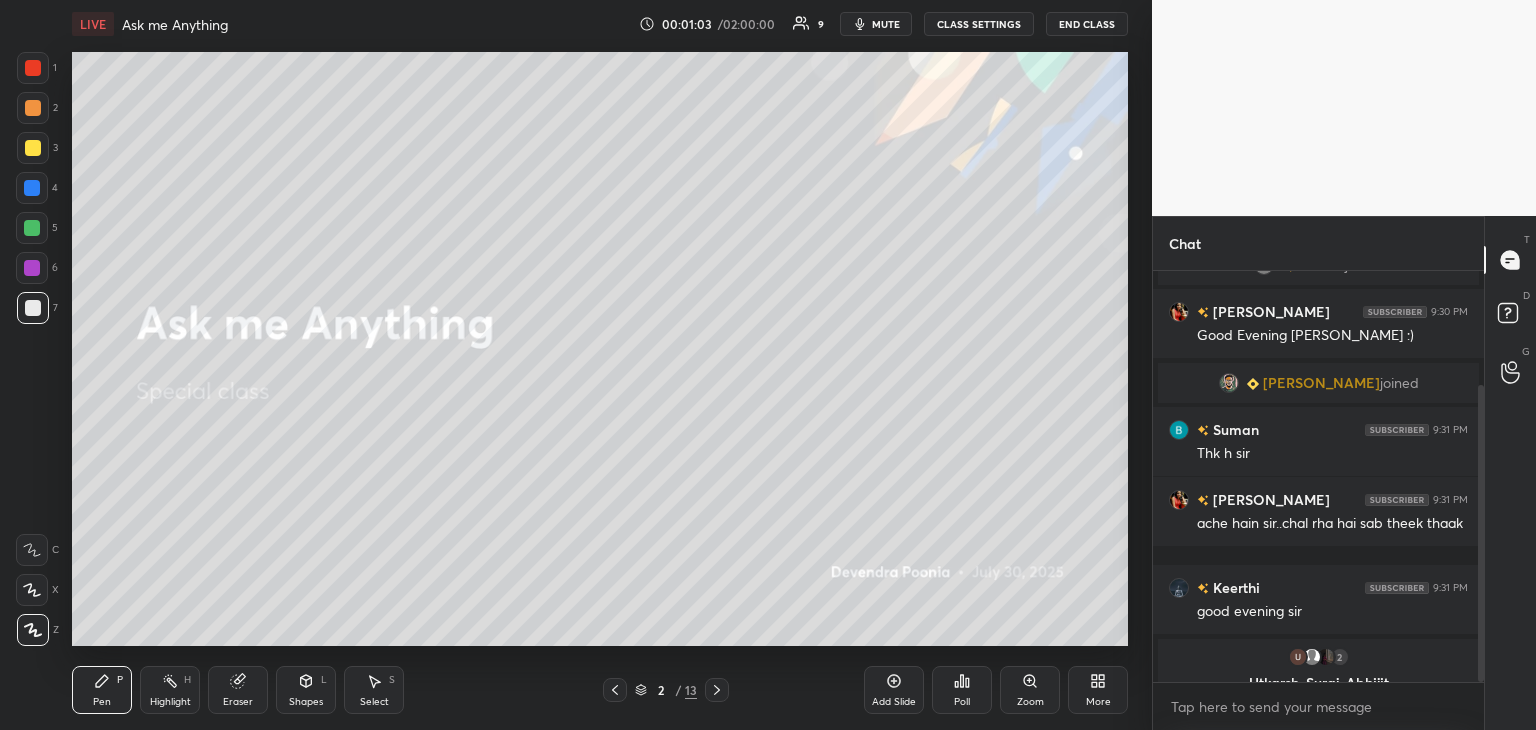 click on "Chat You  joined [PERSON_NAME]  joined [PERSON_NAME] 9:30 PM Good Evening [PERSON_NAME] :) [PERSON_NAME]  joined Suman 9:31 PM Thk h [PERSON_NAME] 9:31 PM ache hain sir..chal rha hai sab theek thaak Keerthi 9:31 PM good evening sir 2 [PERSON_NAME], [PERSON_NAME], [PERSON_NAME] &  2 others  joined 1 NEW MESSAGE Enable hand raising Enable raise hand to speak to learners. Once enabled, chat will be turned off temporarily. Enable x   introducing Raise a hand with a doubt Now learners can raise their hand along with a doubt  How it works? Doubts asked by learners will show up here NEW DOUBTS ASKED No one has raised a hand yet Can't raise hand Looks like educator just invited you to speak. Please wait before you can raise your hand again. Got it T Messages (T) D Doubts (D) G Raise Hand (G)" at bounding box center [1344, 473] 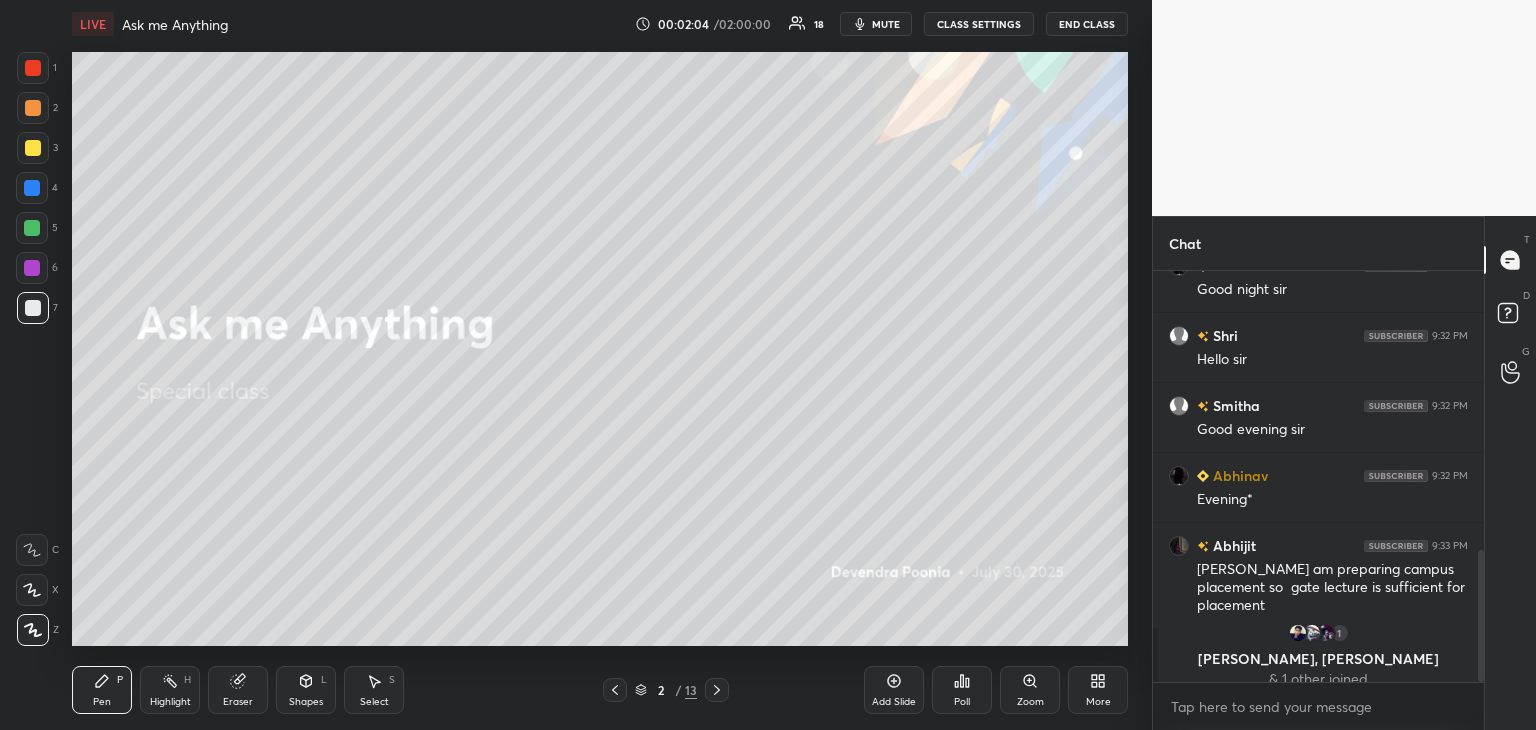 scroll, scrollTop: 870, scrollLeft: 0, axis: vertical 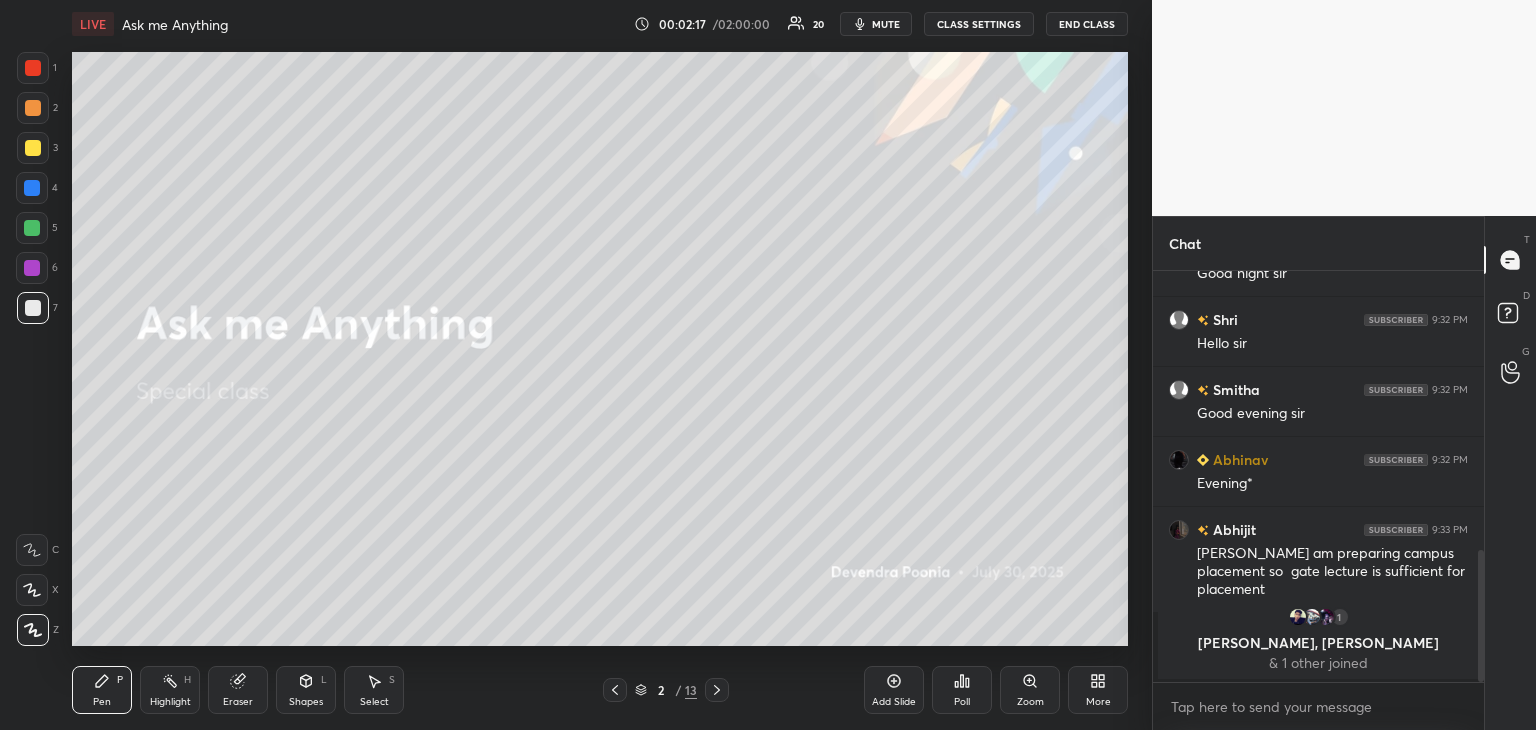 click on "Add Slide" at bounding box center (894, 702) 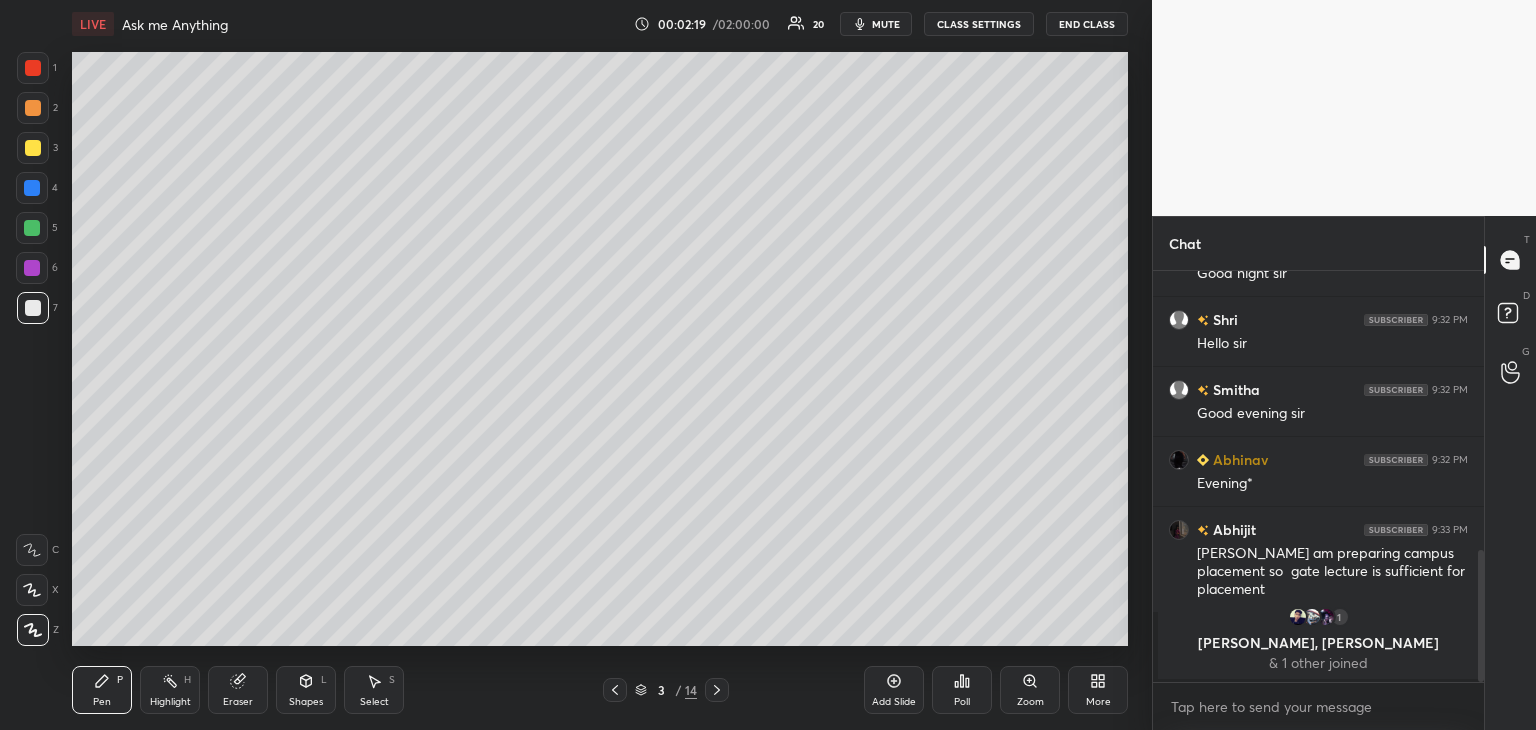 click at bounding box center (33, 148) 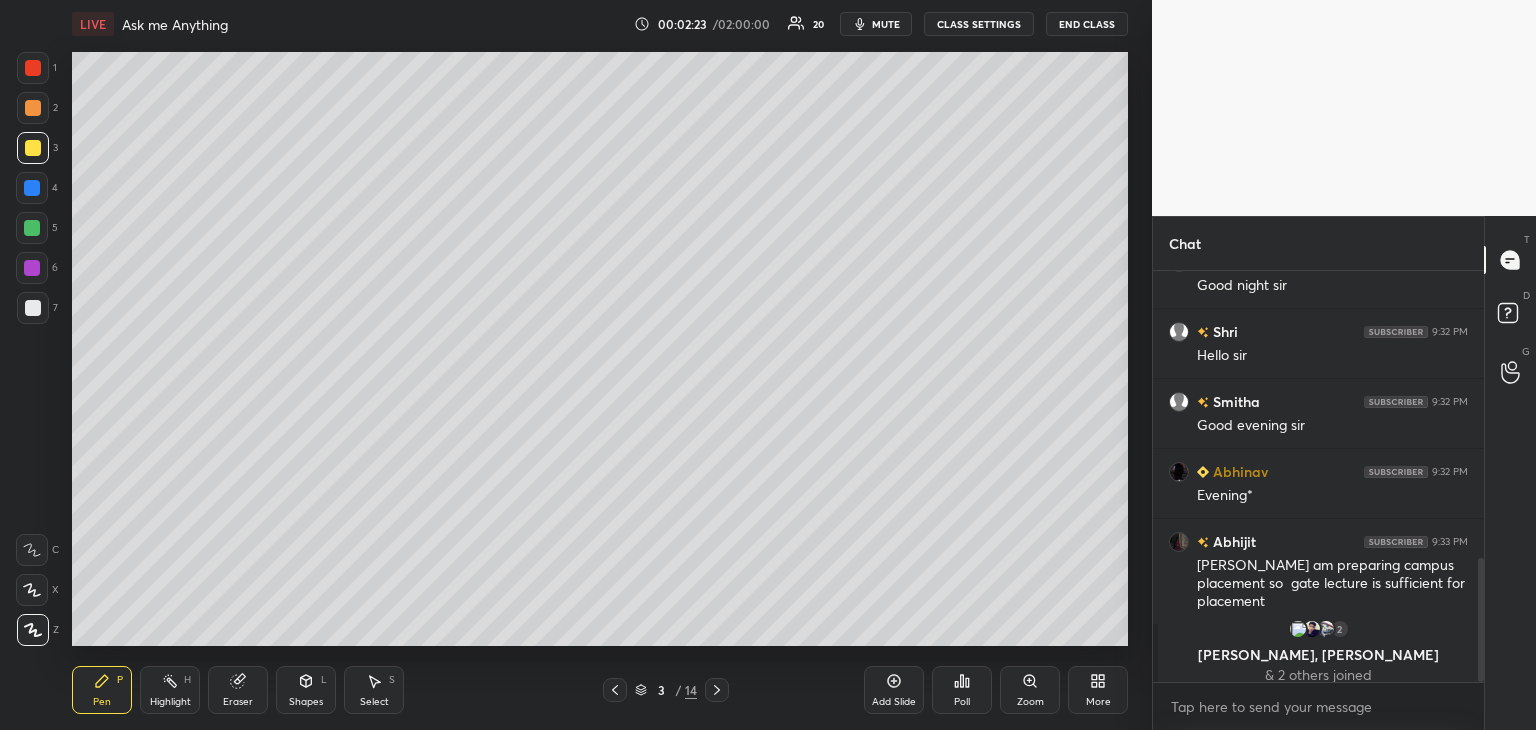 scroll, scrollTop: 952, scrollLeft: 0, axis: vertical 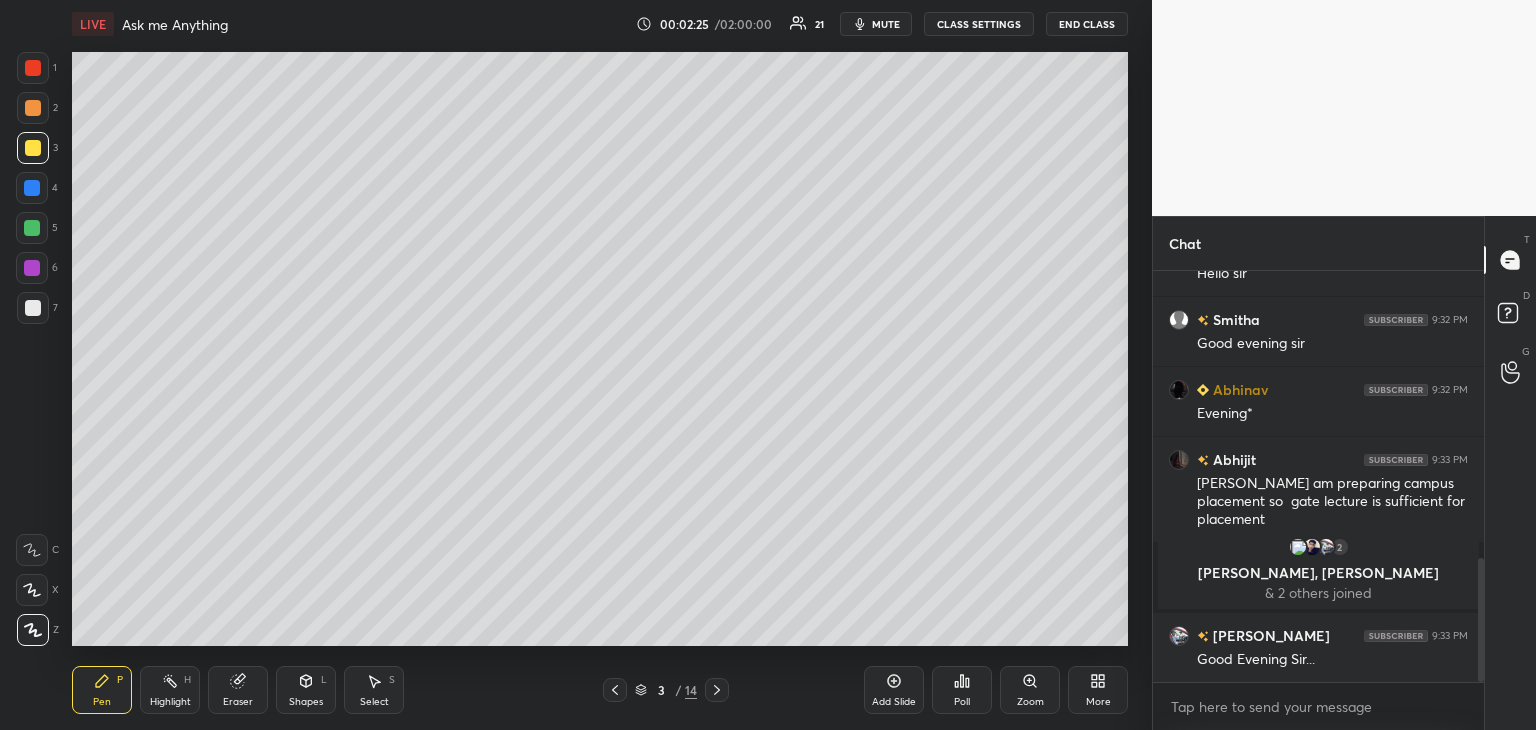 click at bounding box center (33, 308) 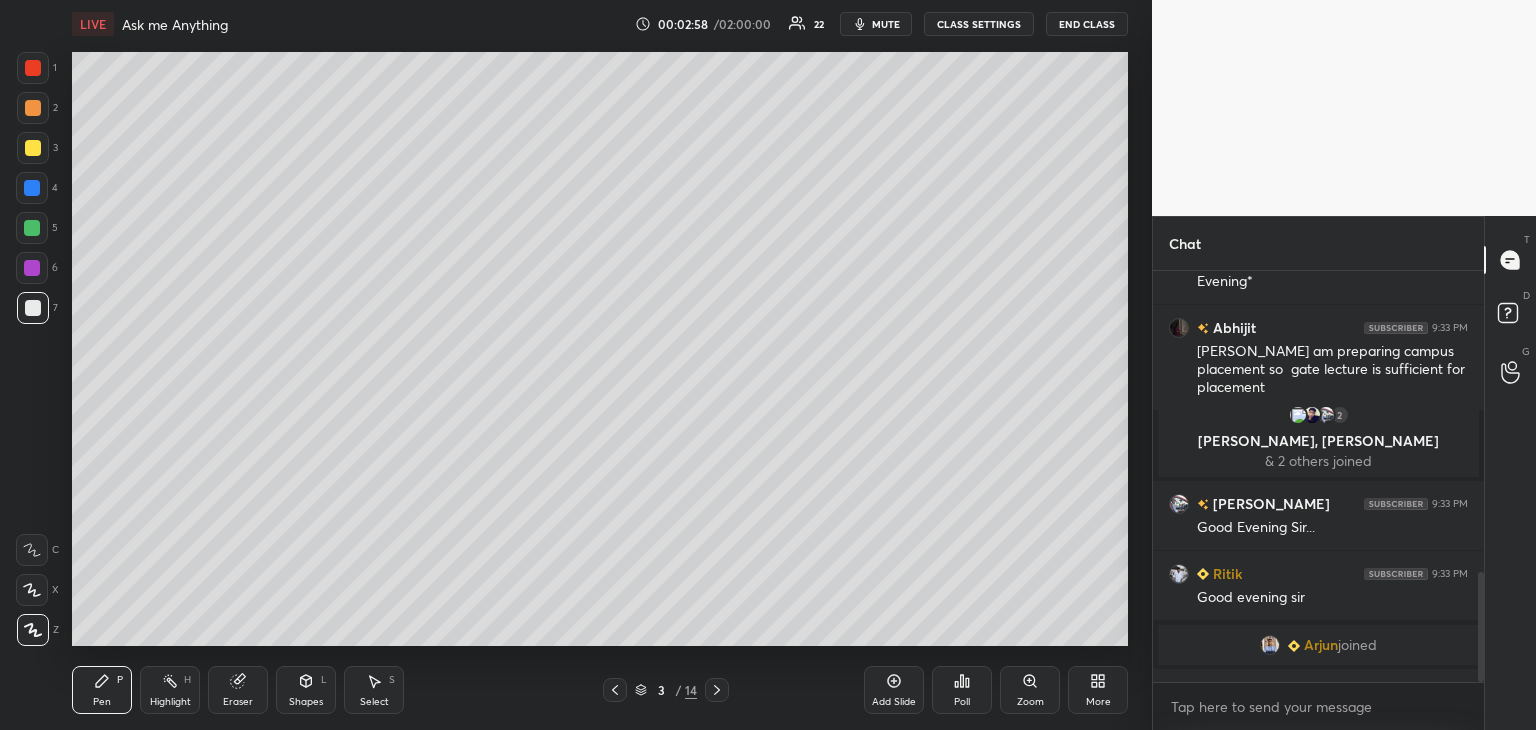 scroll, scrollTop: 1126, scrollLeft: 0, axis: vertical 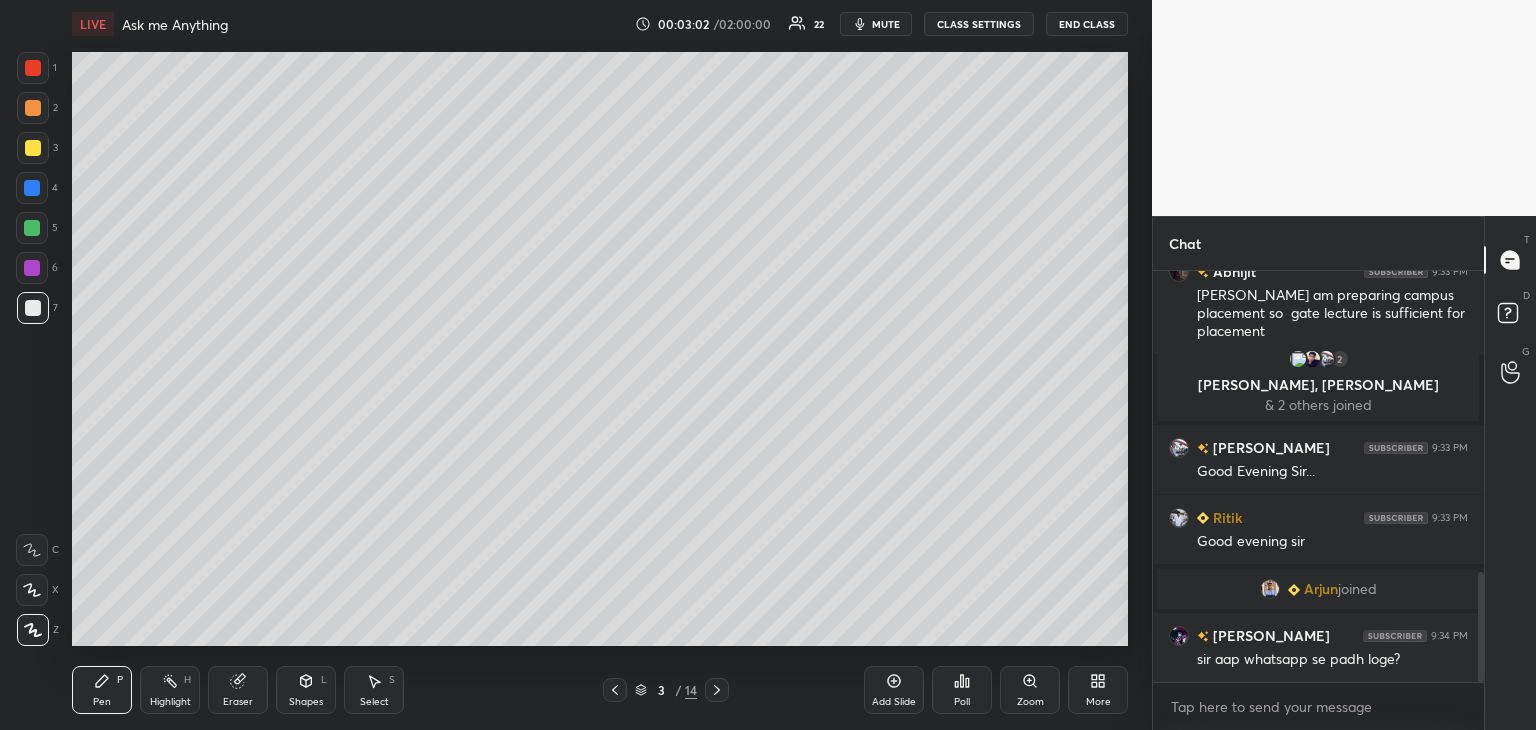 click at bounding box center (33, 148) 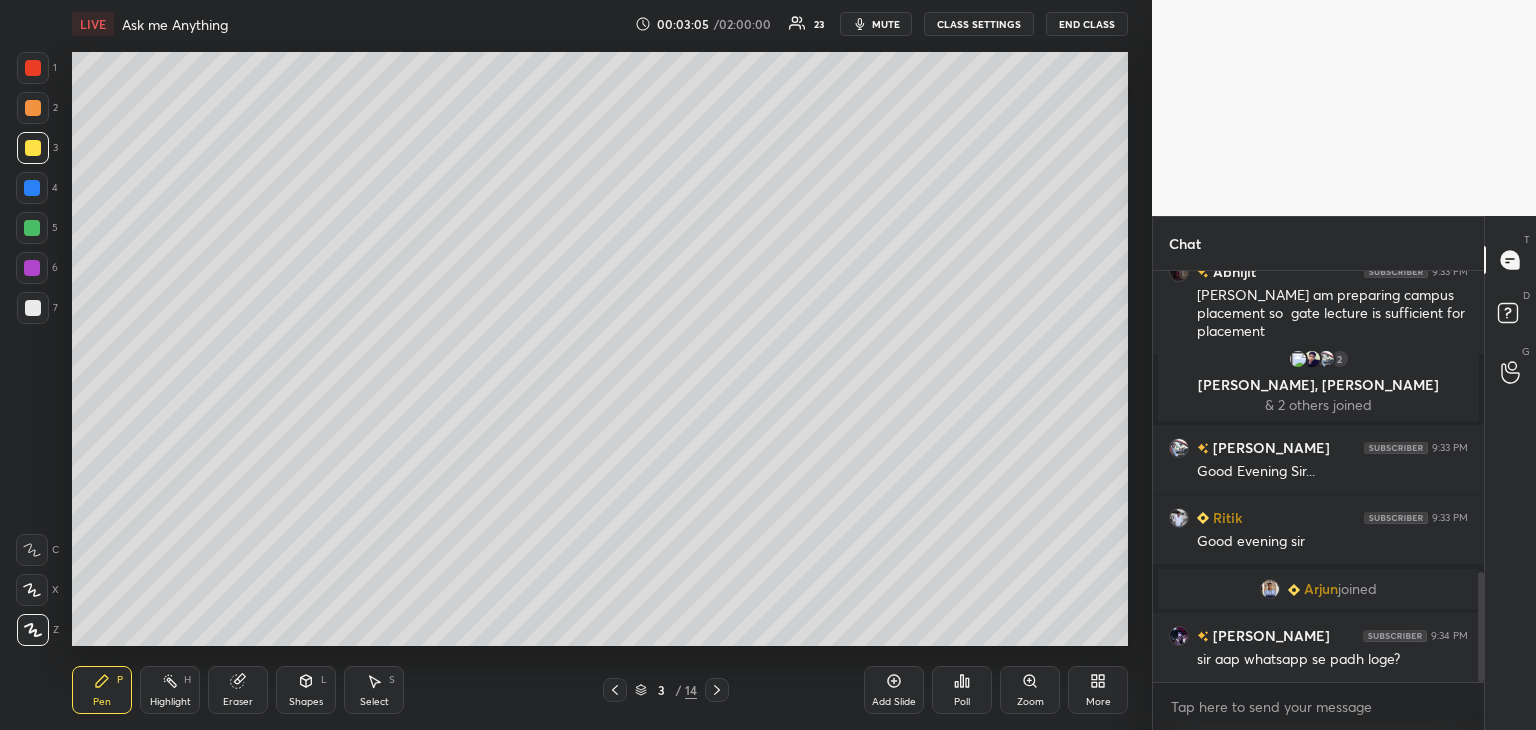 scroll, scrollTop: 1174, scrollLeft: 0, axis: vertical 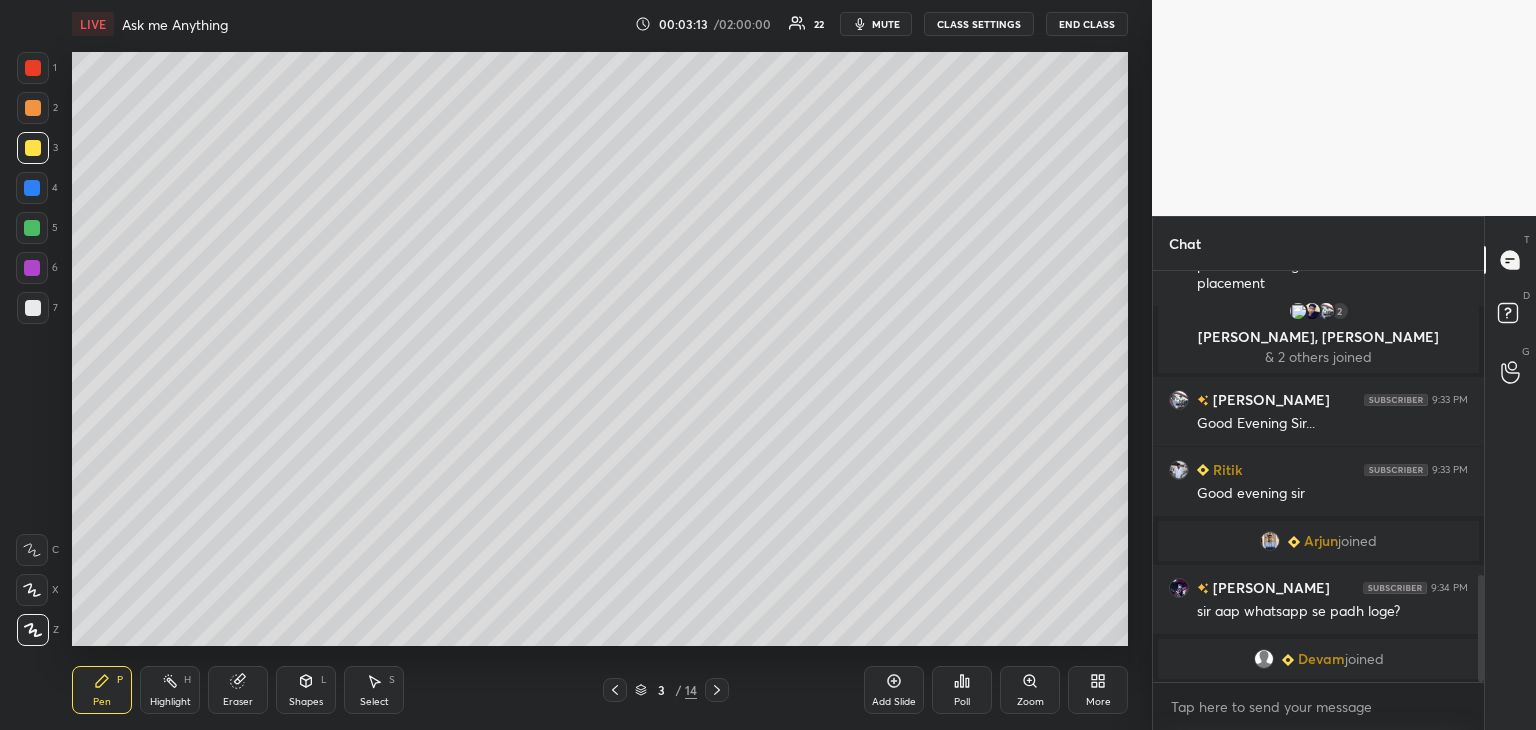 click at bounding box center (33, 308) 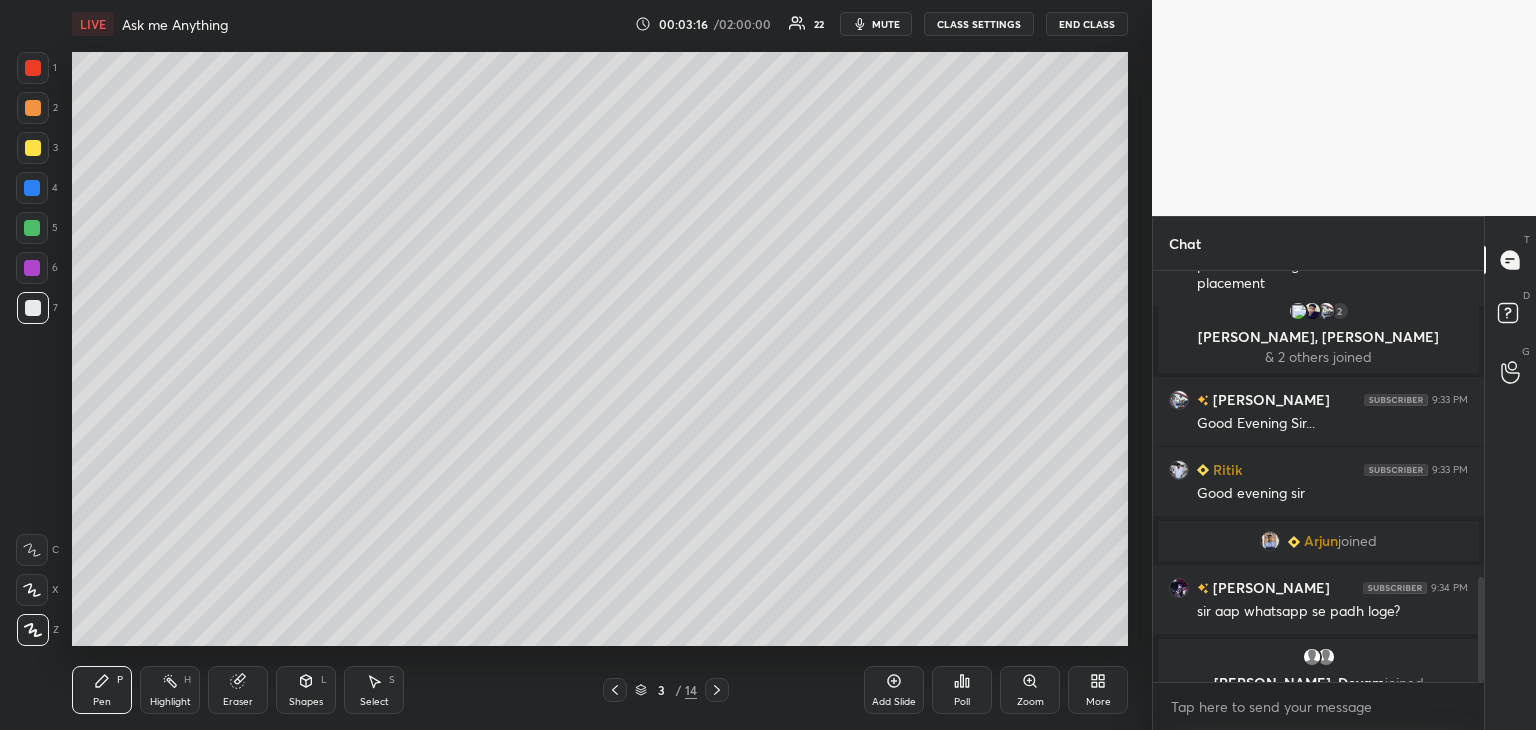 scroll, scrollTop: 1198, scrollLeft: 0, axis: vertical 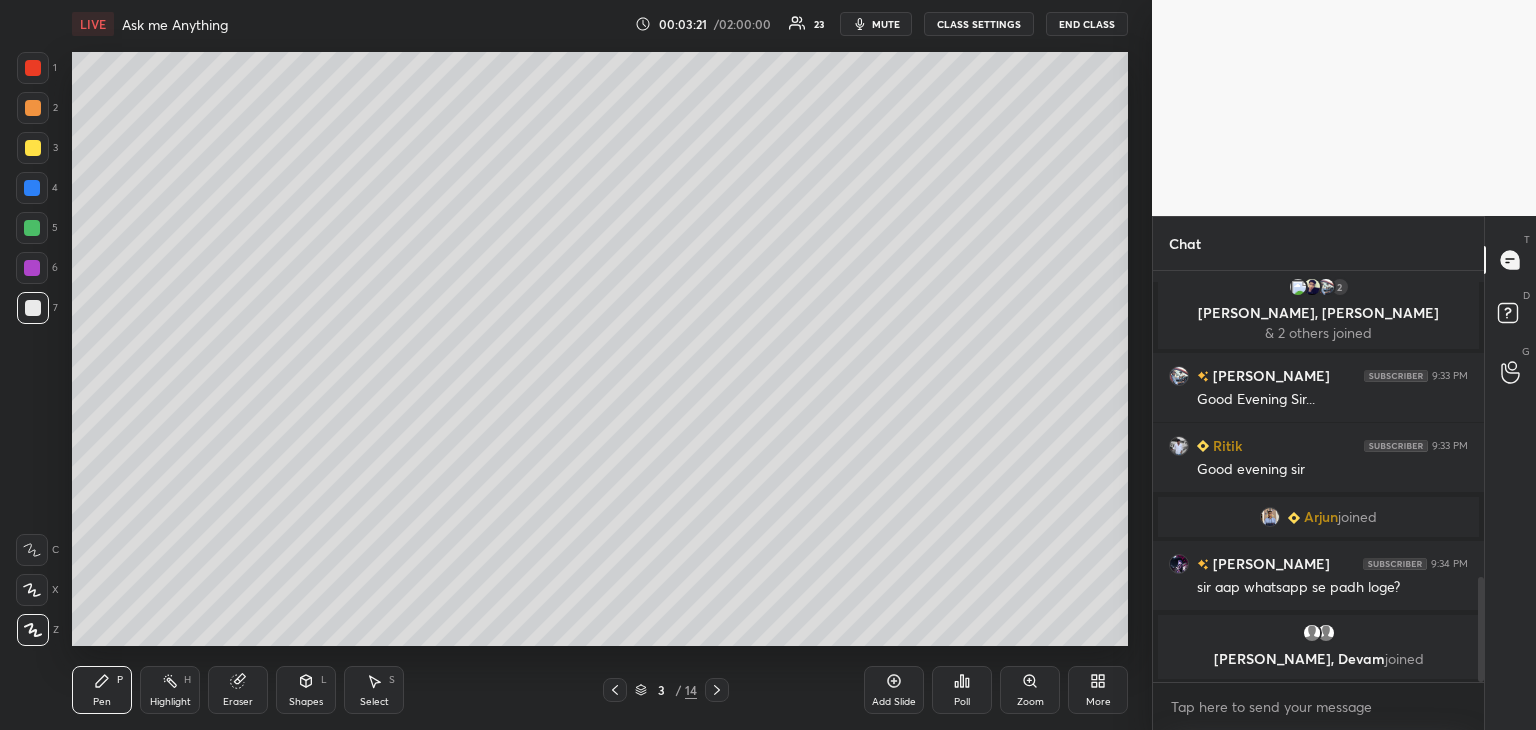 click at bounding box center (33, 308) 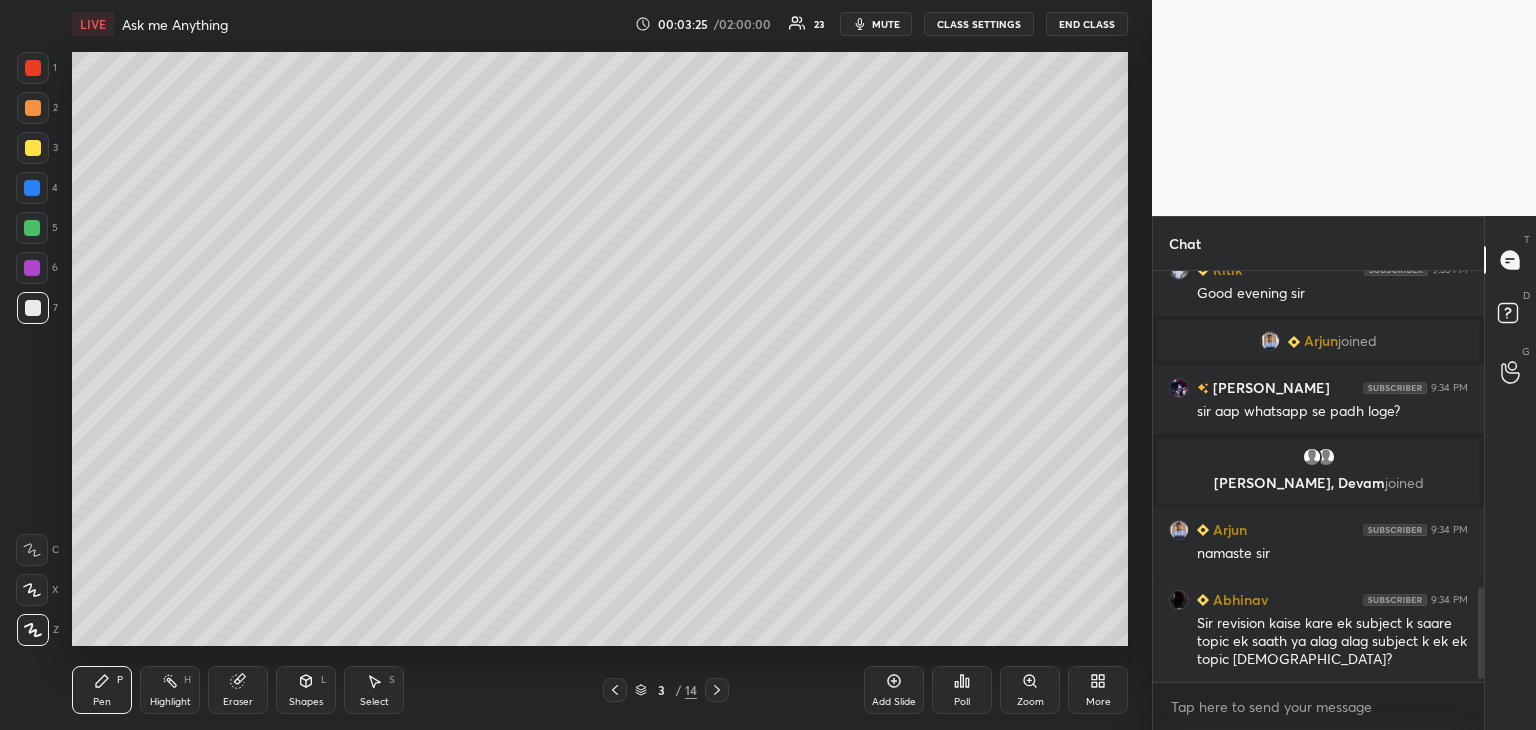 scroll, scrollTop: 1446, scrollLeft: 0, axis: vertical 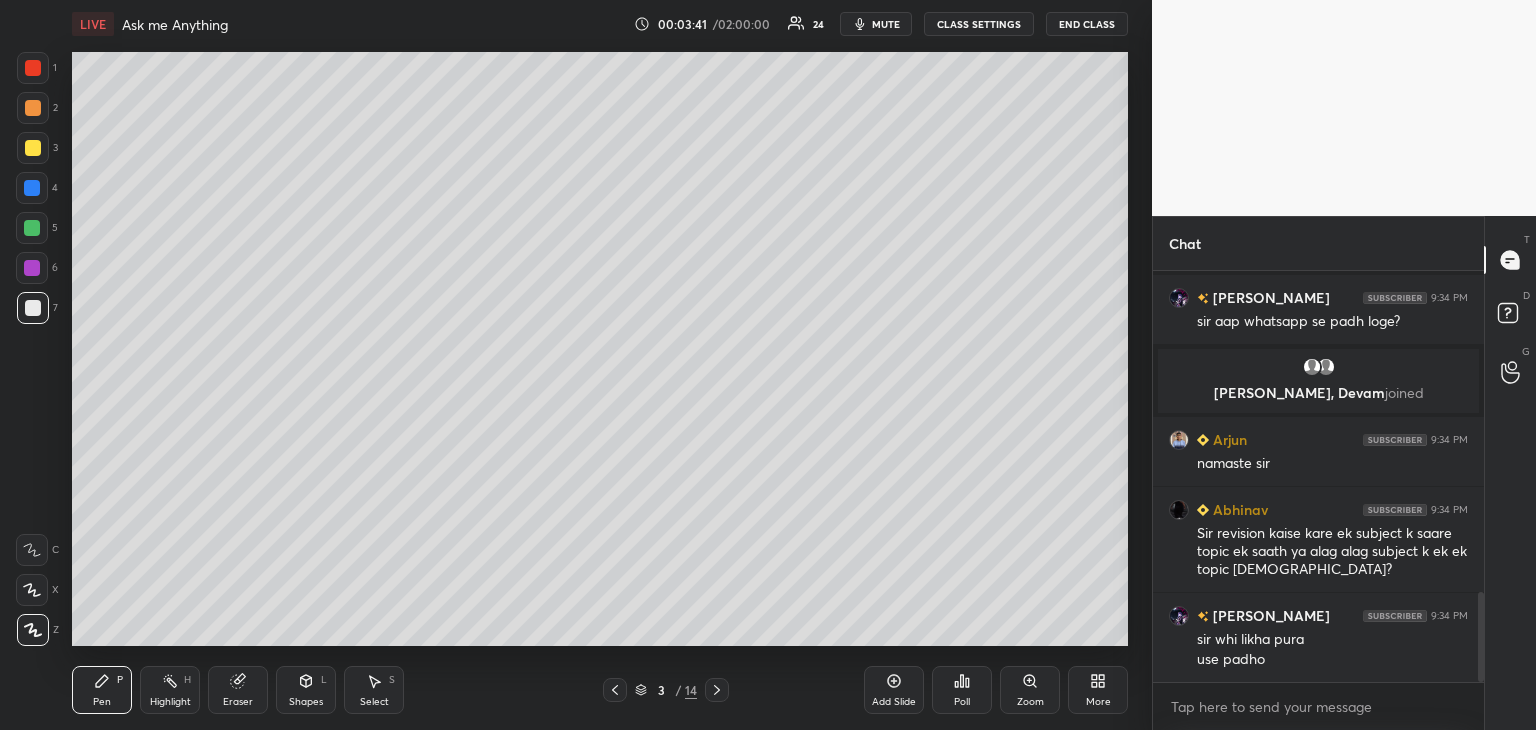 click at bounding box center (1481, 637) 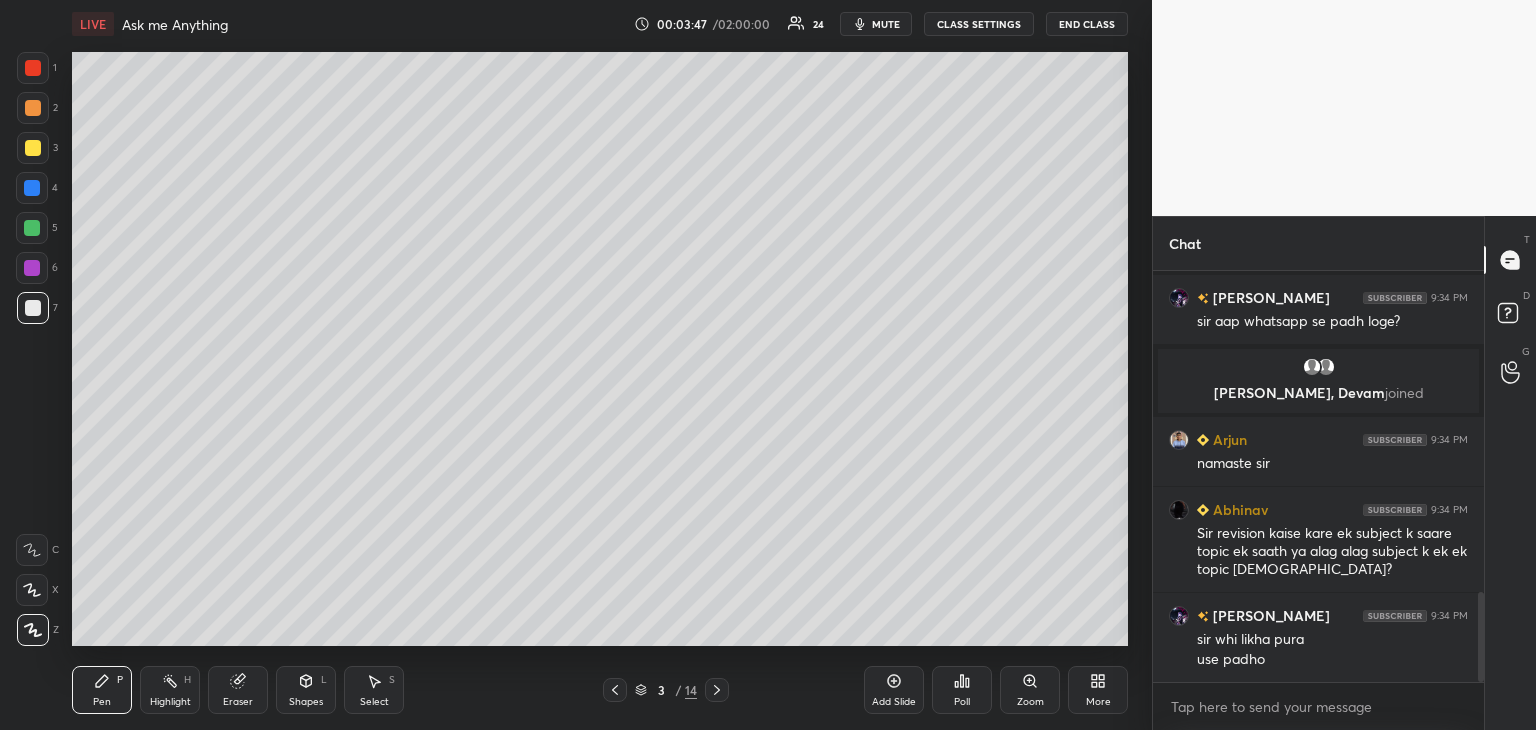 click at bounding box center (33, 148) 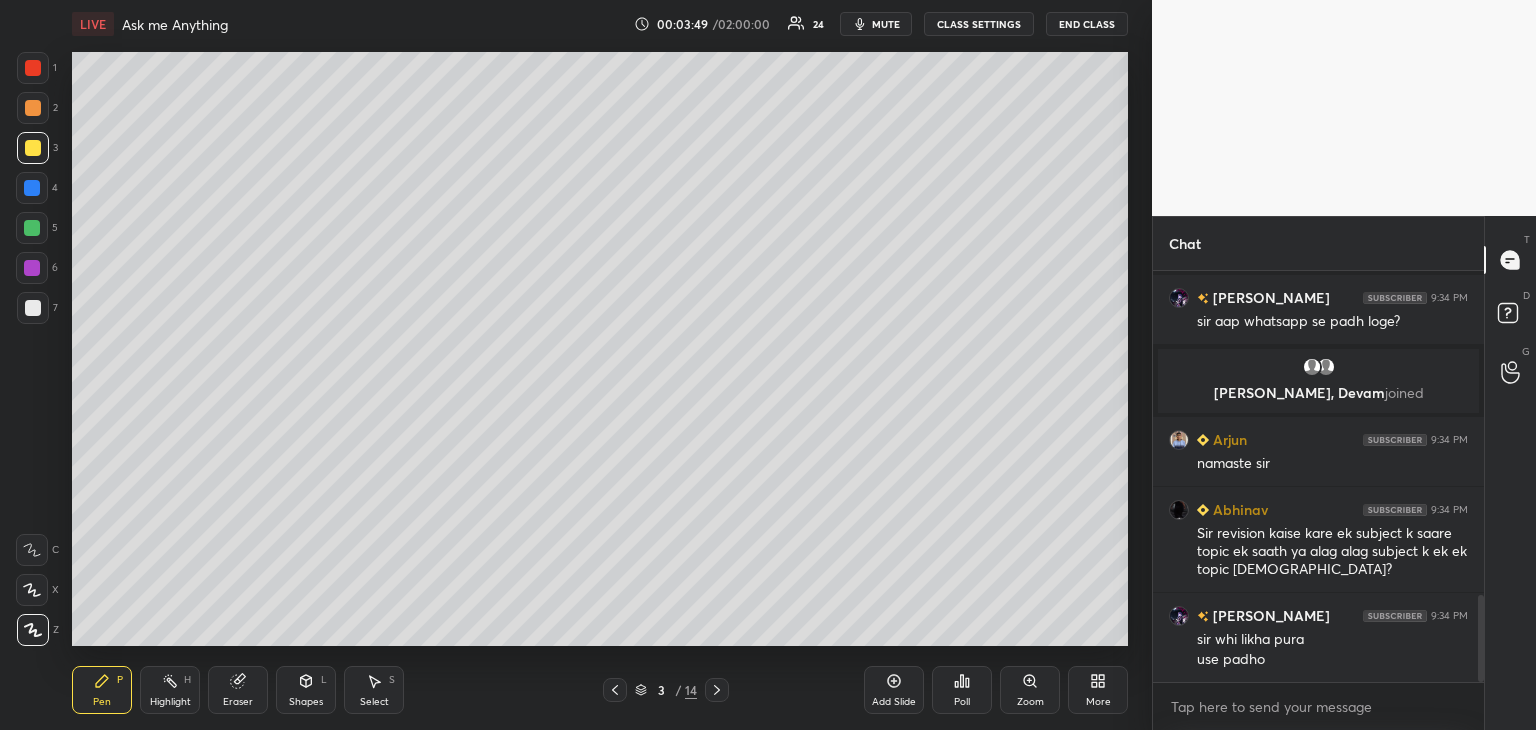 scroll, scrollTop: 1542, scrollLeft: 0, axis: vertical 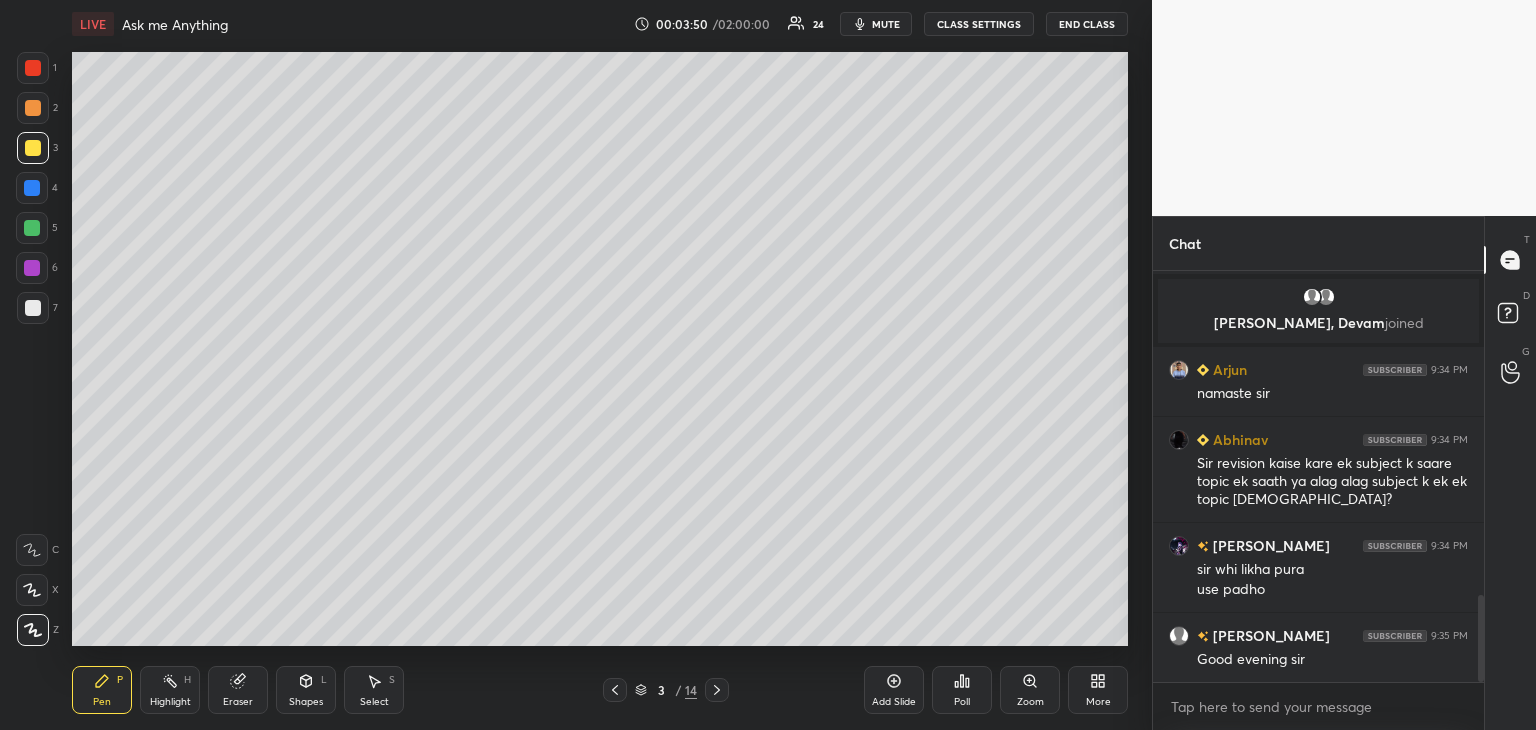 click on "Eraser" at bounding box center (238, 690) 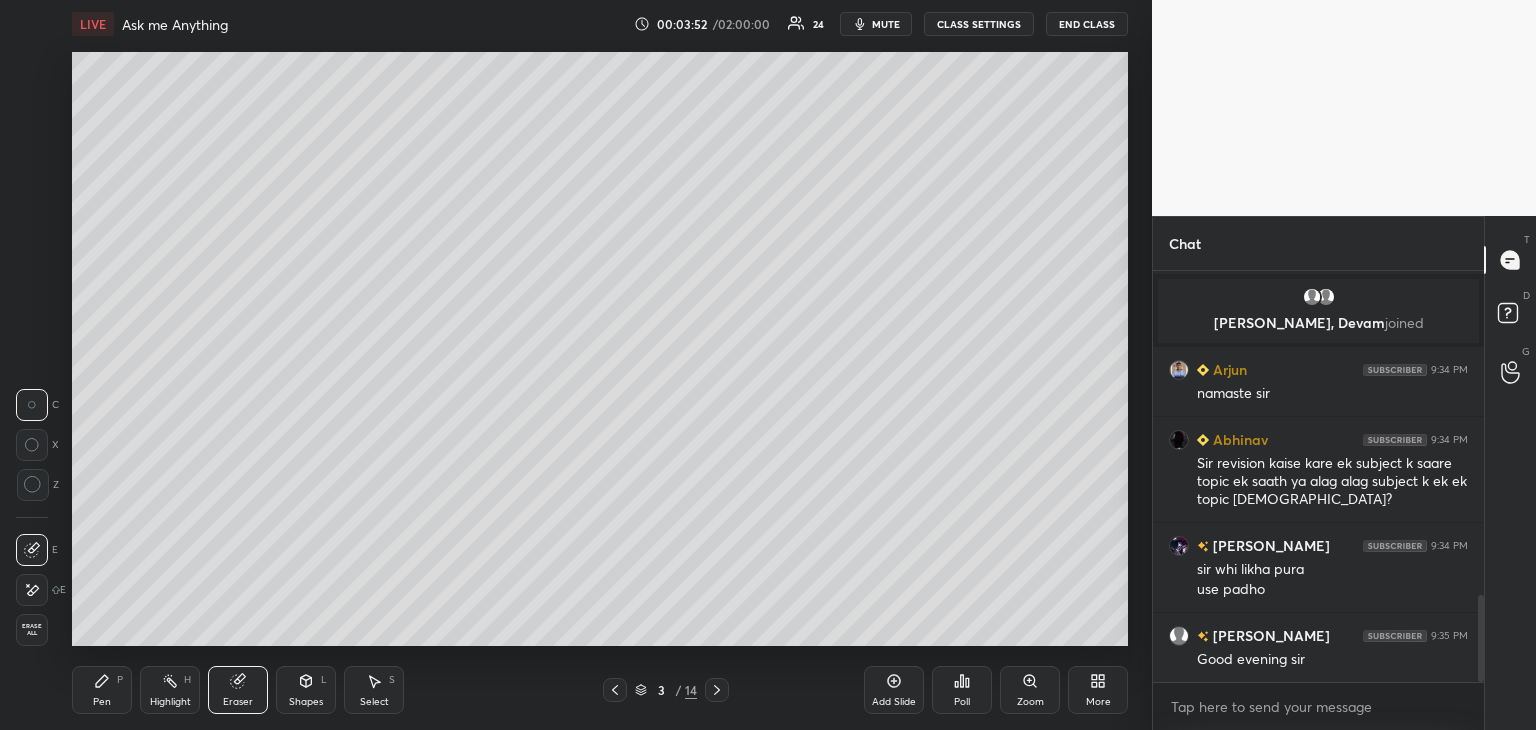 click 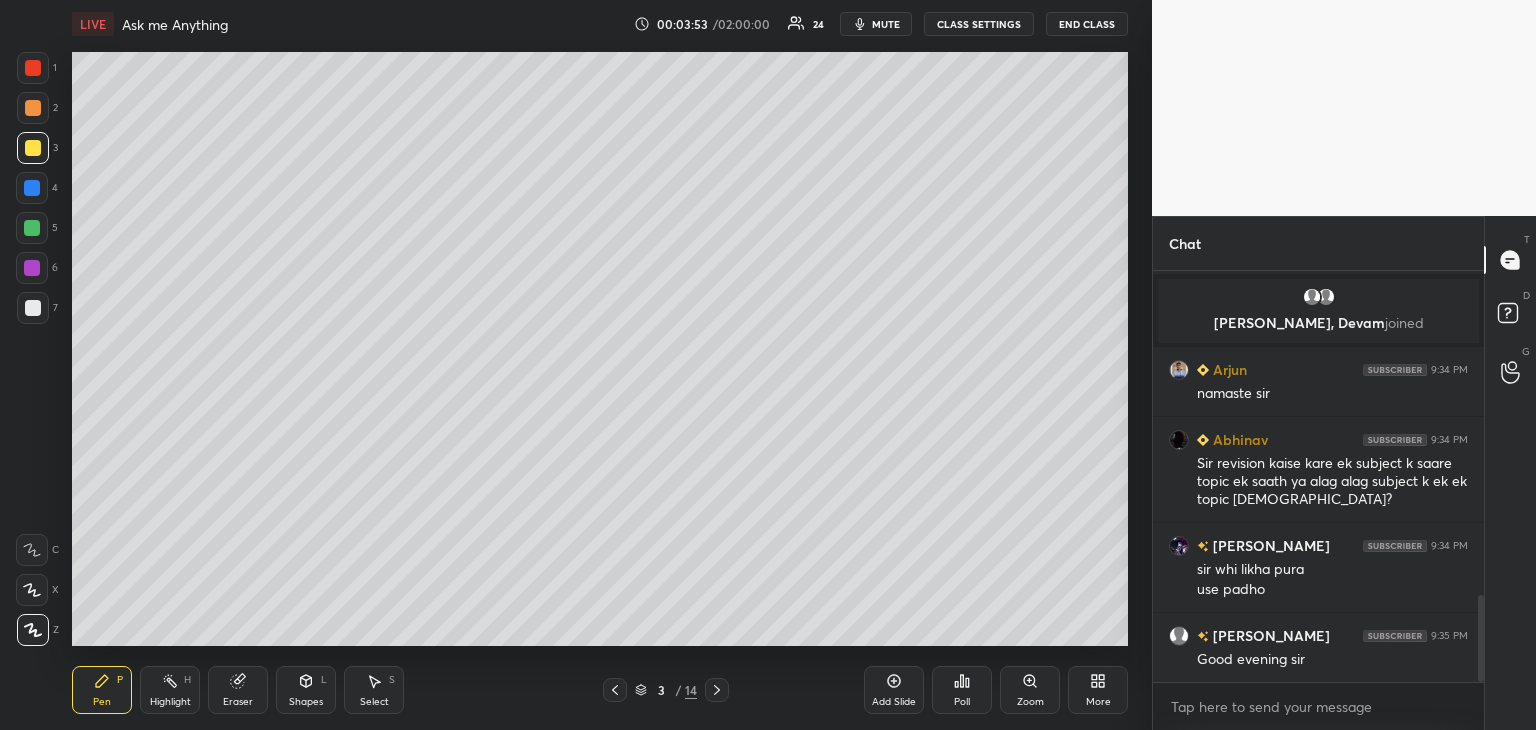 click at bounding box center (33, 308) 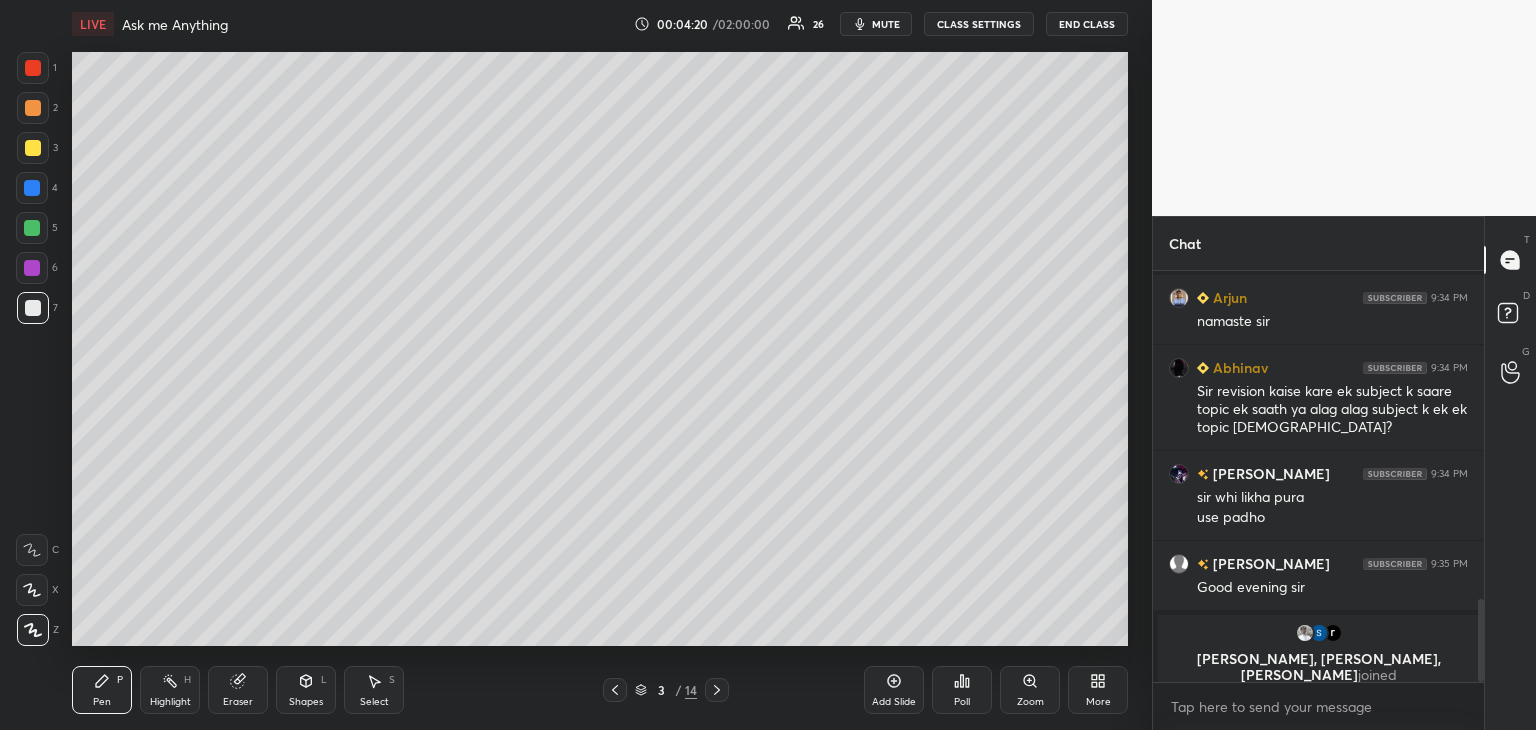 scroll, scrollTop: 1520, scrollLeft: 0, axis: vertical 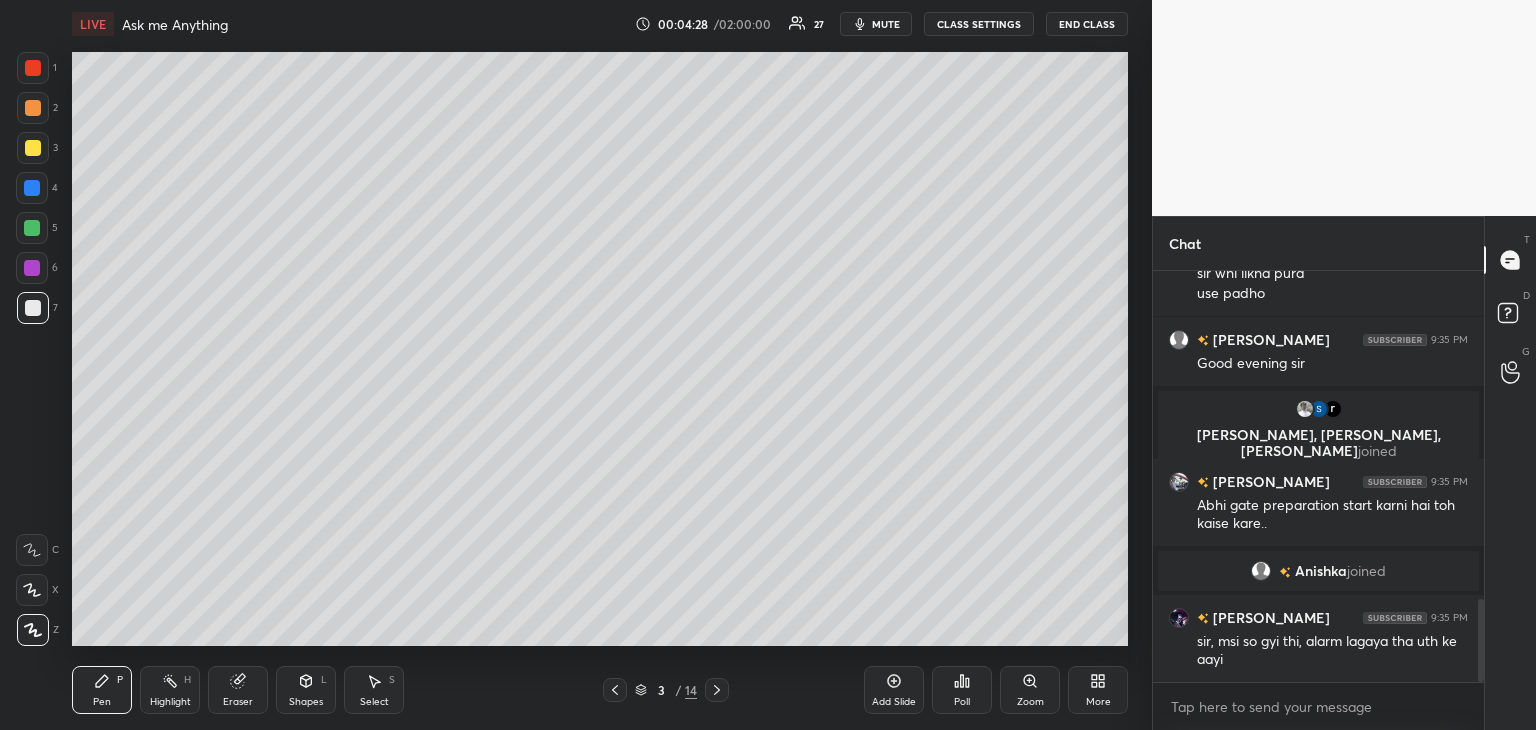 click at bounding box center (33, 148) 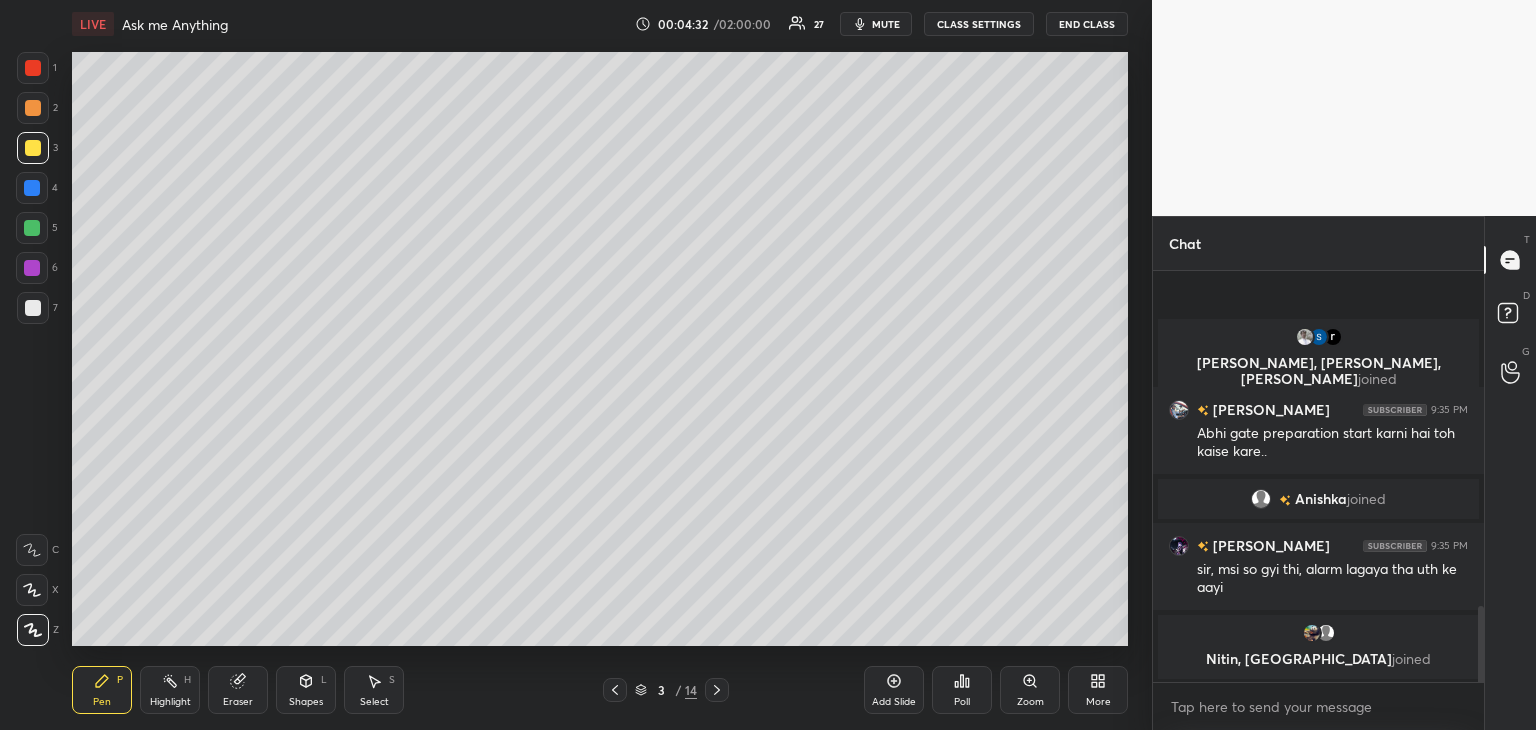 scroll, scrollTop: 1812, scrollLeft: 0, axis: vertical 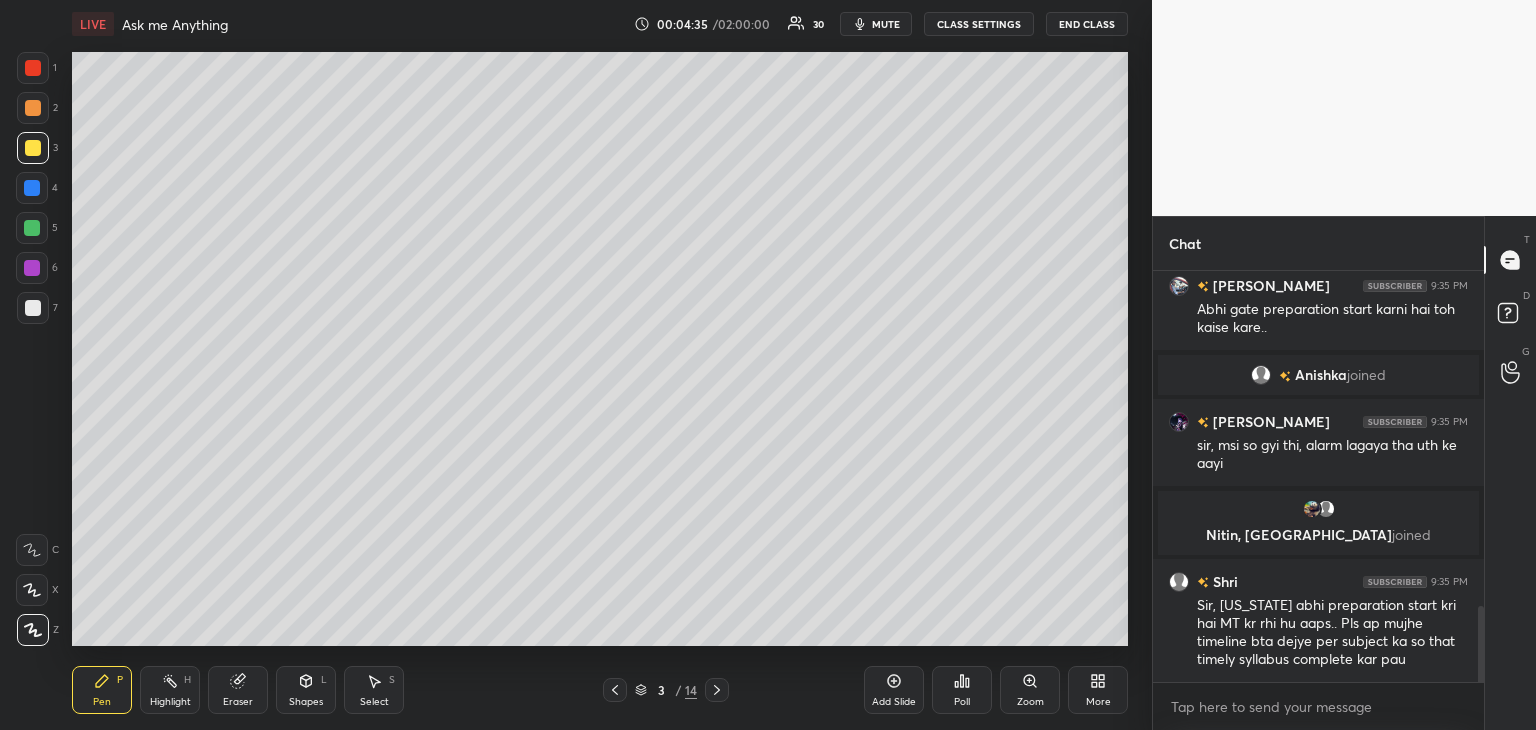 click at bounding box center (33, 308) 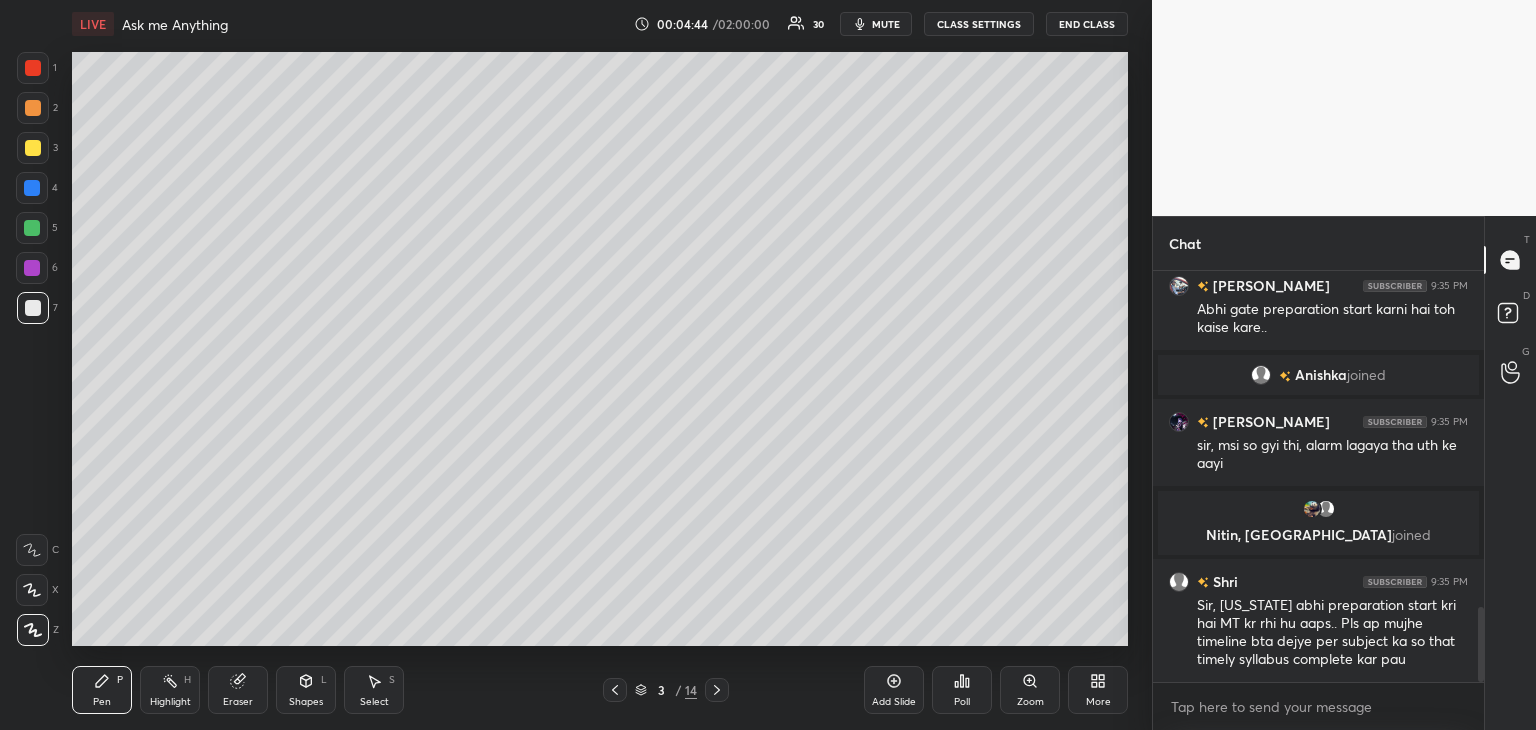 scroll, scrollTop: 1860, scrollLeft: 0, axis: vertical 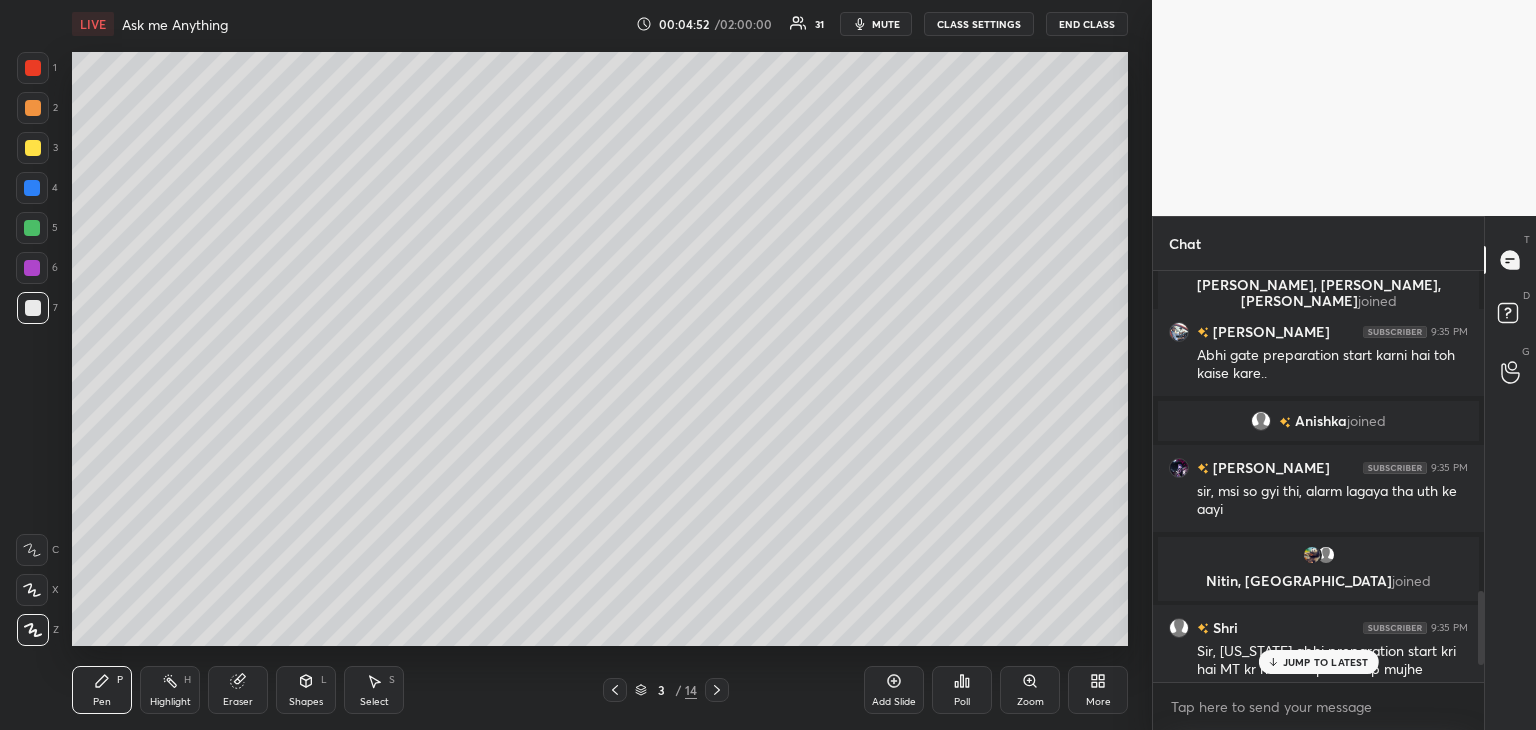 drag, startPoint x: 1481, startPoint y: 637, endPoint x: 1483, endPoint y: 620, distance: 17.117243 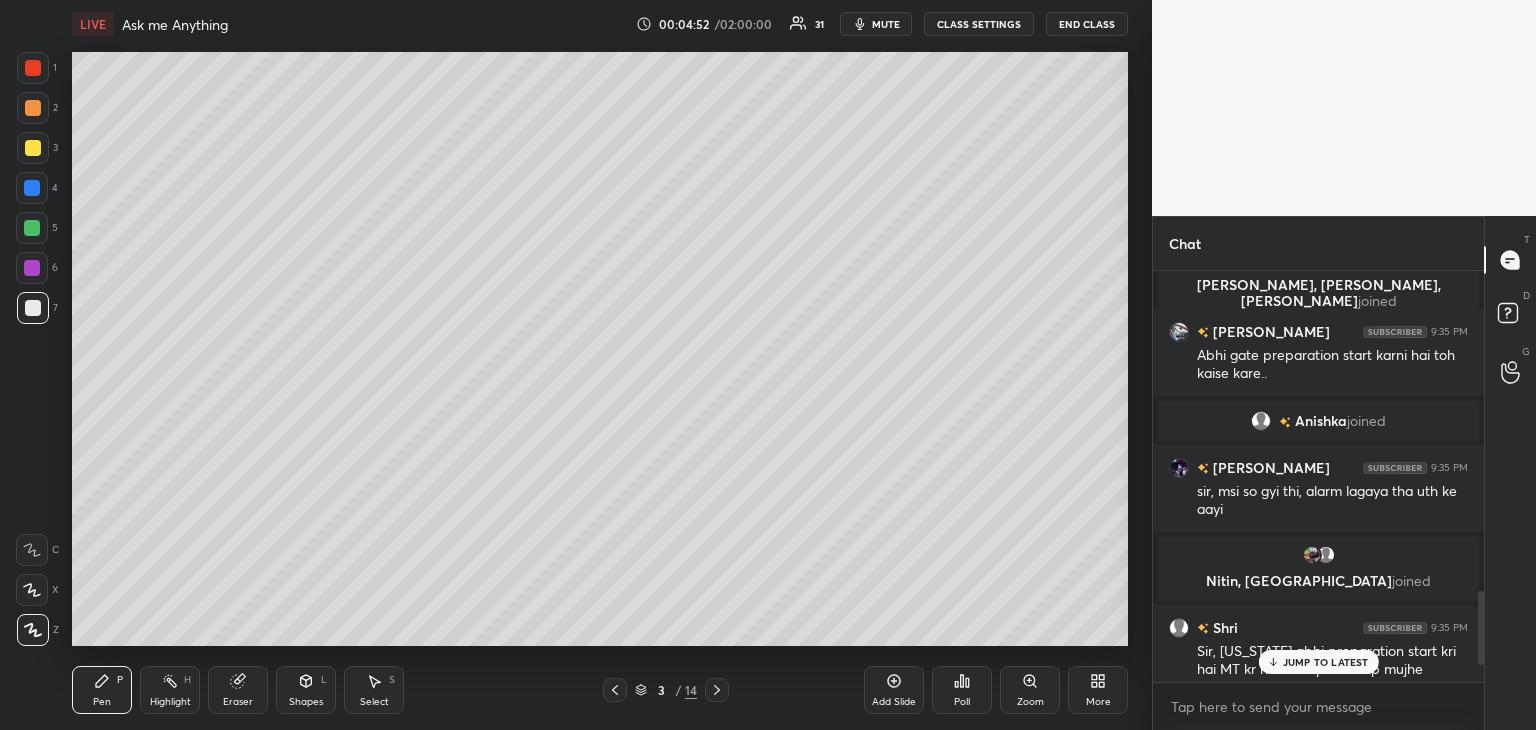 click at bounding box center (1481, 628) 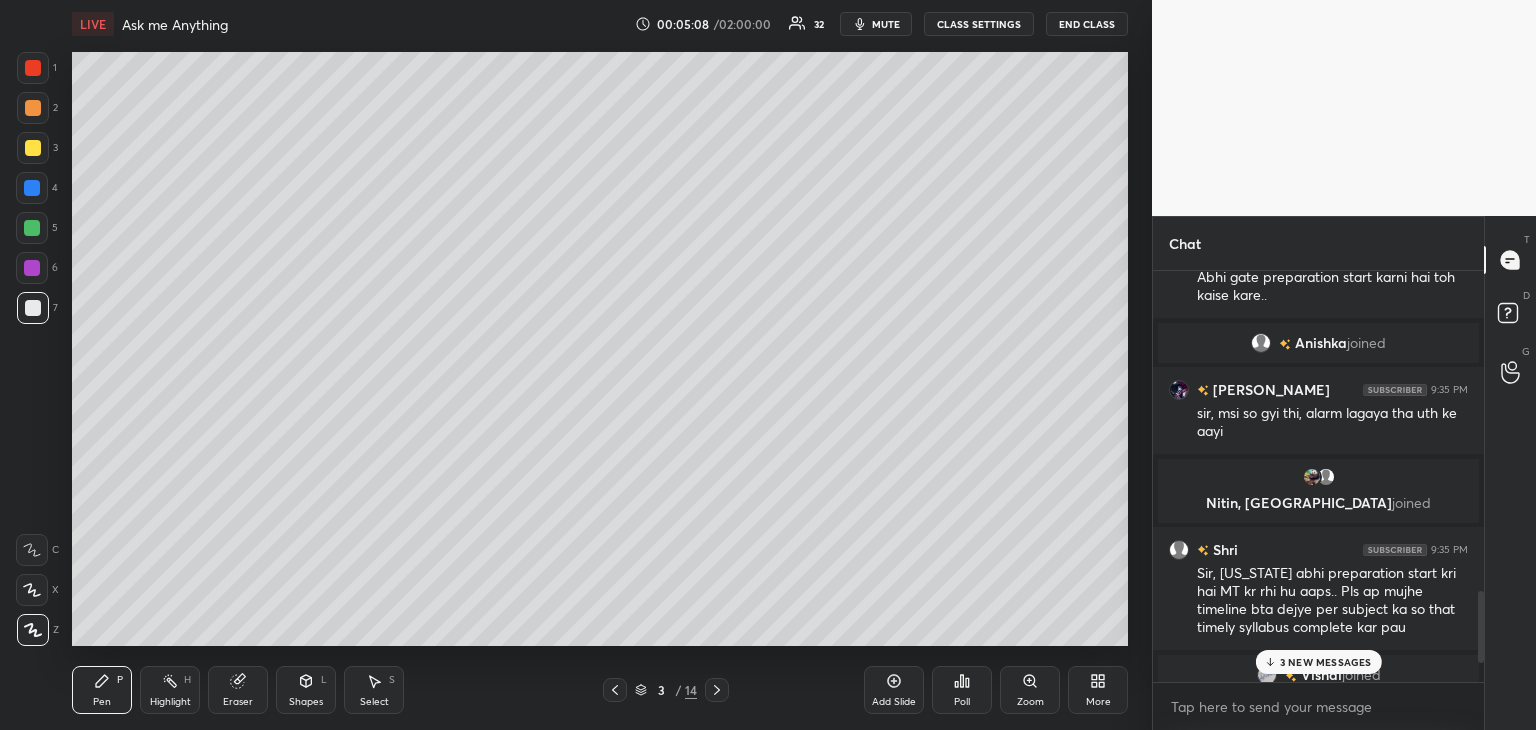 click at bounding box center (33, 148) 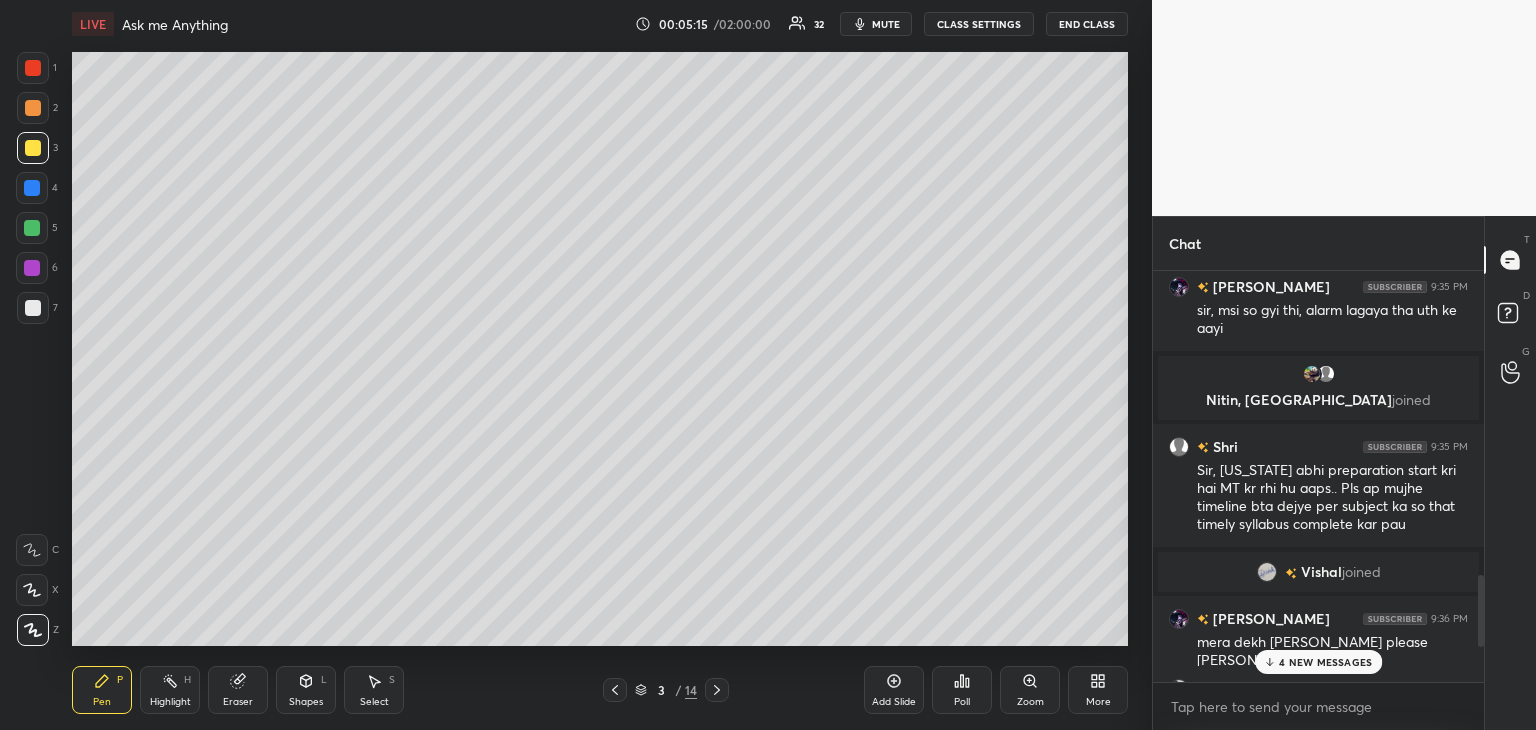 scroll, scrollTop: 1892, scrollLeft: 0, axis: vertical 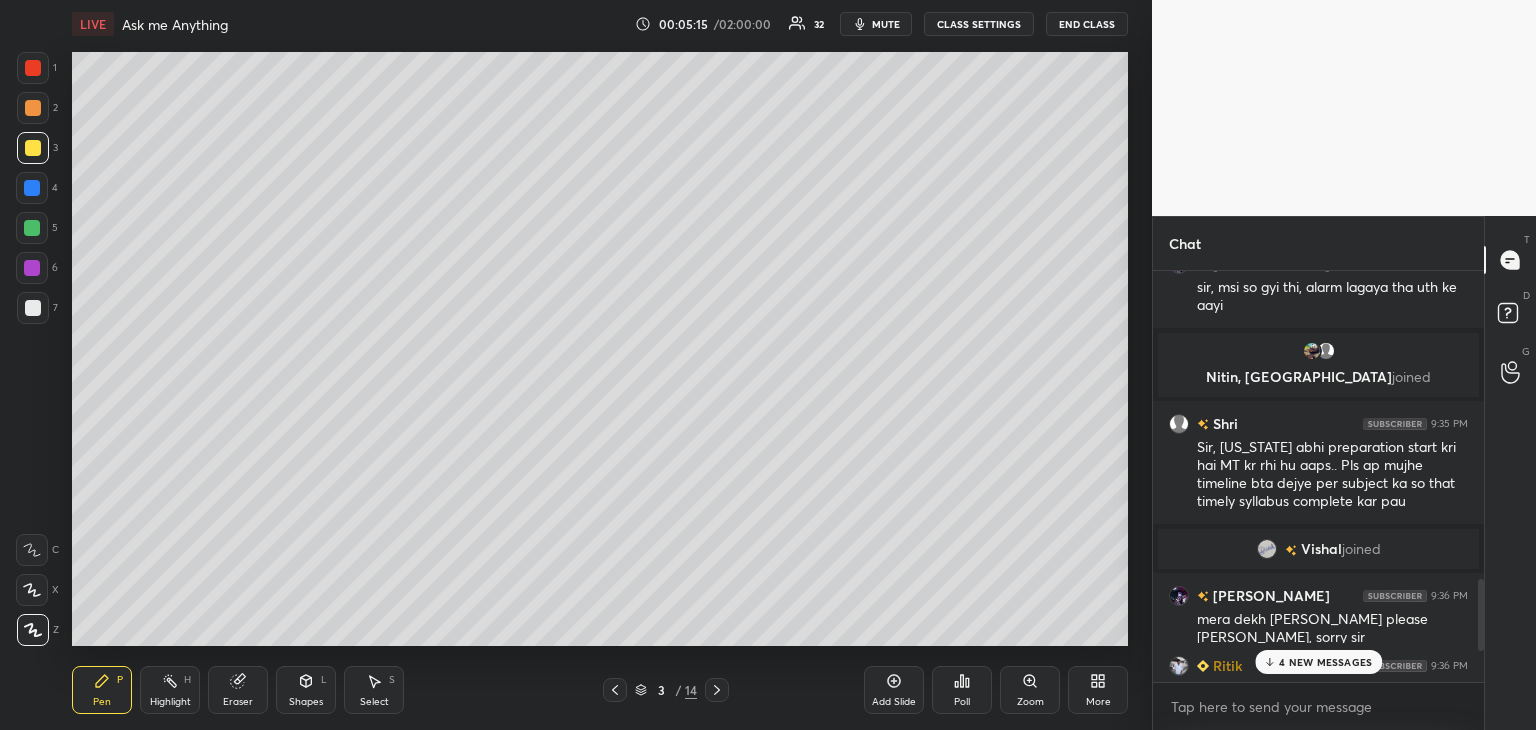 drag, startPoint x: 1480, startPoint y: 615, endPoint x: 1480, endPoint y: 637, distance: 22 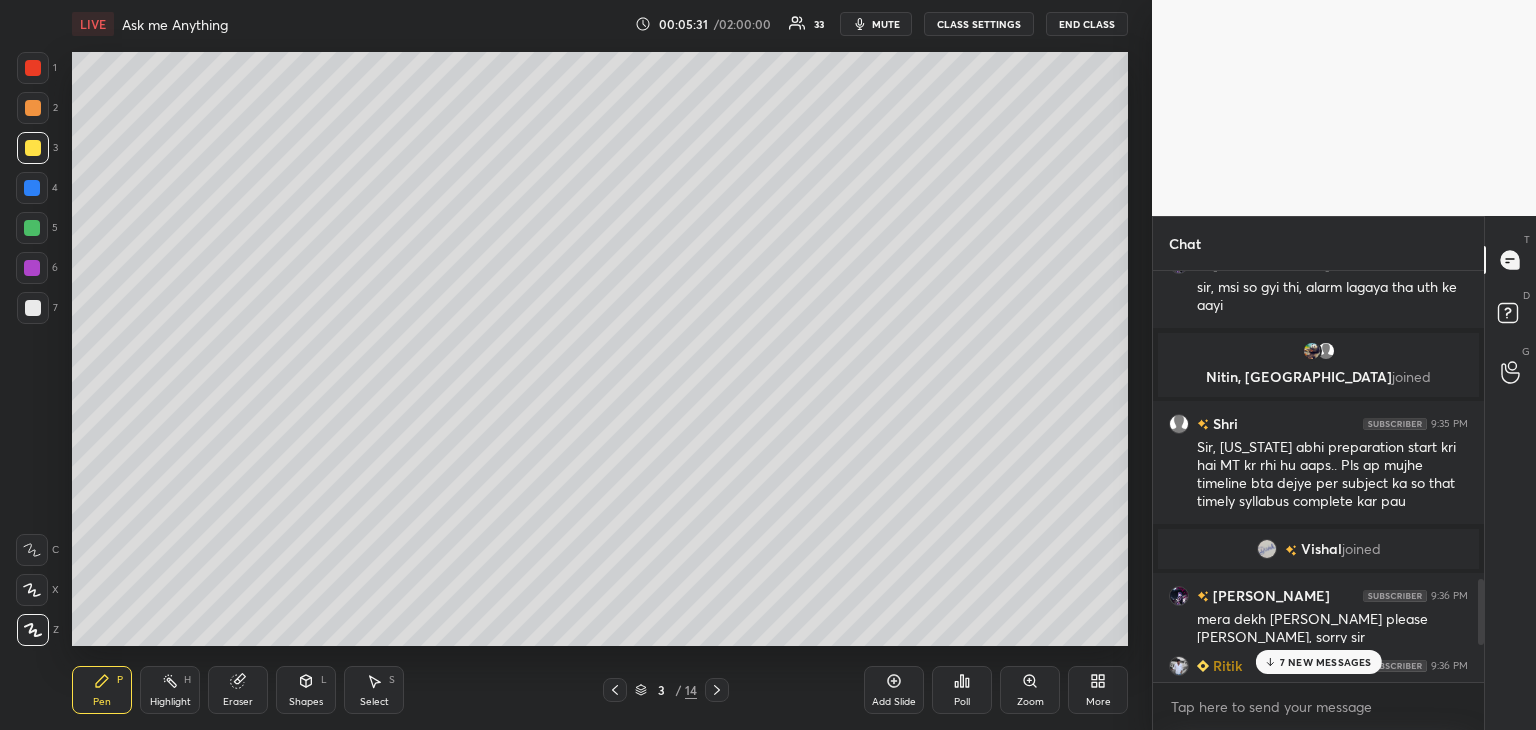 click at bounding box center (33, 308) 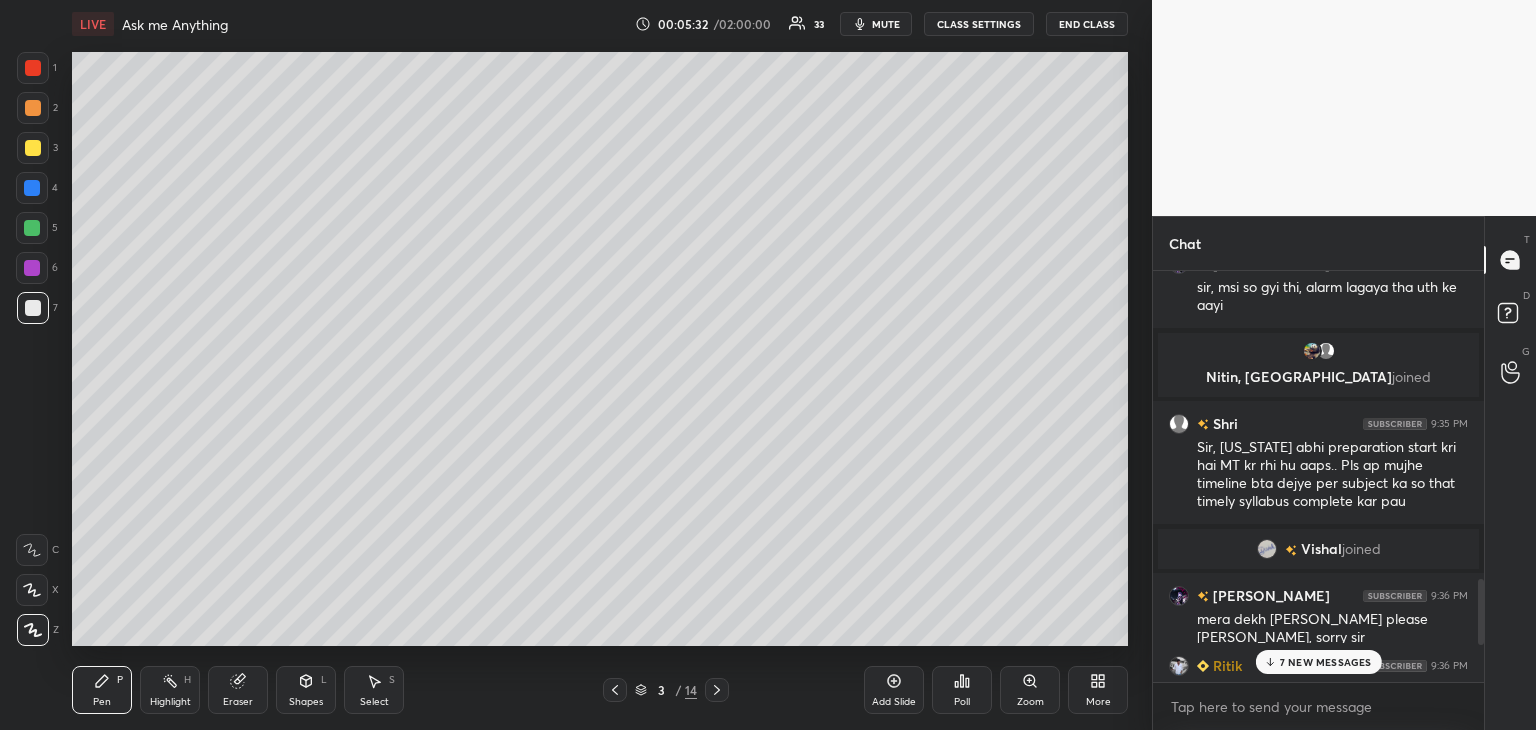 click at bounding box center [32, 228] 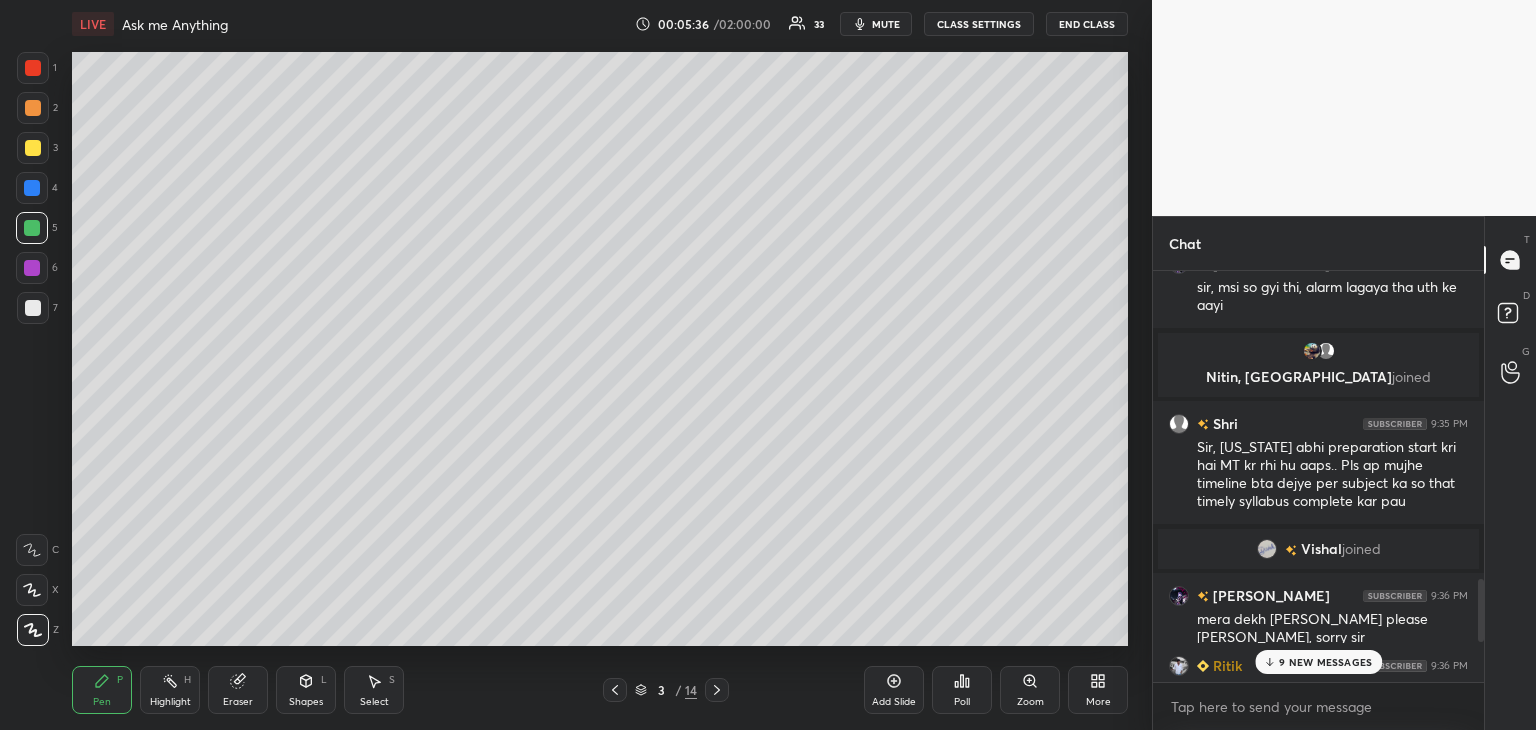 drag, startPoint x: 248, startPoint y: 695, endPoint x: 275, endPoint y: 655, distance: 48.259712 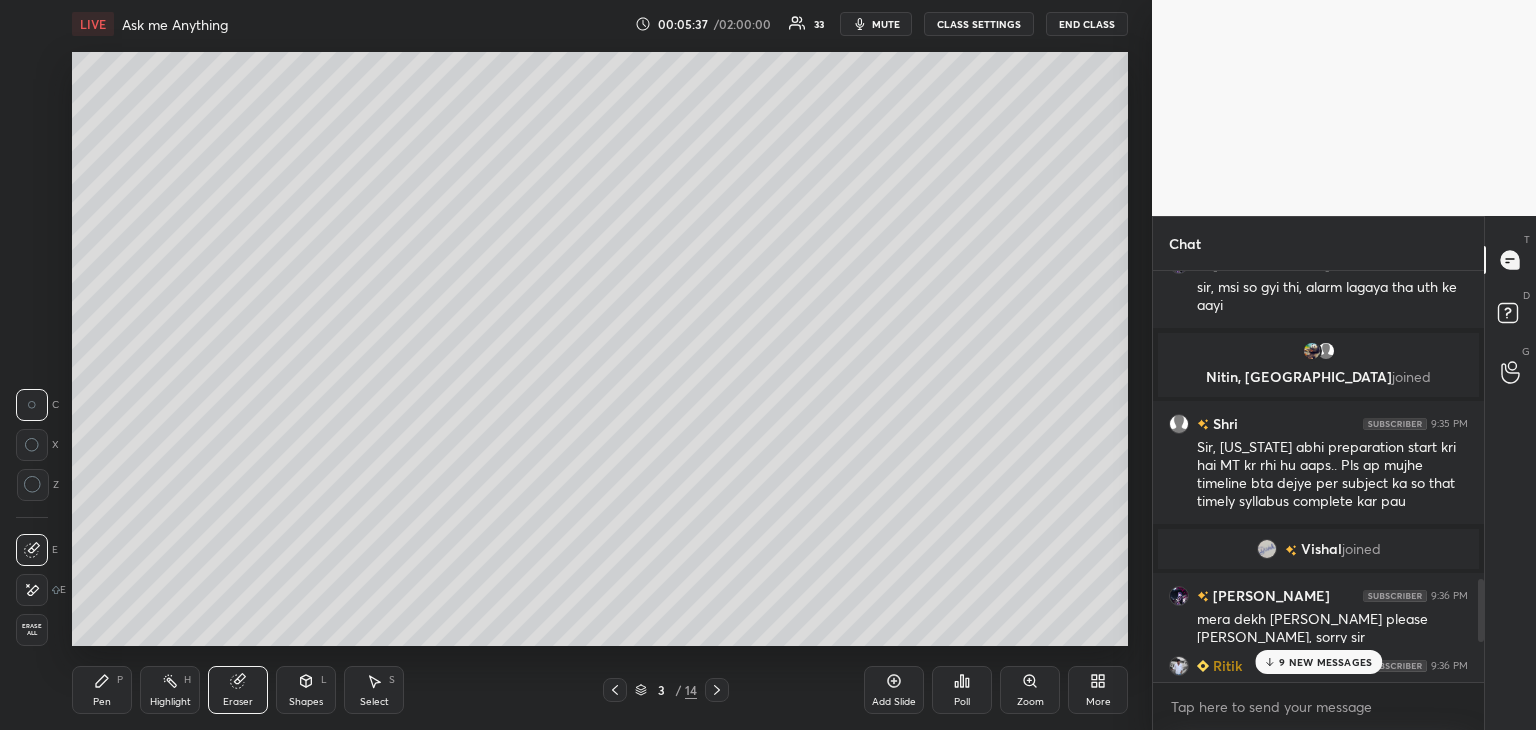 click on "Pen" at bounding box center [102, 702] 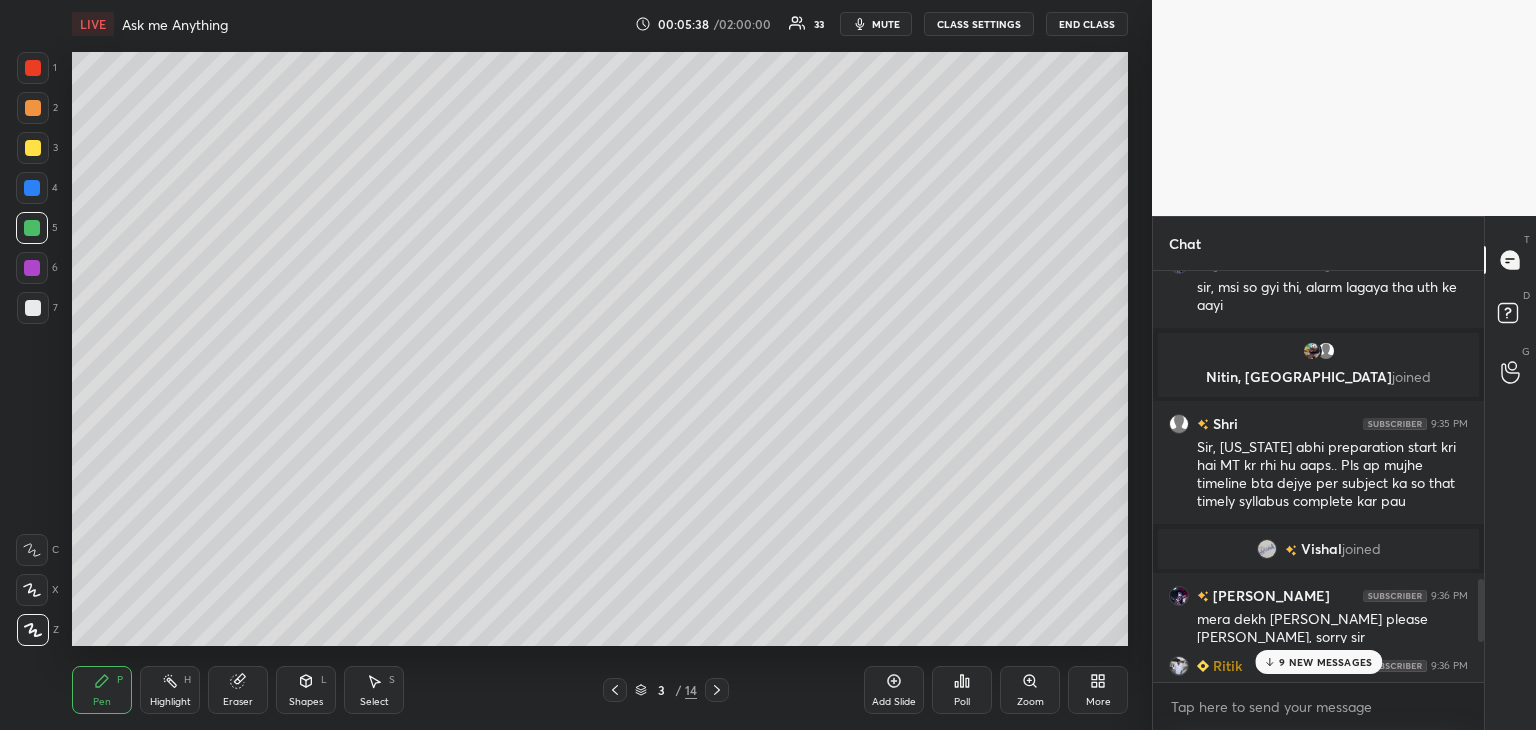 drag, startPoint x: 30, startPoint y: 309, endPoint x: 43, endPoint y: 310, distance: 13.038404 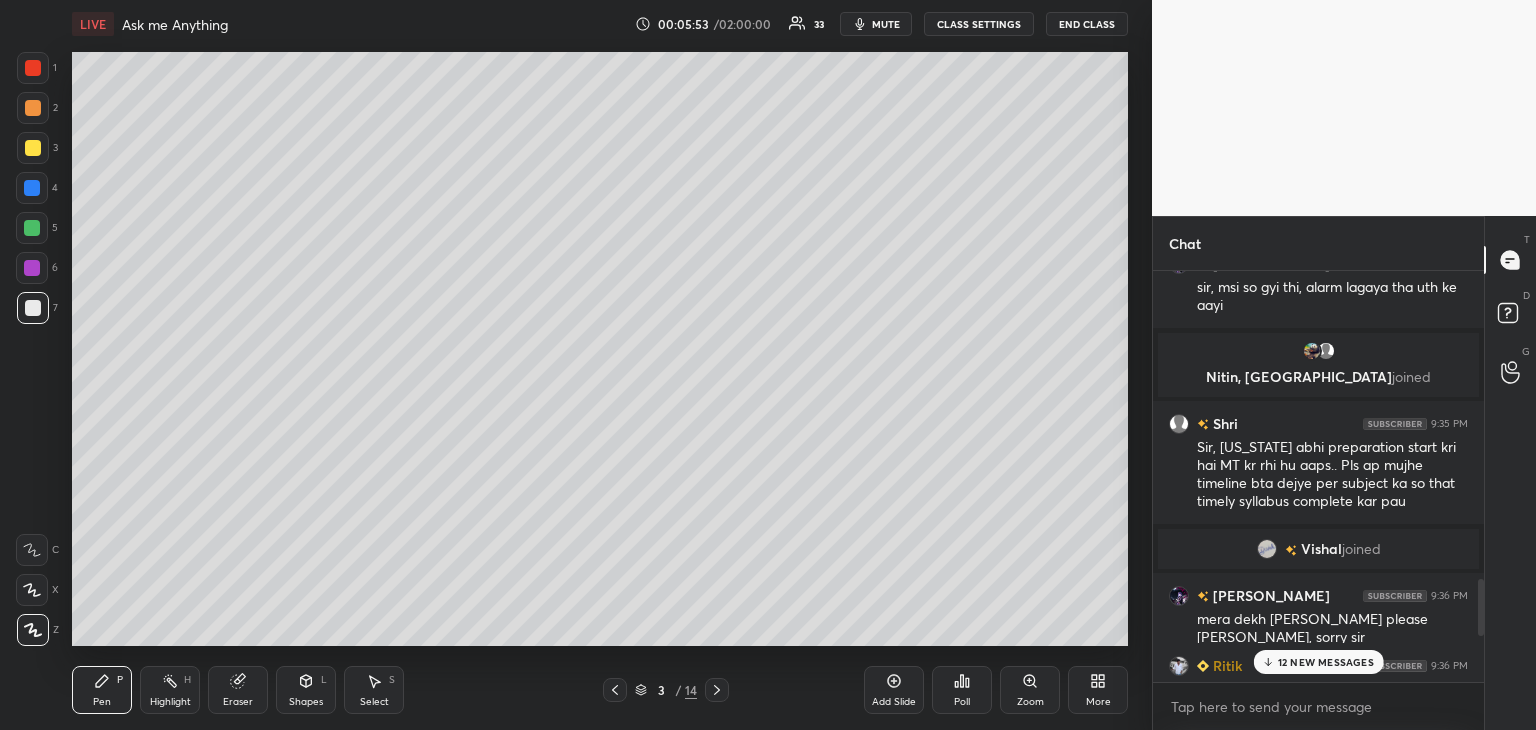 click at bounding box center [33, 148] 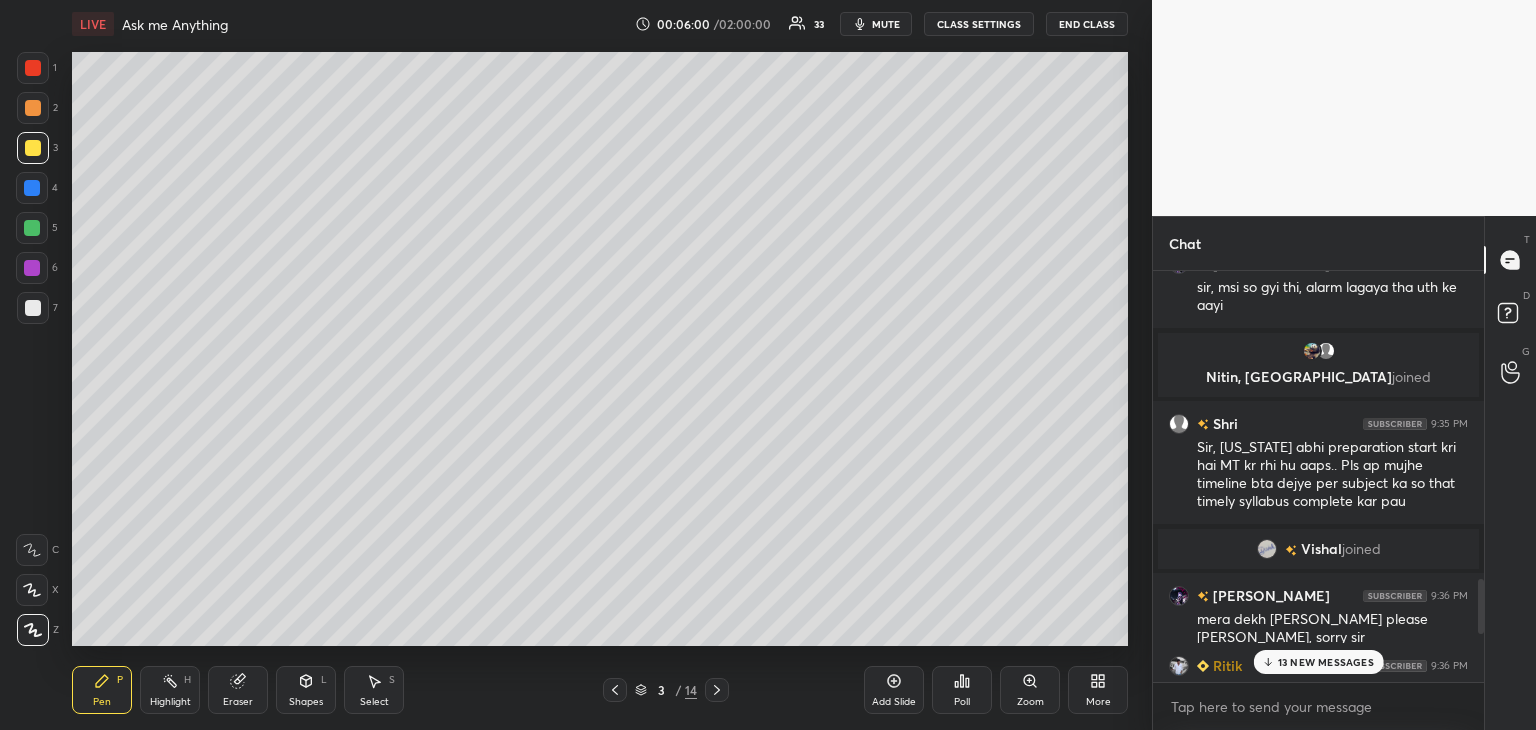 click on "T Messages (T) D Doubts (D) G Raise Hand (G)" at bounding box center [1510, 473] 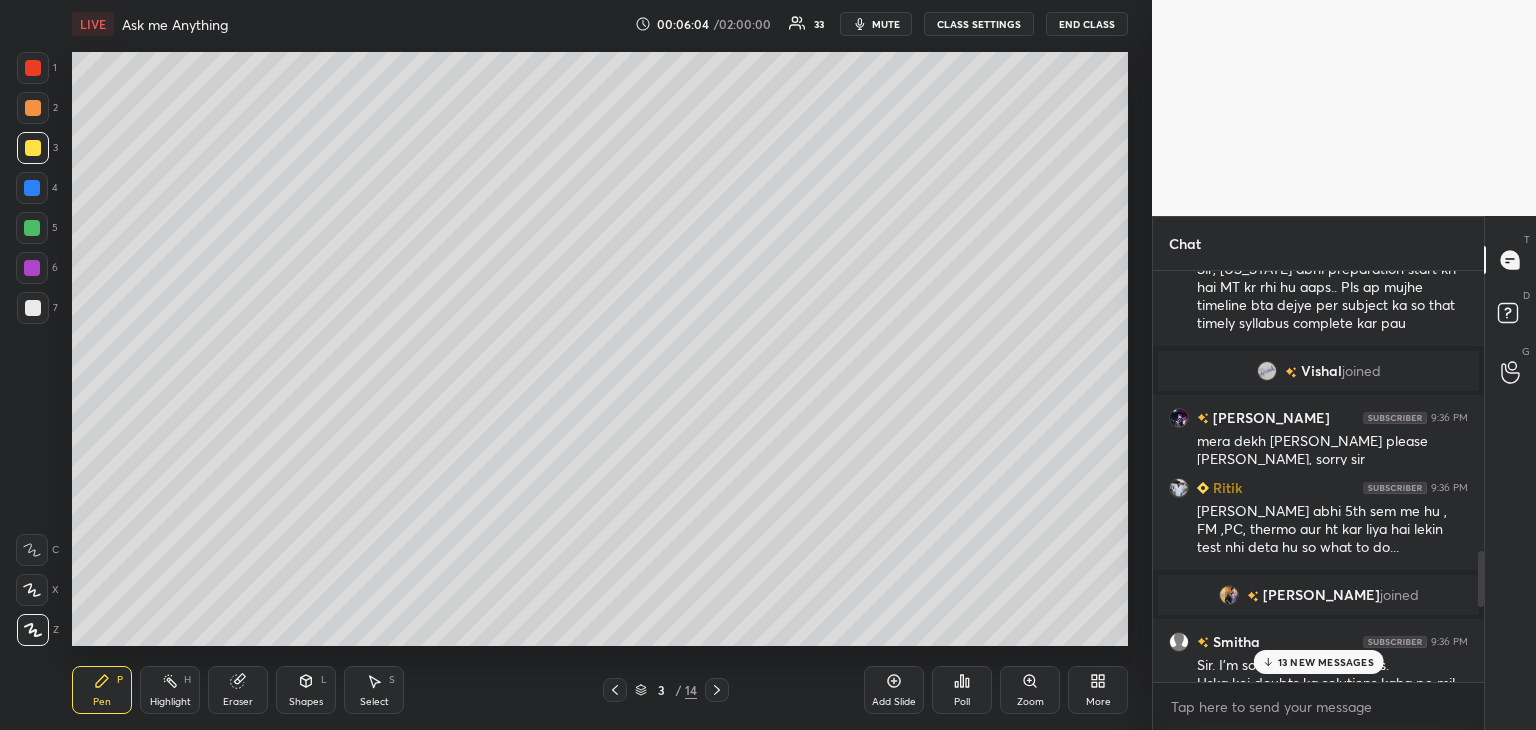 scroll, scrollTop: 2084, scrollLeft: 0, axis: vertical 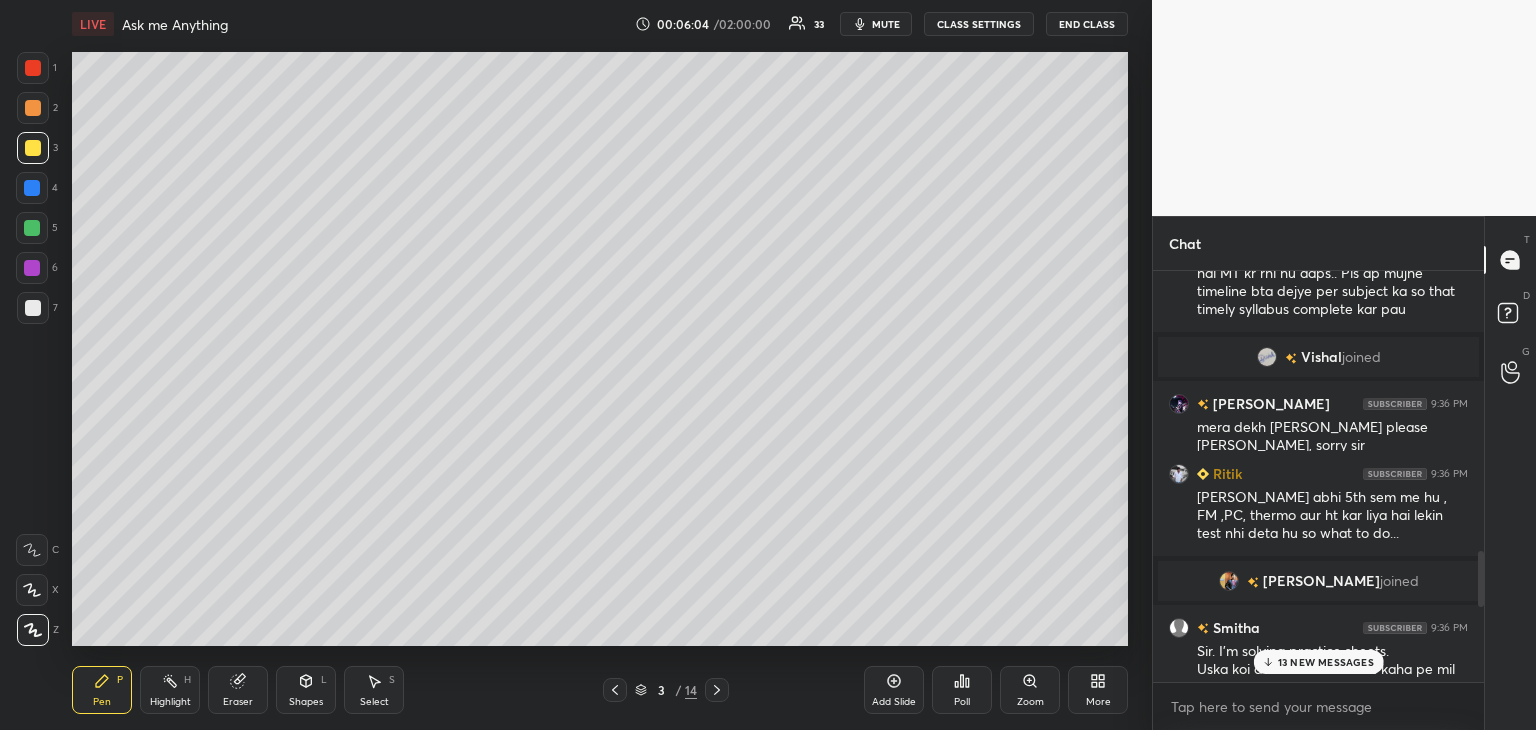drag, startPoint x: 1480, startPoint y: 624, endPoint x: 1480, endPoint y: 639, distance: 15 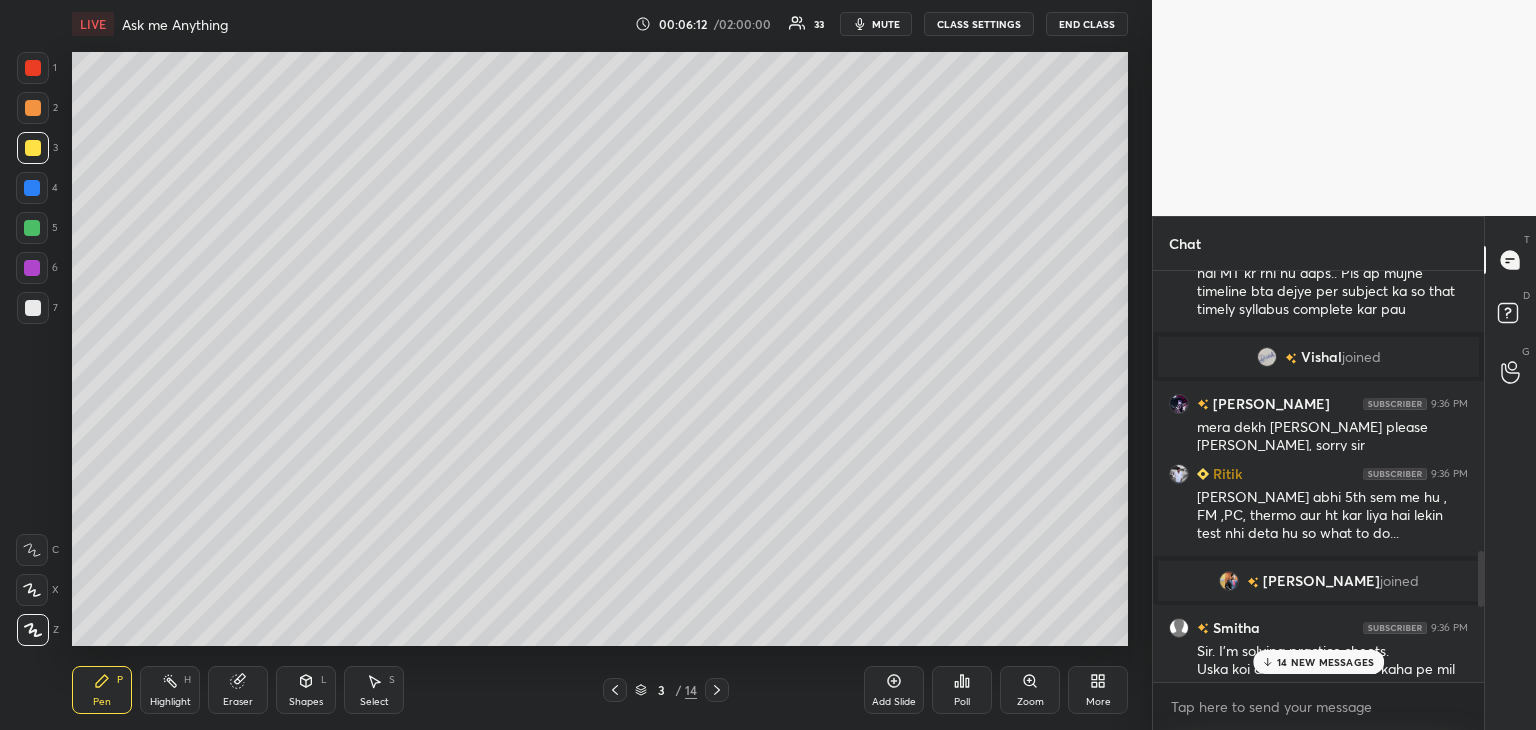 click at bounding box center [33, 308] 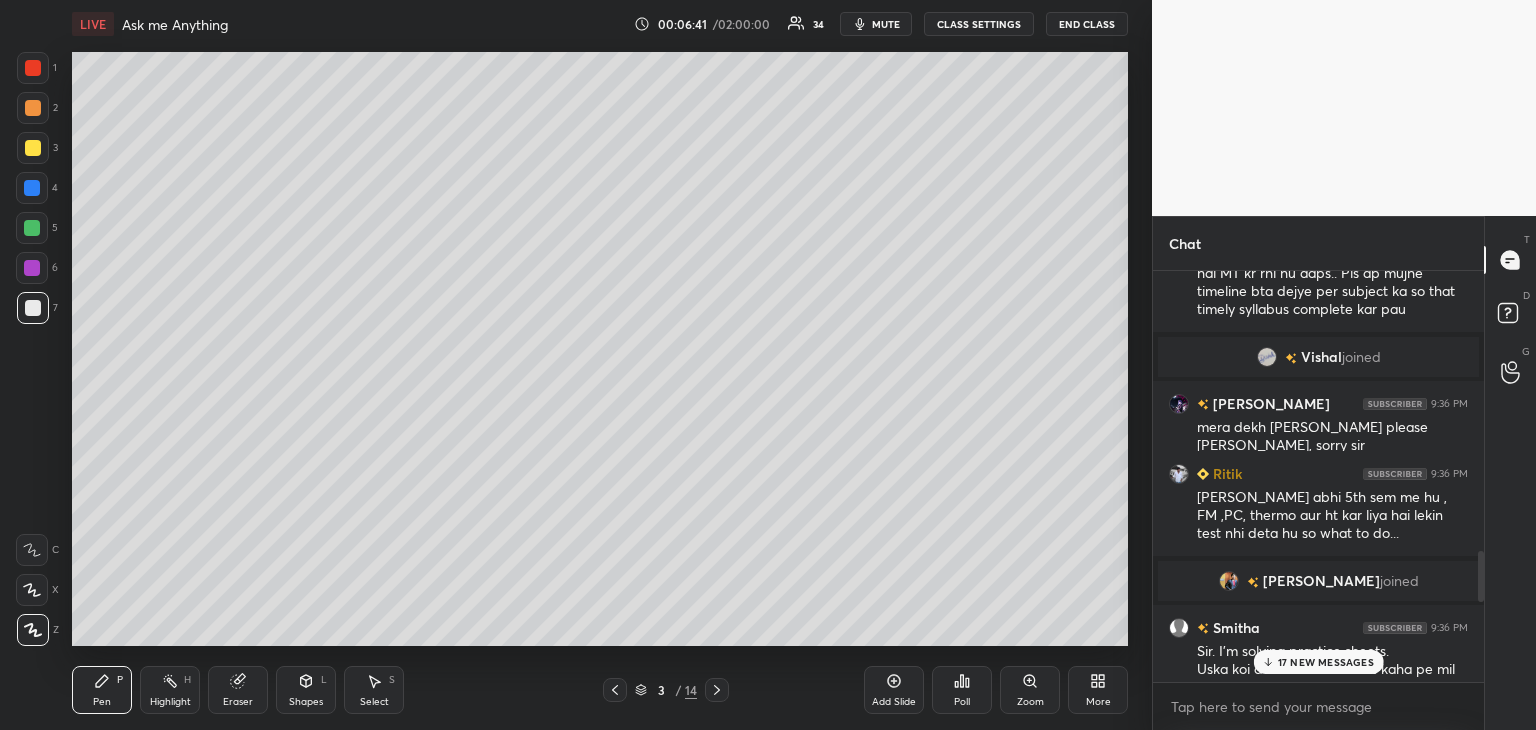 click at bounding box center [33, 148] 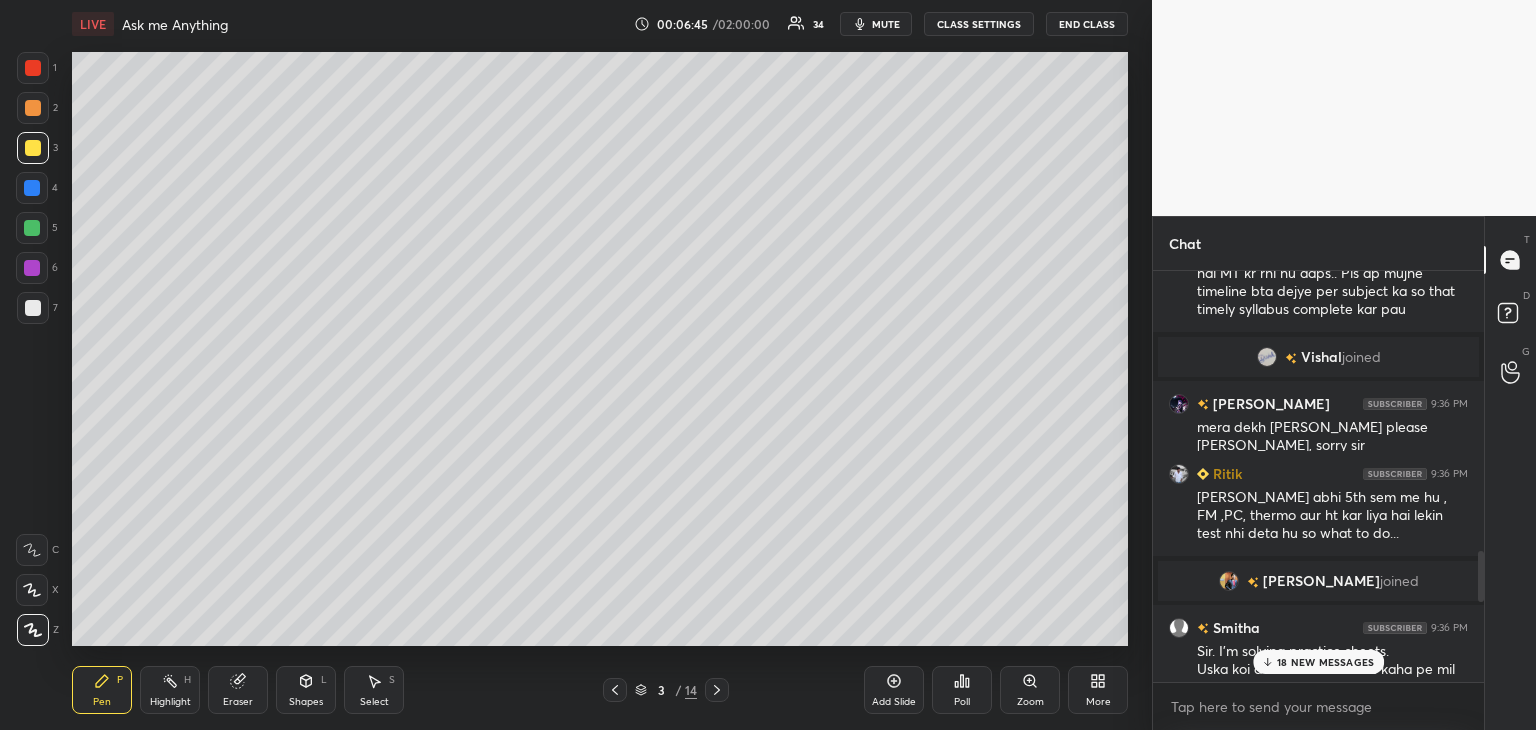 click at bounding box center (33, 308) 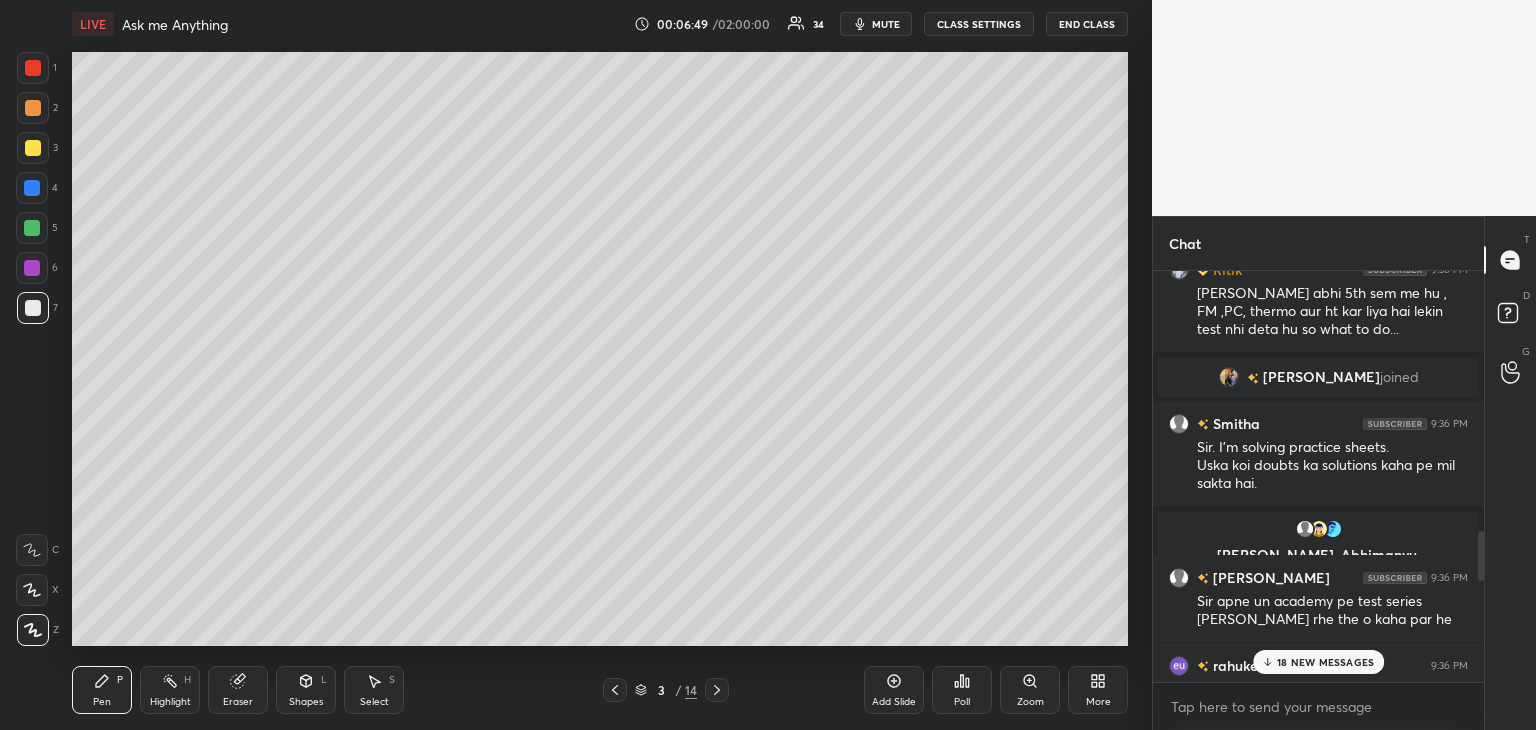scroll, scrollTop: 2337, scrollLeft: 0, axis: vertical 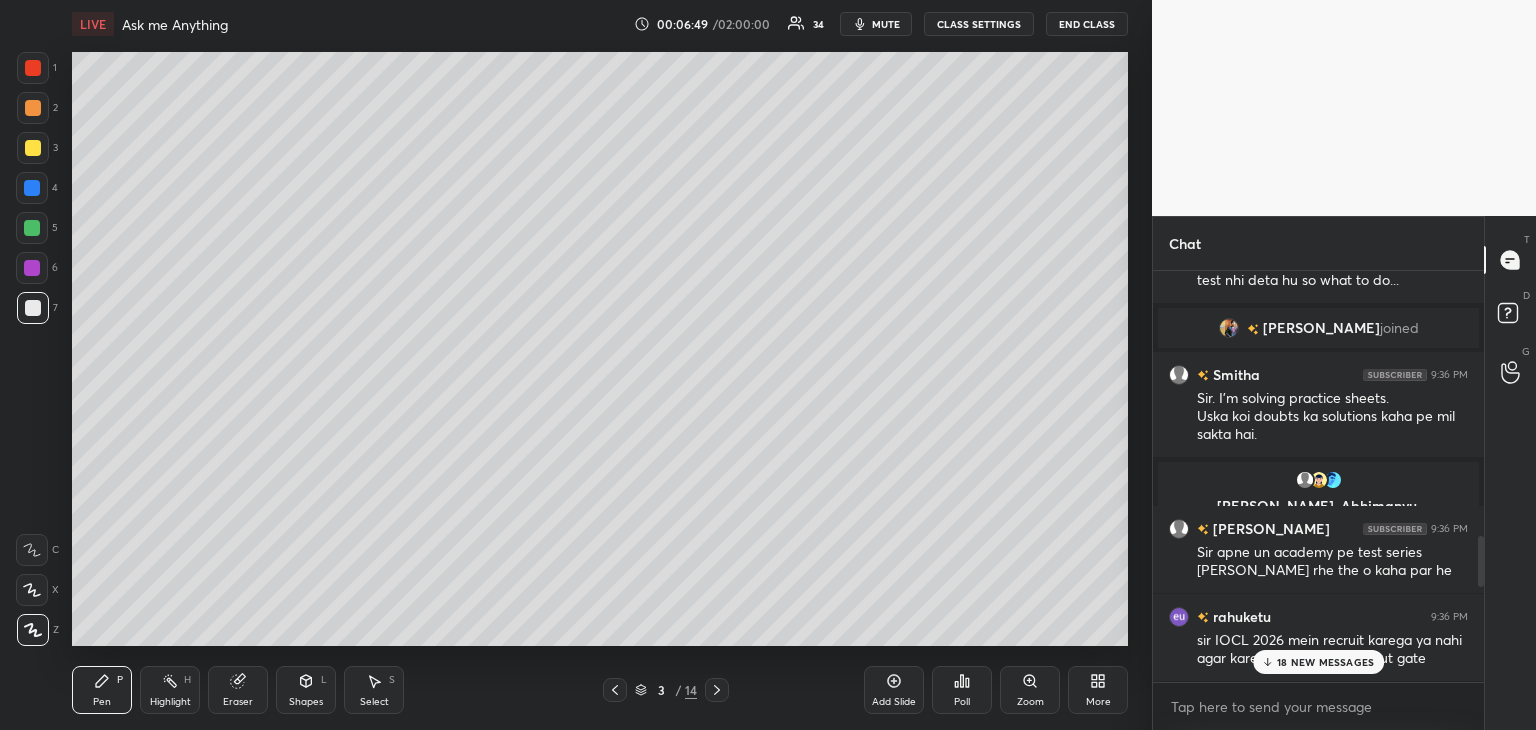 drag, startPoint x: 1483, startPoint y: 573, endPoint x: 1483, endPoint y: 604, distance: 31 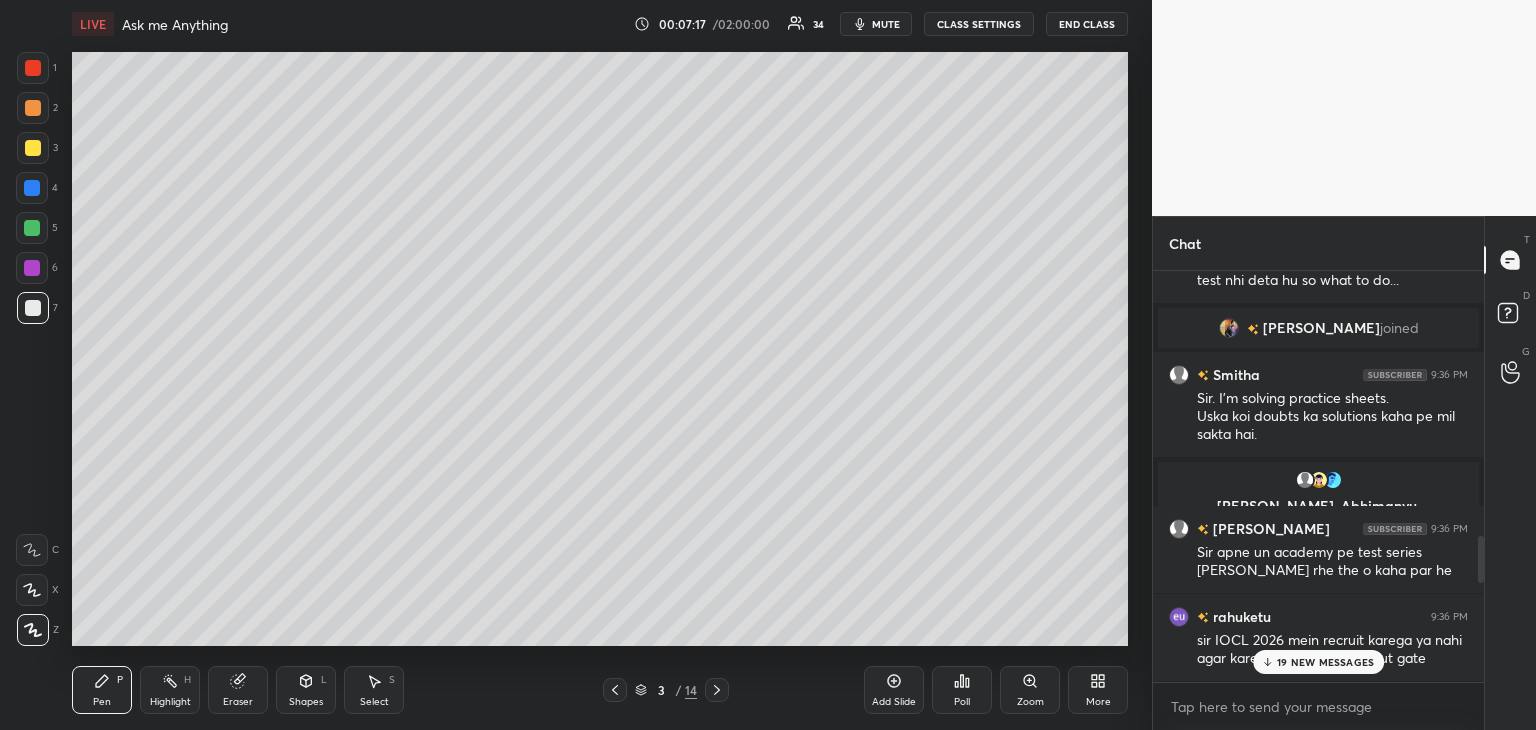 click at bounding box center [33, 148] 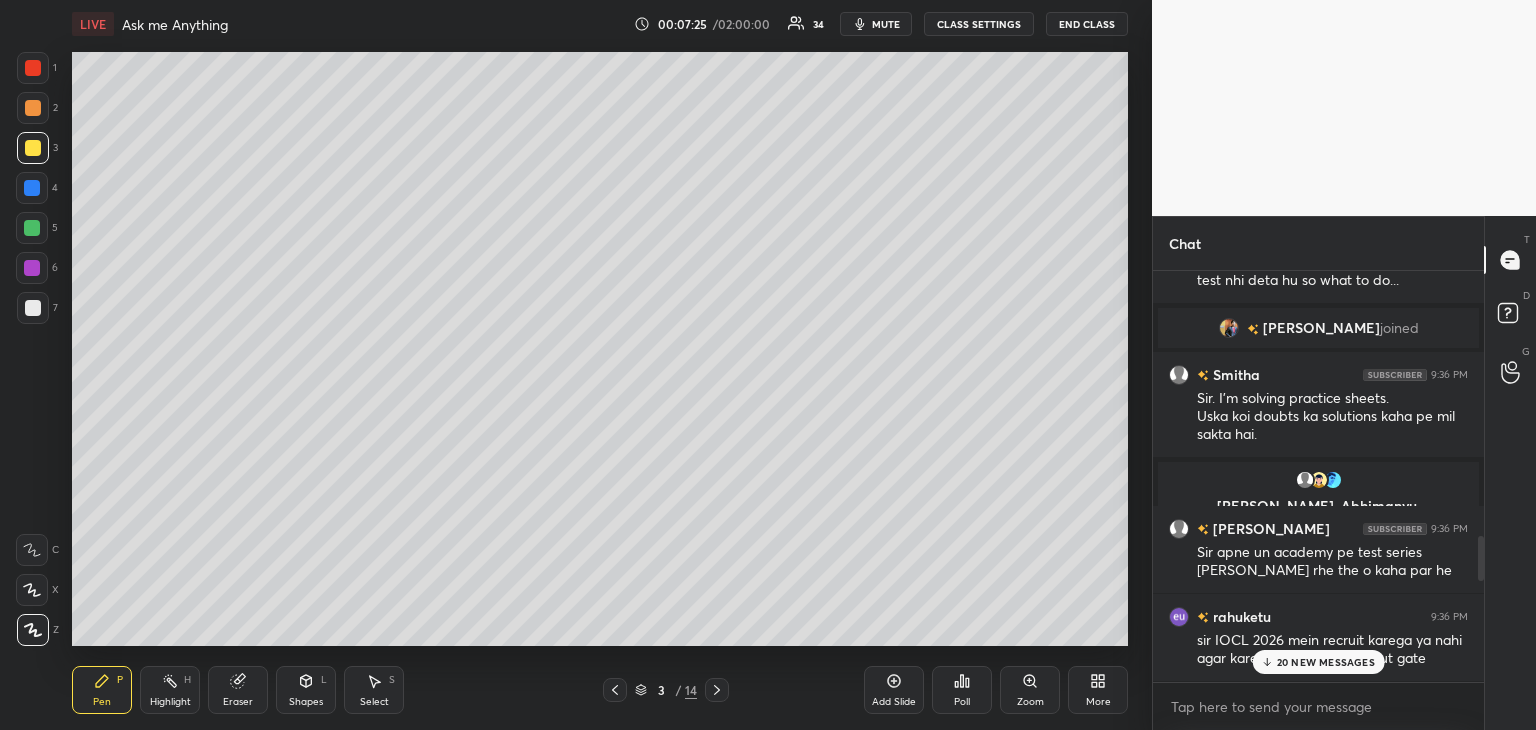 click at bounding box center (33, 308) 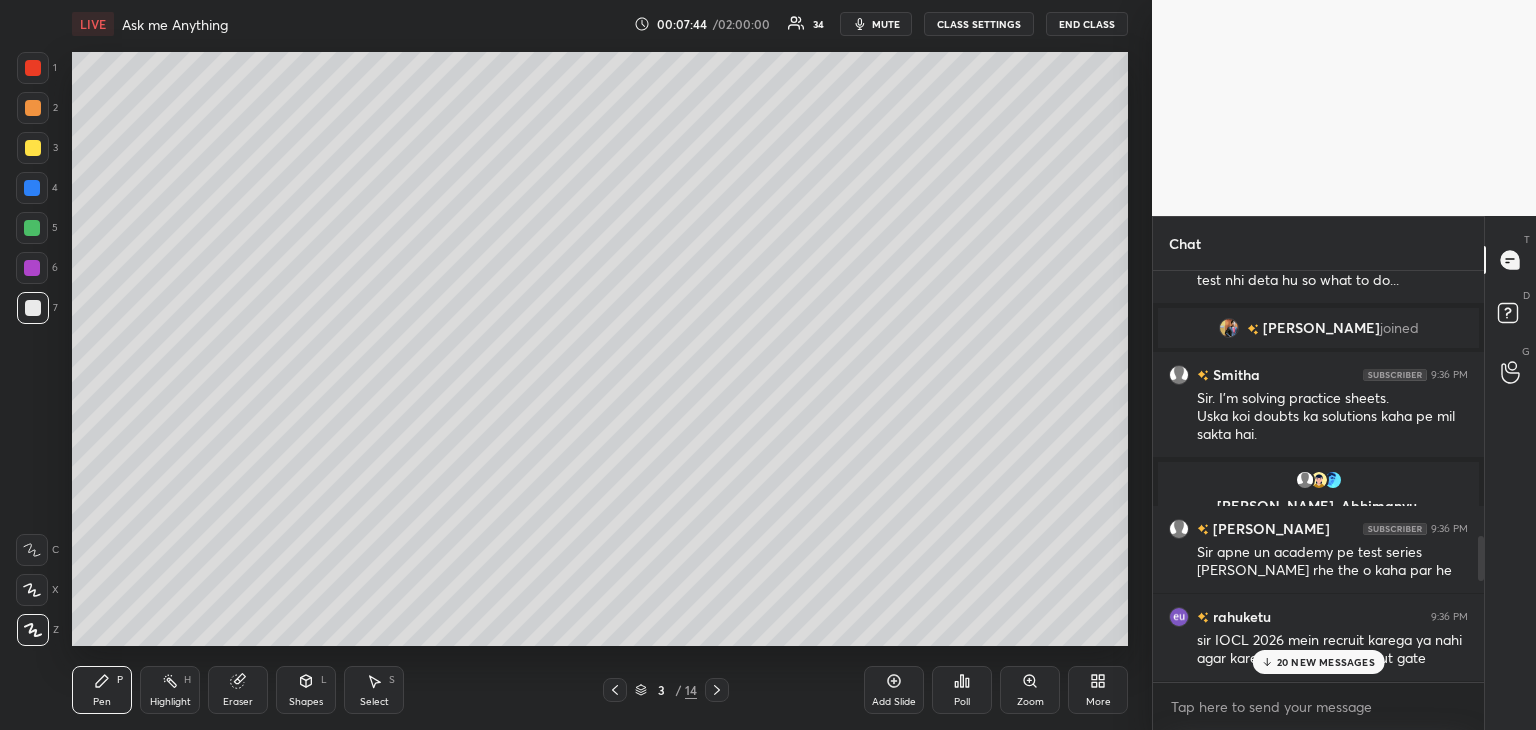 click at bounding box center [33, 148] 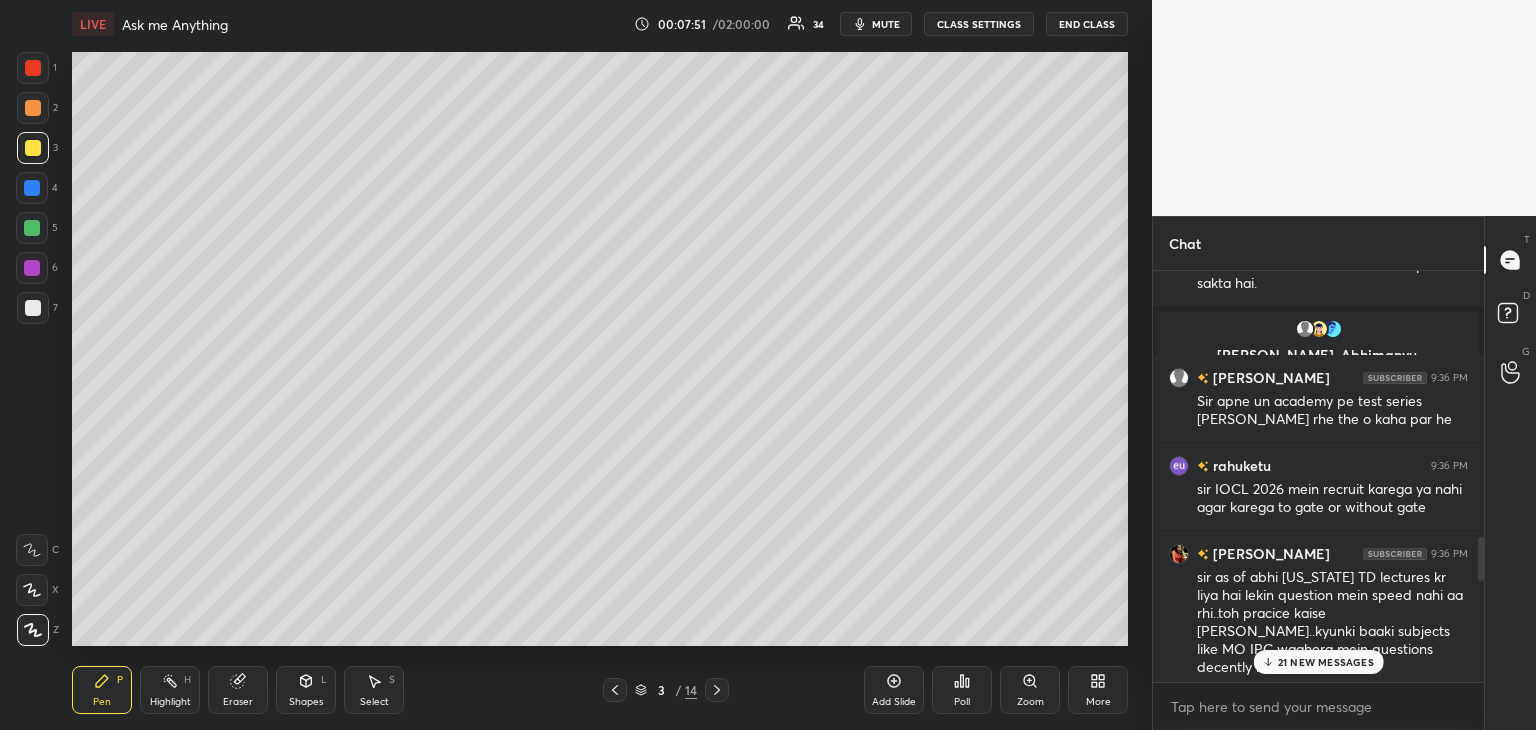 scroll, scrollTop: 2496, scrollLeft: 0, axis: vertical 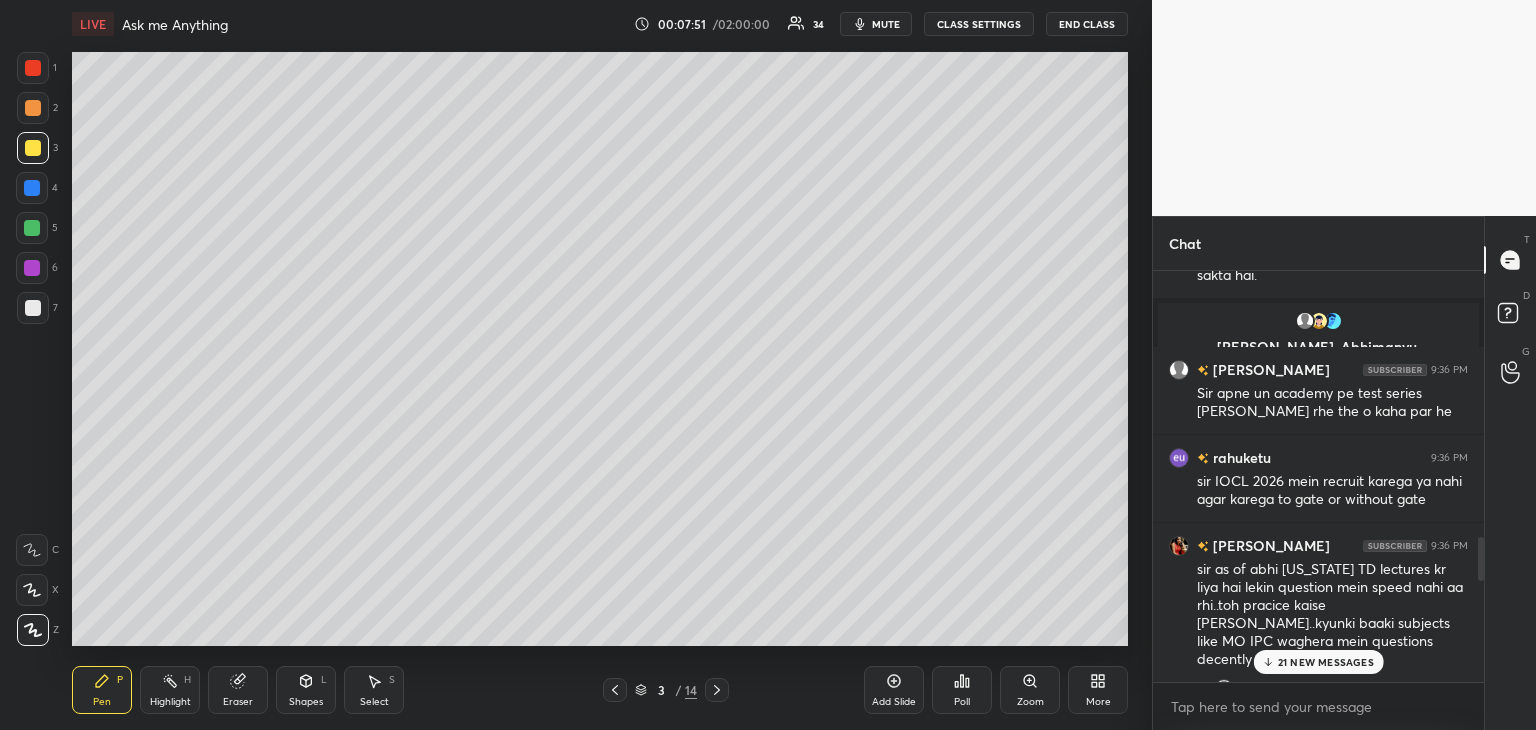 drag, startPoint x: 1483, startPoint y: 553, endPoint x: 1483, endPoint y: 570, distance: 17 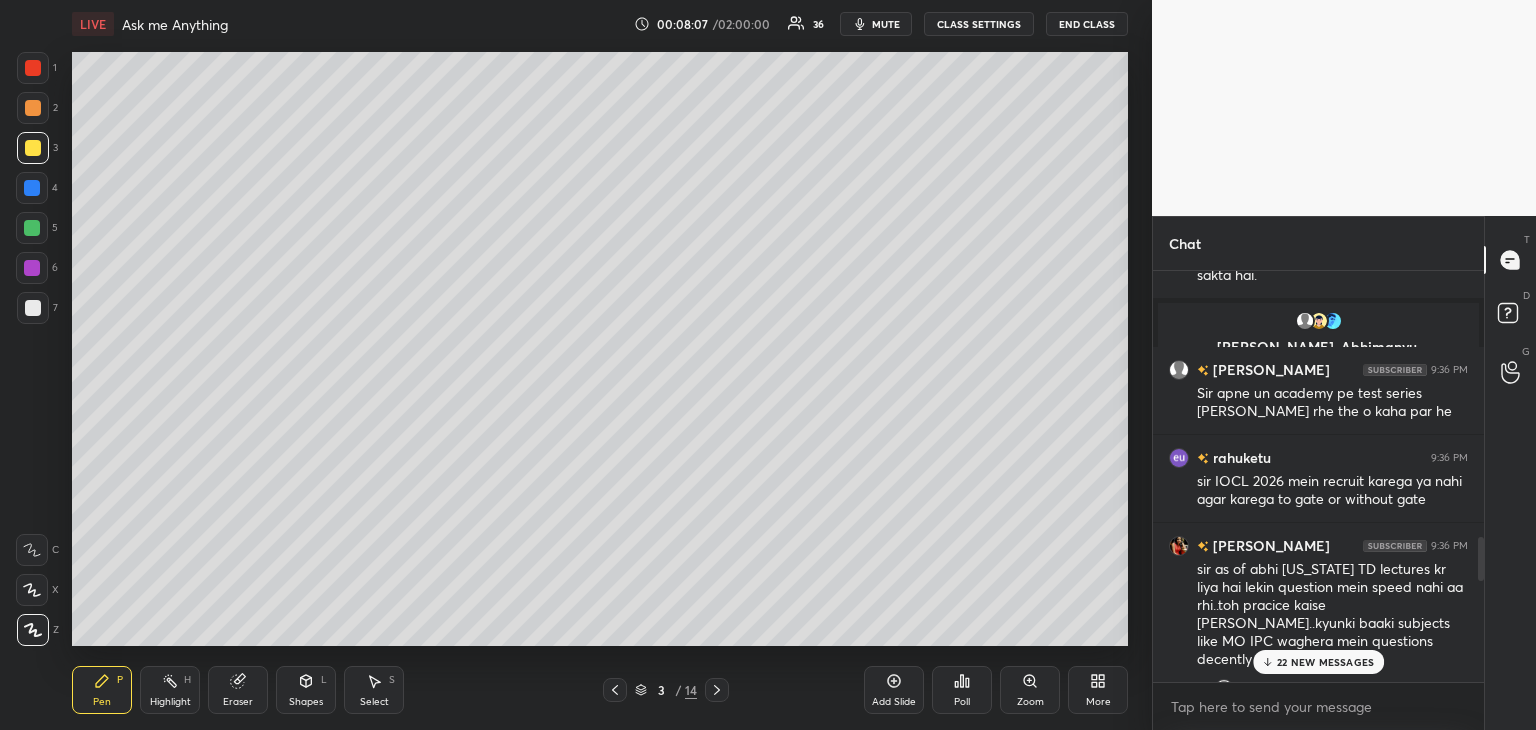 drag, startPoint x: 32, startPoint y: 313, endPoint x: 64, endPoint y: 334, distance: 38.27532 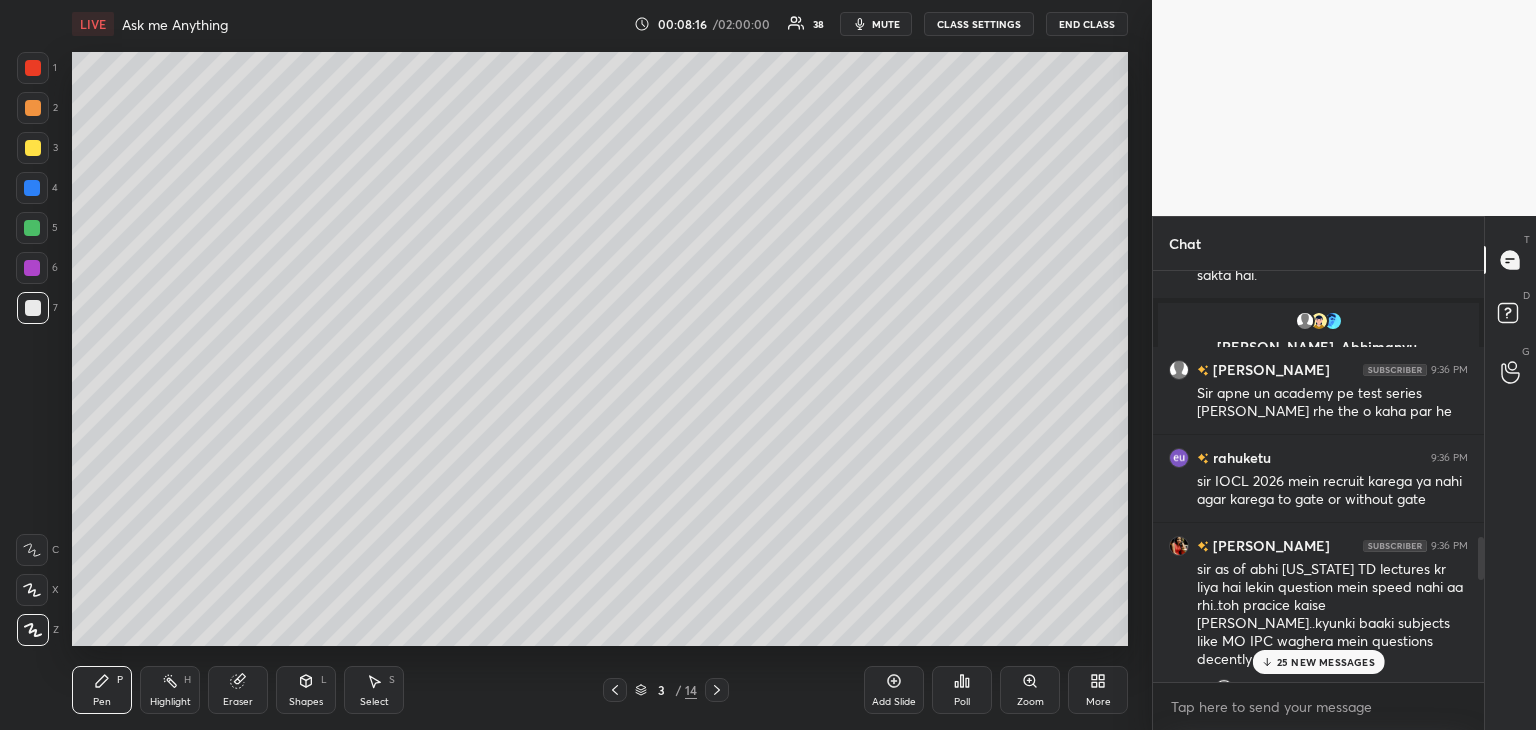 click at bounding box center (33, 148) 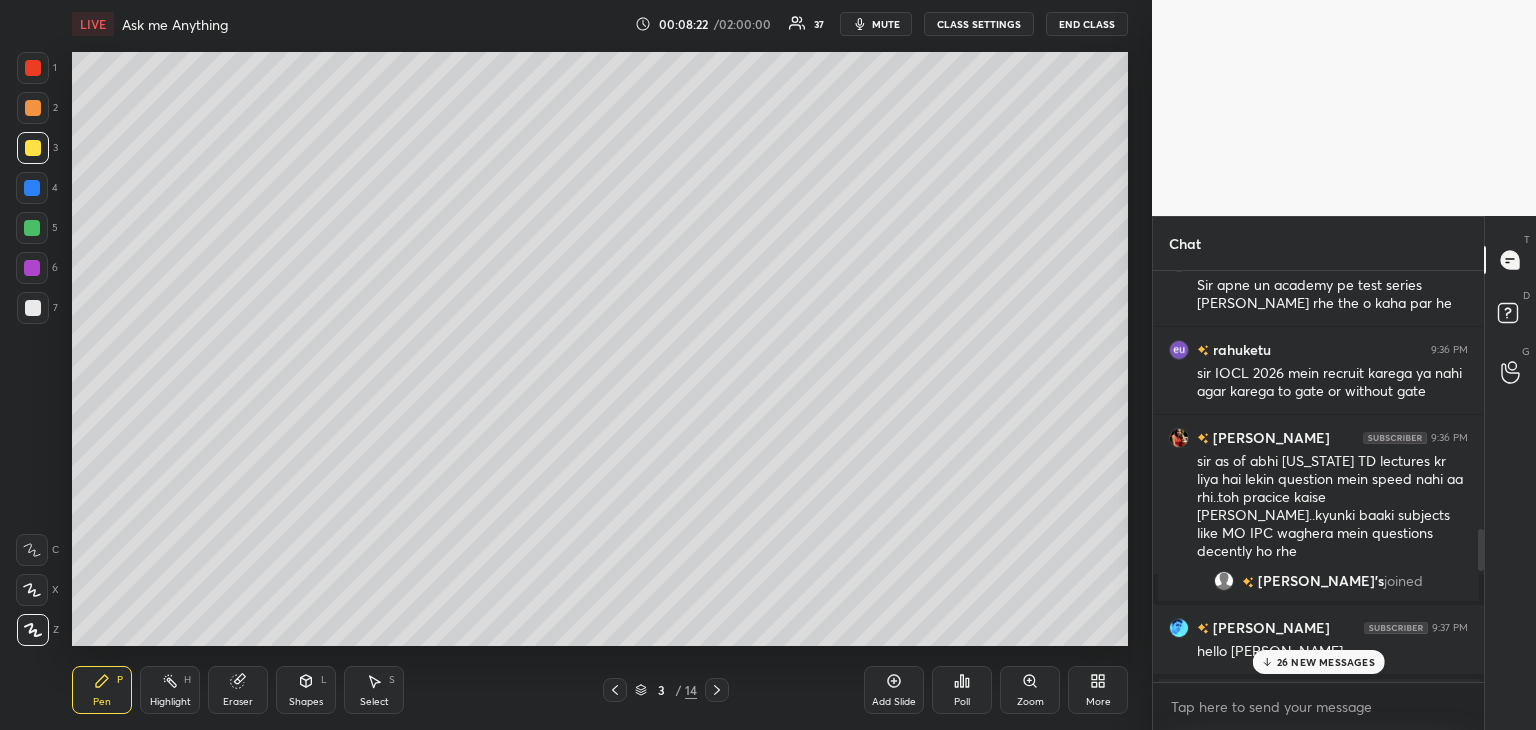 scroll, scrollTop: 2623, scrollLeft: 0, axis: vertical 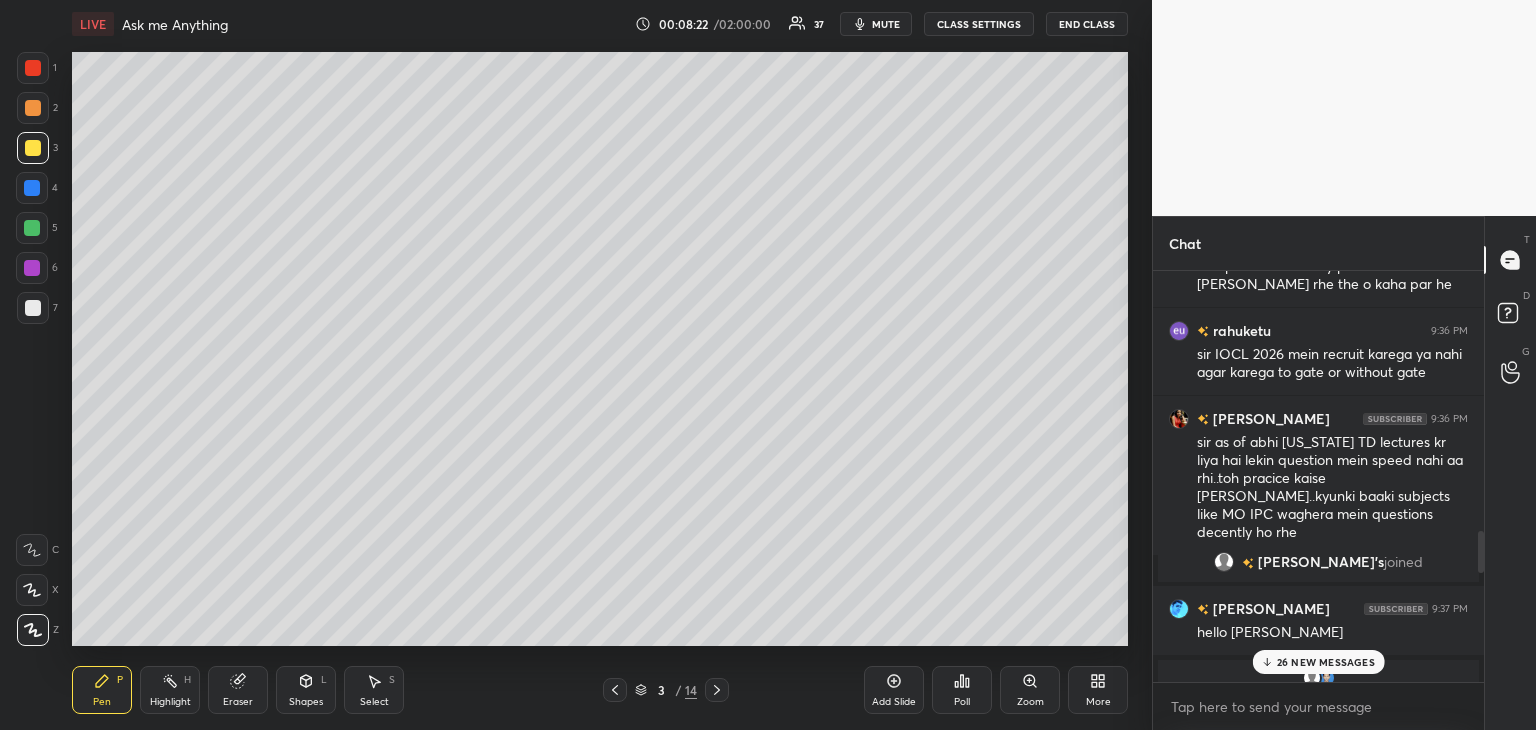 drag, startPoint x: 1483, startPoint y: 559, endPoint x: 1483, endPoint y: 572, distance: 13 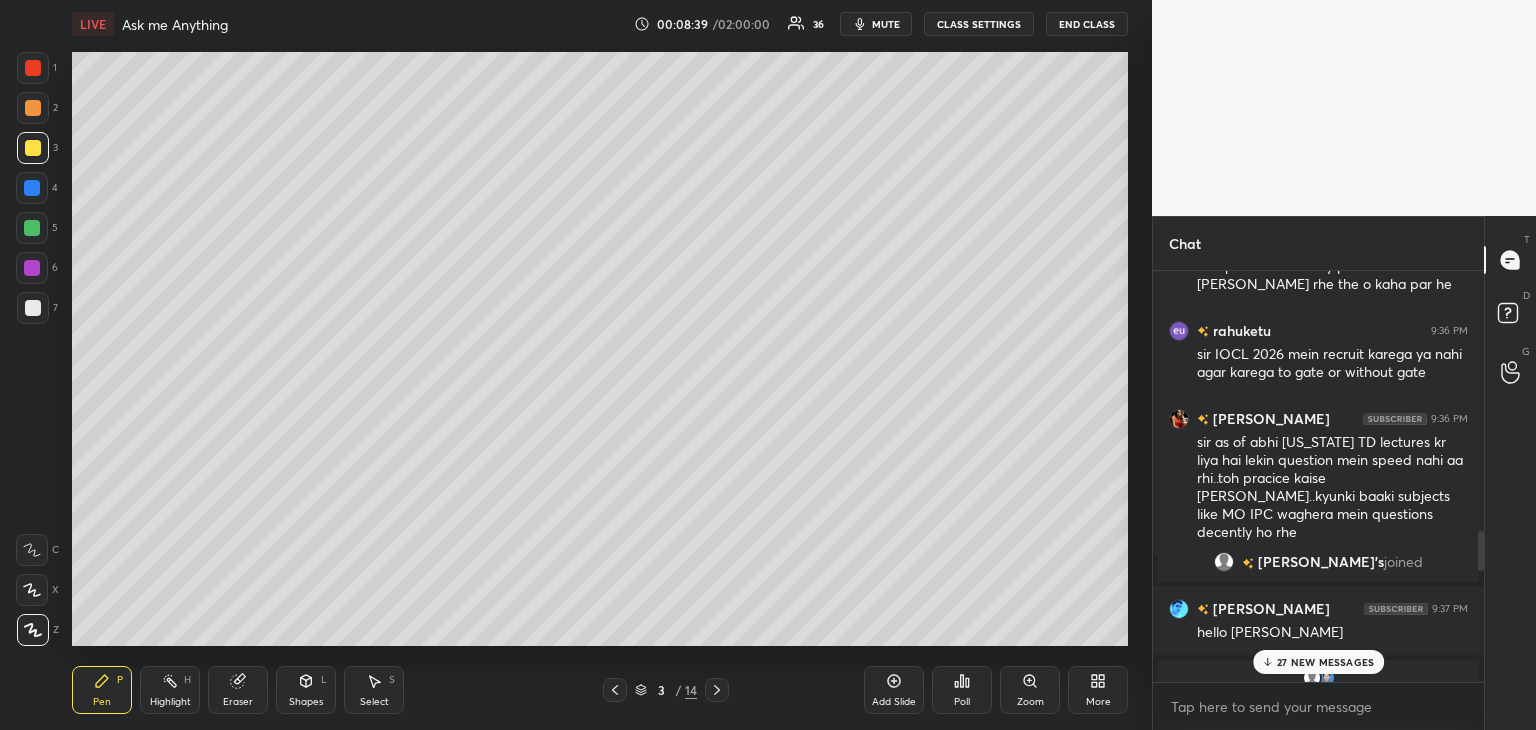 drag, startPoint x: 27, startPoint y: 297, endPoint x: 36, endPoint y: 315, distance: 20.12461 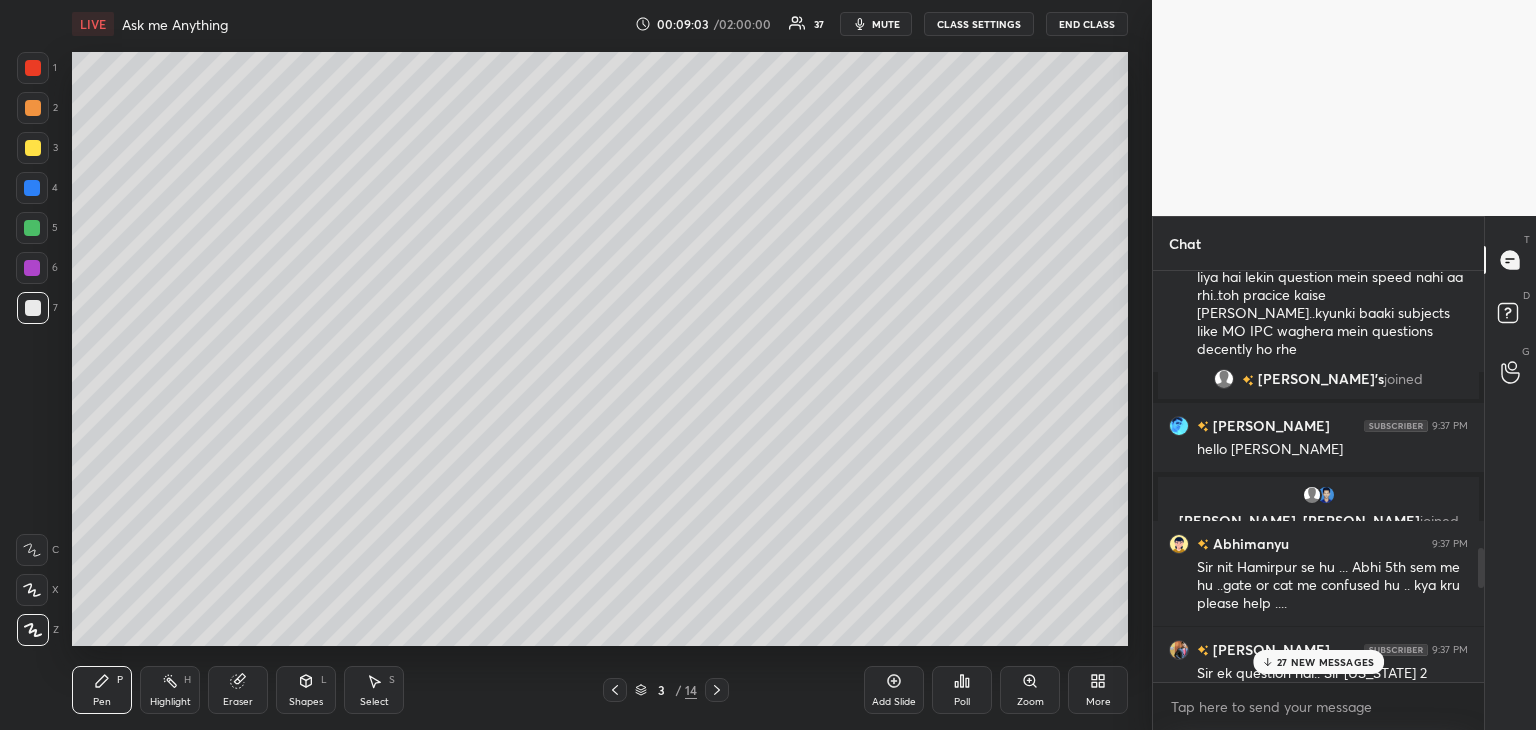 scroll, scrollTop: 2827, scrollLeft: 0, axis: vertical 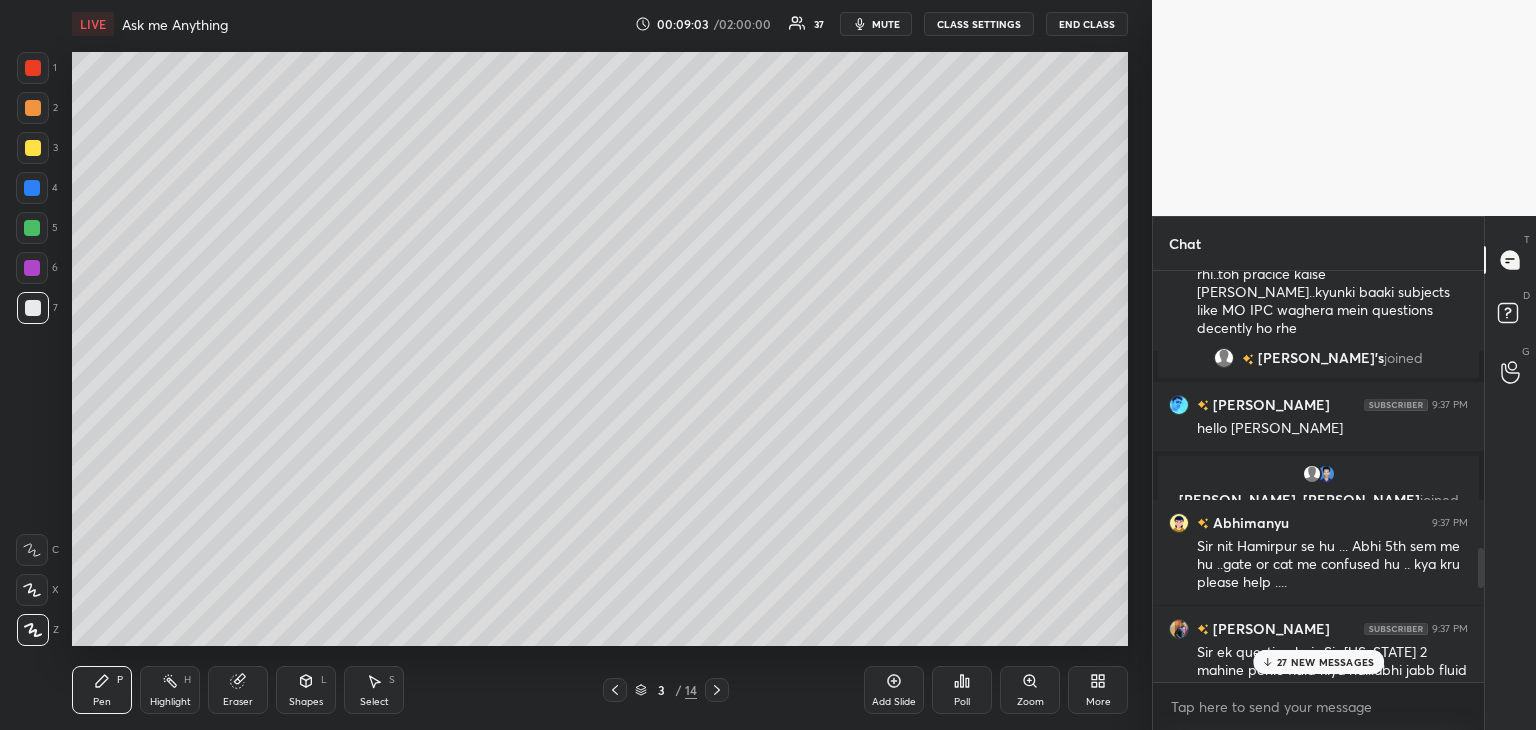 drag, startPoint x: 1481, startPoint y: 557, endPoint x: 1482, endPoint y: 577, distance: 20.024984 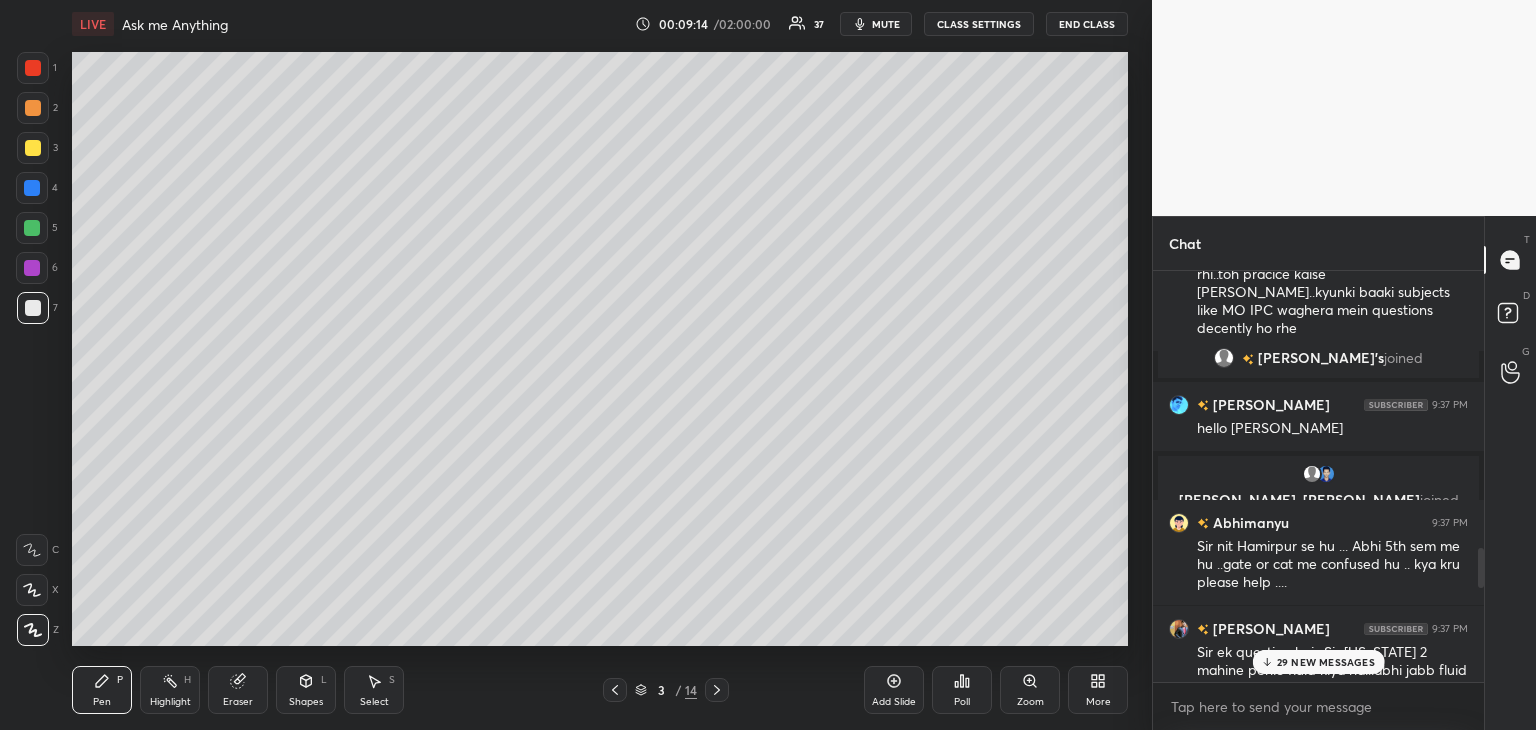 click at bounding box center (33, 148) 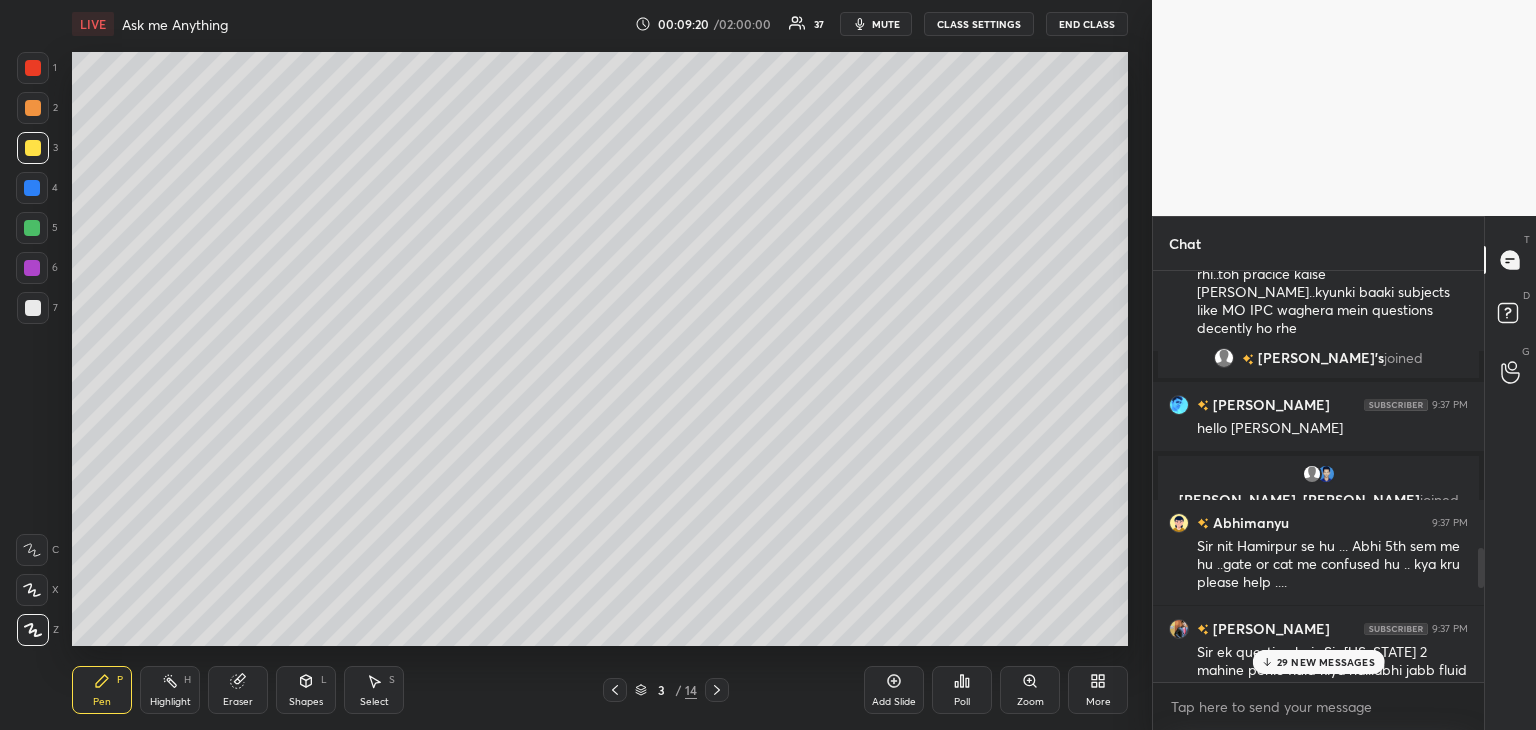 click at bounding box center [33, 308] 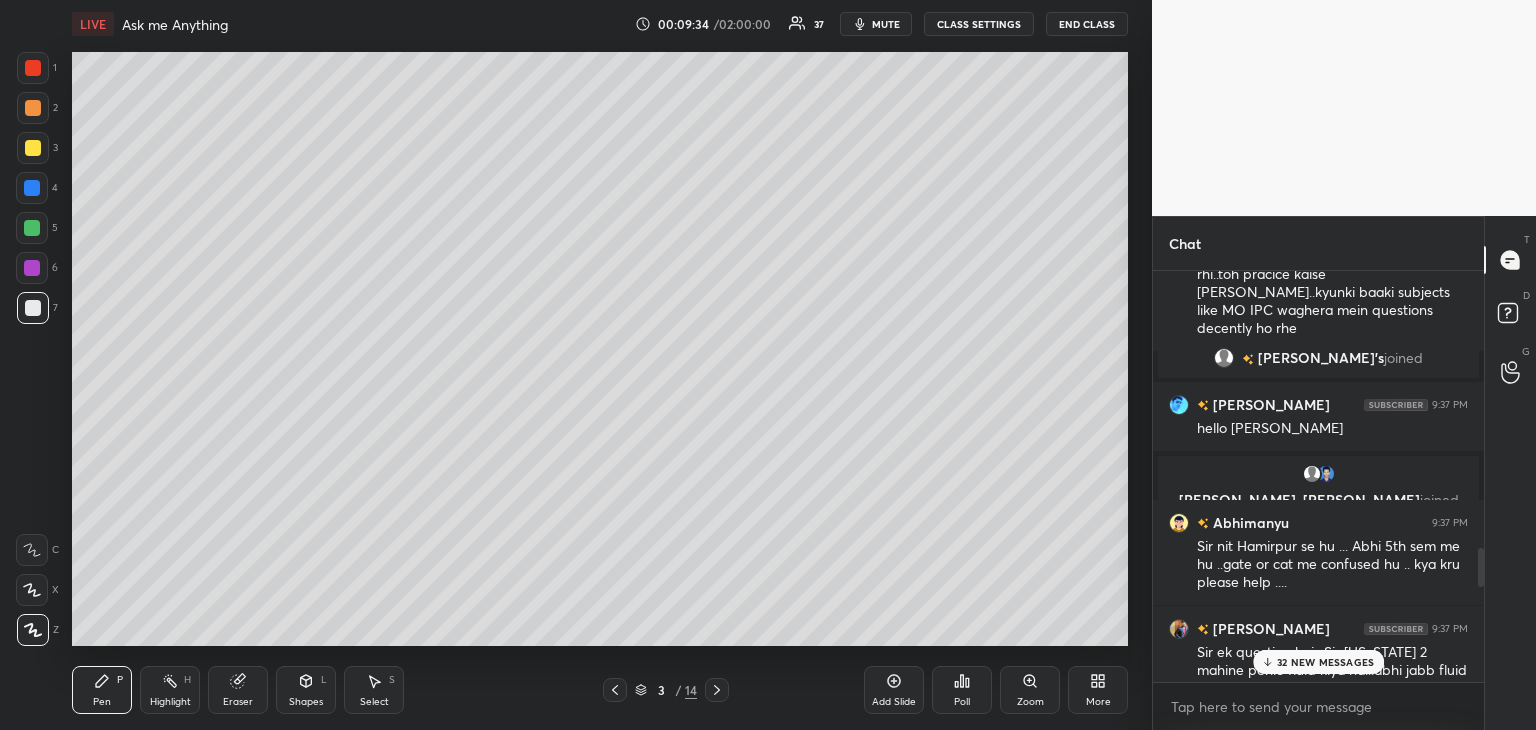 click on "Add Slide" at bounding box center [894, 702] 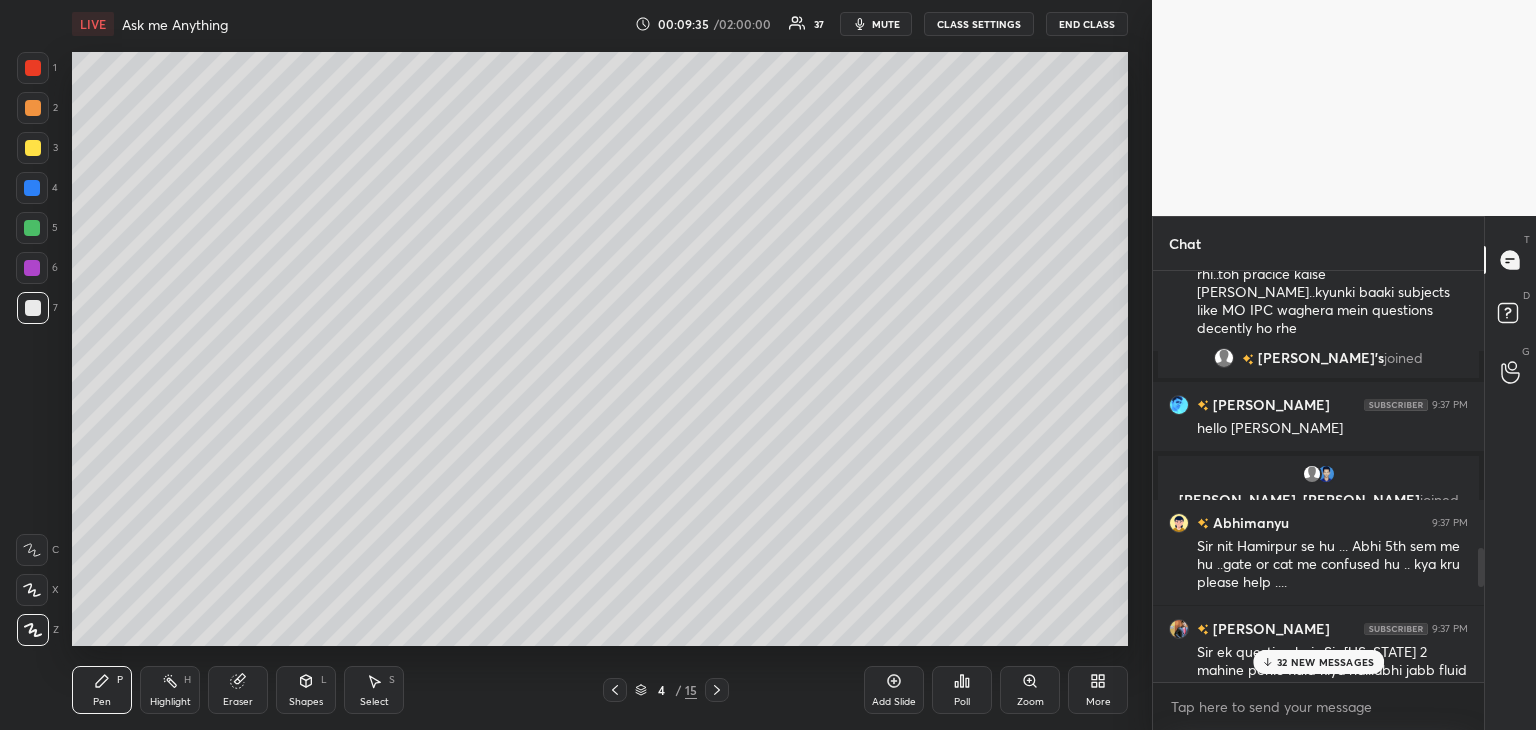 click on "32 NEW MESSAGES" at bounding box center (1325, 662) 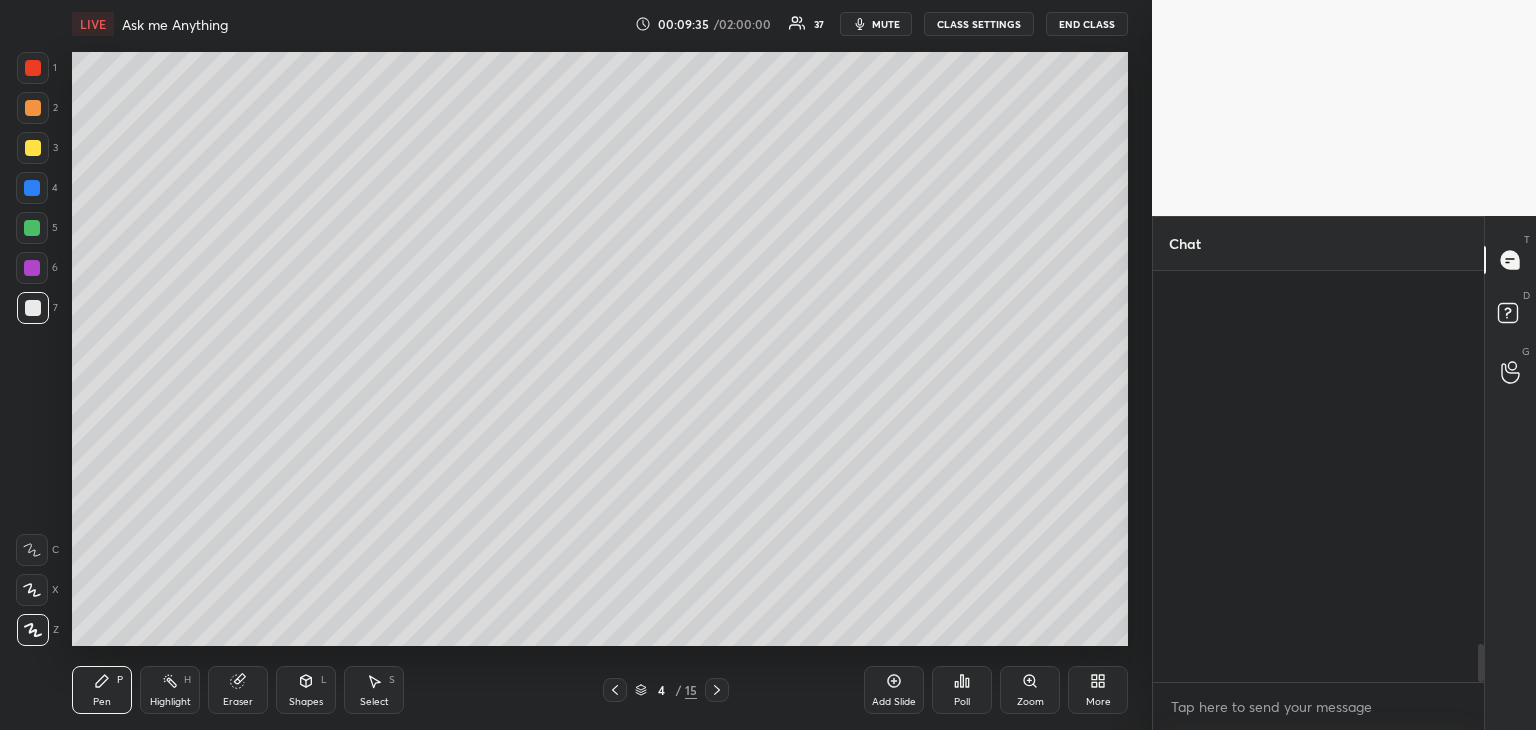 scroll, scrollTop: 4094, scrollLeft: 0, axis: vertical 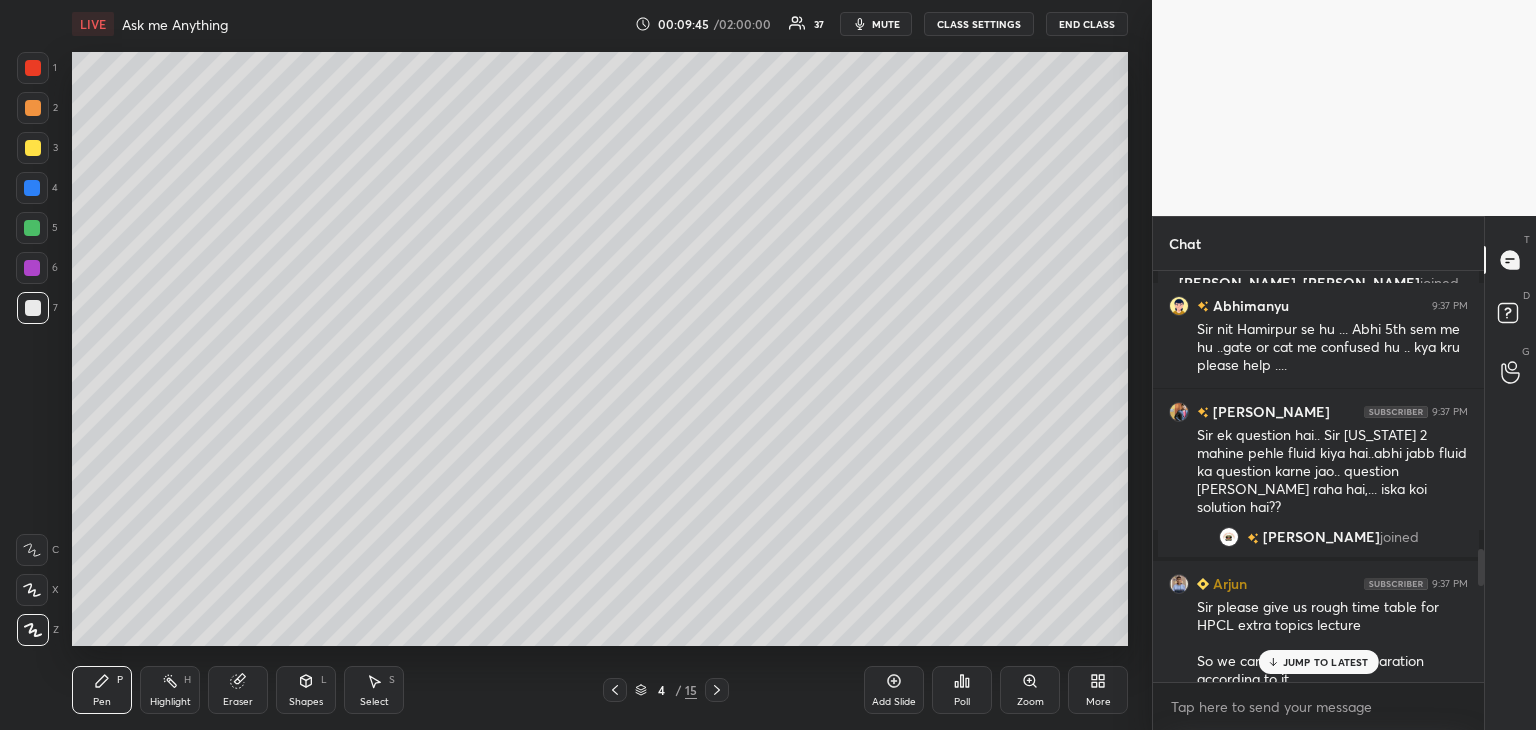 drag, startPoint x: 1480, startPoint y: 661, endPoint x: 1488, endPoint y: 579, distance: 82.38932 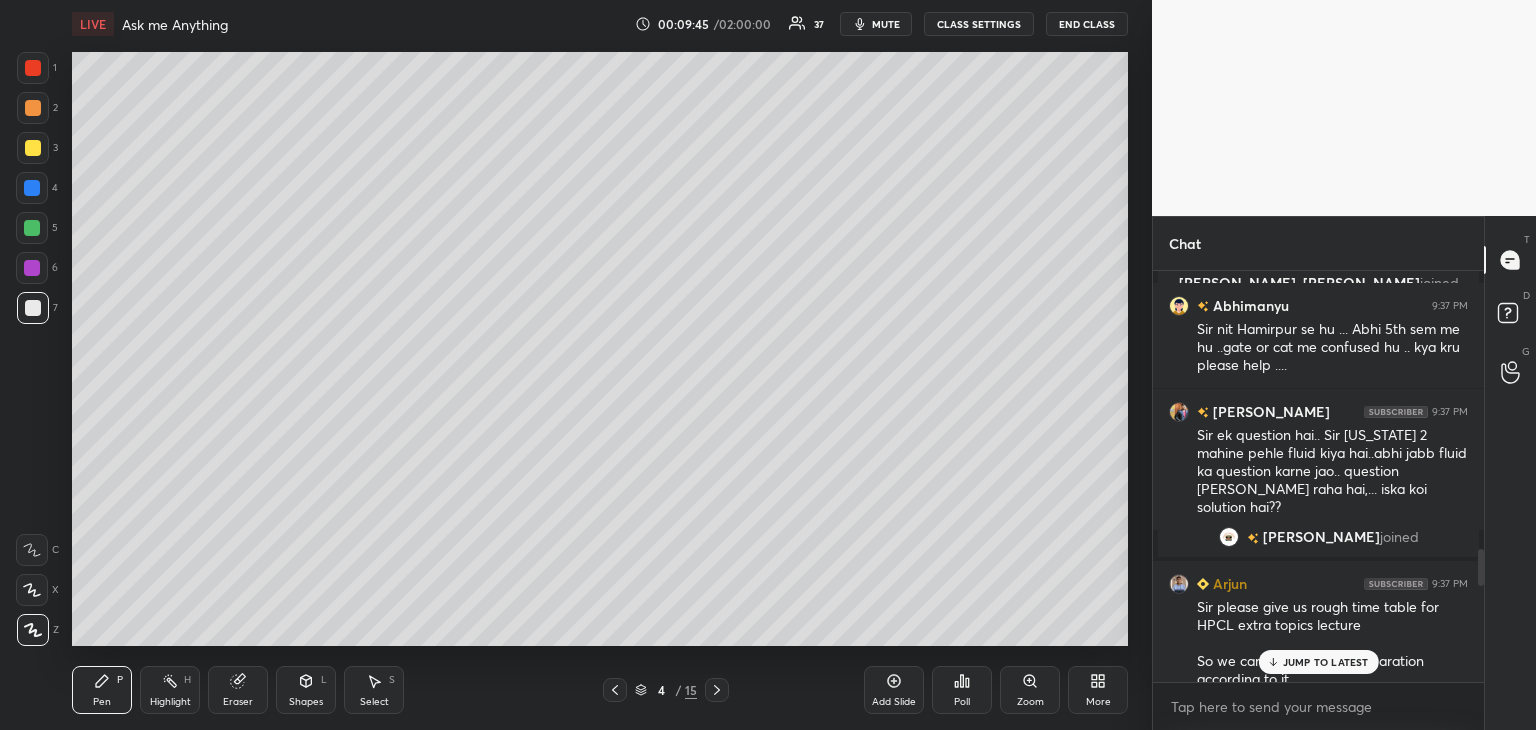 click on "Chat [PERSON_NAME] 9:37 PM hello [PERSON_NAME], [PERSON_NAME]  joined Abhimanyu 9:37 PM Sir nit Hamirpur se hu ... Abhi 5th sem me hu ..gate or cat me confused hu .. kya kru please help .... [PERSON_NAME] 9:37 PM Sir ek question hai.. Sir [US_STATE] 2 mahine pehle fluid kiya hai..abhi jabb fluid ka question karne jao.. question [PERSON_NAME] raha hai,... iska koi solution hai?? [PERSON_NAME]  joined Arjun 9:37 PM Sir please give us rough time table for HPCL extra topics lecture
So we can manage our preparation according to it
One small request
Start topic which is generally we do not well known
Like
1.process simulation and modeling
[URL]  and ML Vishal 9:38 PM ab aagye konse live subject padho gye aap Abhi's 9:38 PM Hello sir , i am [PERSON_NAME] , i already messaged you on WhatsApp  and telegram , please see the message 1 [PERSON_NAME], AK, [PERSON_NAME] &  1 other  joined [PERSON_NAME] 9:39 PM Sir i am final year student sir mere se fm, cre ,thermo ke questions nhi bnte .in subject ke questions krne ka mn hi nhi krta Shri 9:39 PM md, [PERSON_NAME]  joined Sandeep x" at bounding box center [1344, 473] 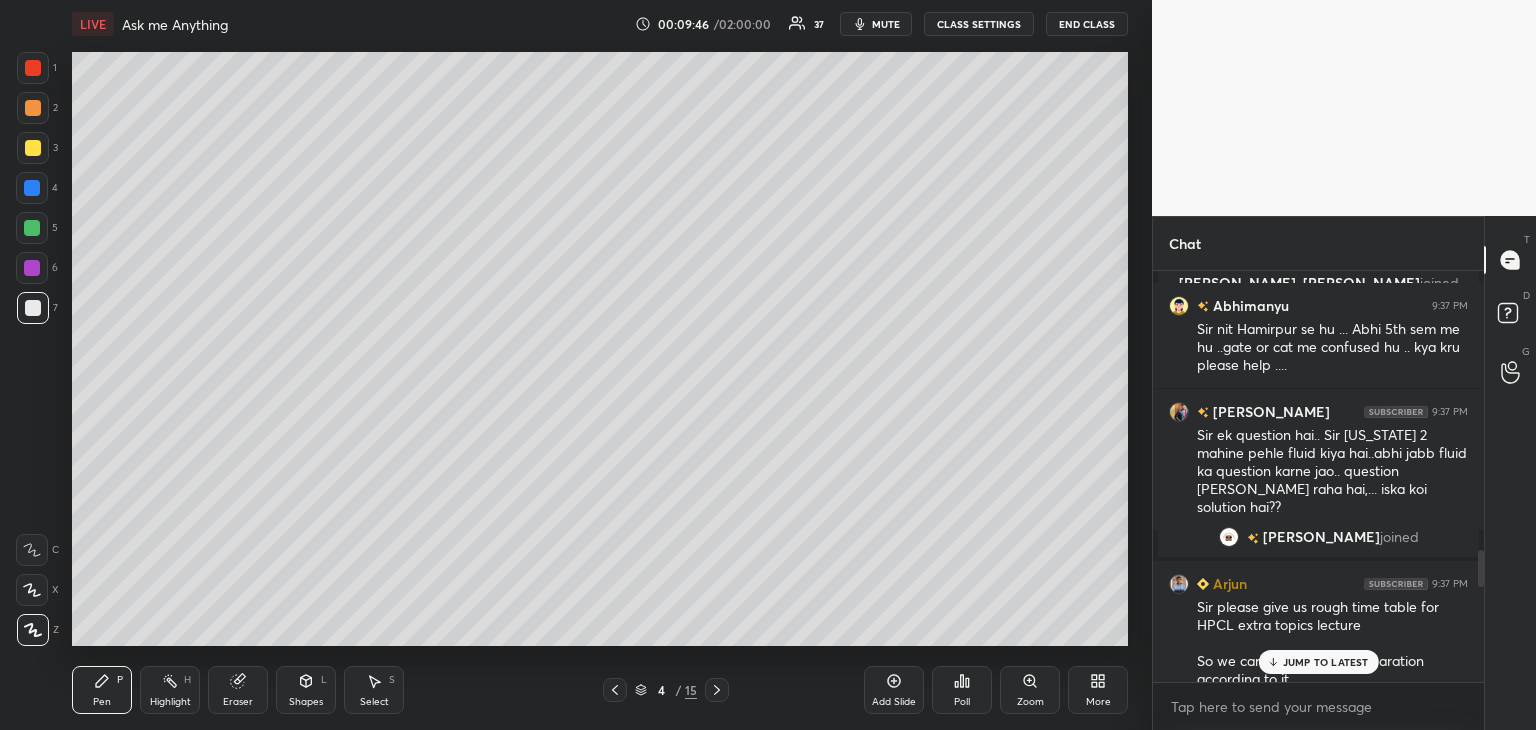 scroll, scrollTop: 3055, scrollLeft: 0, axis: vertical 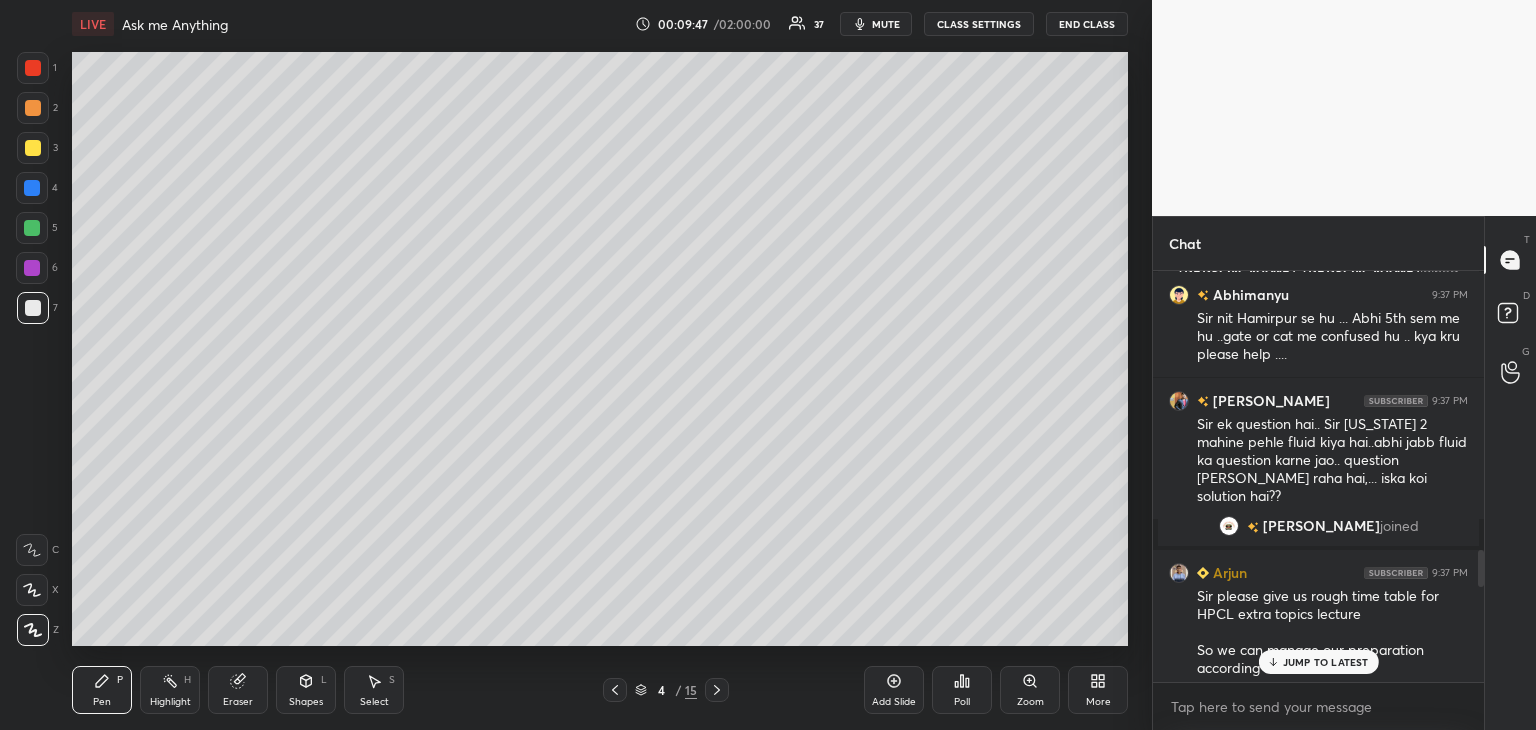 click at bounding box center (33, 148) 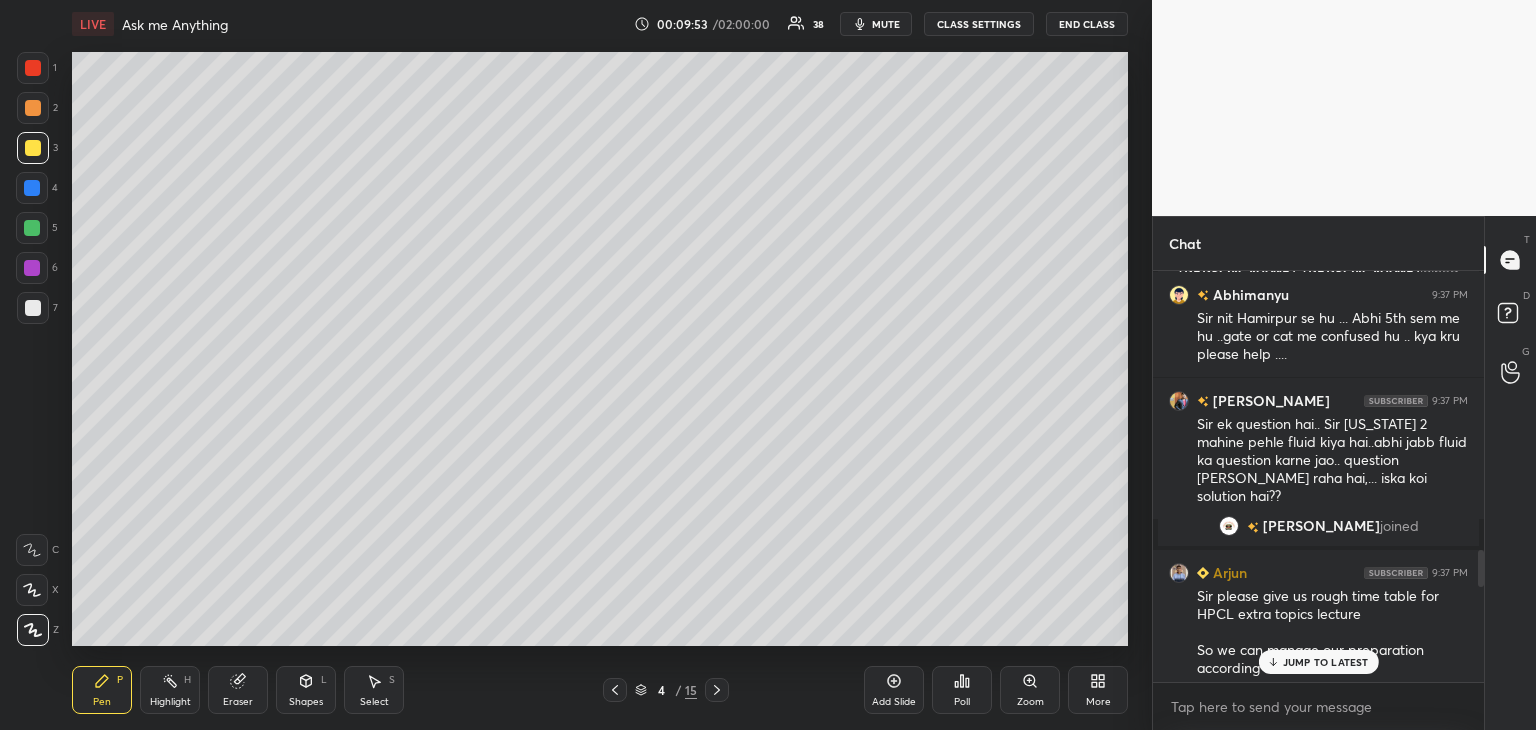 click 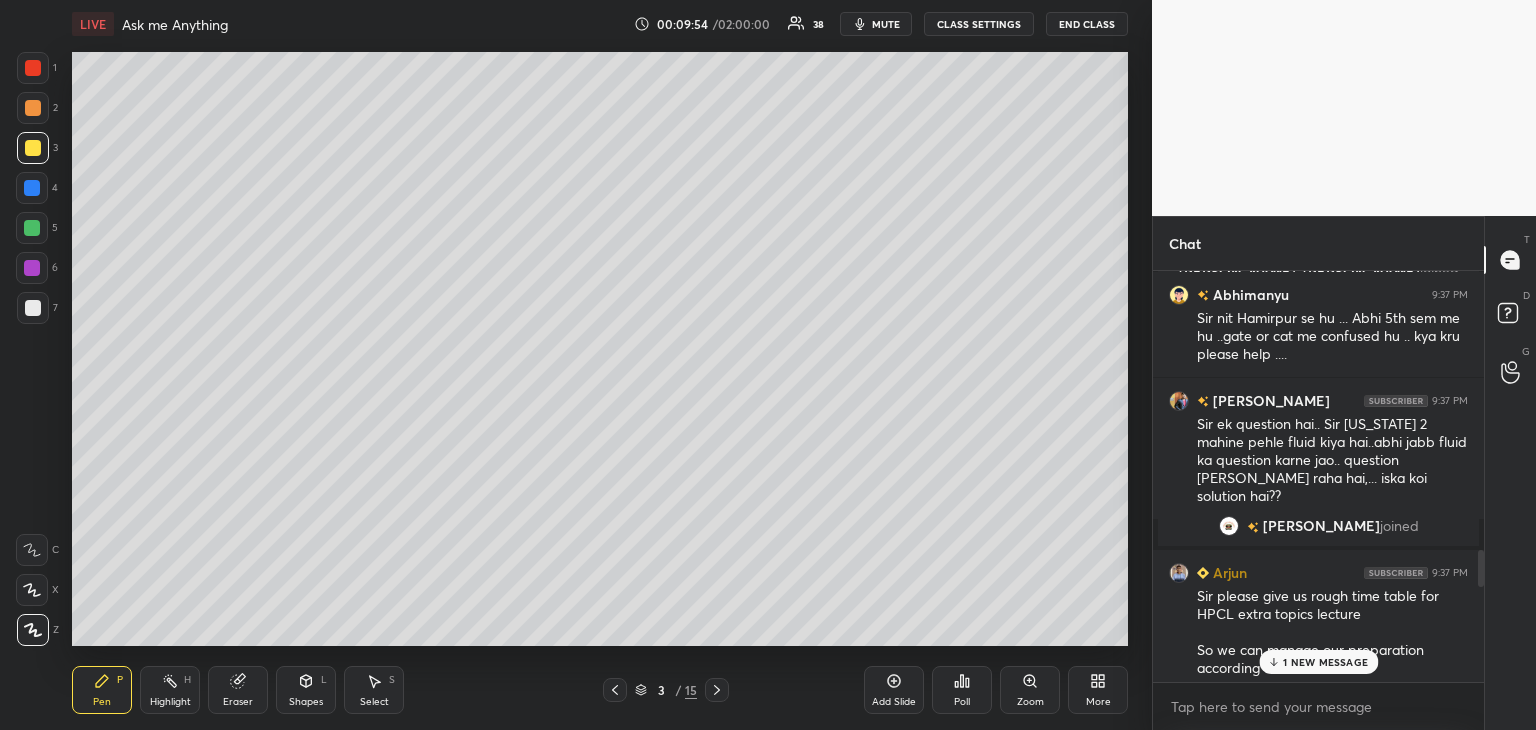 click 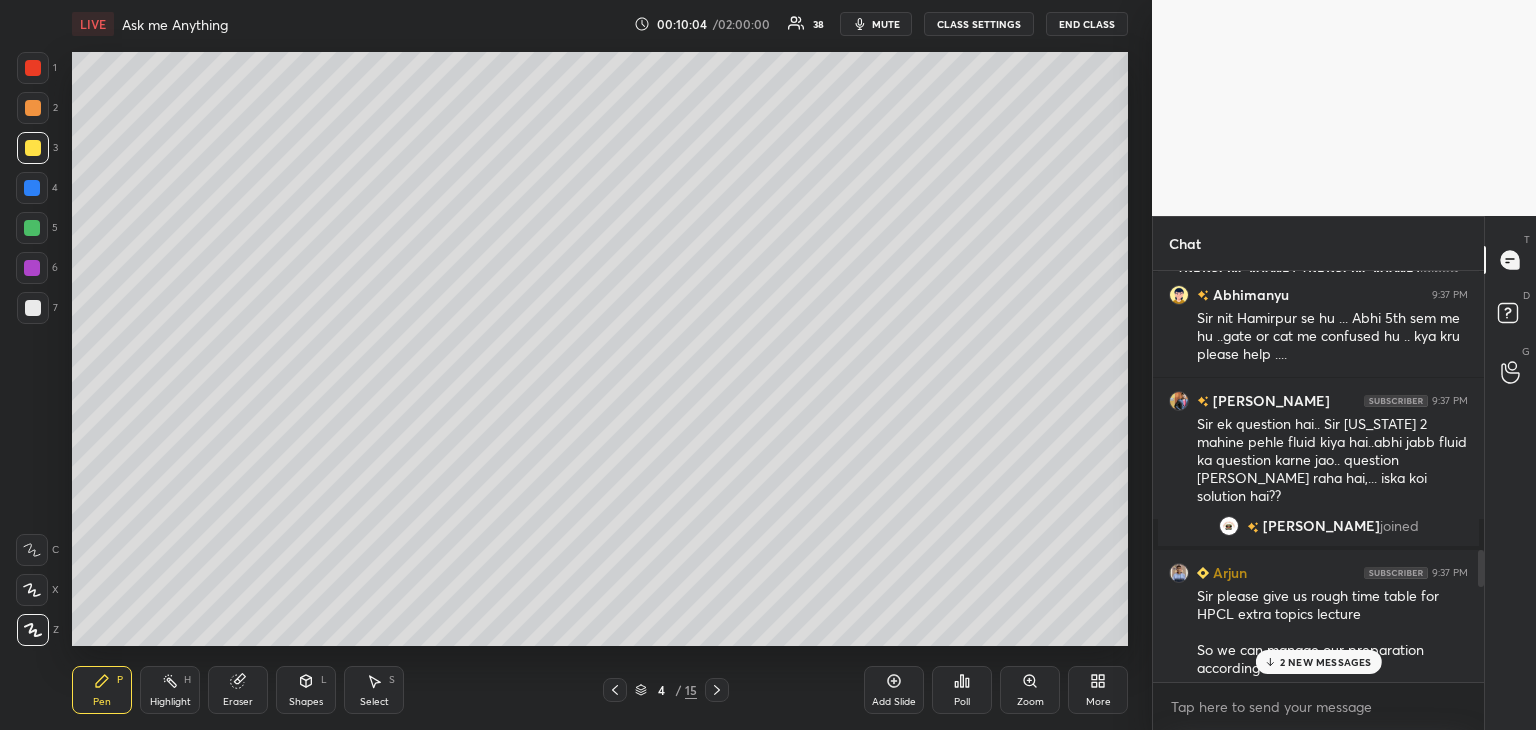 drag, startPoint x: 35, startPoint y: 315, endPoint x: 48, endPoint y: 317, distance: 13.152946 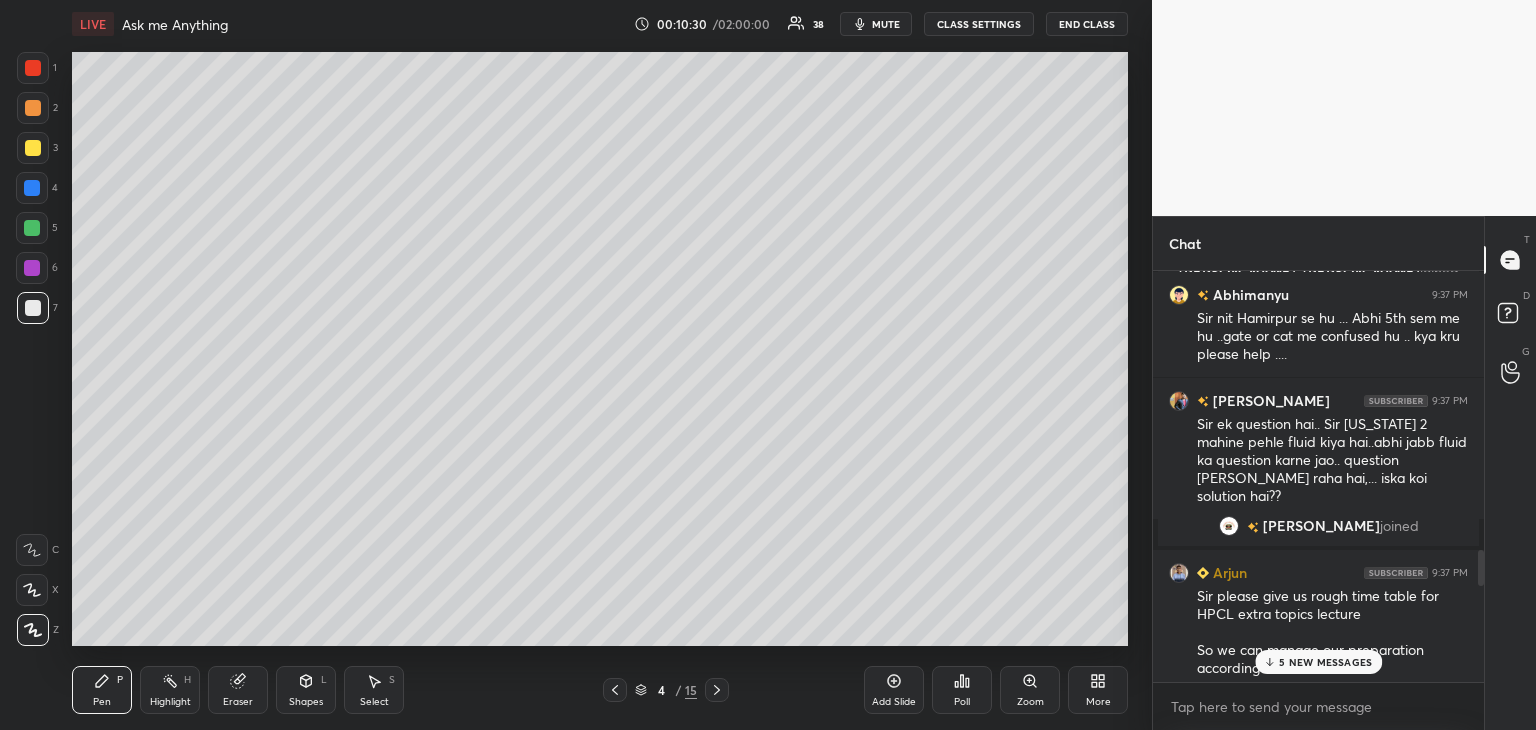 click at bounding box center (33, 148) 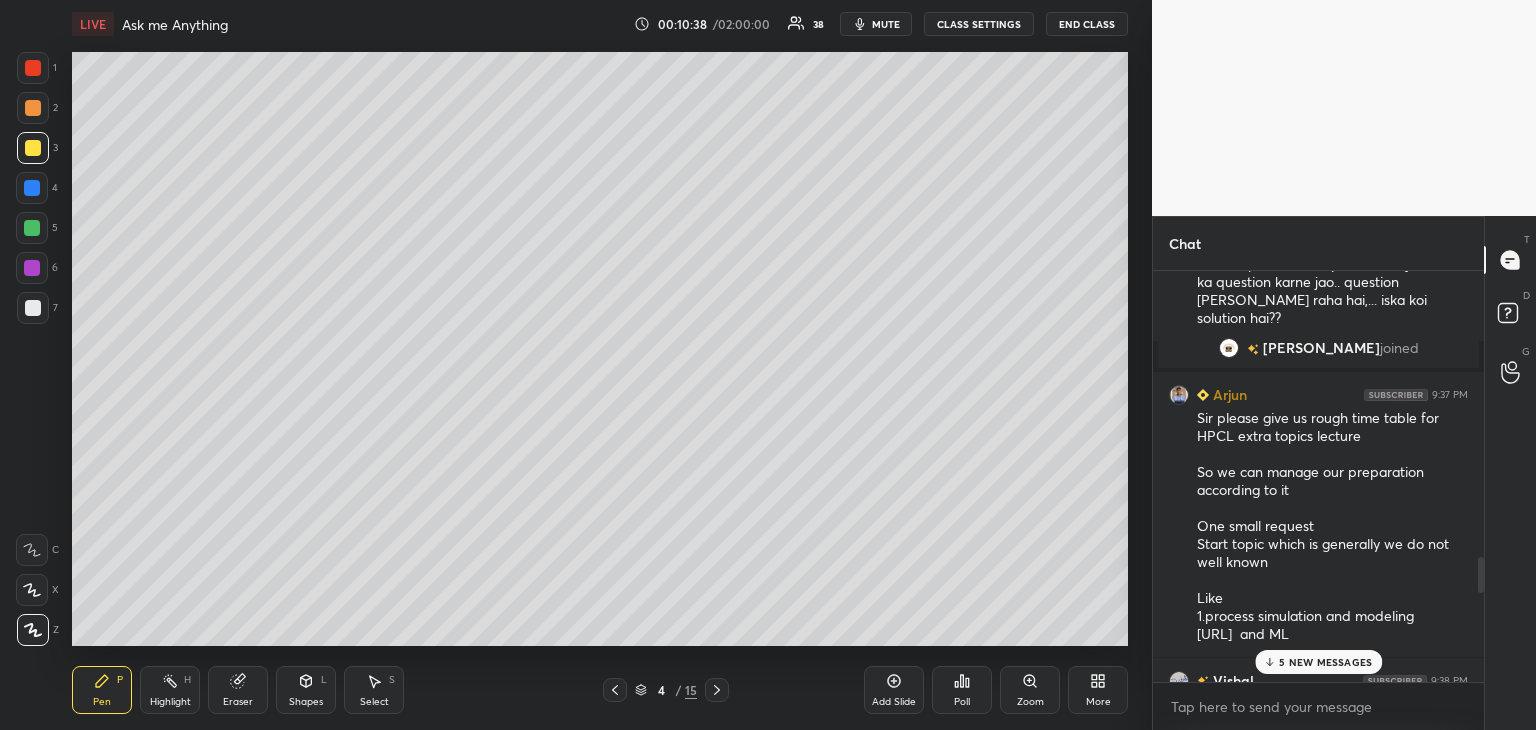 scroll, scrollTop: 3267, scrollLeft: 0, axis: vertical 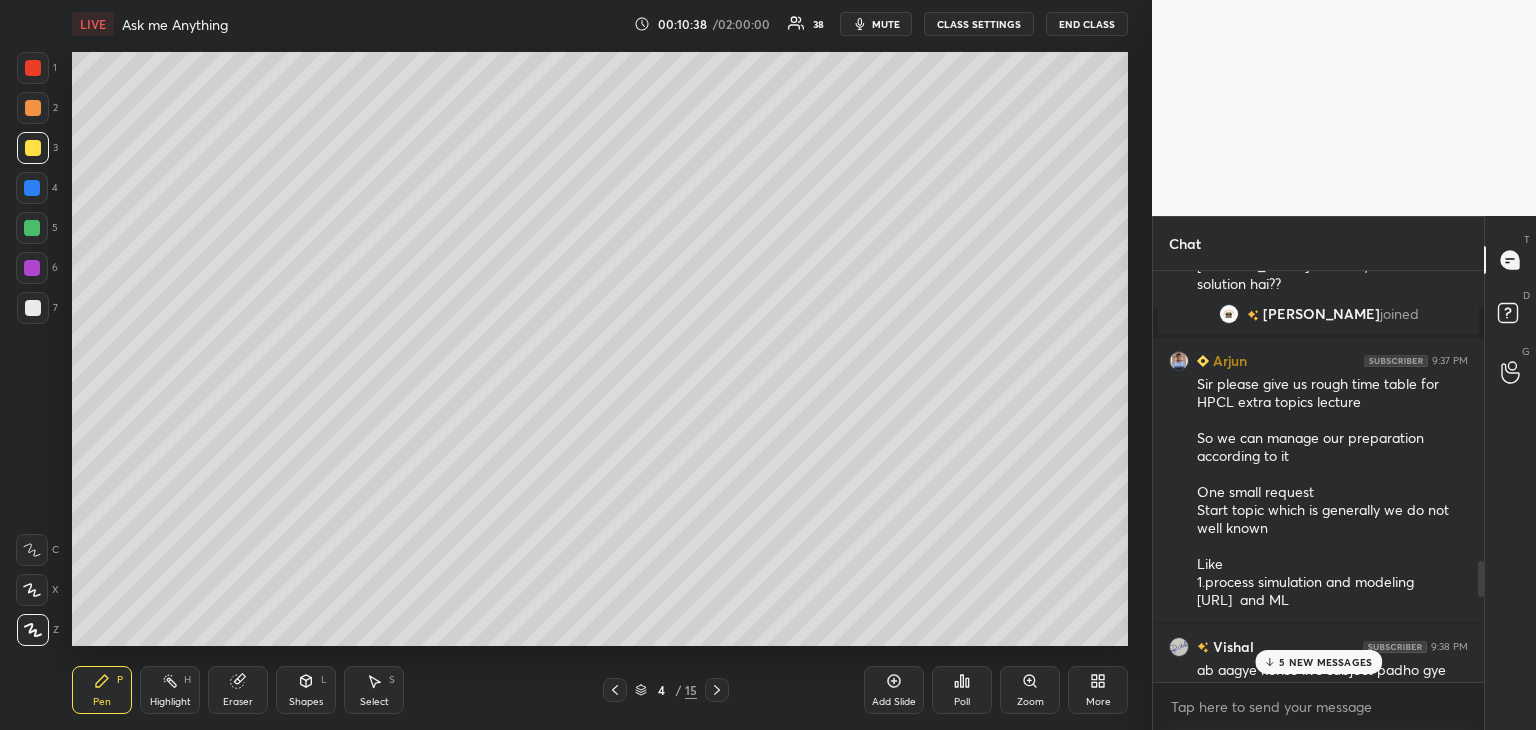drag, startPoint x: 1482, startPoint y: 566, endPoint x: 1480, endPoint y: 585, distance: 19.104973 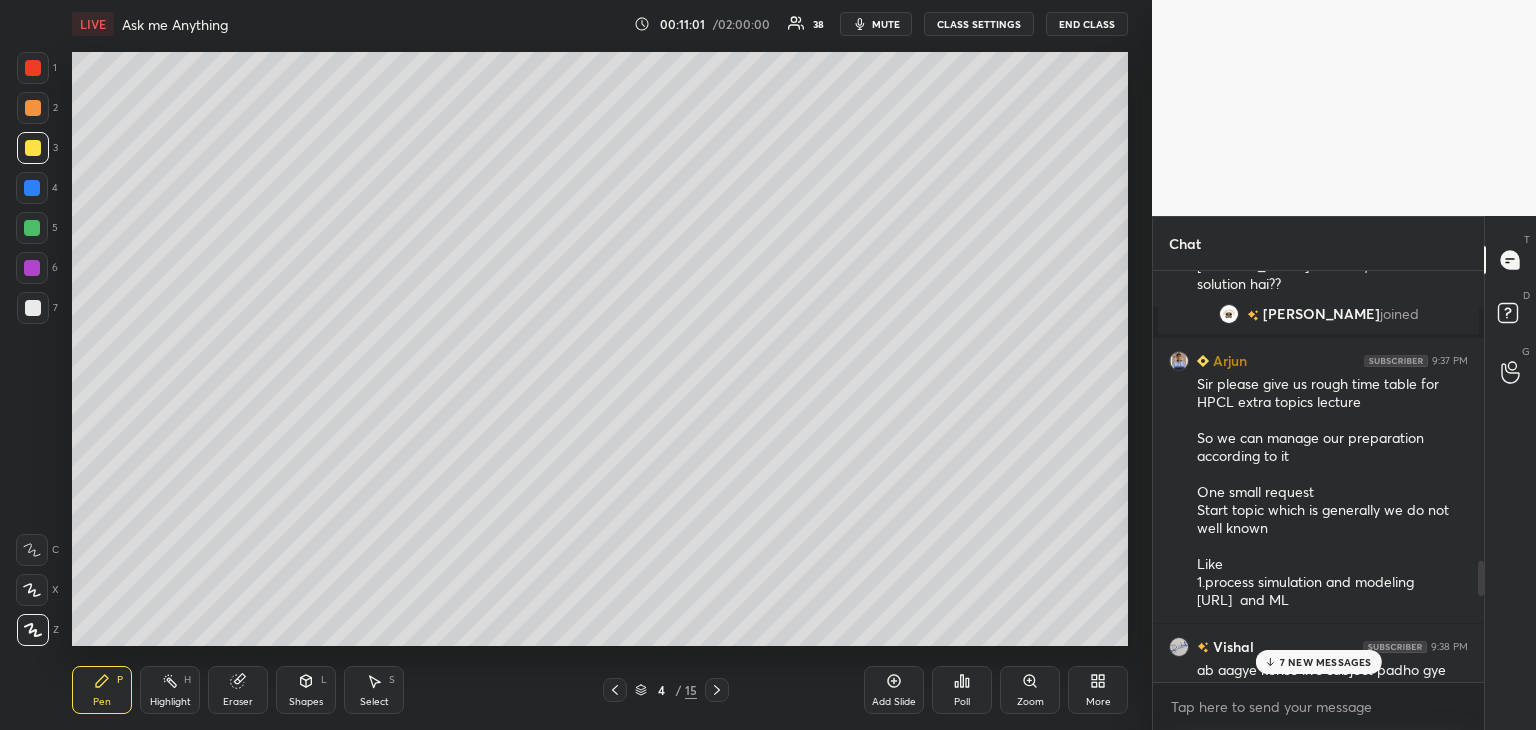 click at bounding box center [33, 148] 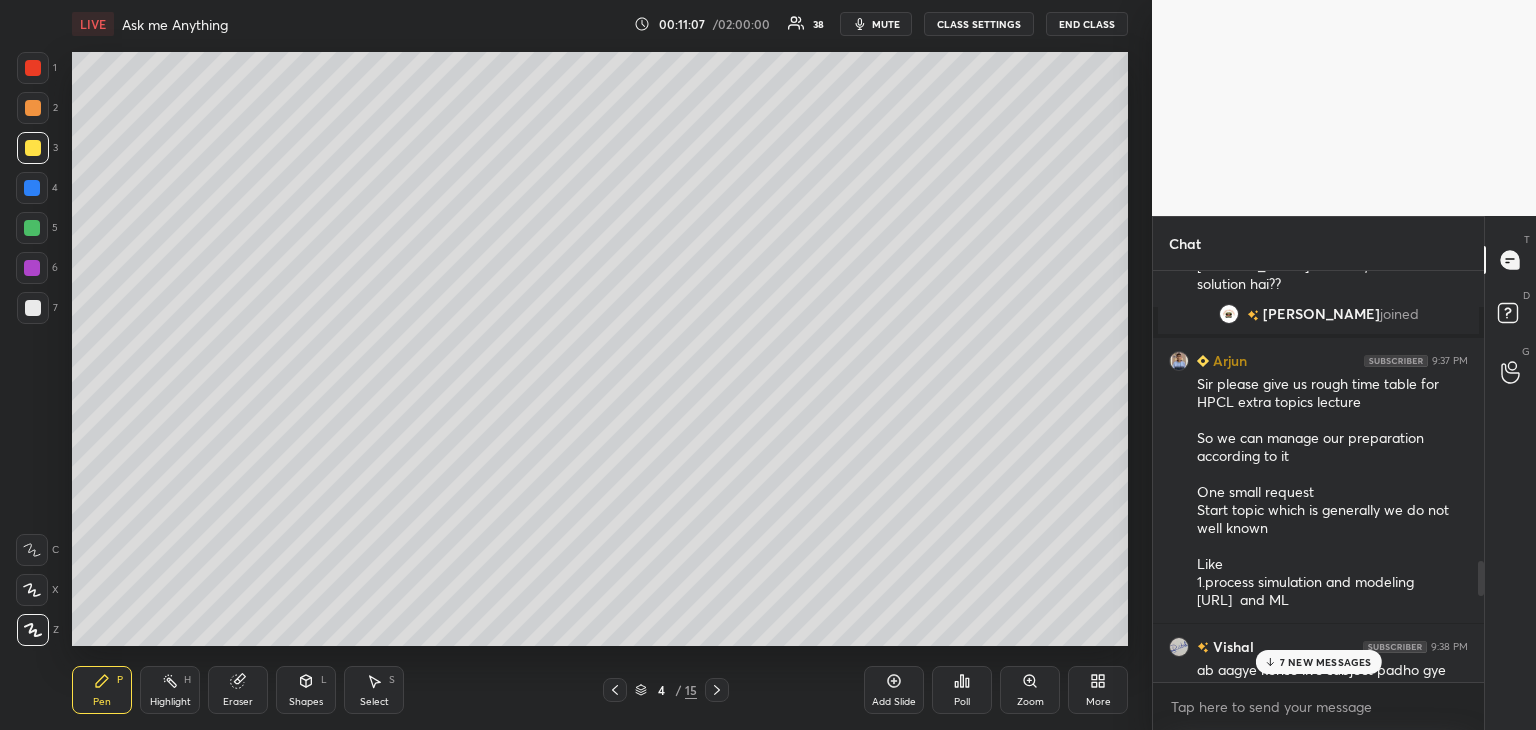 click on "Eraser" at bounding box center (238, 702) 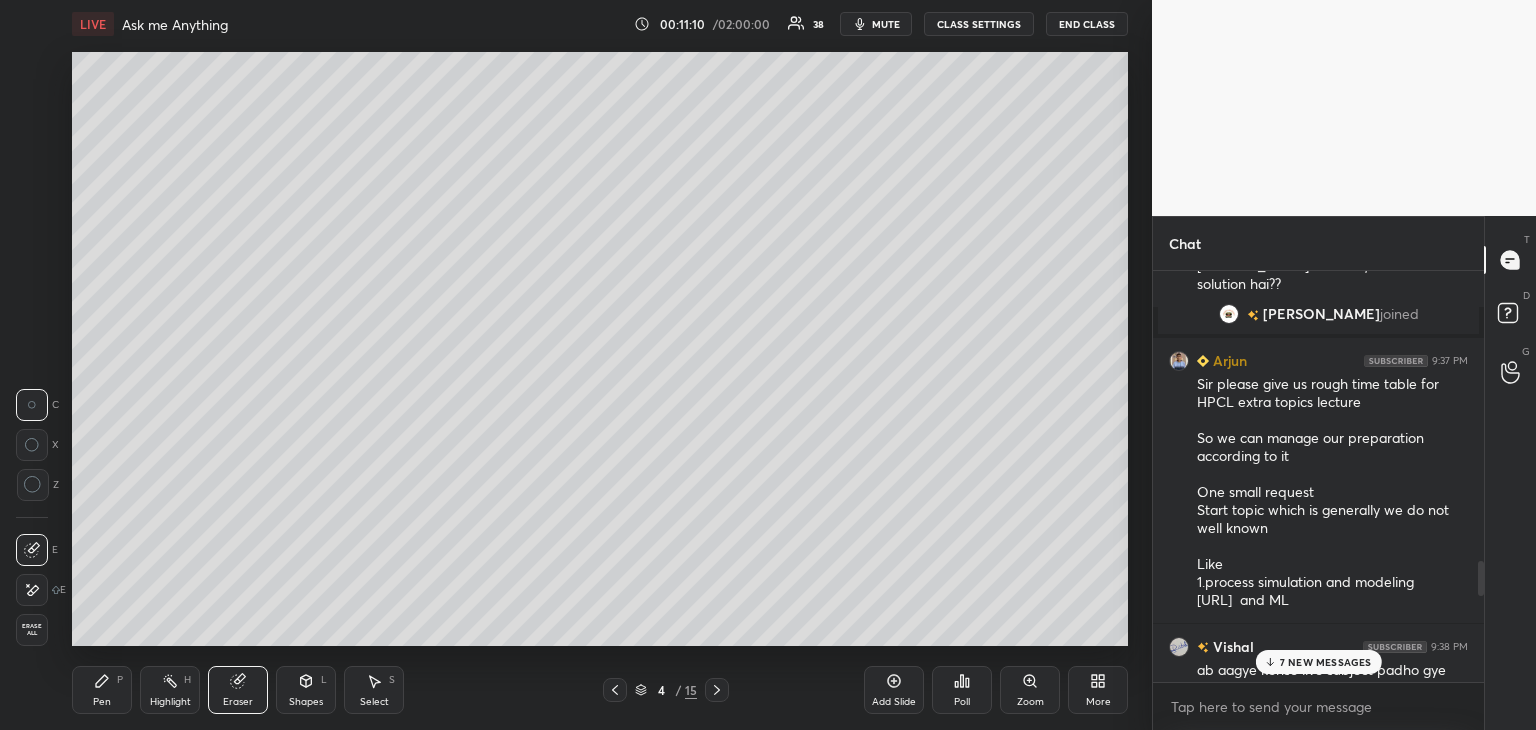 click on "Pen P" at bounding box center [102, 690] 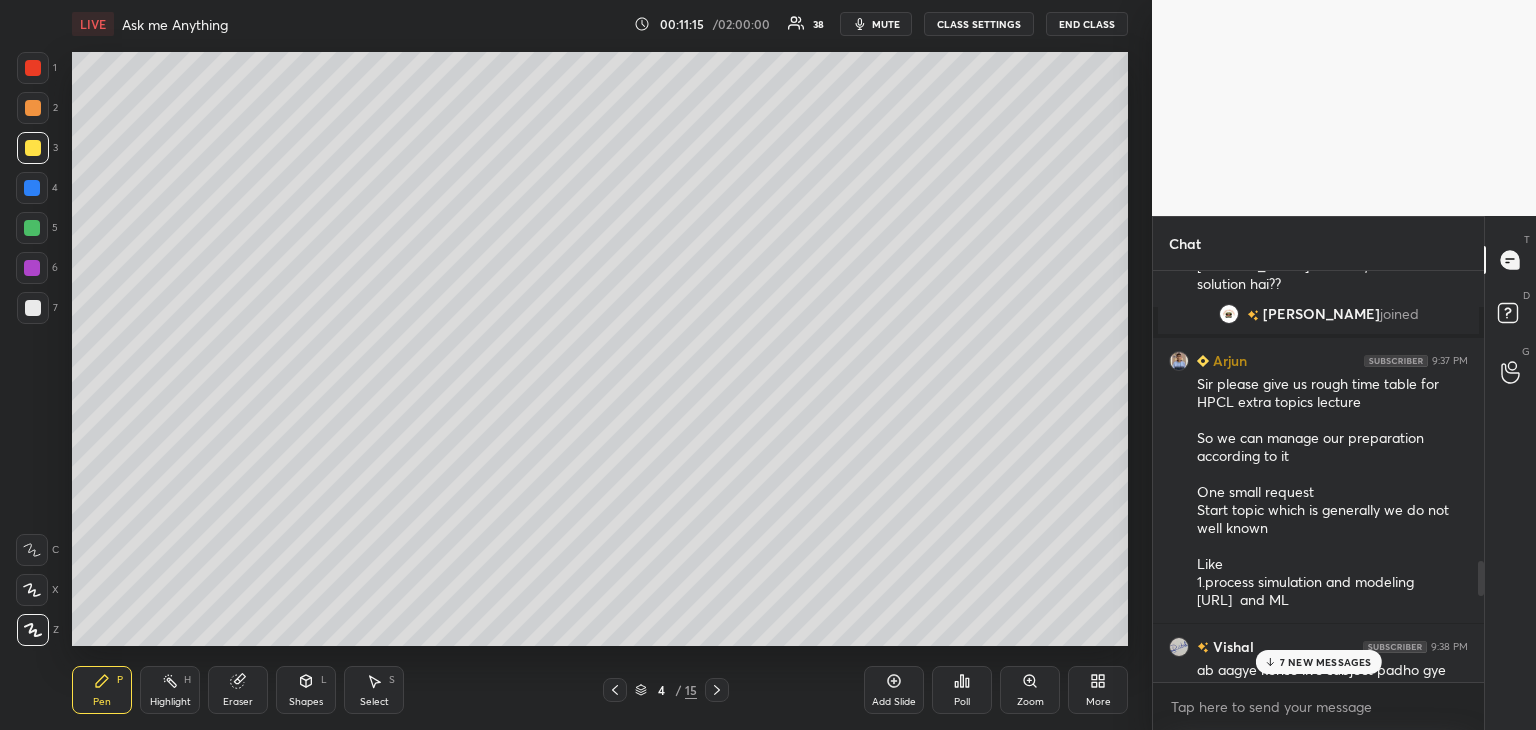 click at bounding box center [33, 308] 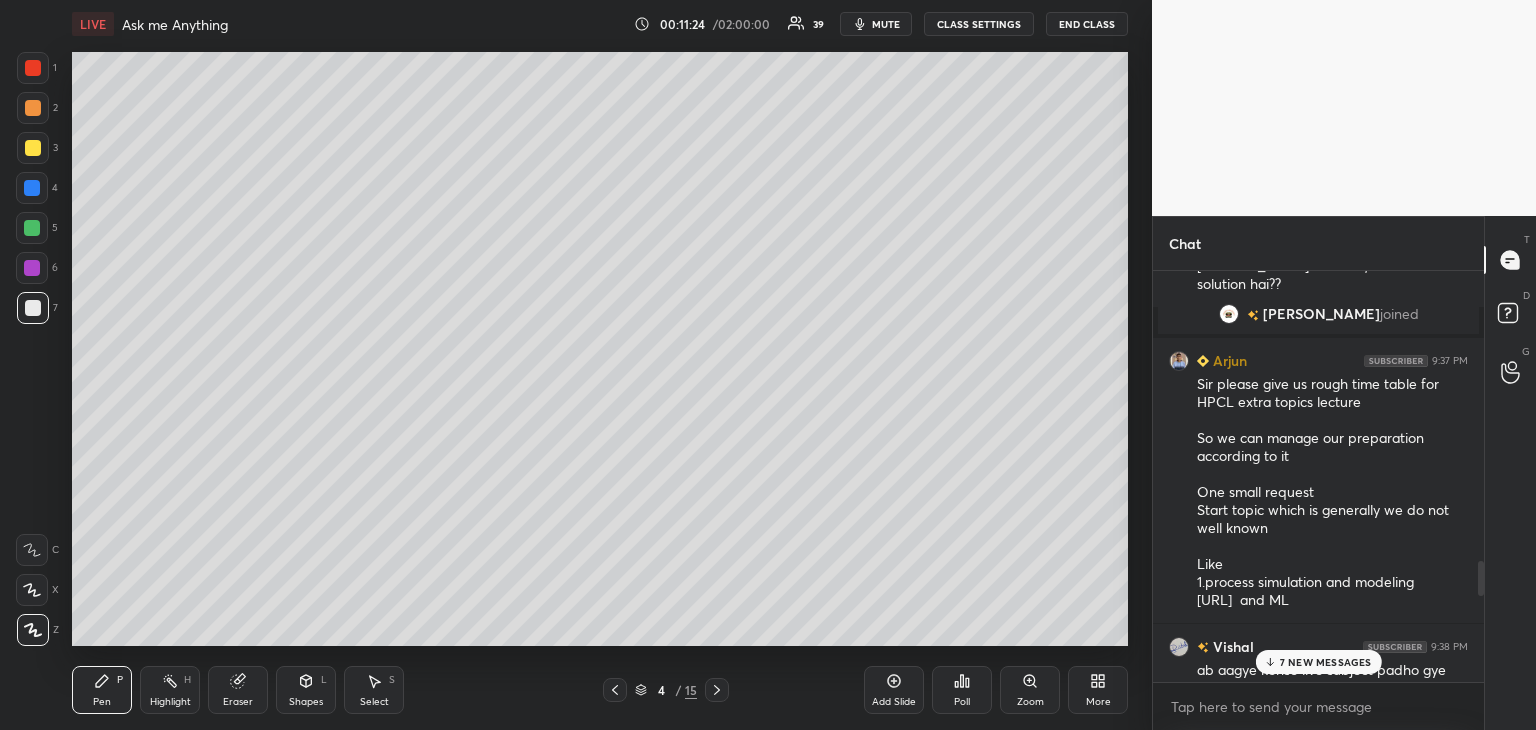 click at bounding box center [33, 148] 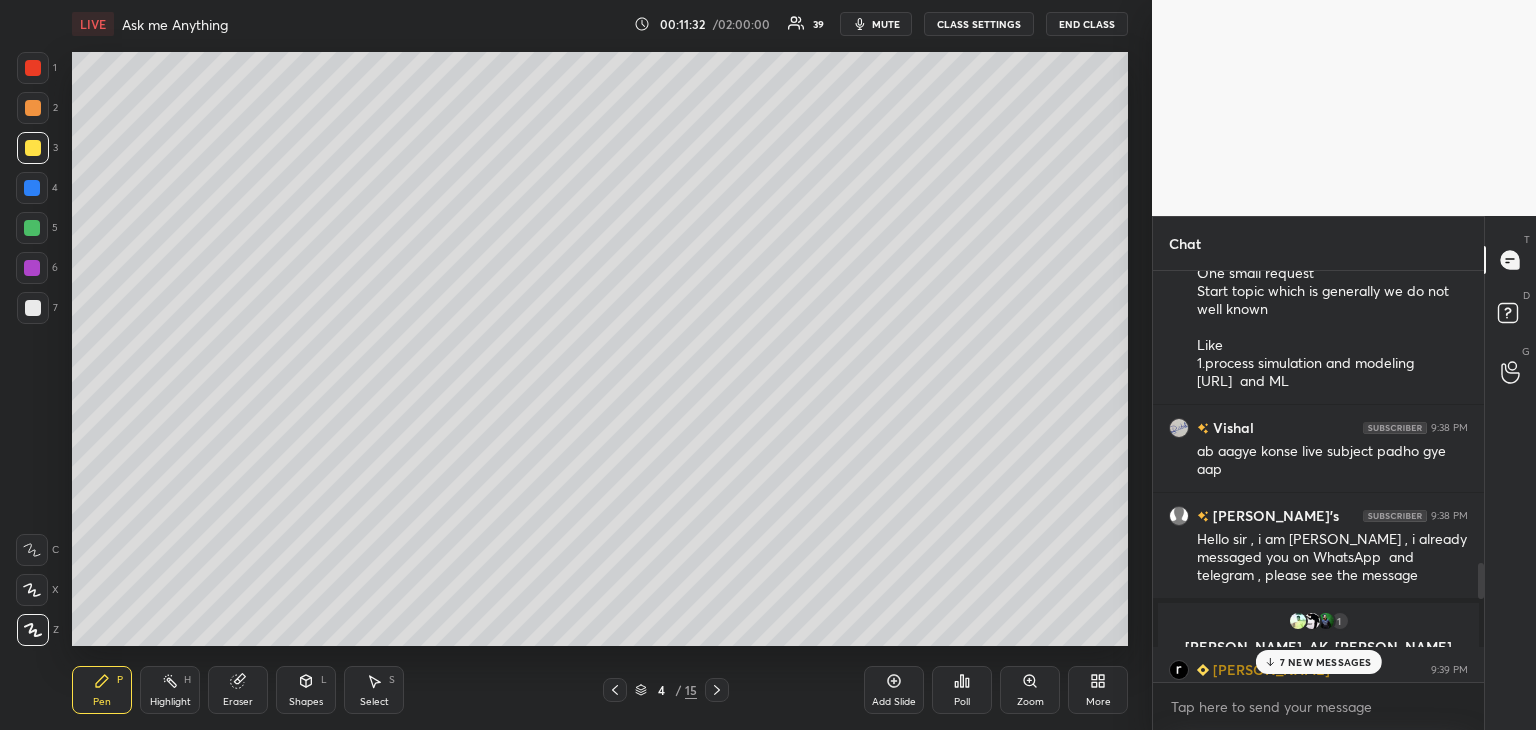 scroll, scrollTop: 3532, scrollLeft: 0, axis: vertical 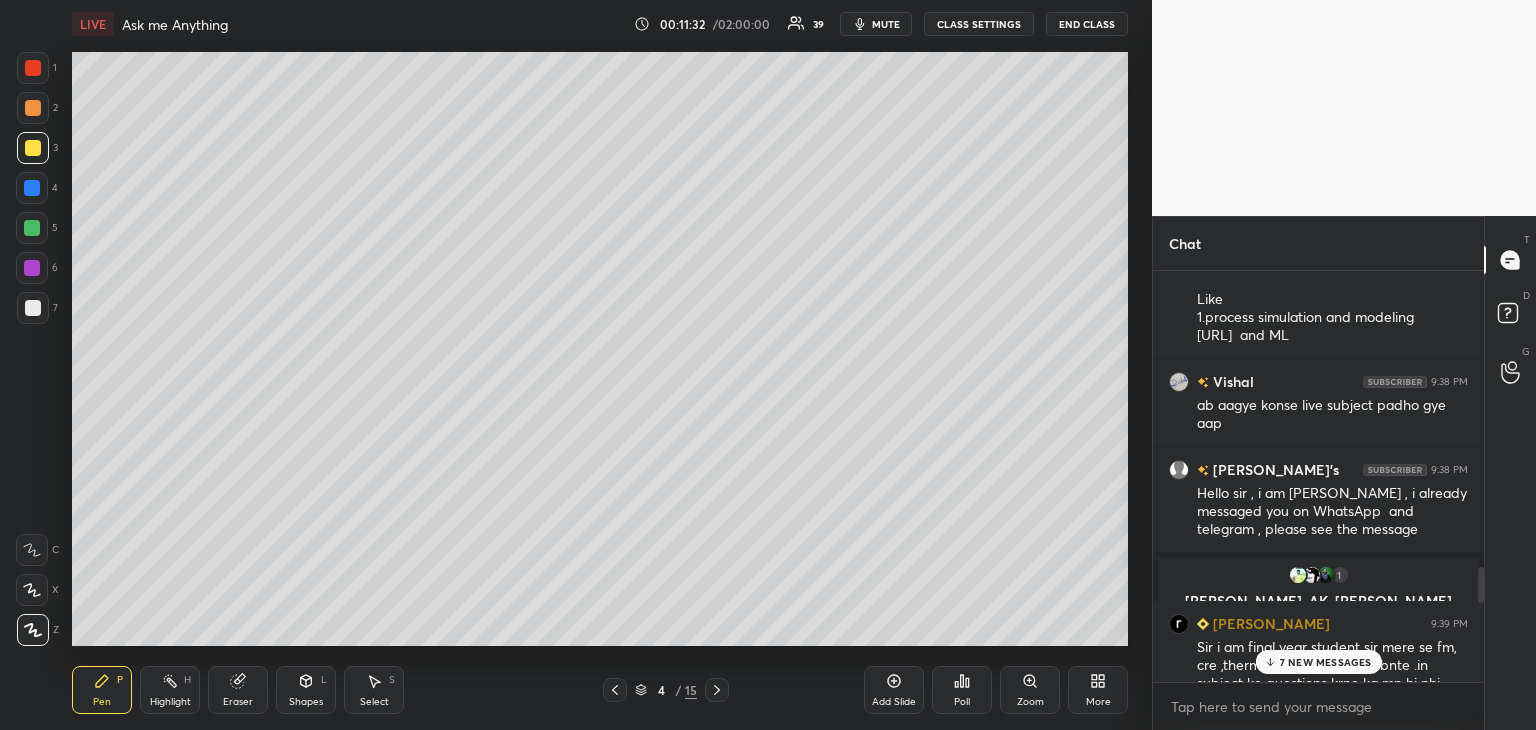 drag, startPoint x: 1481, startPoint y: 578, endPoint x: 1483, endPoint y: 601, distance: 23.086792 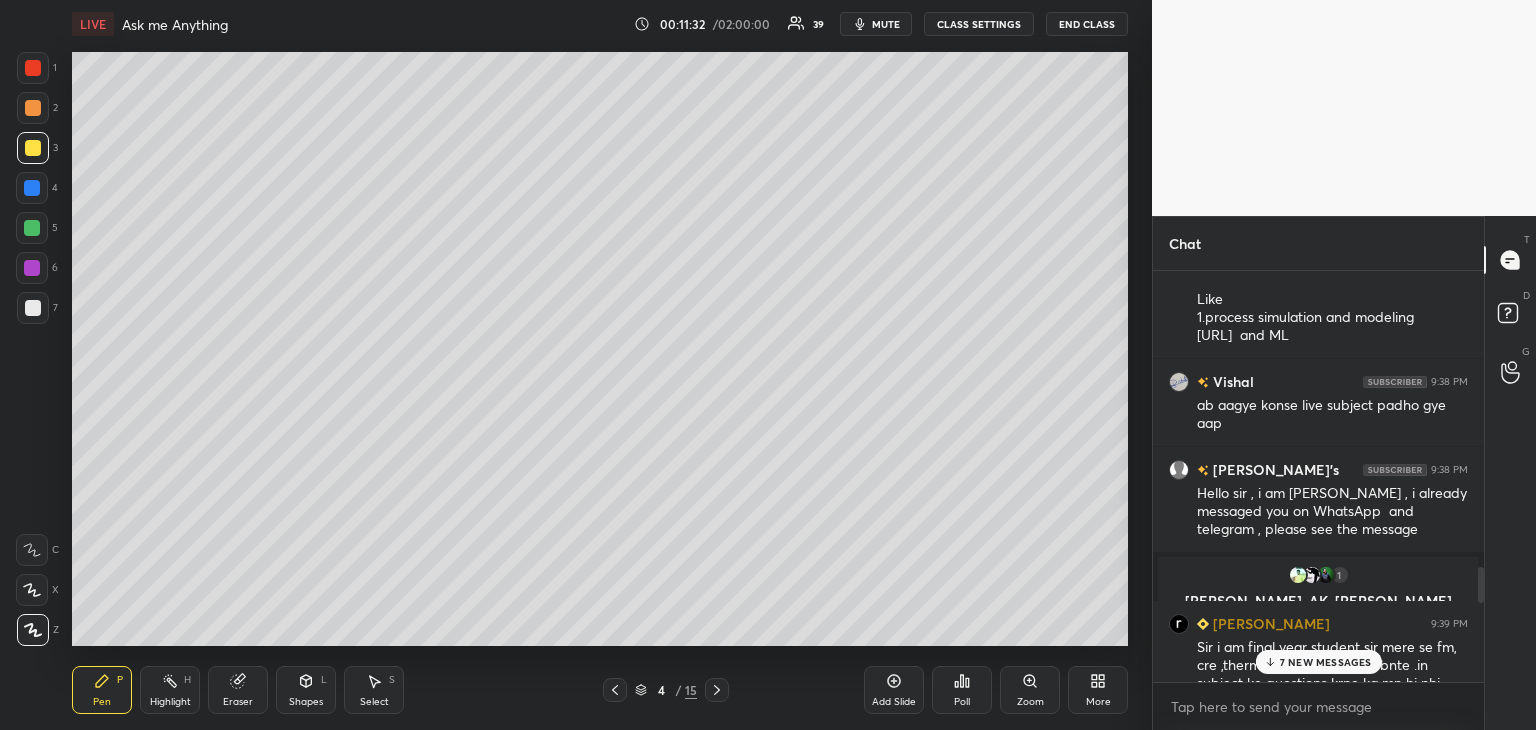 click at bounding box center [1481, 585] 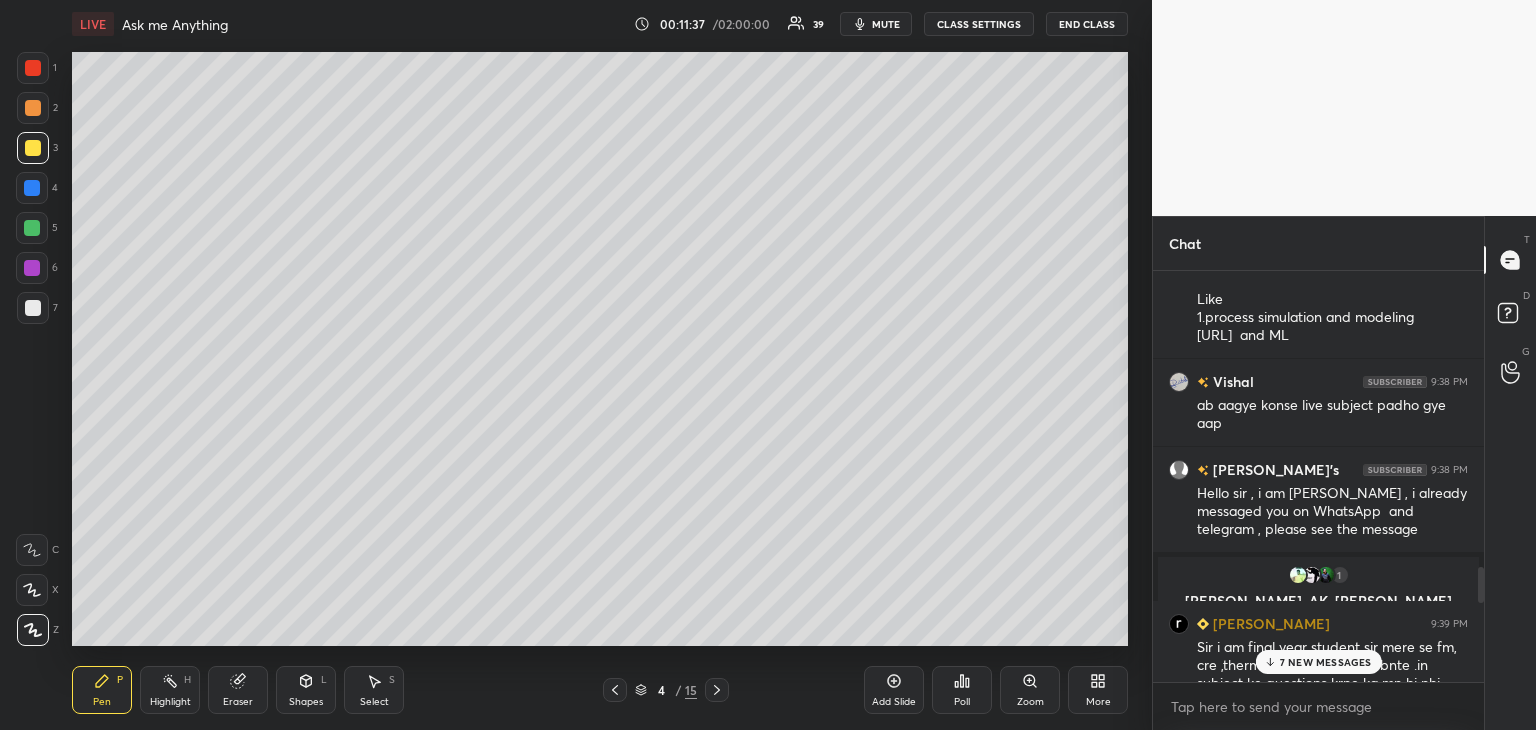 click at bounding box center [32, 228] 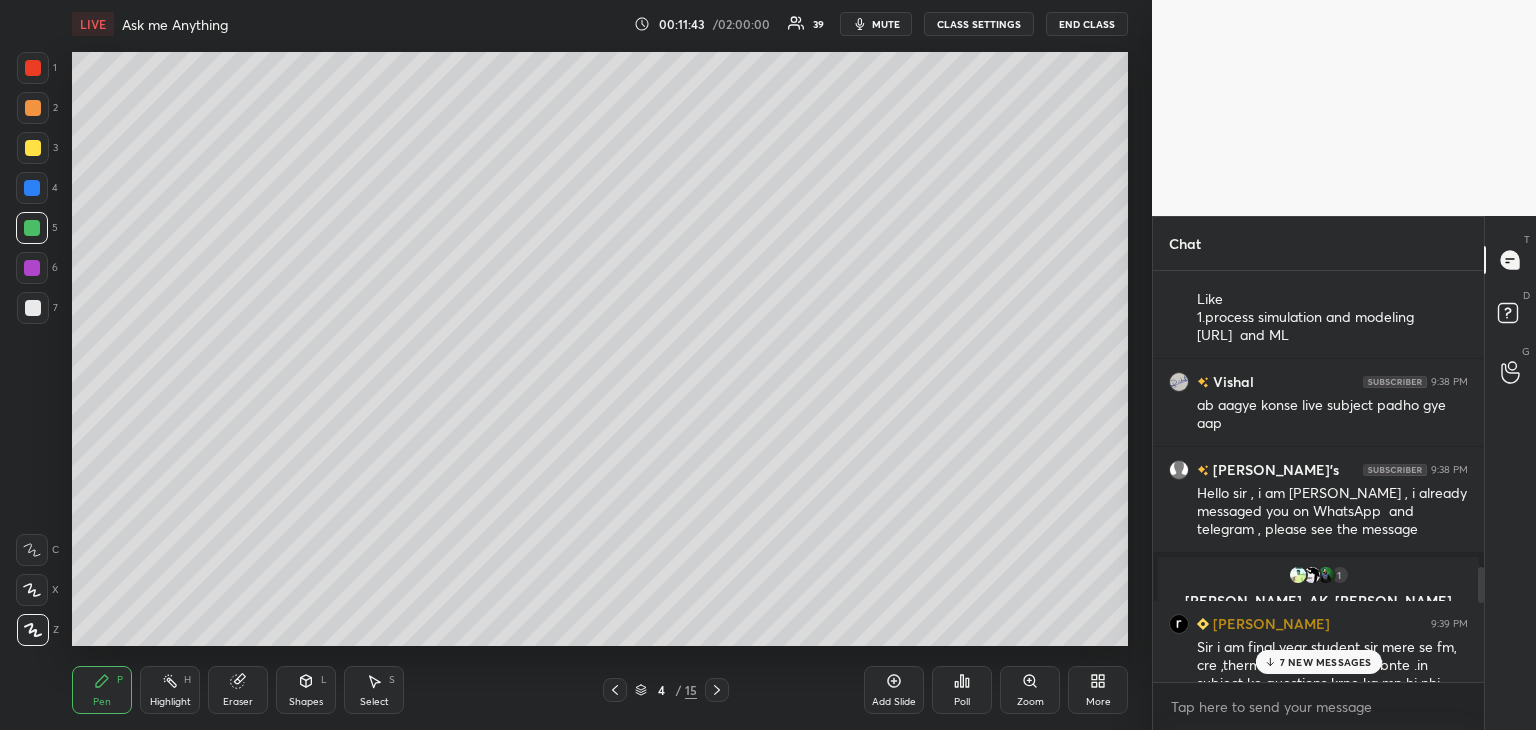 click at bounding box center (33, 308) 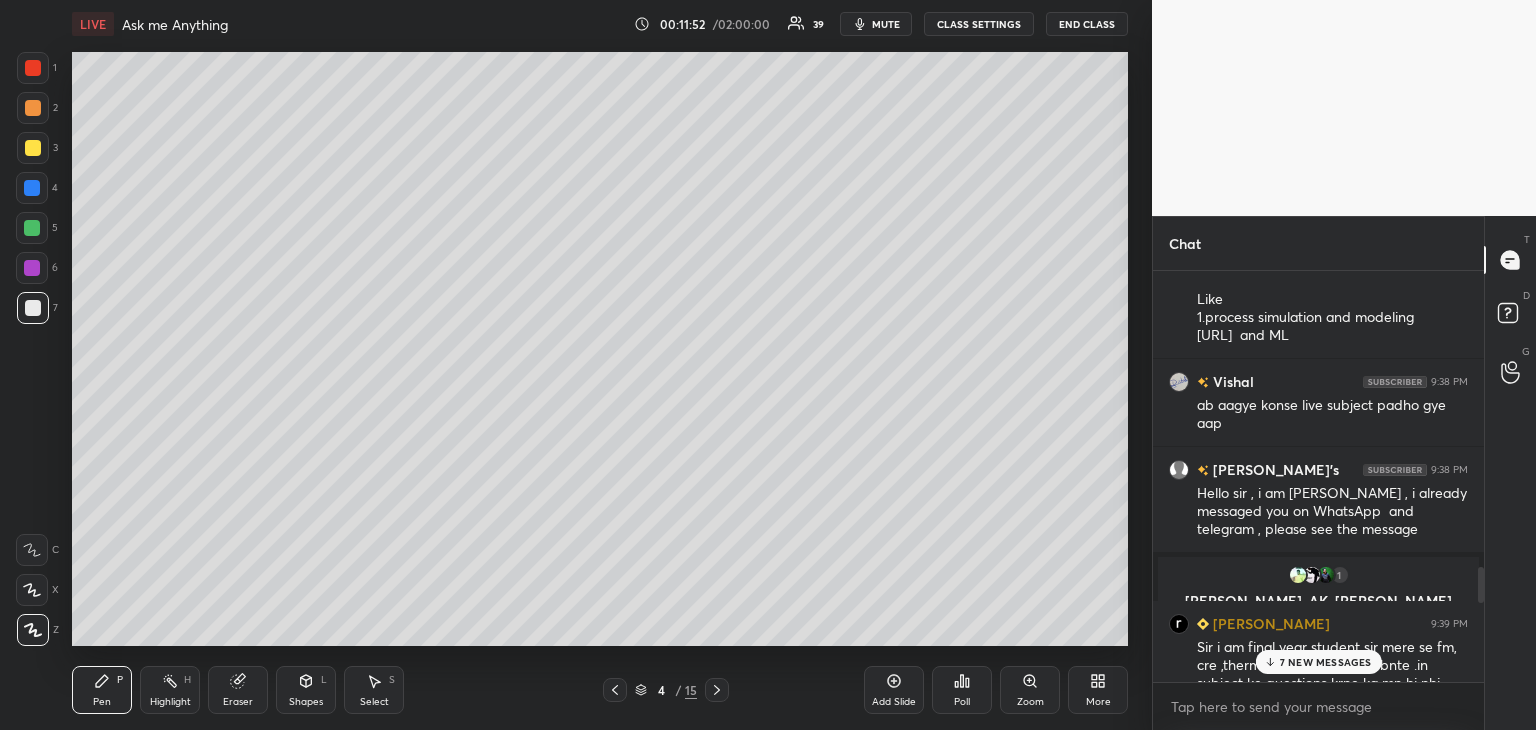 click at bounding box center (33, 148) 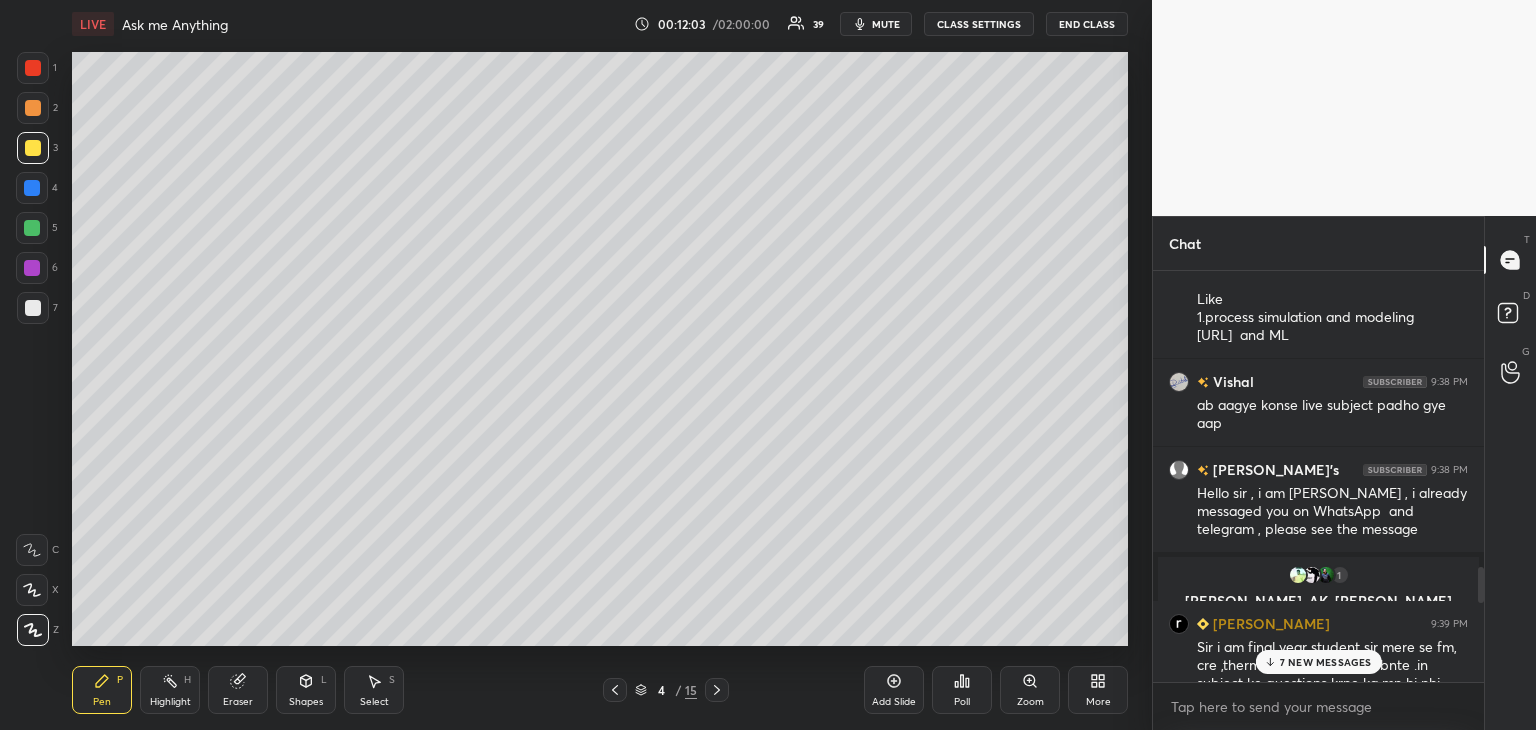 drag, startPoint x: 31, startPoint y: 312, endPoint x: 44, endPoint y: 317, distance: 13.928389 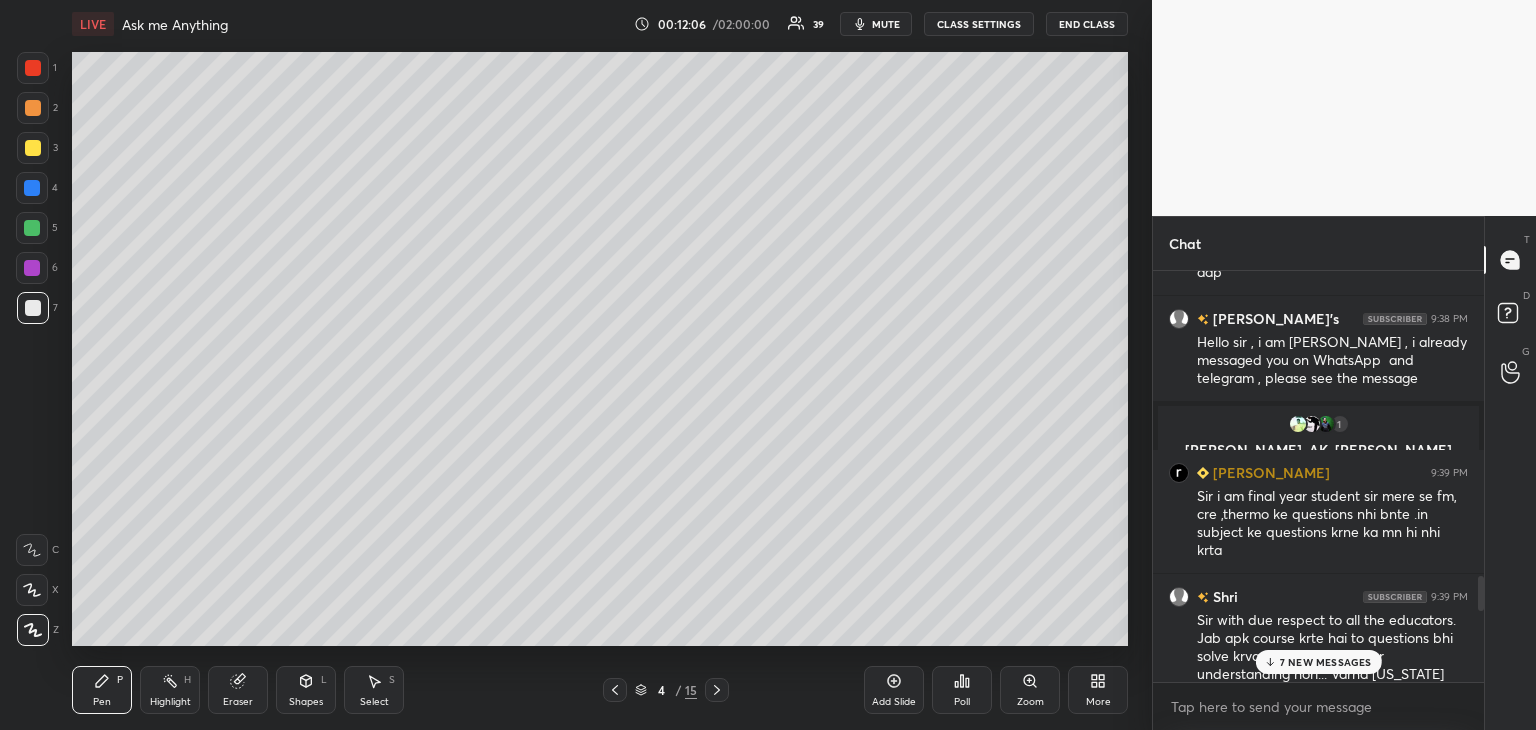 scroll, scrollTop: 3694, scrollLeft: 0, axis: vertical 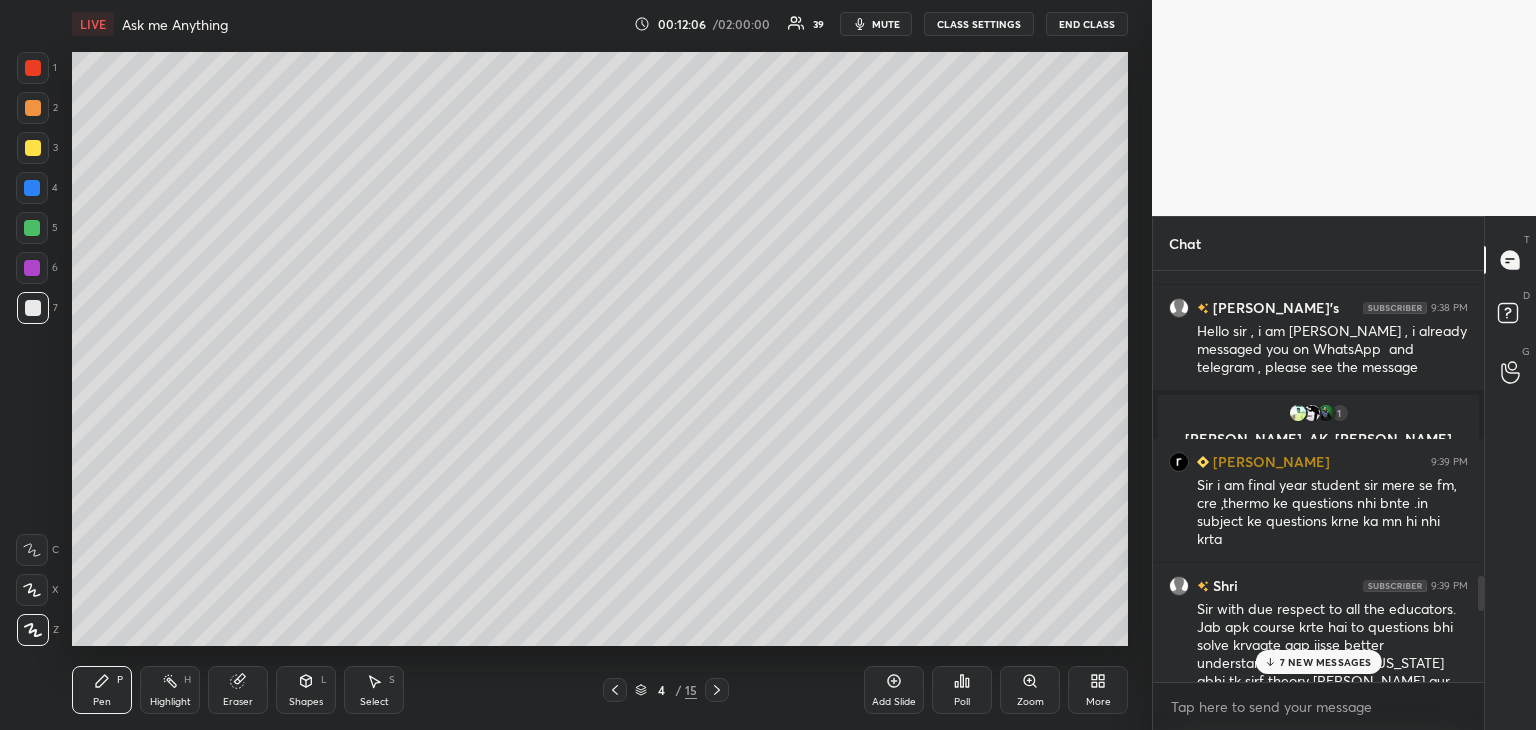drag, startPoint x: 1480, startPoint y: 581, endPoint x: 1480, endPoint y: 595, distance: 14 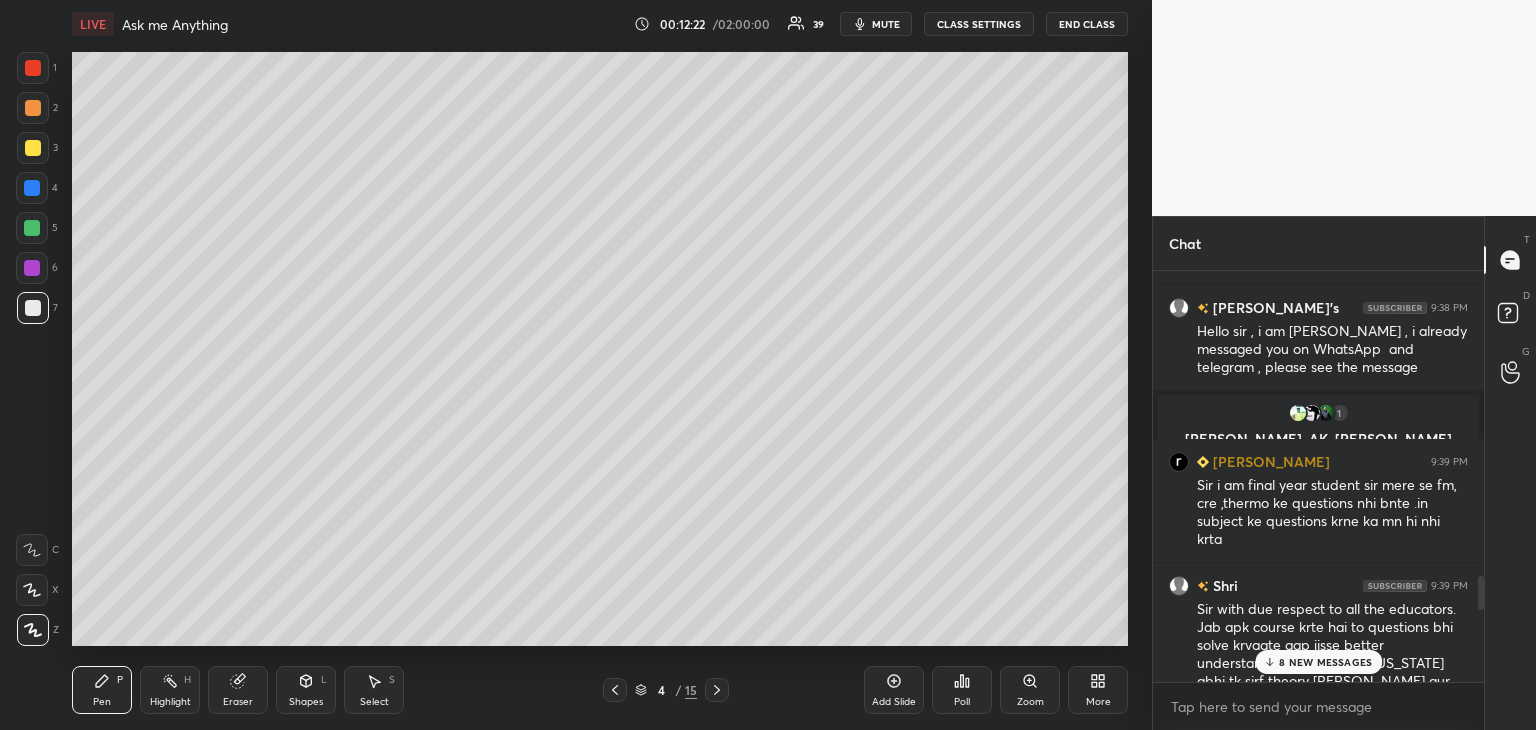 click at bounding box center [32, 228] 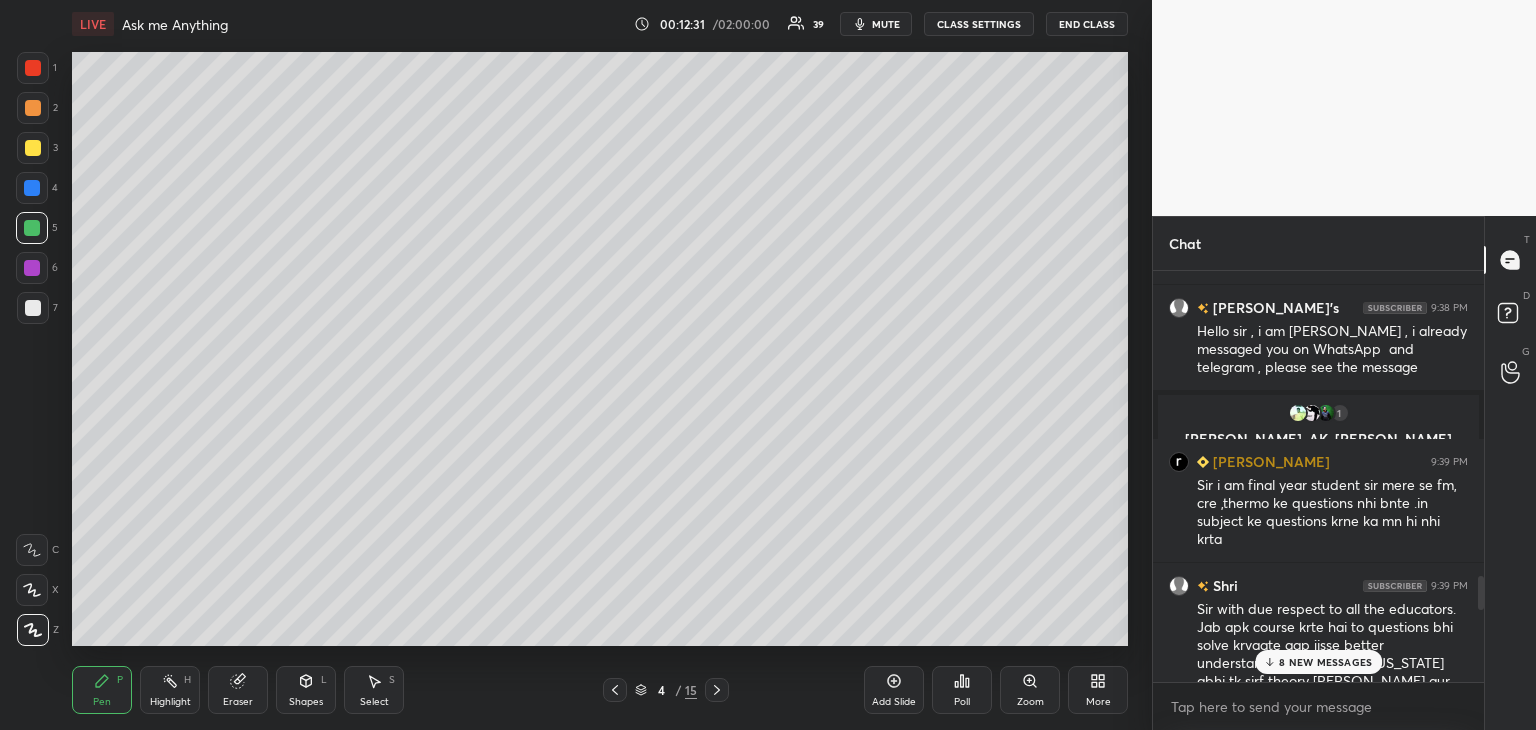 click at bounding box center [33, 308] 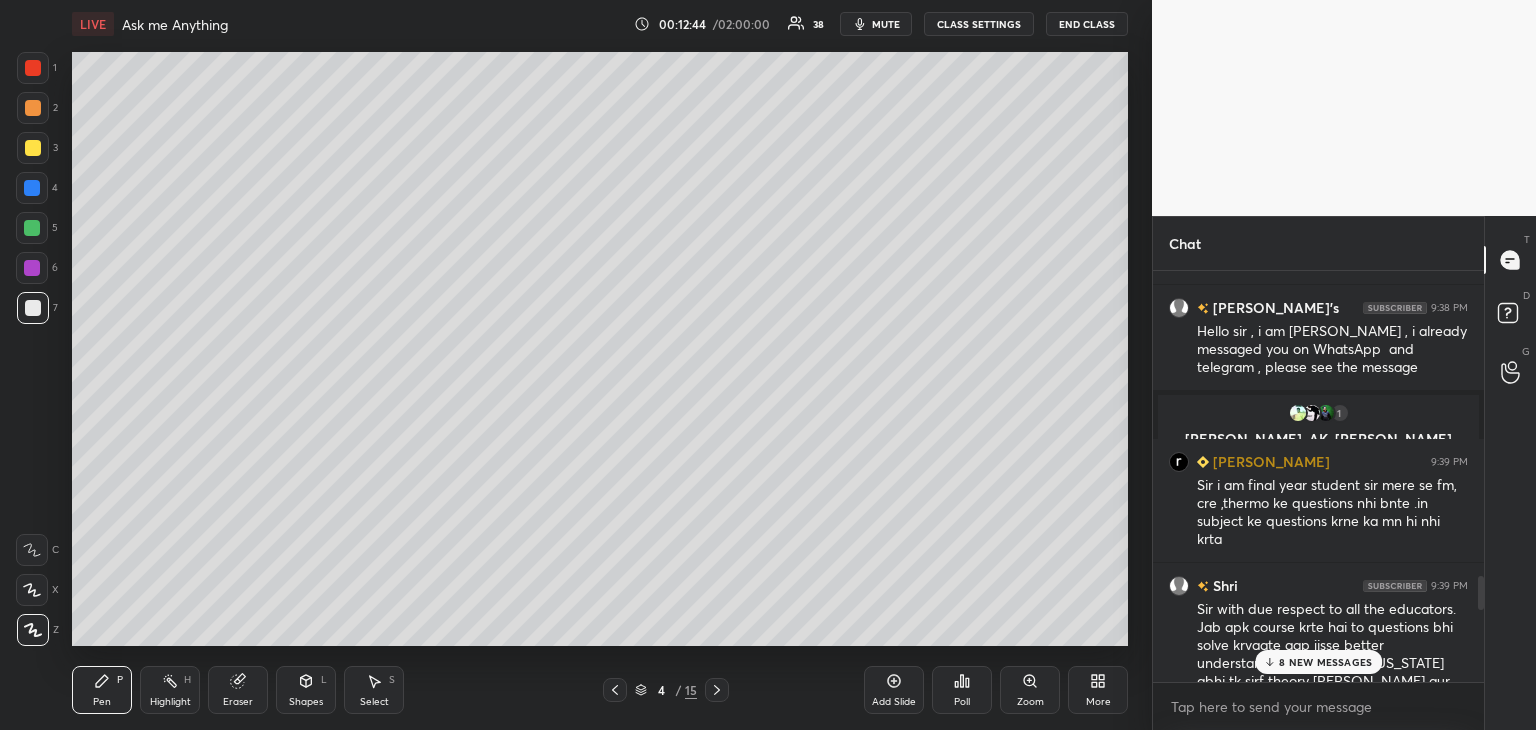 drag, startPoint x: 28, startPoint y: 149, endPoint x: 56, endPoint y: 185, distance: 45.607018 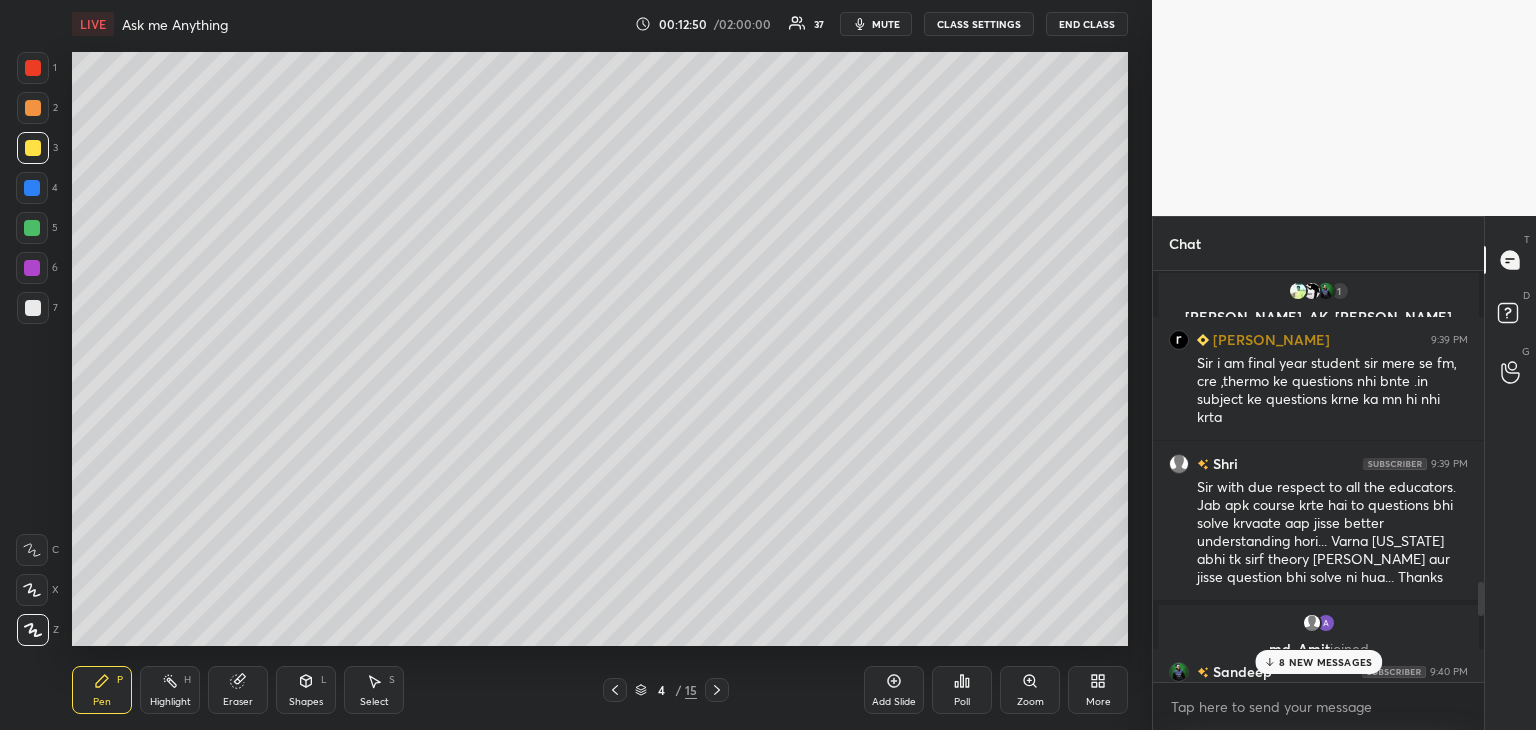 scroll, scrollTop: 3852, scrollLeft: 0, axis: vertical 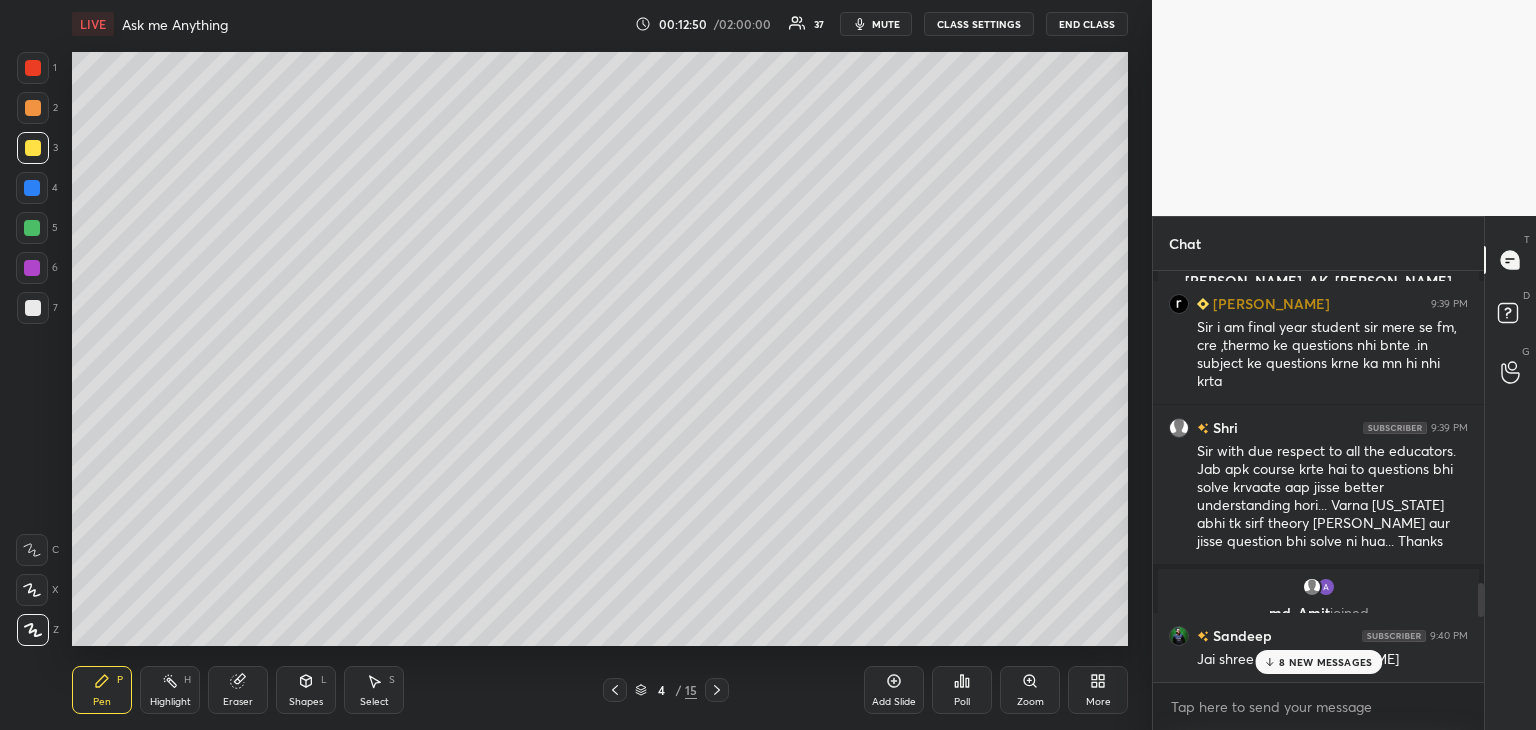 drag, startPoint x: 1483, startPoint y: 593, endPoint x: 1483, endPoint y: 606, distance: 13 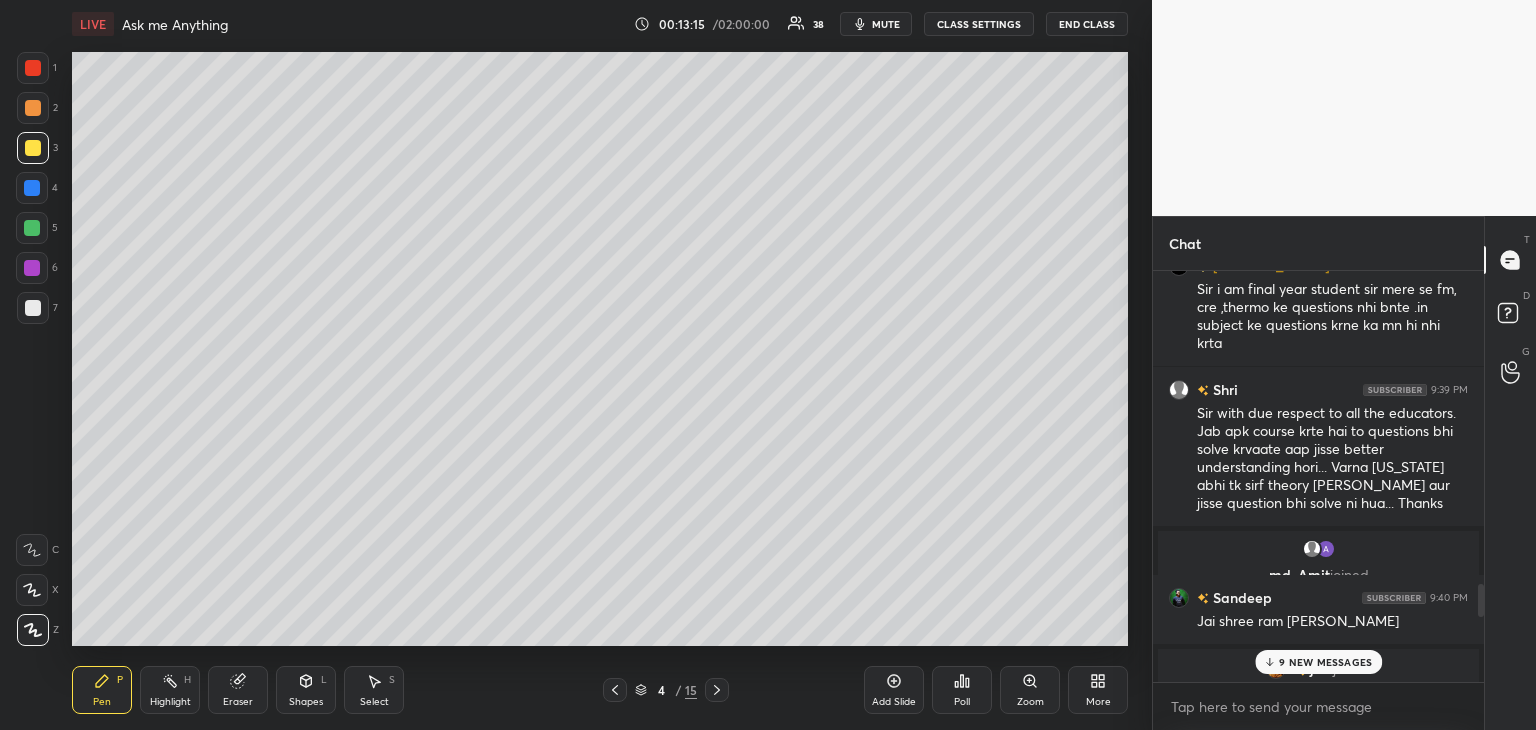 scroll, scrollTop: 3927, scrollLeft: 0, axis: vertical 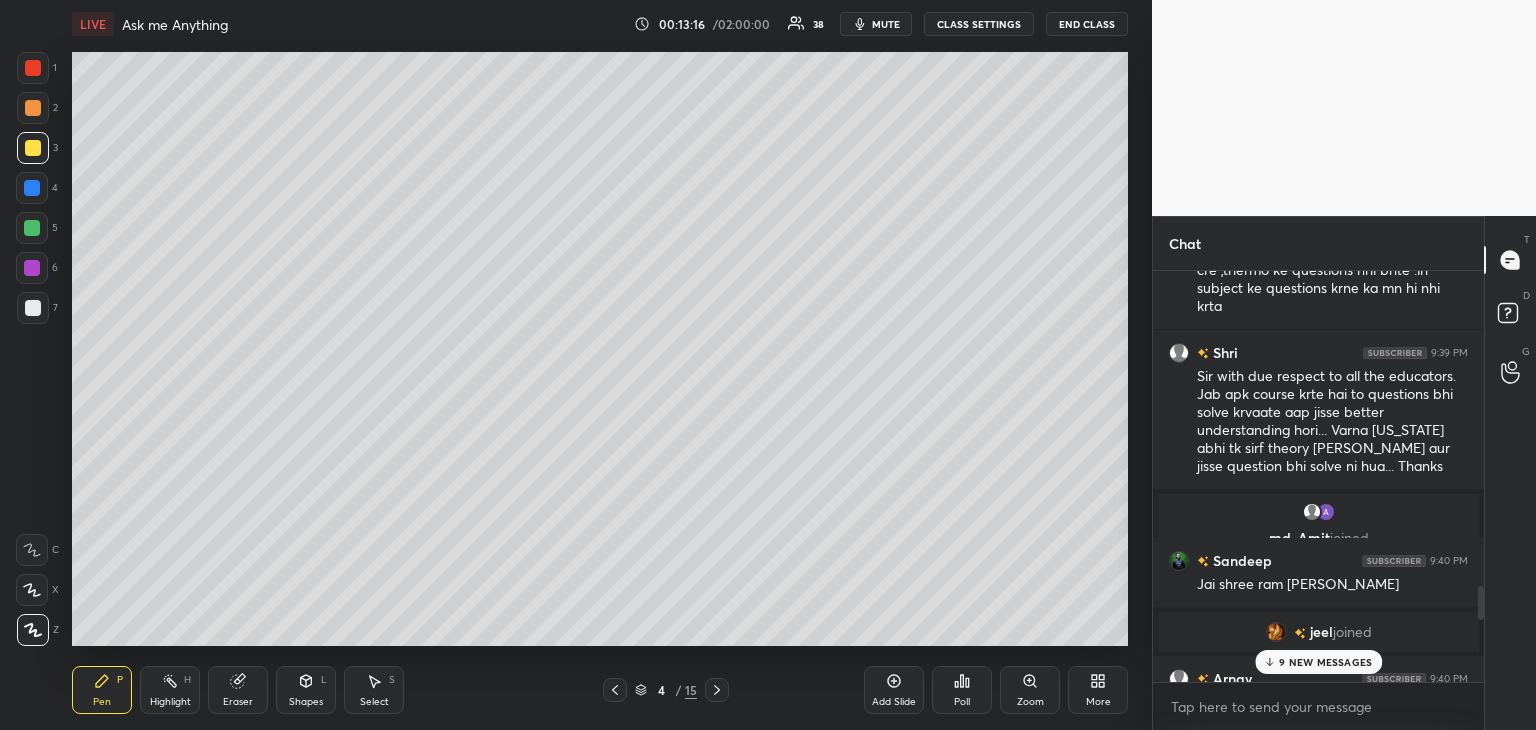 click at bounding box center (1481, 602) 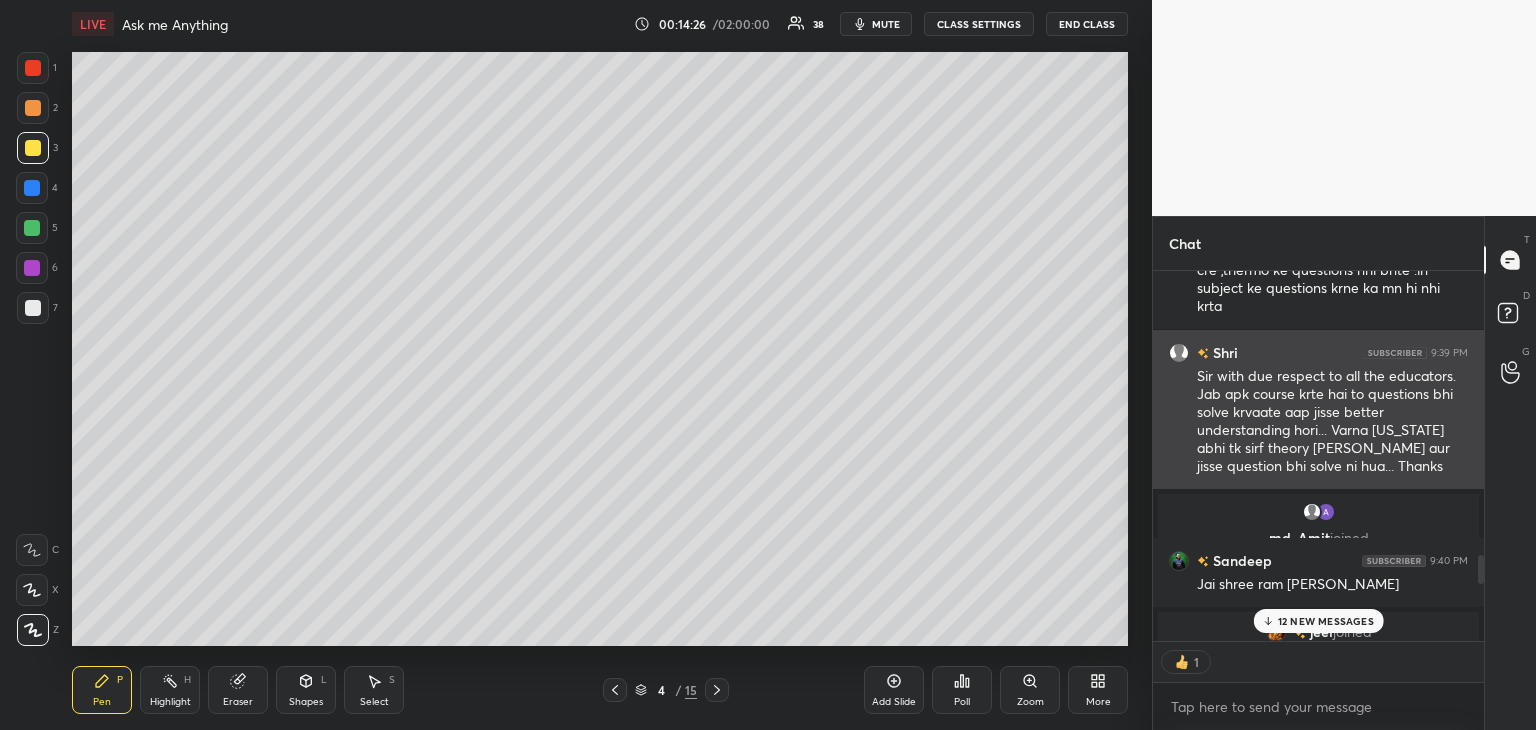 scroll, scrollTop: 365, scrollLeft: 325, axis: both 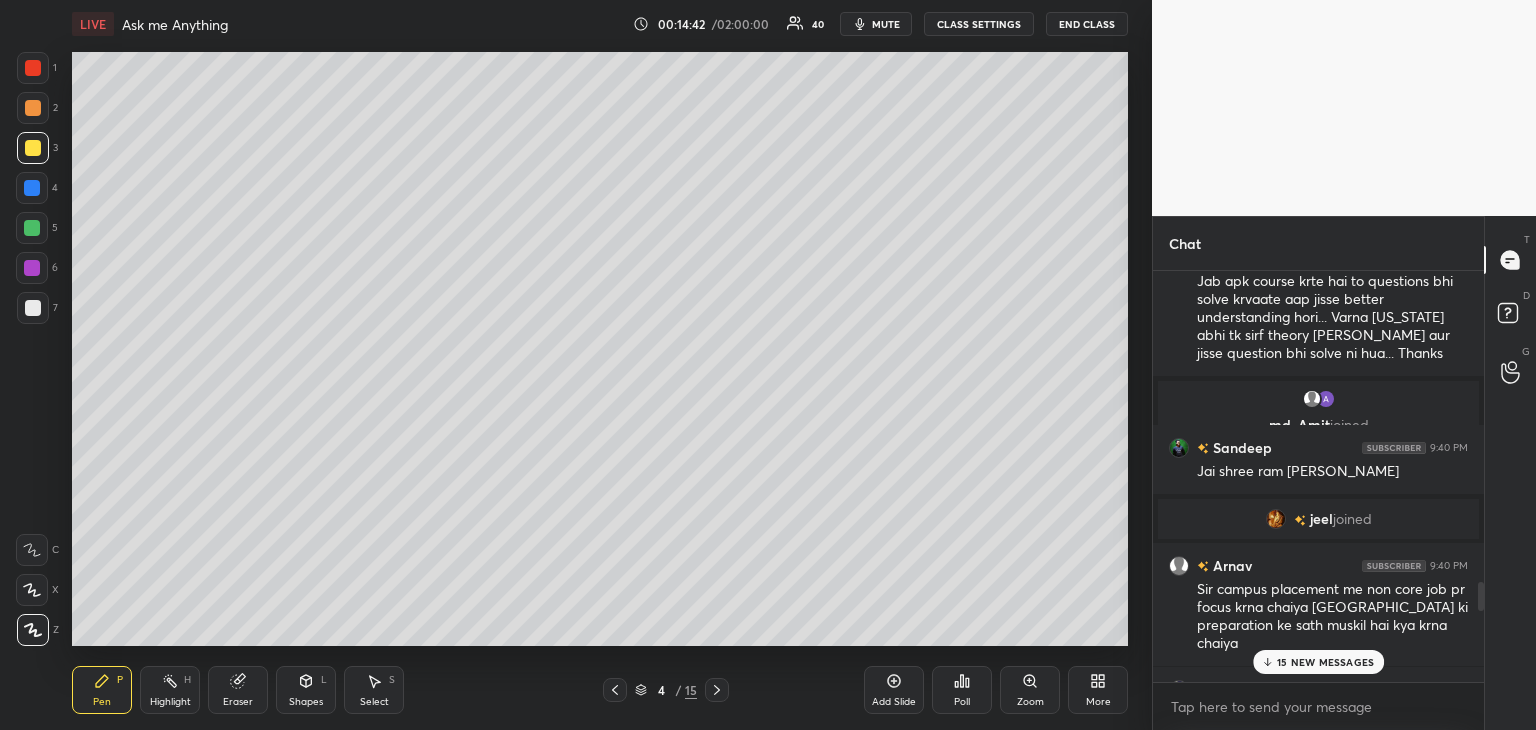click at bounding box center (1478, 476) 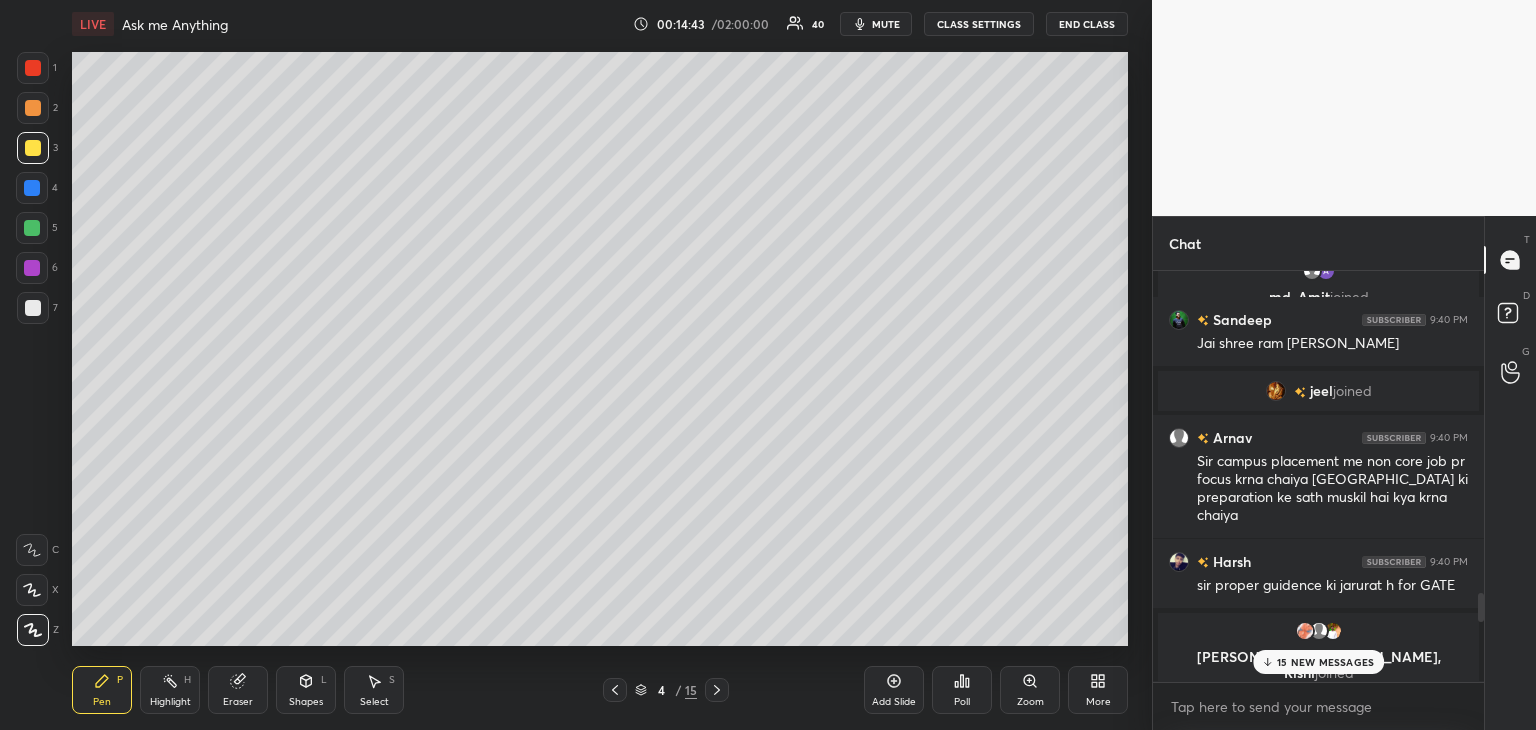 scroll, scrollTop: 4197, scrollLeft: 0, axis: vertical 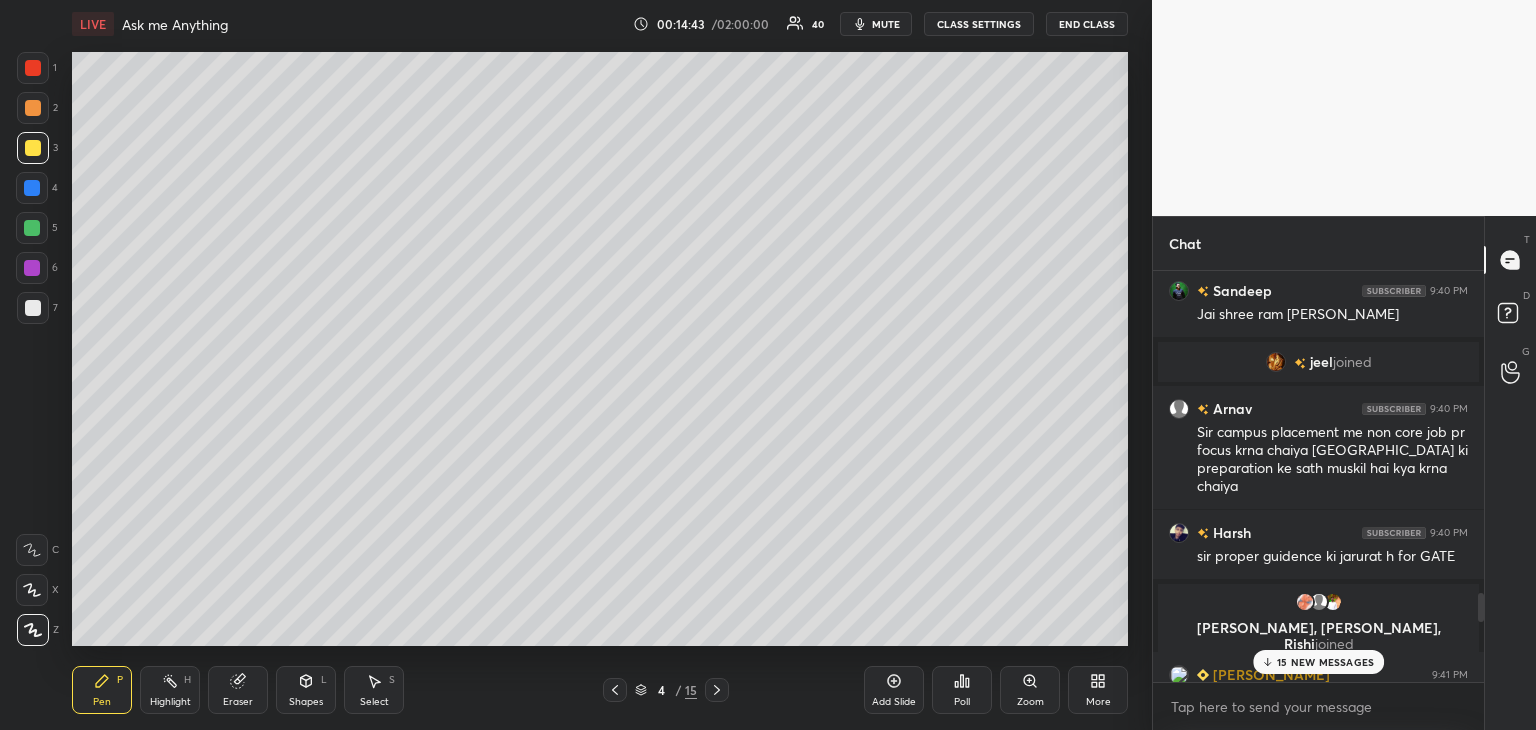 drag, startPoint x: 1480, startPoint y: 590, endPoint x: 1482, endPoint y: 601, distance: 11.18034 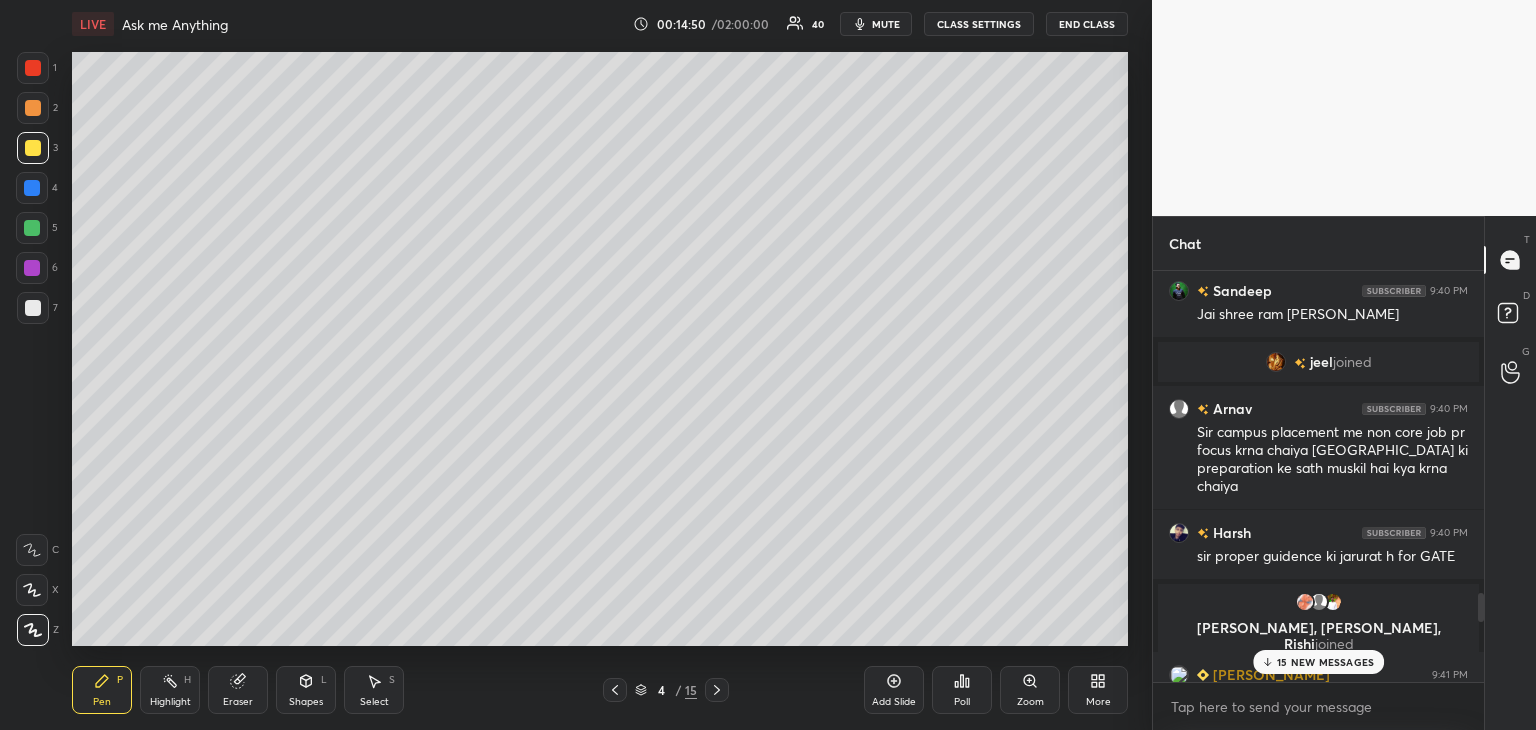 click at bounding box center (32, 228) 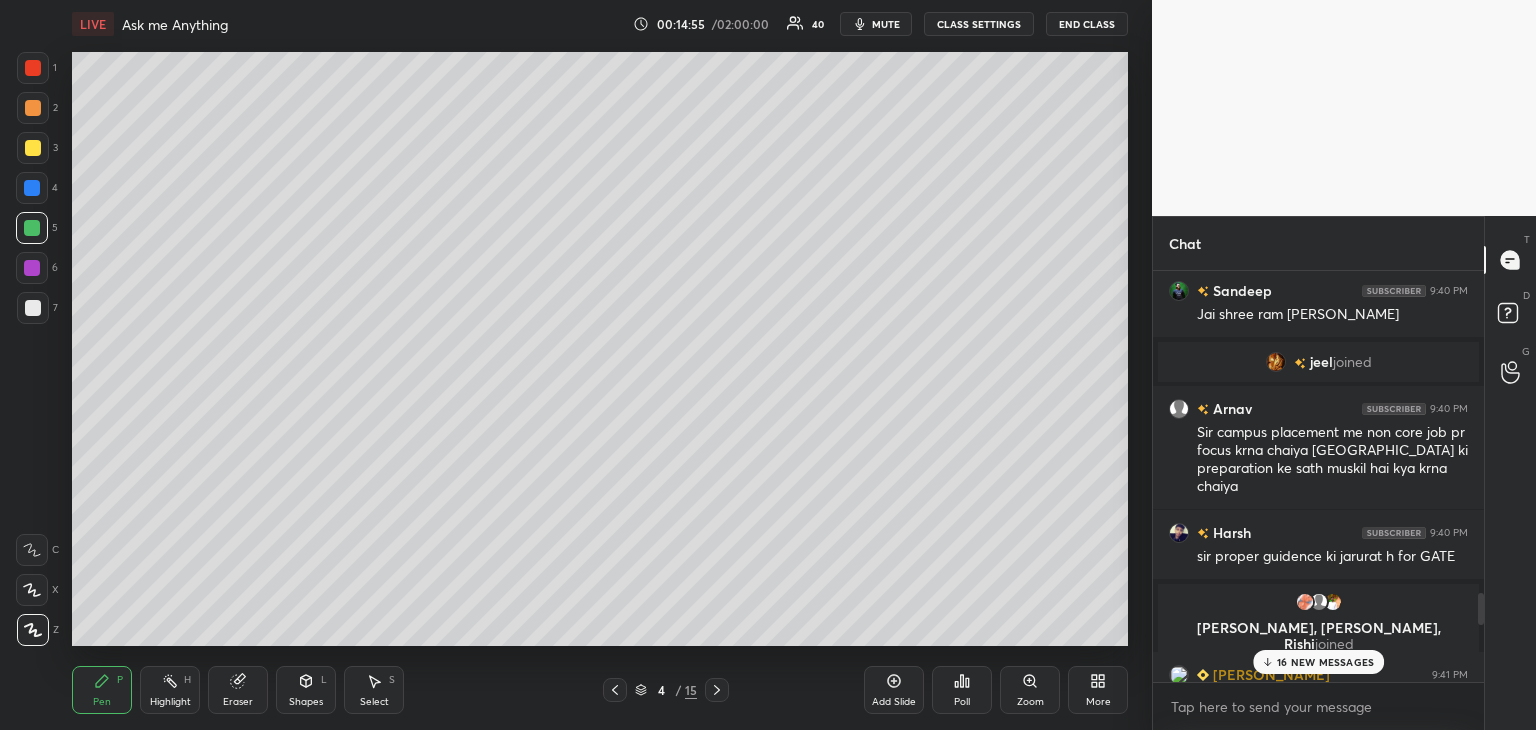click at bounding box center [33, 308] 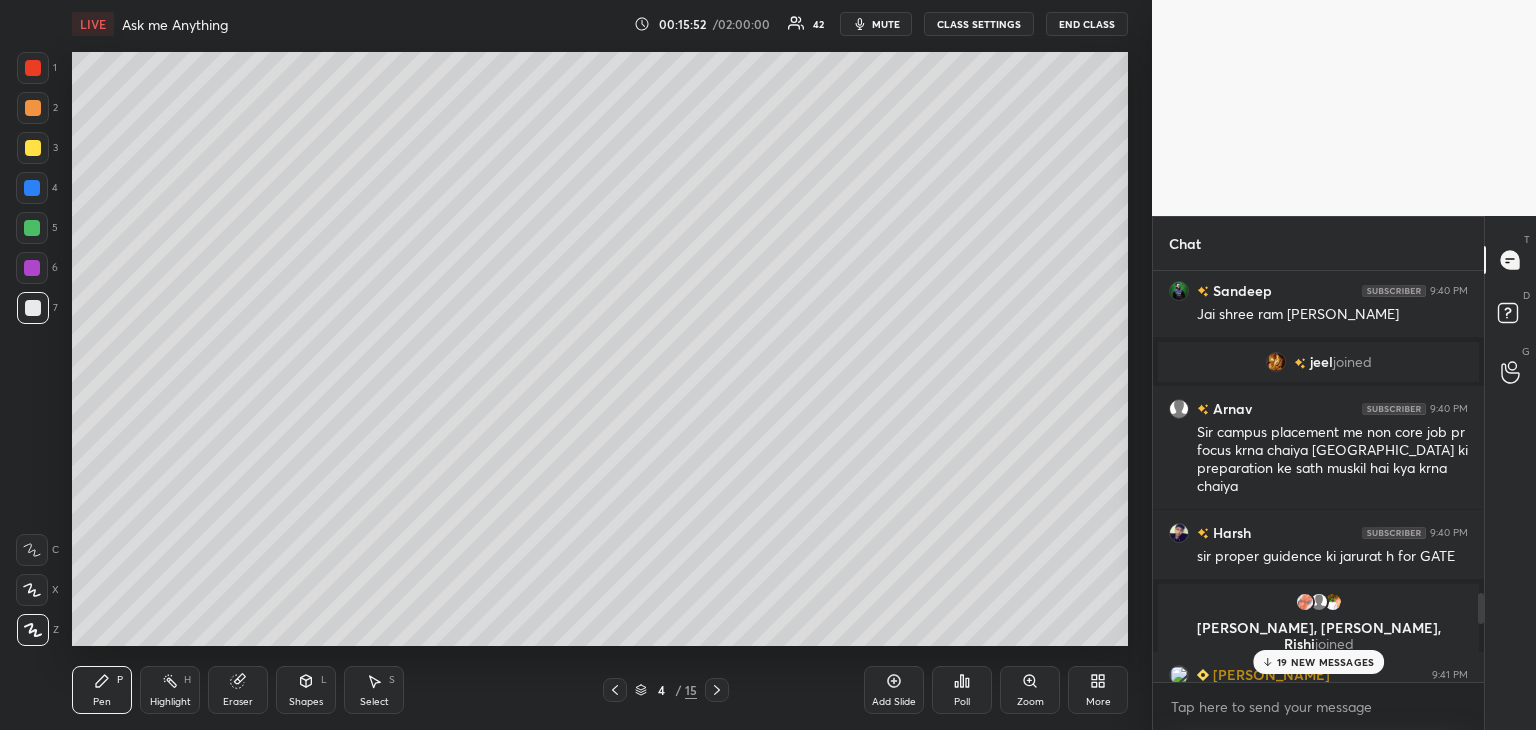 click at bounding box center (33, 148) 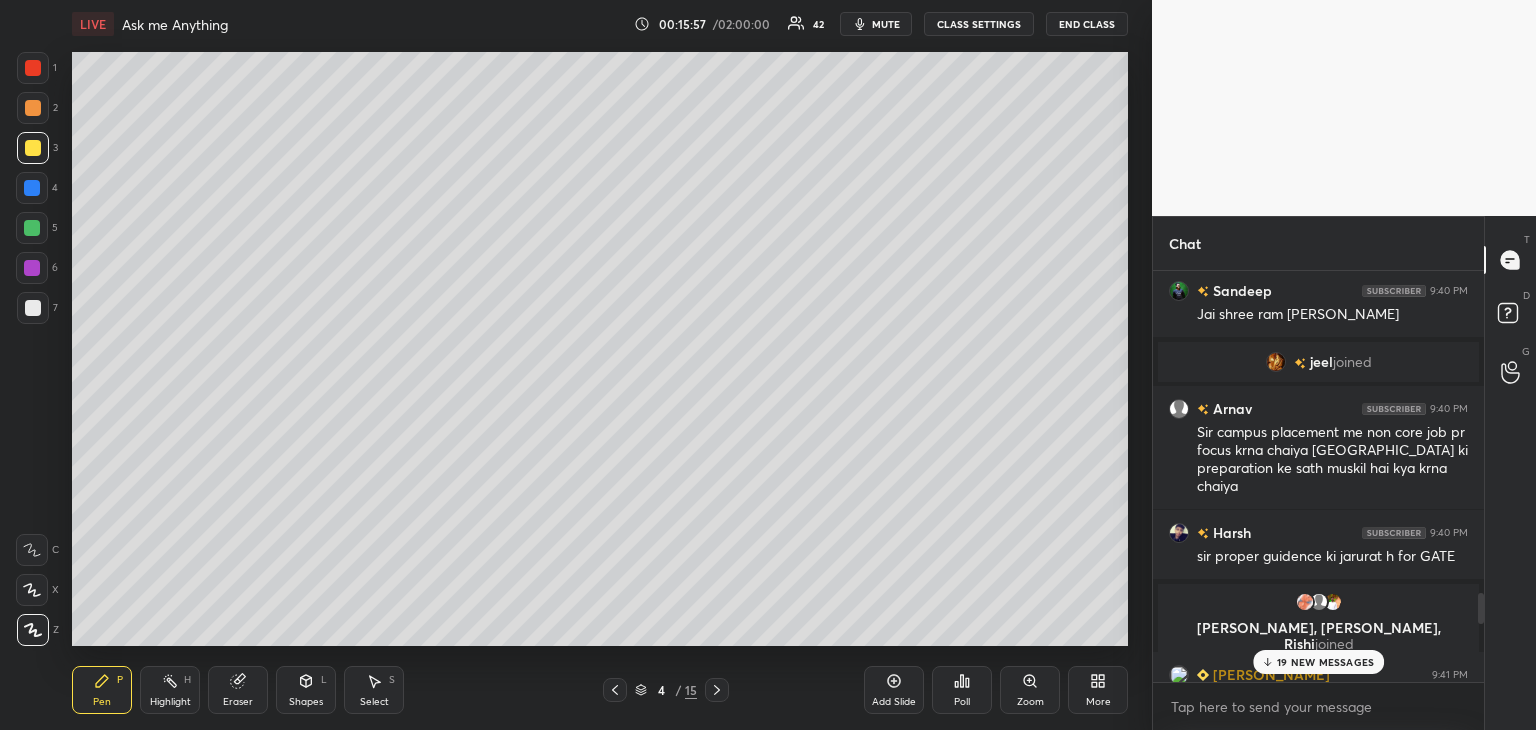click at bounding box center (32, 228) 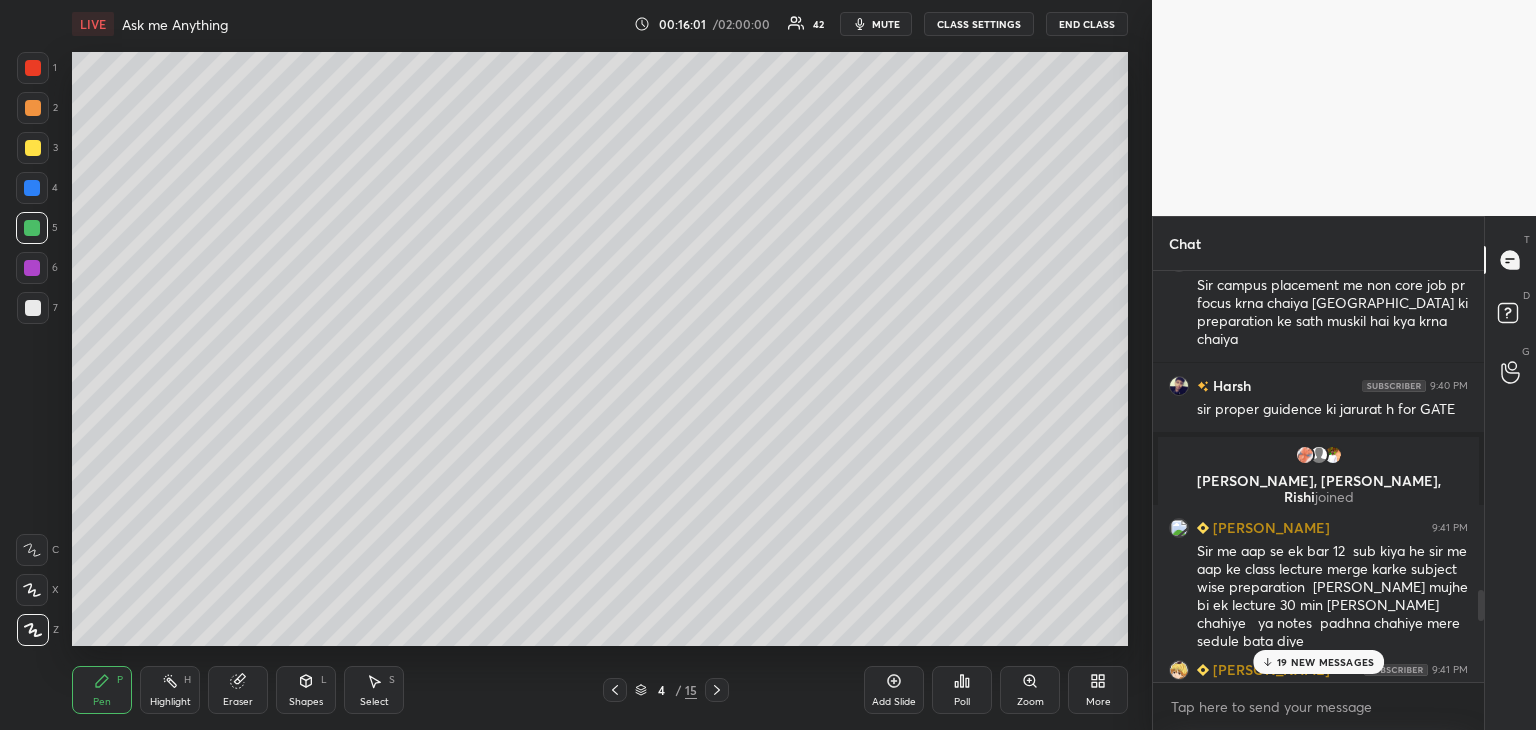 scroll, scrollTop: 4358, scrollLeft: 0, axis: vertical 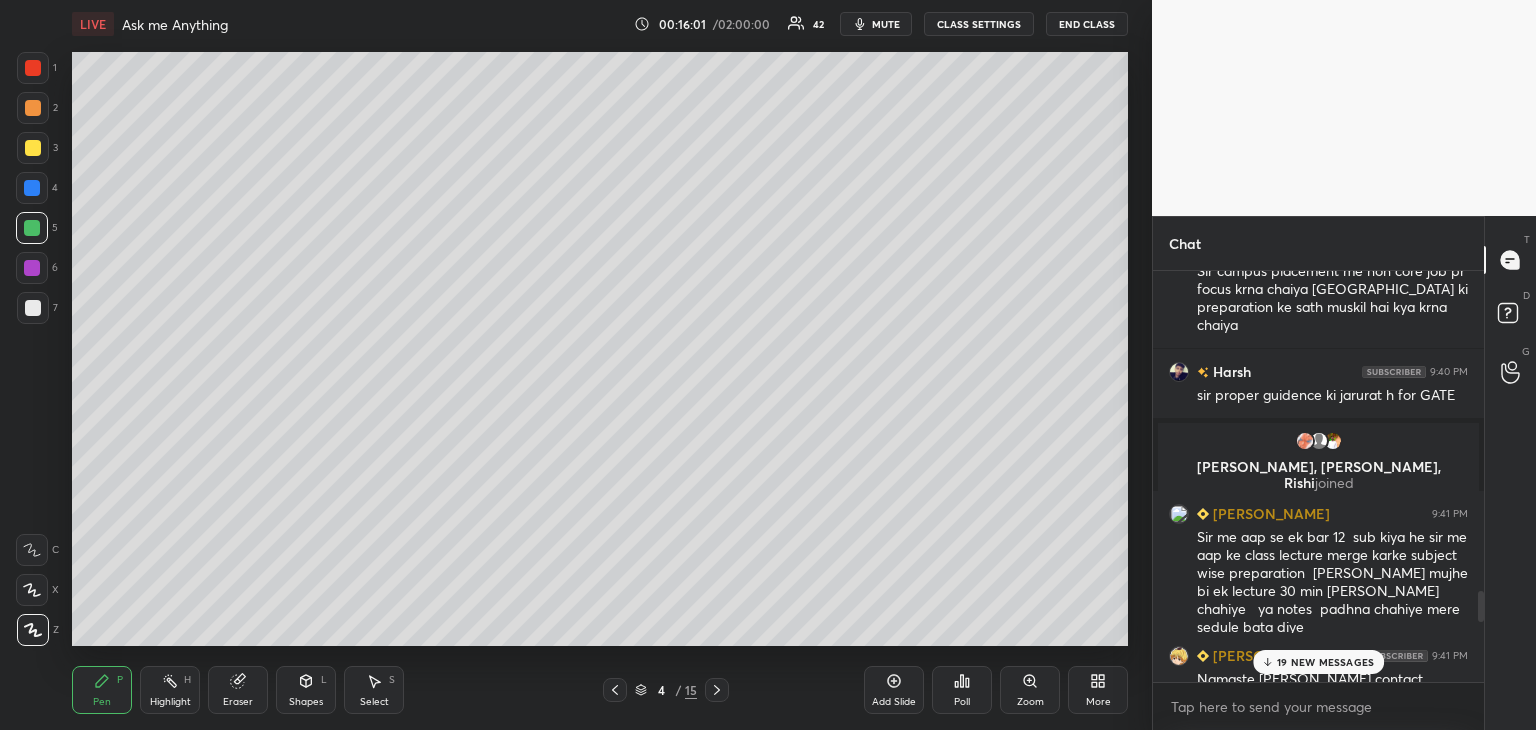drag, startPoint x: 1481, startPoint y: 605, endPoint x: 1482, endPoint y: 617, distance: 12.0415945 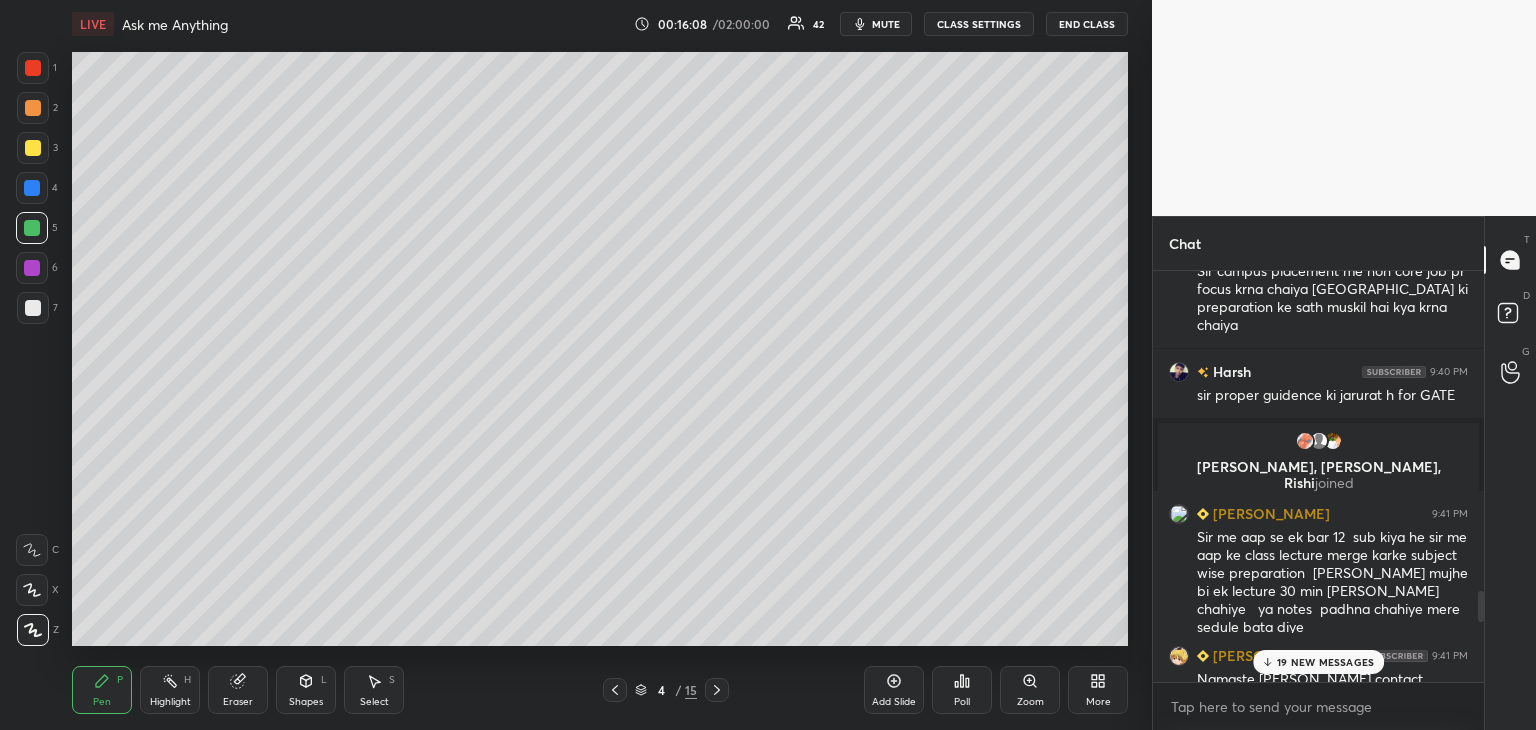 click at bounding box center [33, 308] 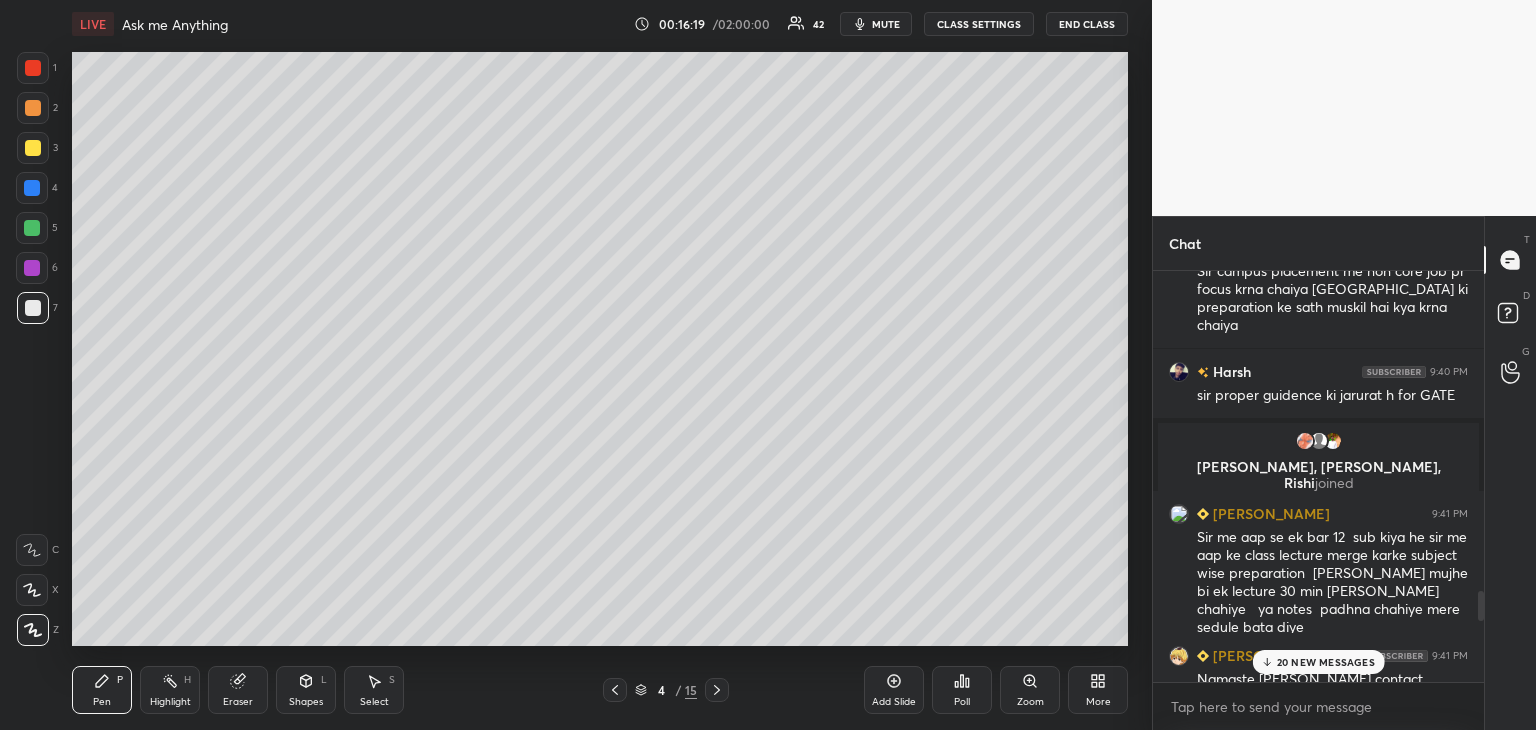 drag, startPoint x: 32, startPoint y: 150, endPoint x: 57, endPoint y: 199, distance: 55.00909 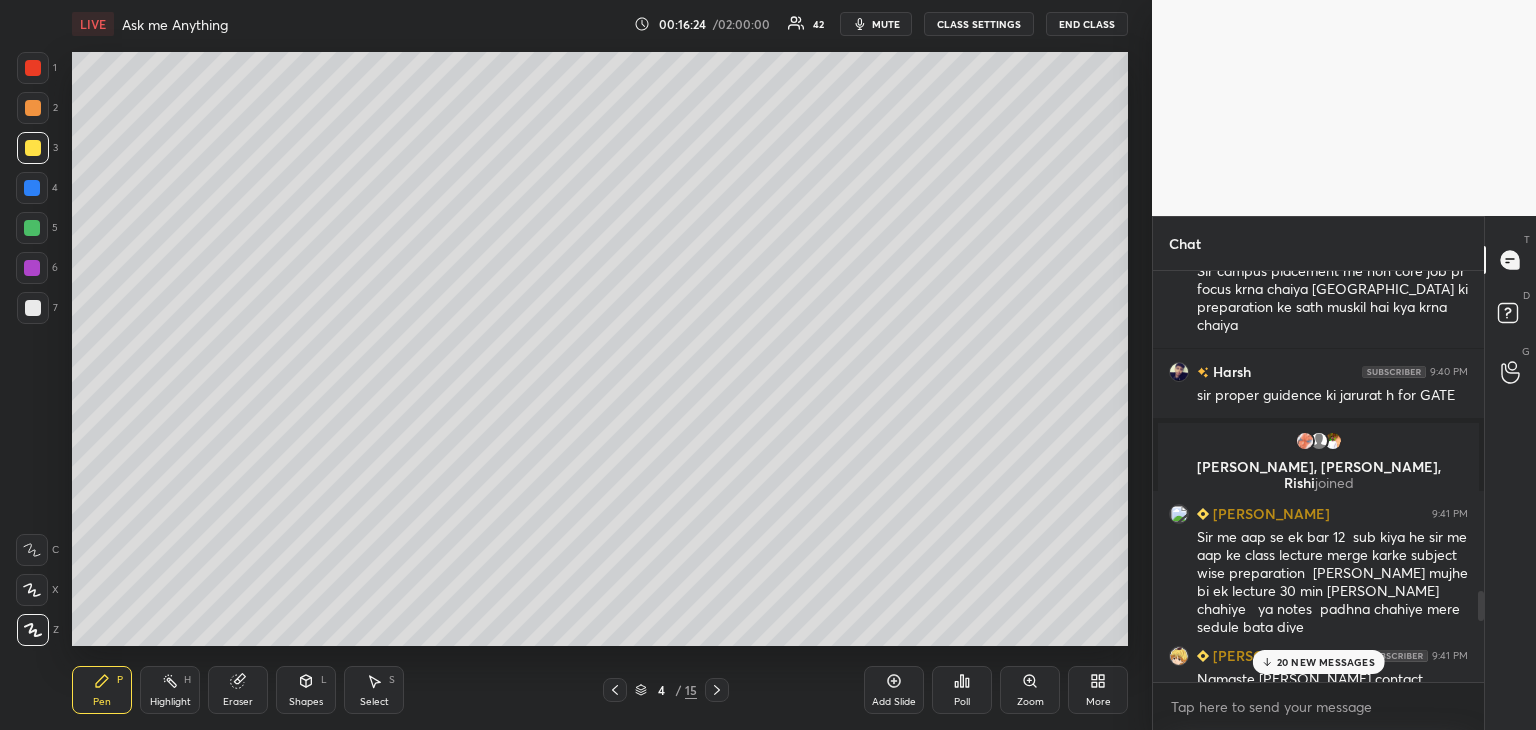 click at bounding box center [33, 308] 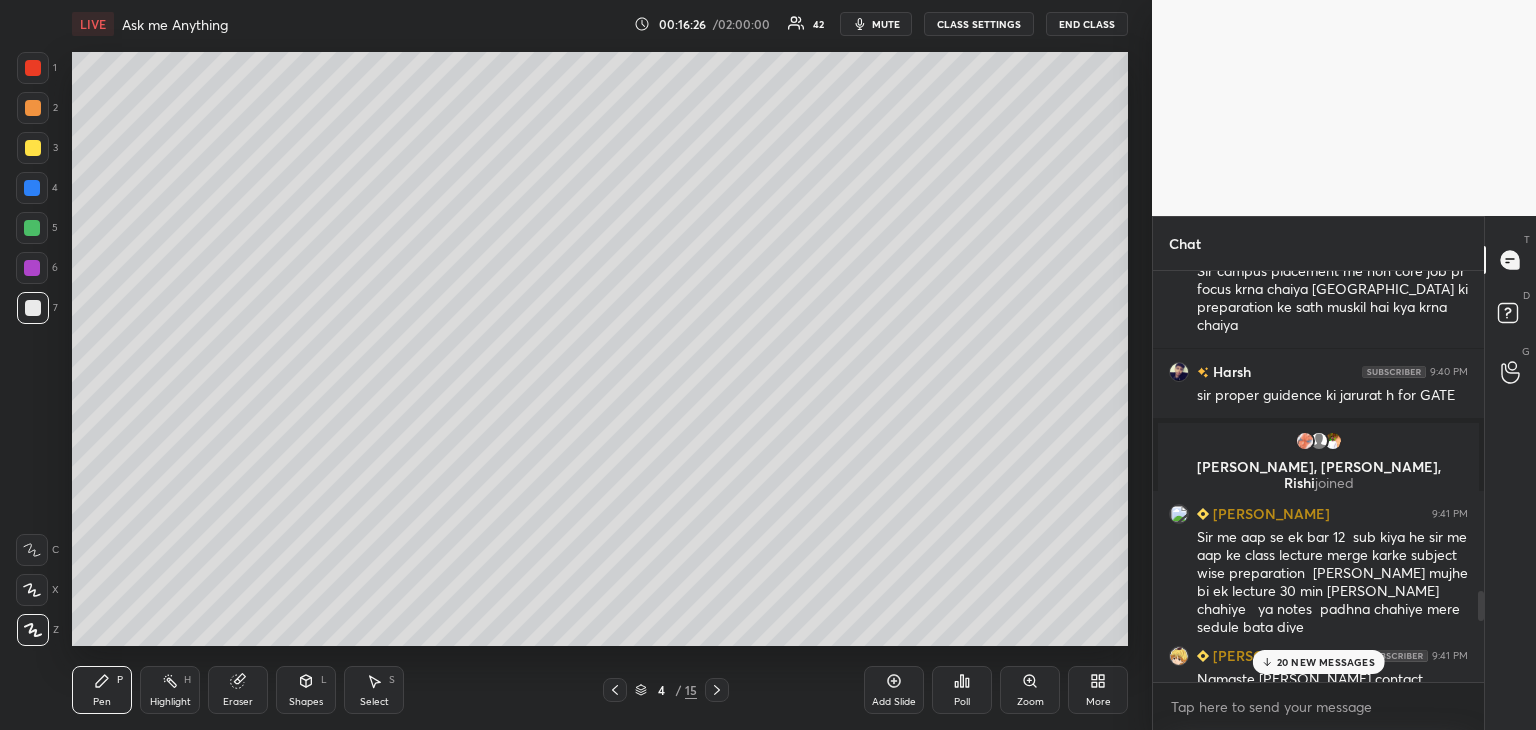 drag, startPoint x: 26, startPoint y: 213, endPoint x: 32, endPoint y: 225, distance: 13.416408 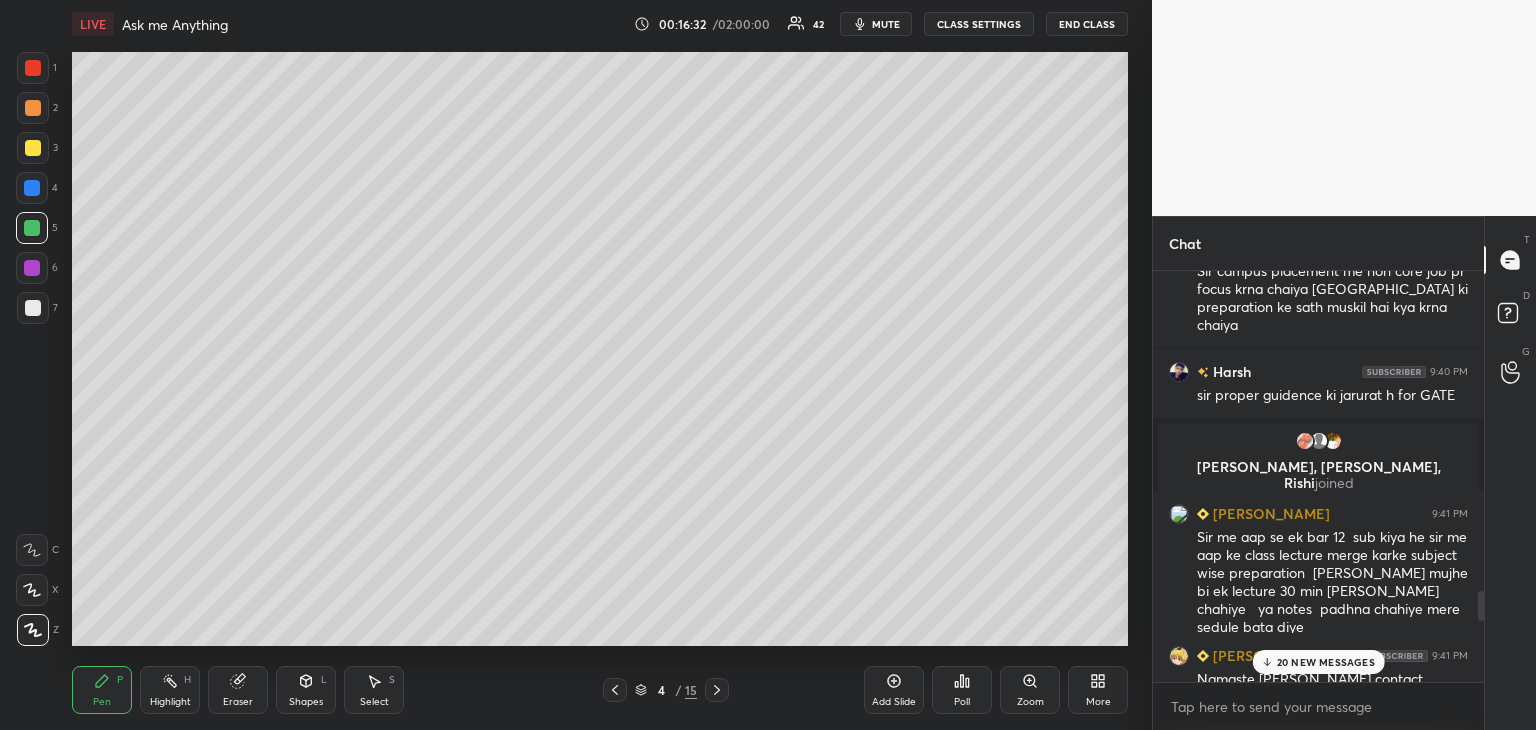click on "7" at bounding box center (37, 312) 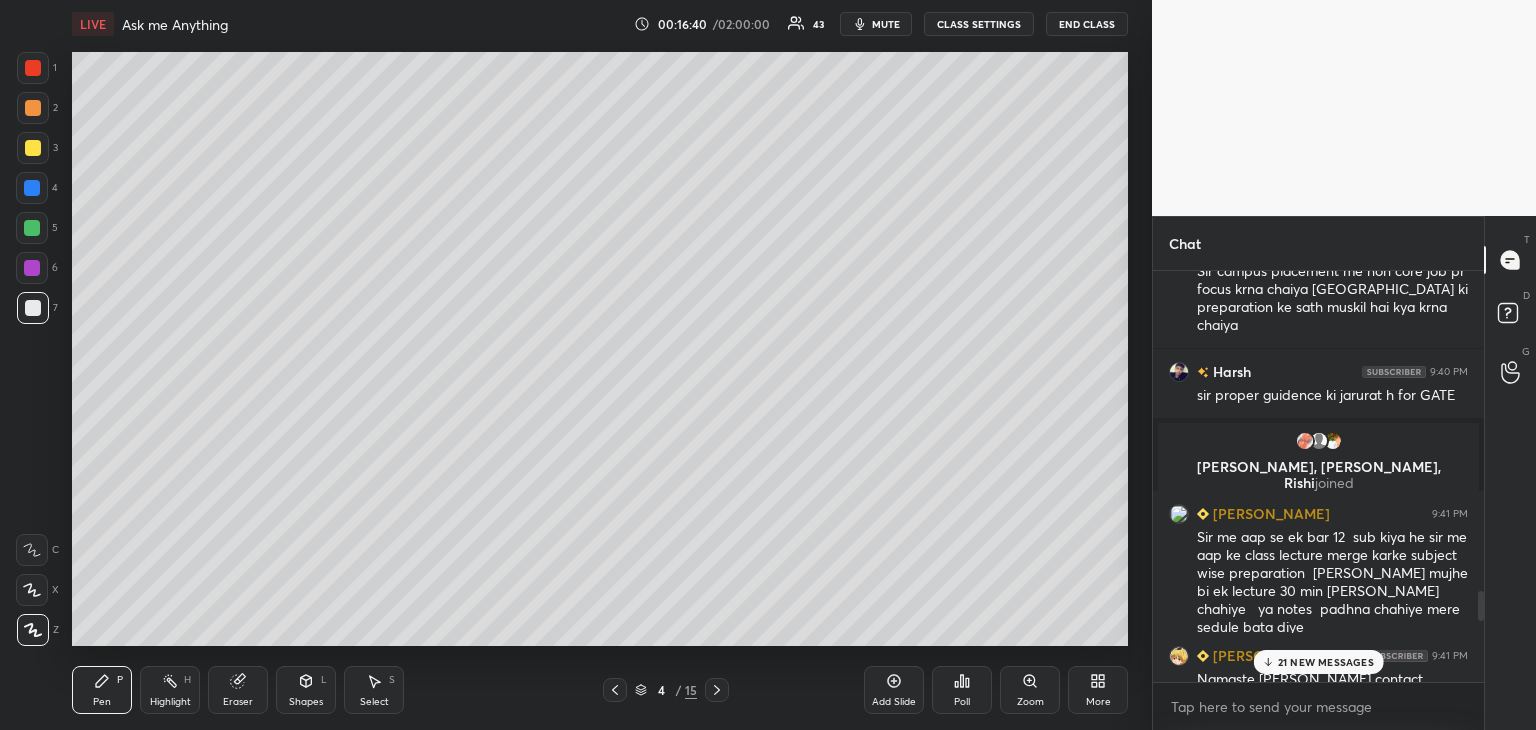 scroll, scrollTop: 4413, scrollLeft: 0, axis: vertical 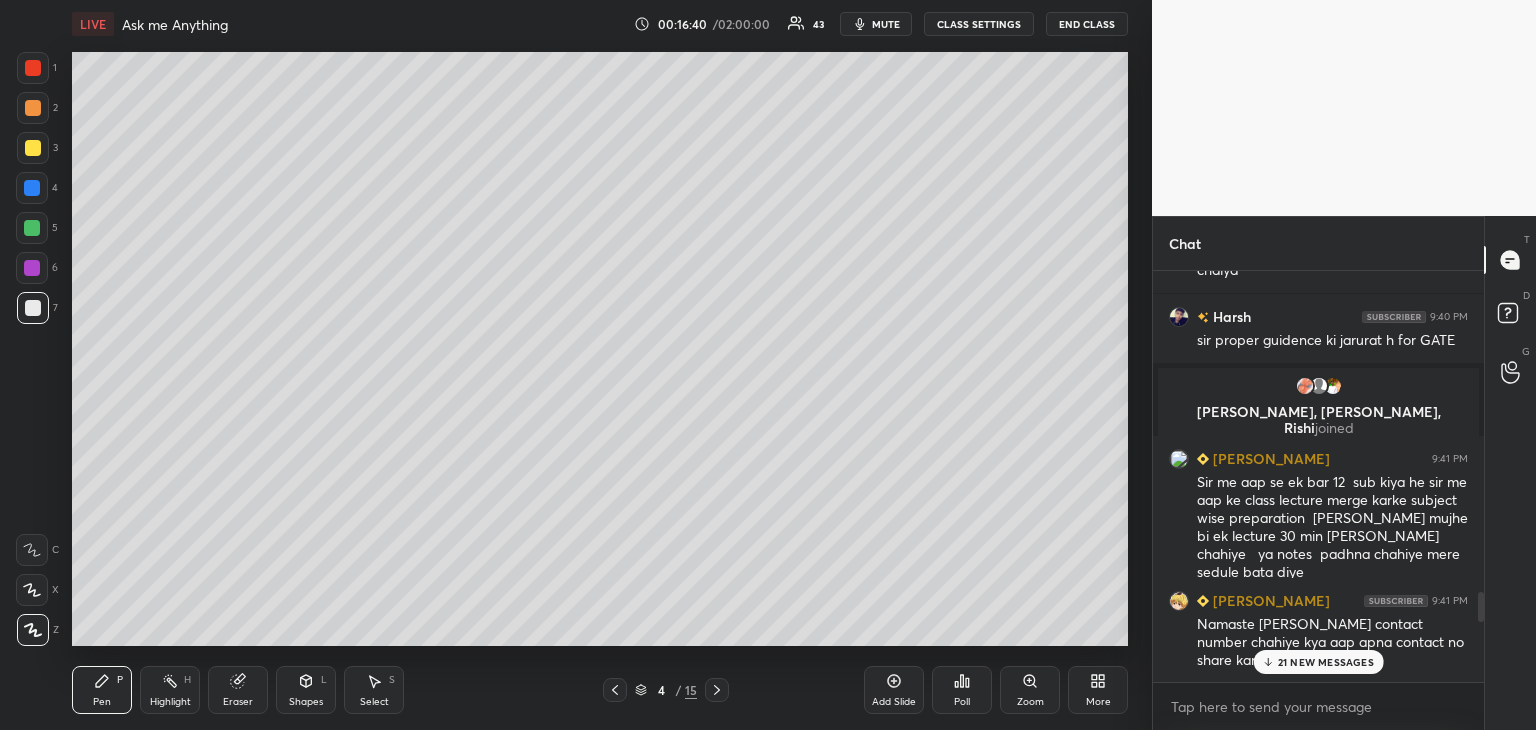 click at bounding box center [1481, 607] 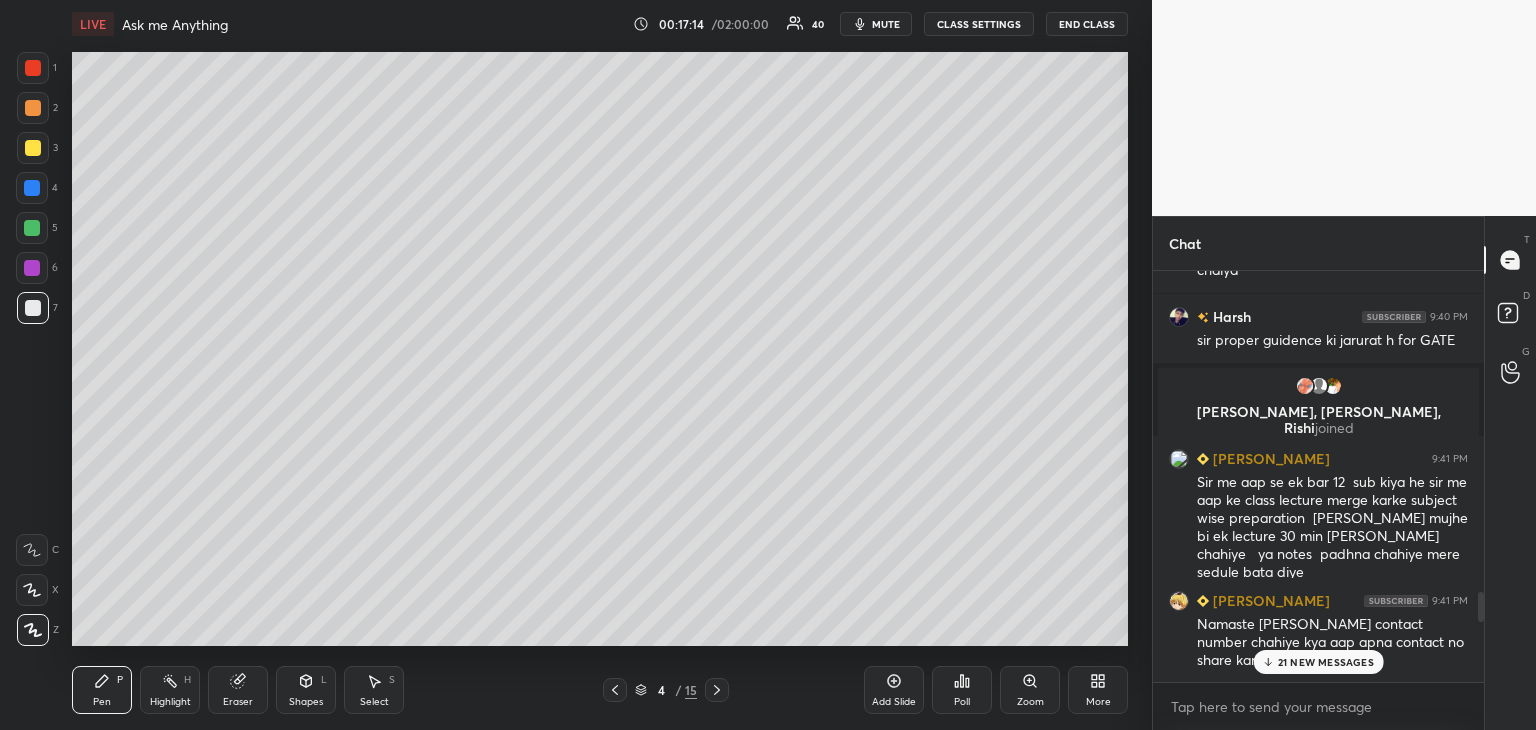 drag, startPoint x: 240, startPoint y: 699, endPoint x: 256, endPoint y: 694, distance: 16.763054 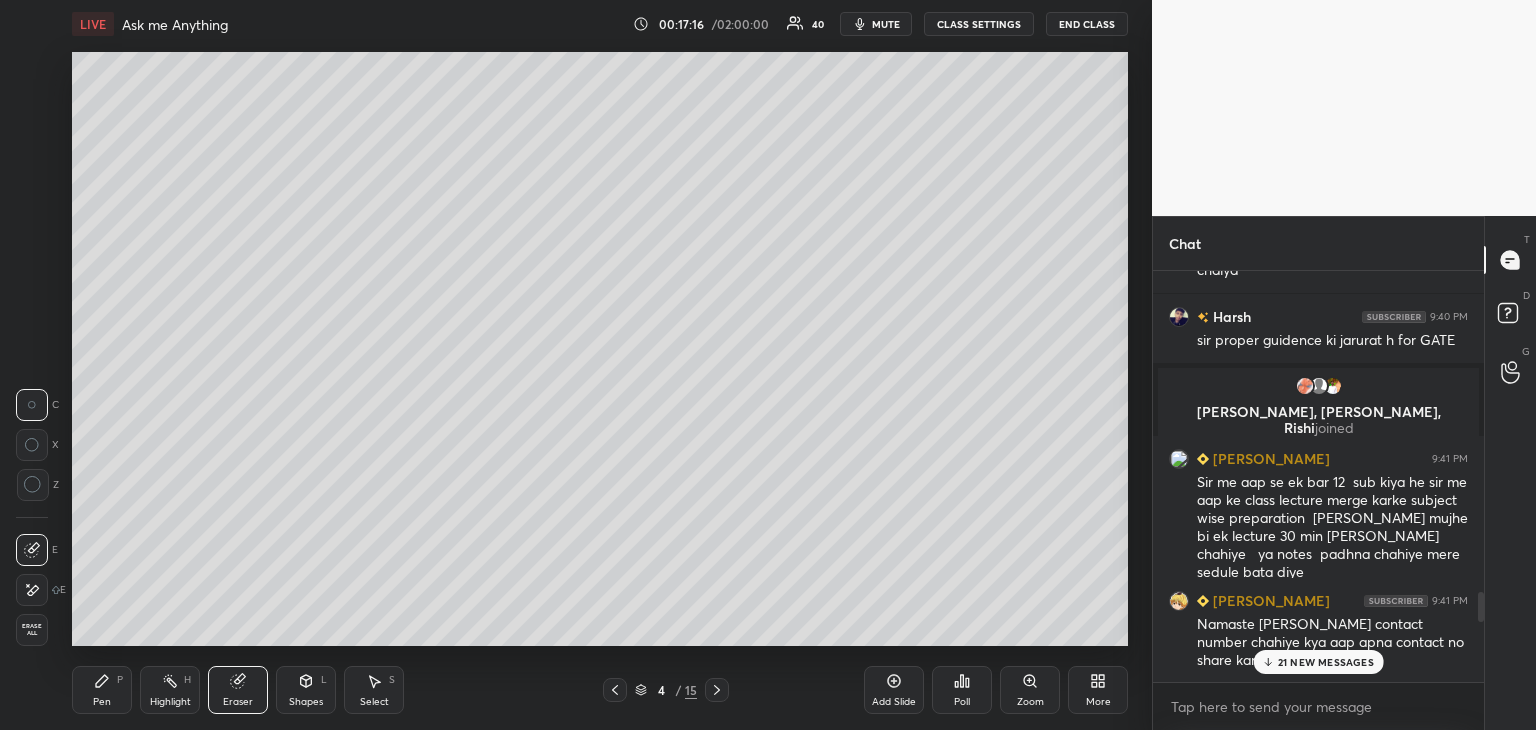 drag, startPoint x: 104, startPoint y: 692, endPoint x: 115, endPoint y: 689, distance: 11.401754 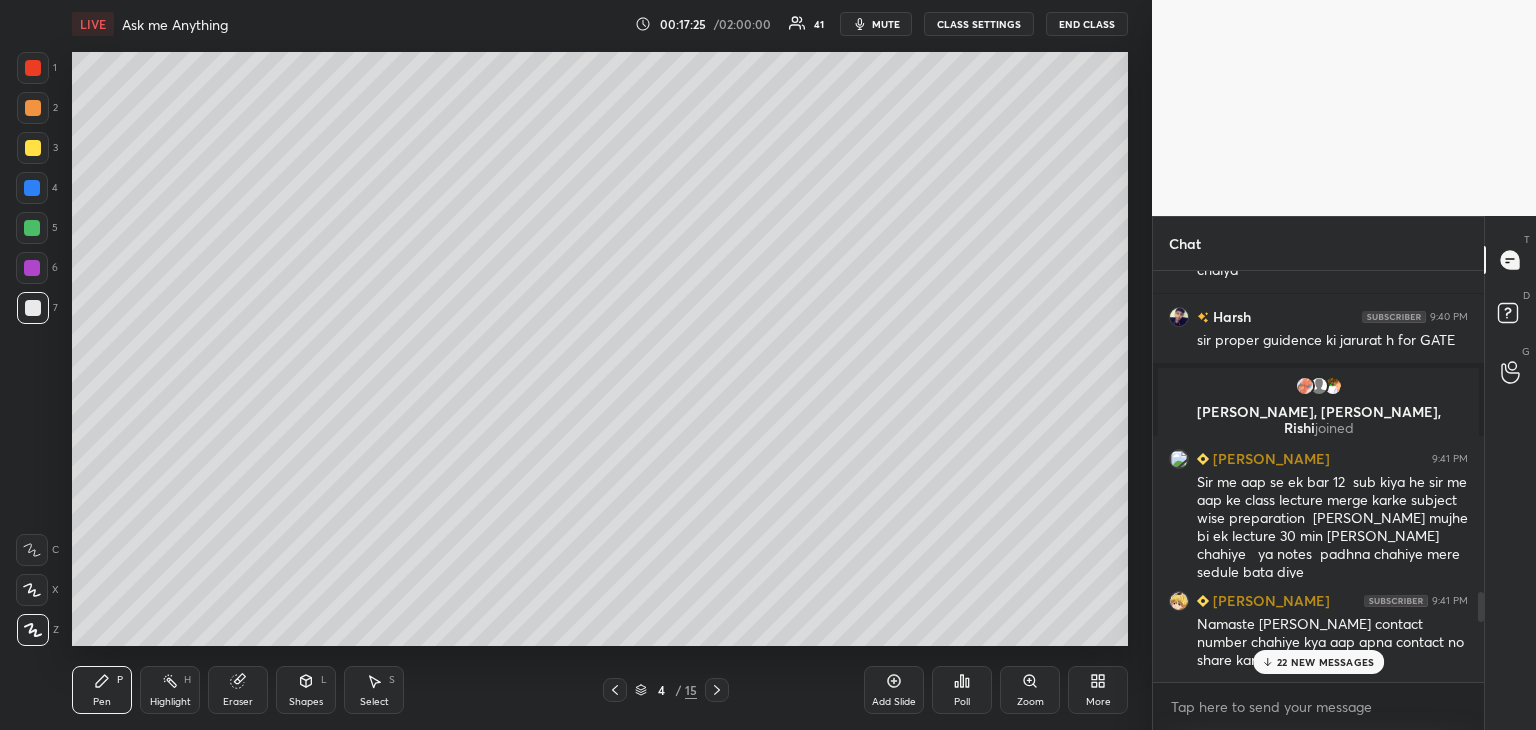 click at bounding box center (33, 148) 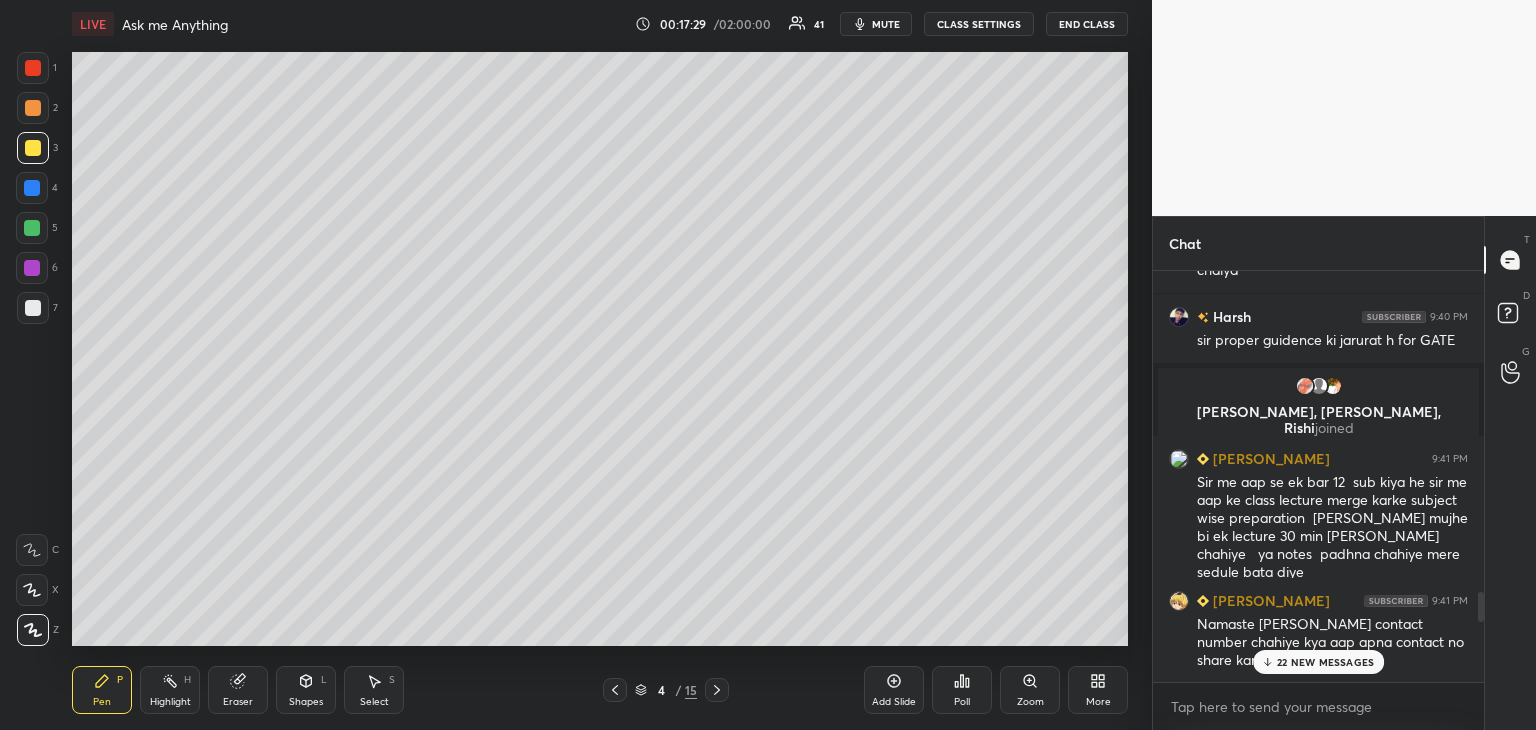 click at bounding box center (33, 308) 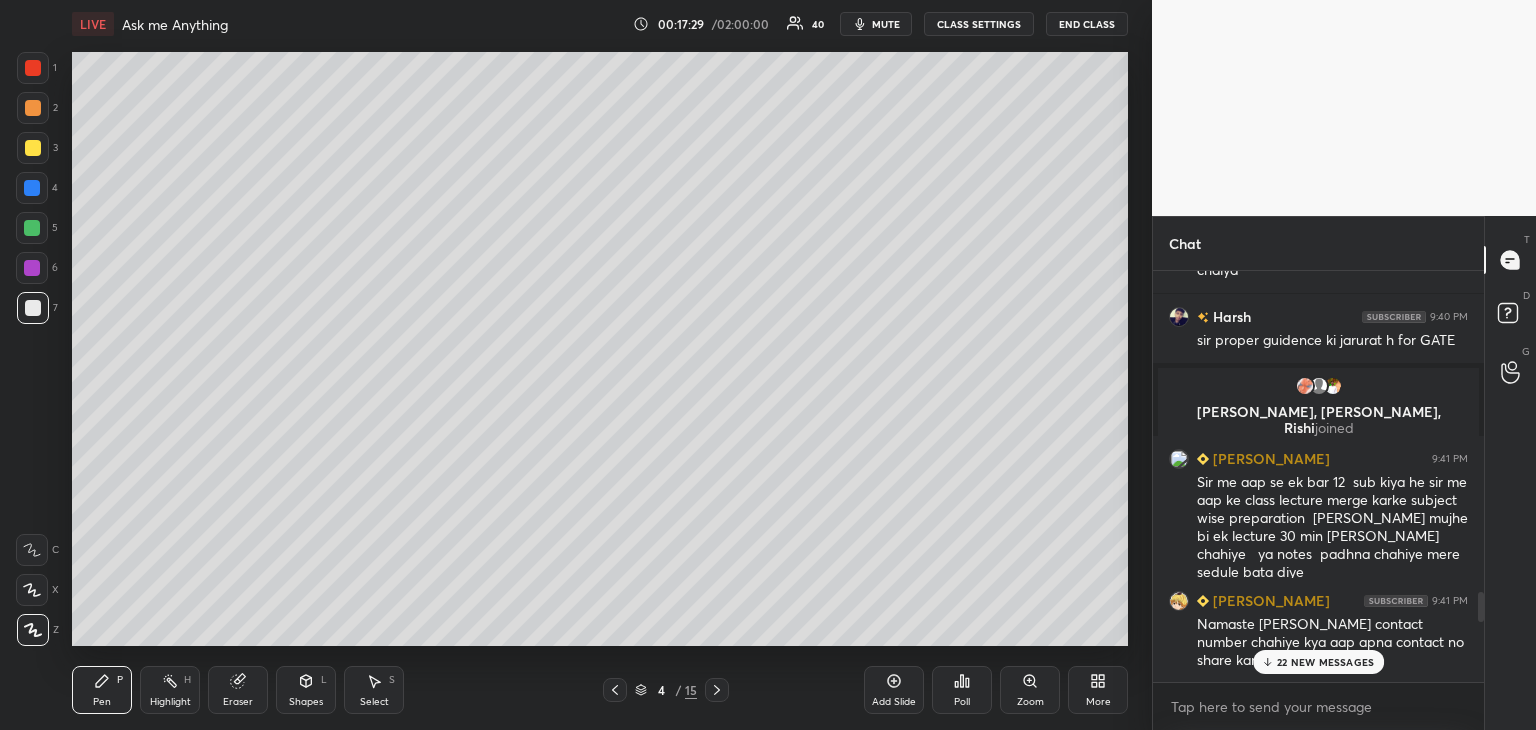 click at bounding box center [32, 228] 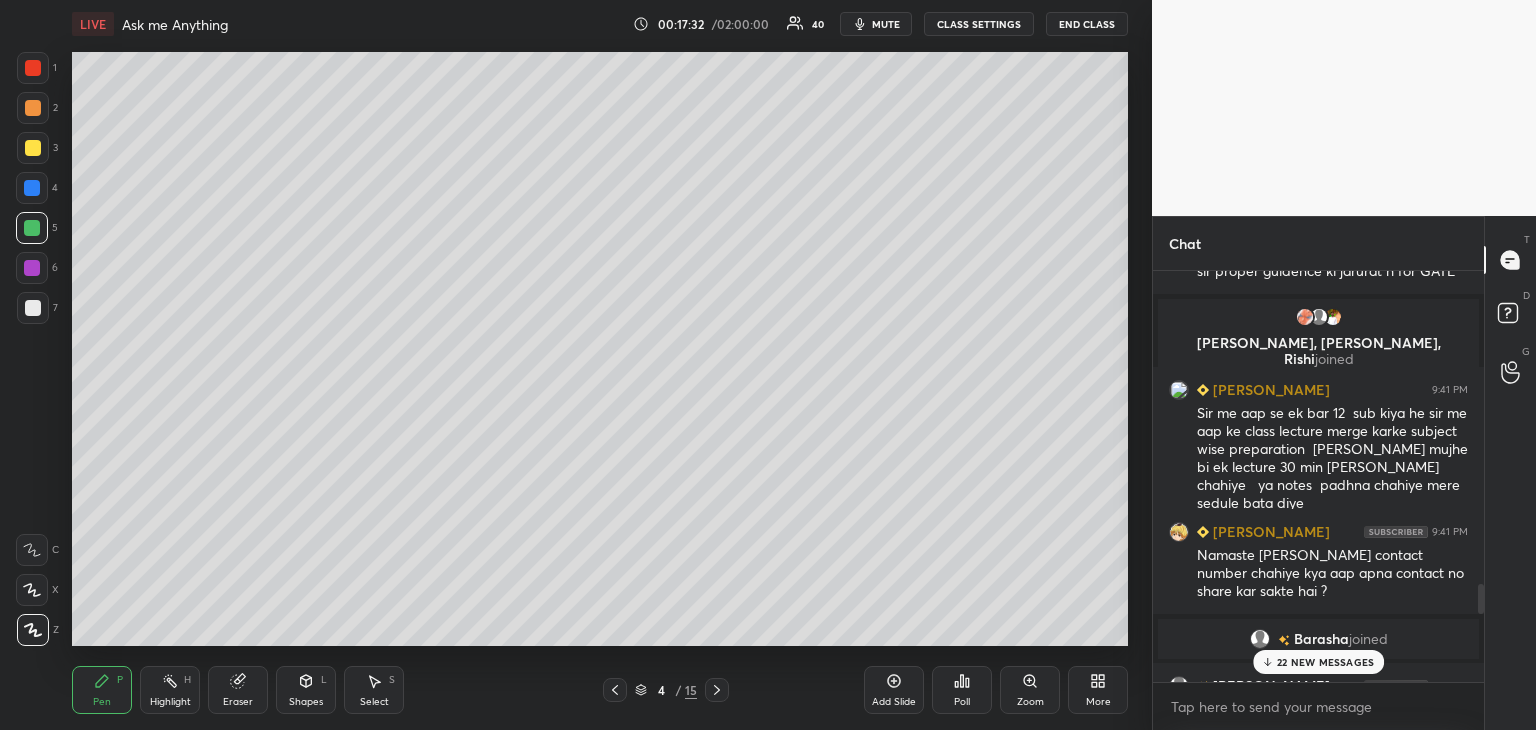 scroll, scrollTop: 4523, scrollLeft: 0, axis: vertical 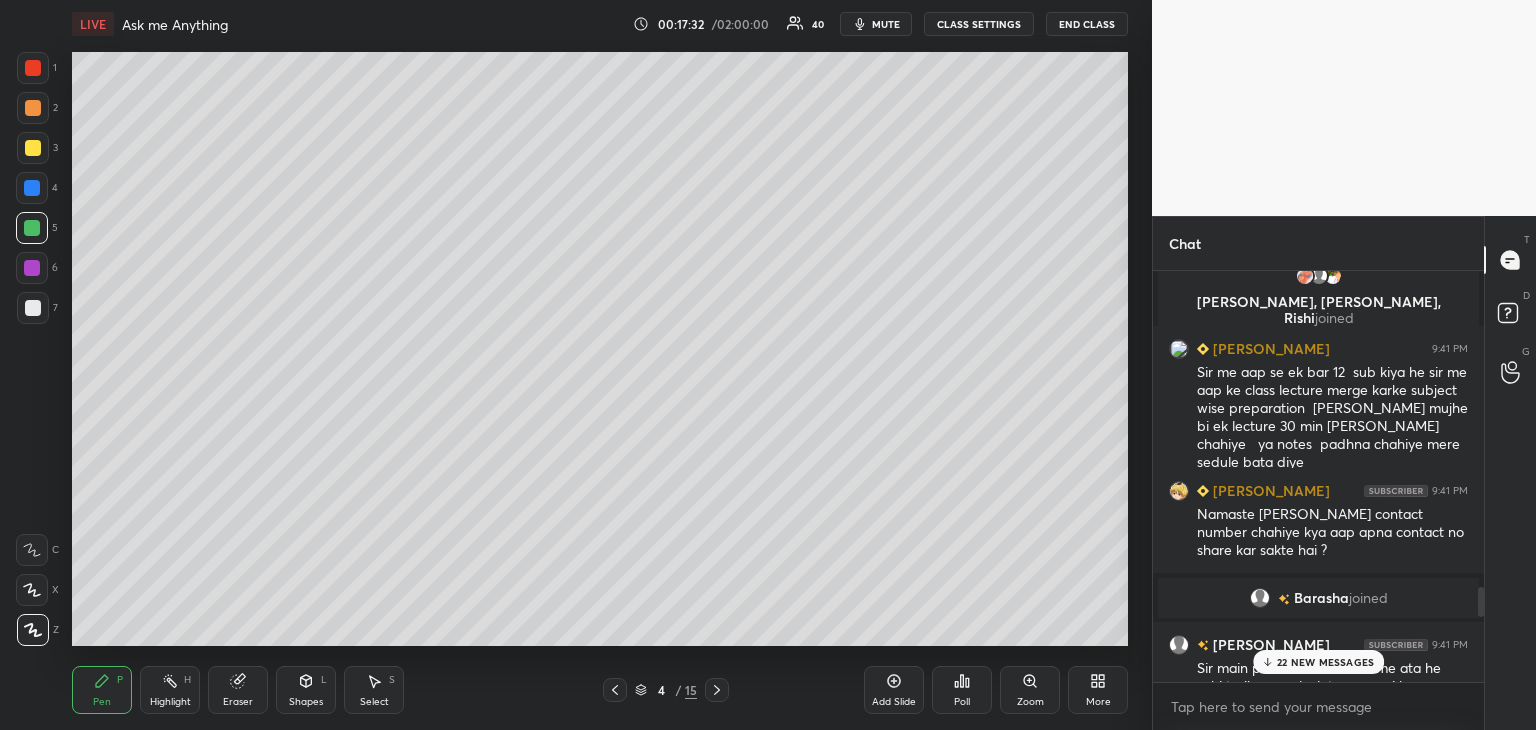 click at bounding box center (1478, 476) 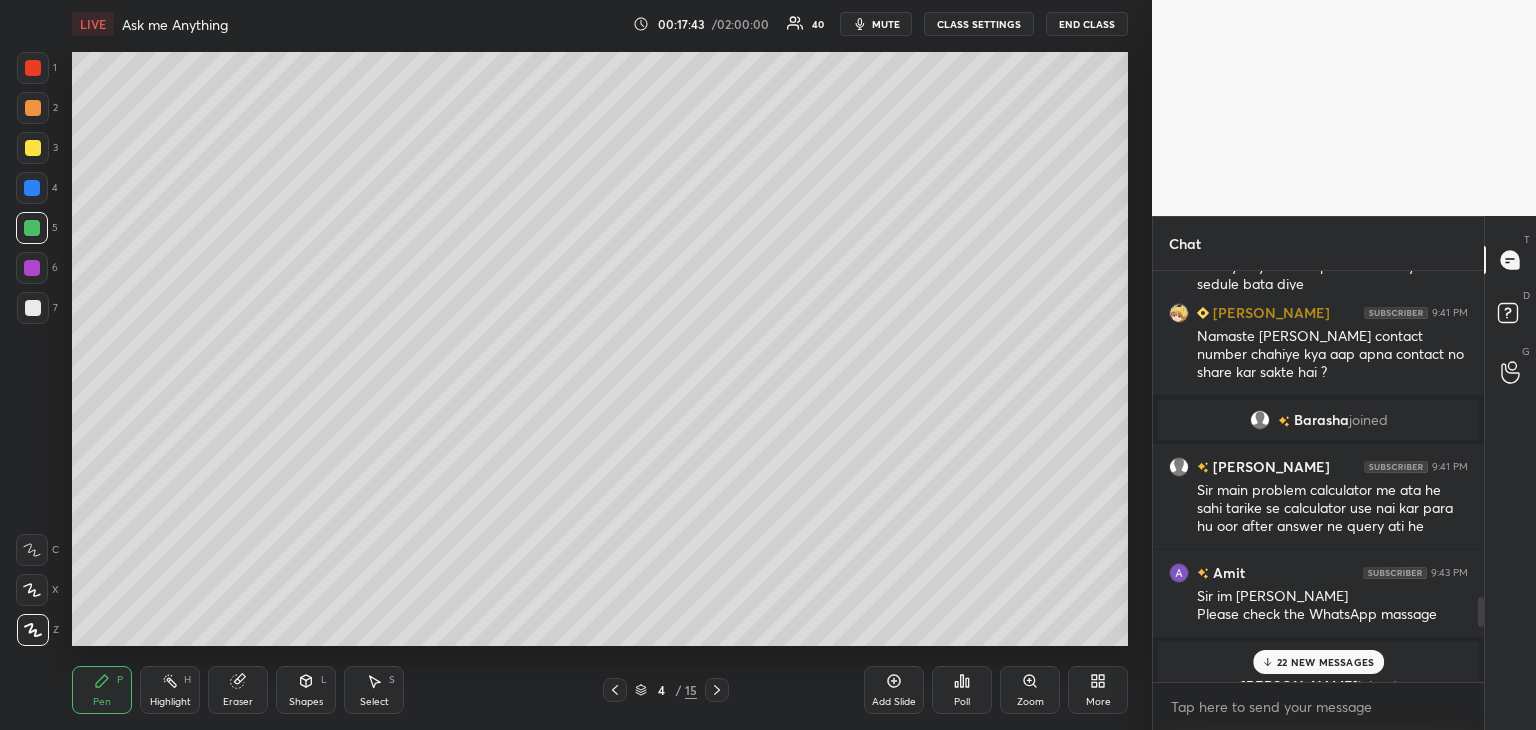 scroll, scrollTop: 4742, scrollLeft: 0, axis: vertical 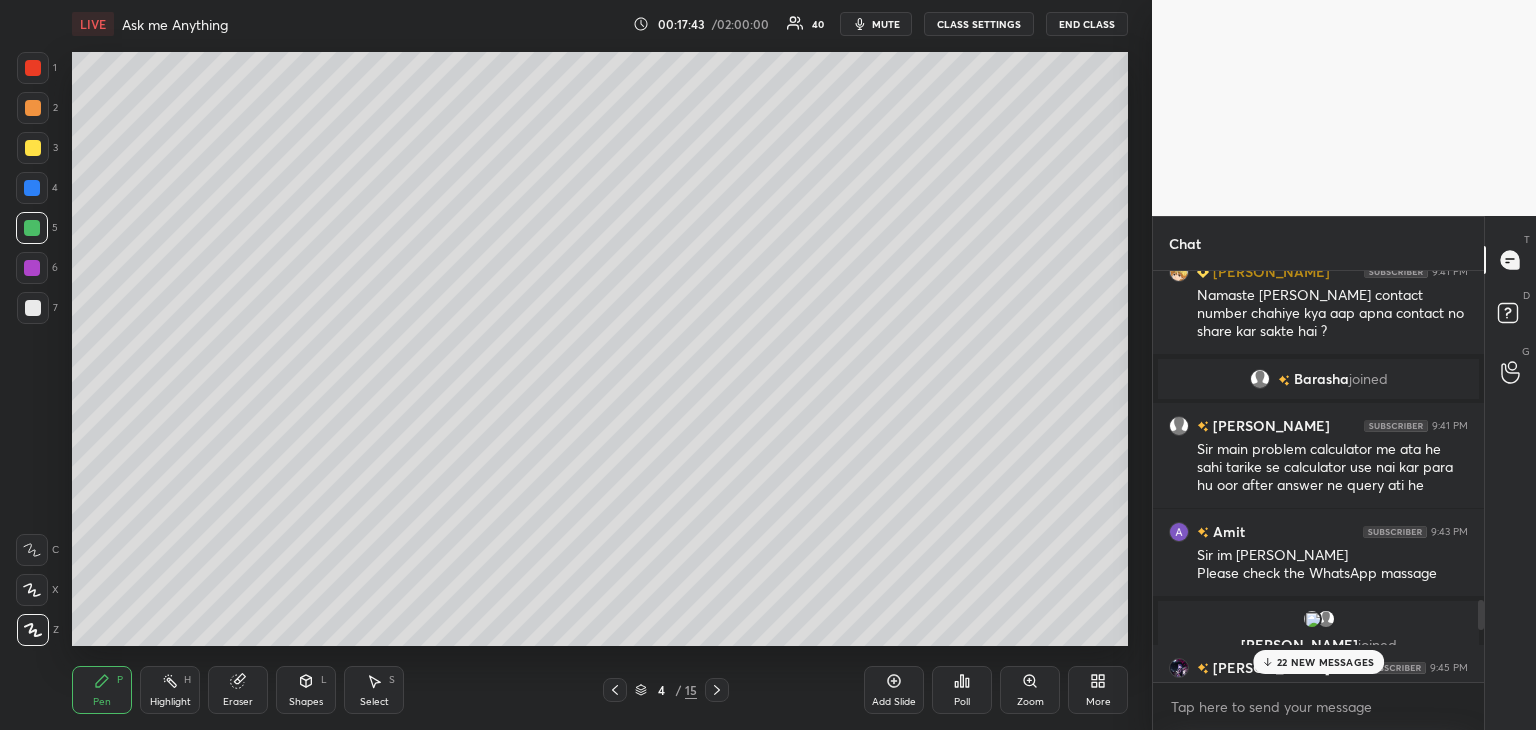 drag, startPoint x: 1481, startPoint y: 601, endPoint x: 1484, endPoint y: 617, distance: 16.27882 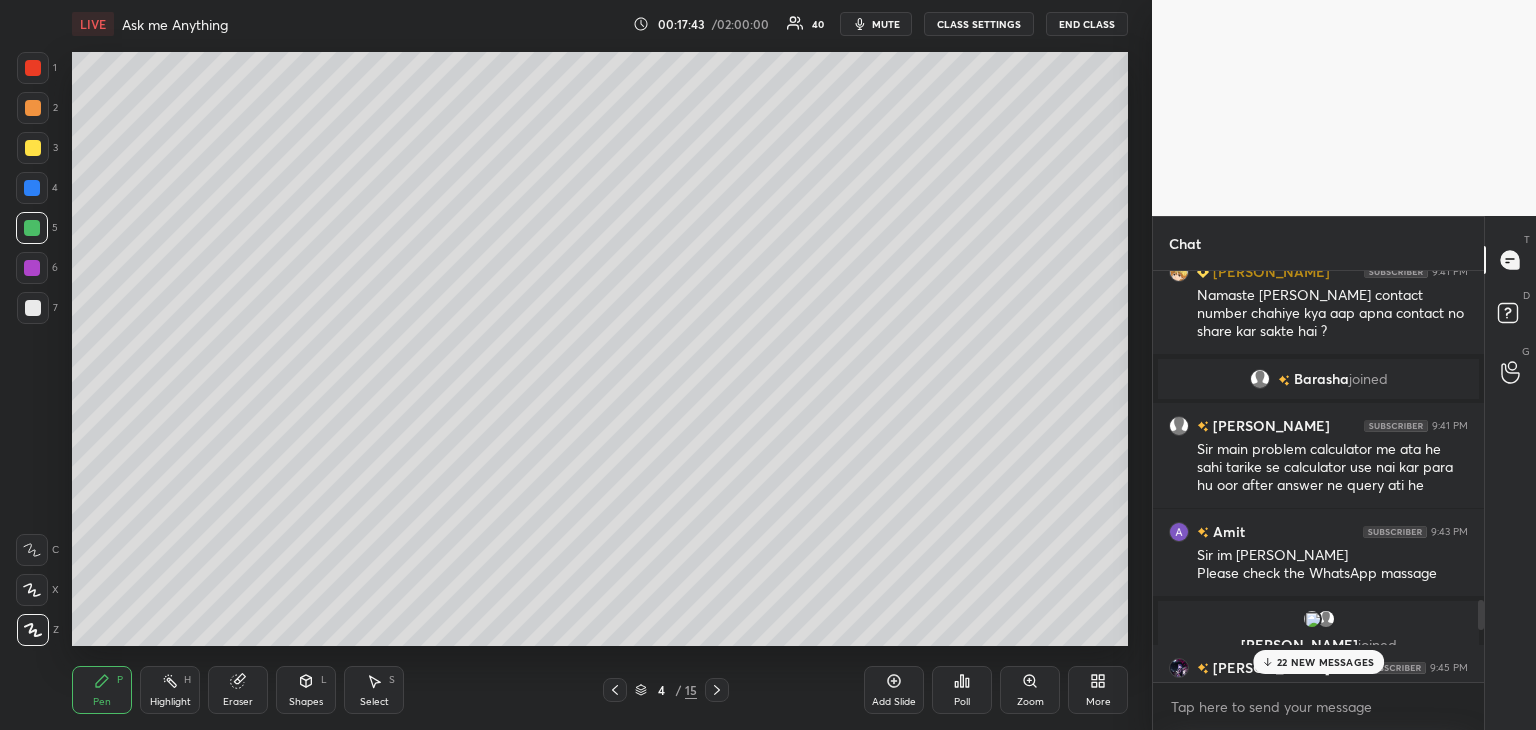 click on "Chat [PERSON_NAME] 9:41 PM Sir me aap se ek bar 12  sub kiya he sir me aap ke class lecture merge karke subject wise preparation  [PERSON_NAME] mujhe bi ek lecture 30 min [PERSON_NAME] chahiye   ya notes  padhna chahiye mere sedule bata diye [PERSON_NAME] 9:41 PM Namaste [PERSON_NAME] contact number chahiye kya aap apna contact no share kar sakte hai ? [PERSON_NAME]  joined [PERSON_NAME] 9:41 PM Sir main problem calculator me ata he sahi tarike se calculator use nai kar para hu oor after answer ne query ati he Amit 9:43 PM Sir im [PERSON_NAME]
Please check the WhatsApp massage [PERSON_NAME], [PERSON_NAME]  joined [PERSON_NAME] 9:45 PM dp sir is the best Prem  joined [PERSON_NAME] 9:45 PM dp sir supremacy >>>>> [PERSON_NAME]  joined Amit 9:46 PM Sir [US_STATE] july end me gate 2026 ki preparation start kiya hai is possible to score 50 plus marks please guid on this [PERSON_NAME] 9:46 PM Sir abhi 3rd year start hua hai... gate  preparation ka  sath mea campus placement ka liya kya karna chahiye??... [PERSON_NAME], [PERSON_NAME]  joined [PERSON_NAME] 9:47 PM [PERSON_NAME], [PERSON_NAME]  joined 22 NEW MESSAGES Enable x" at bounding box center [1344, 473] 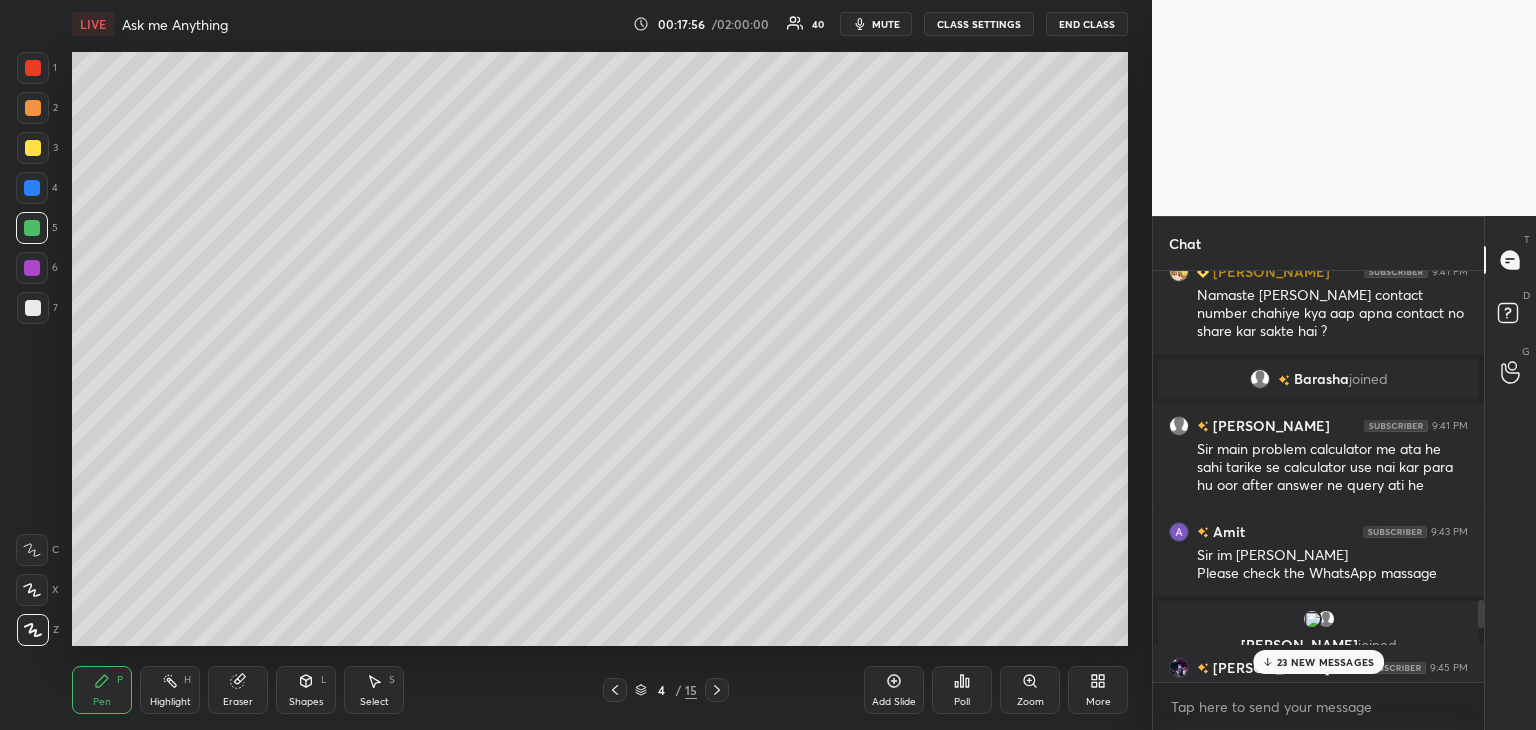 click at bounding box center (33, 308) 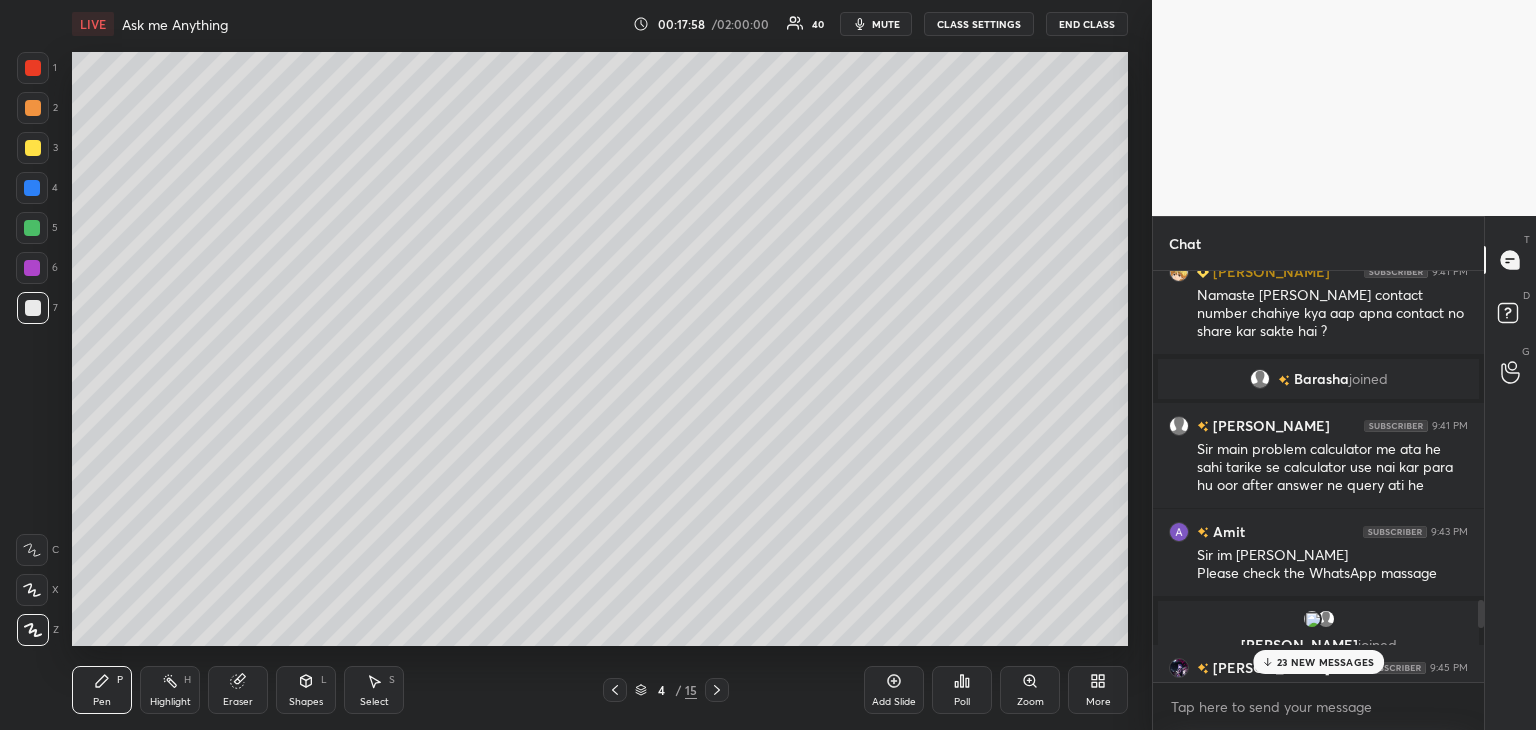 click at bounding box center [32, 228] 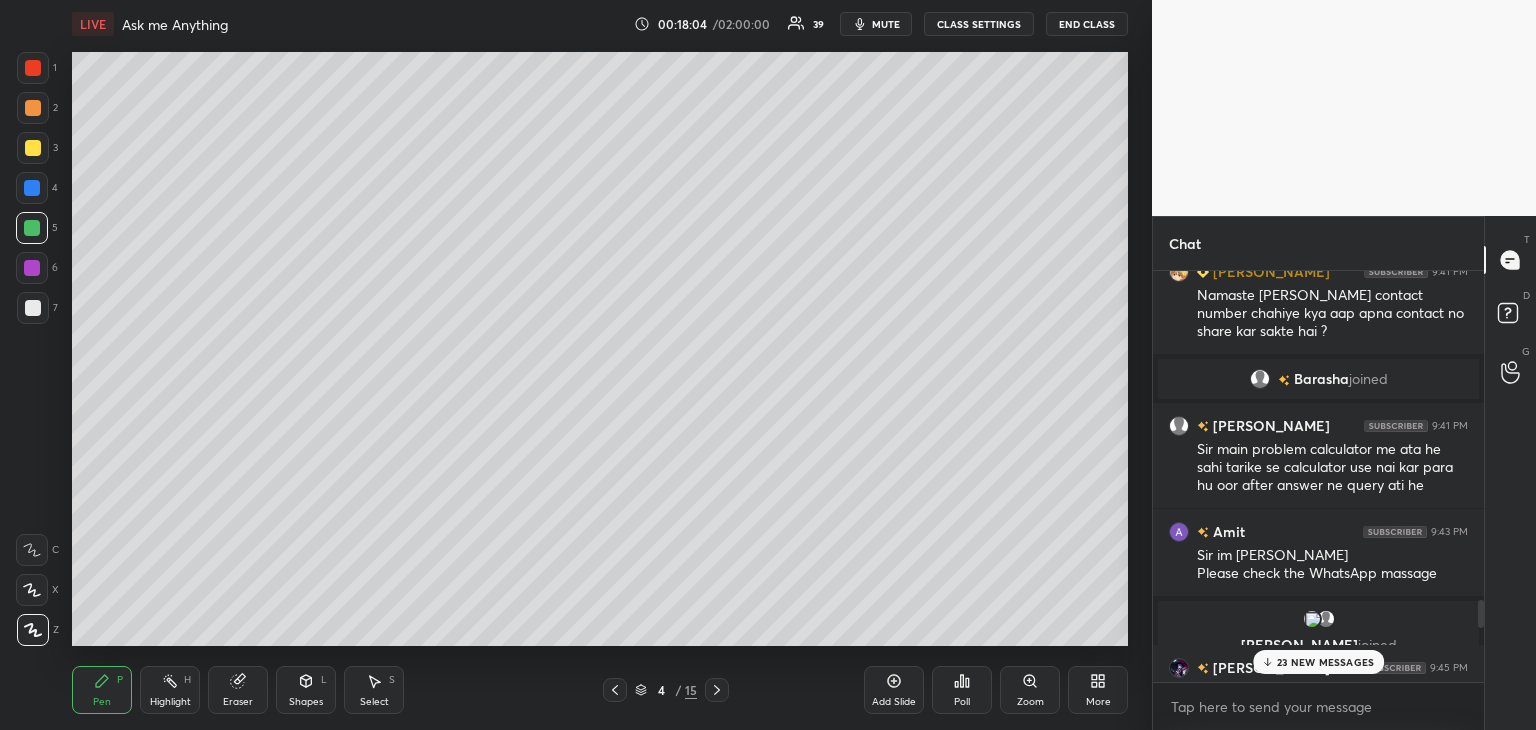 click on "1 2 3 4 5 6 7 C X Z C X Z E E Erase all   H H" at bounding box center (32, 349) 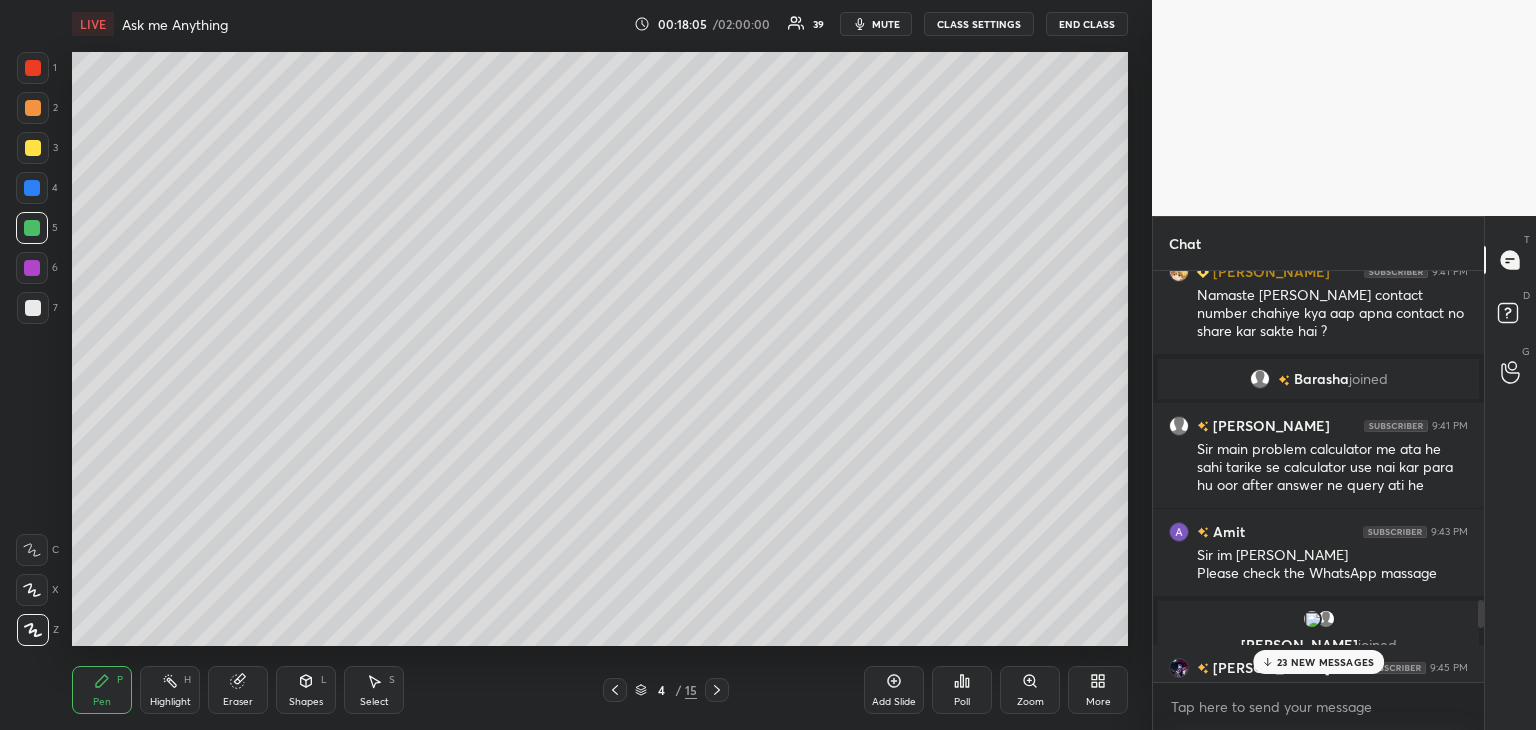 click at bounding box center [33, 308] 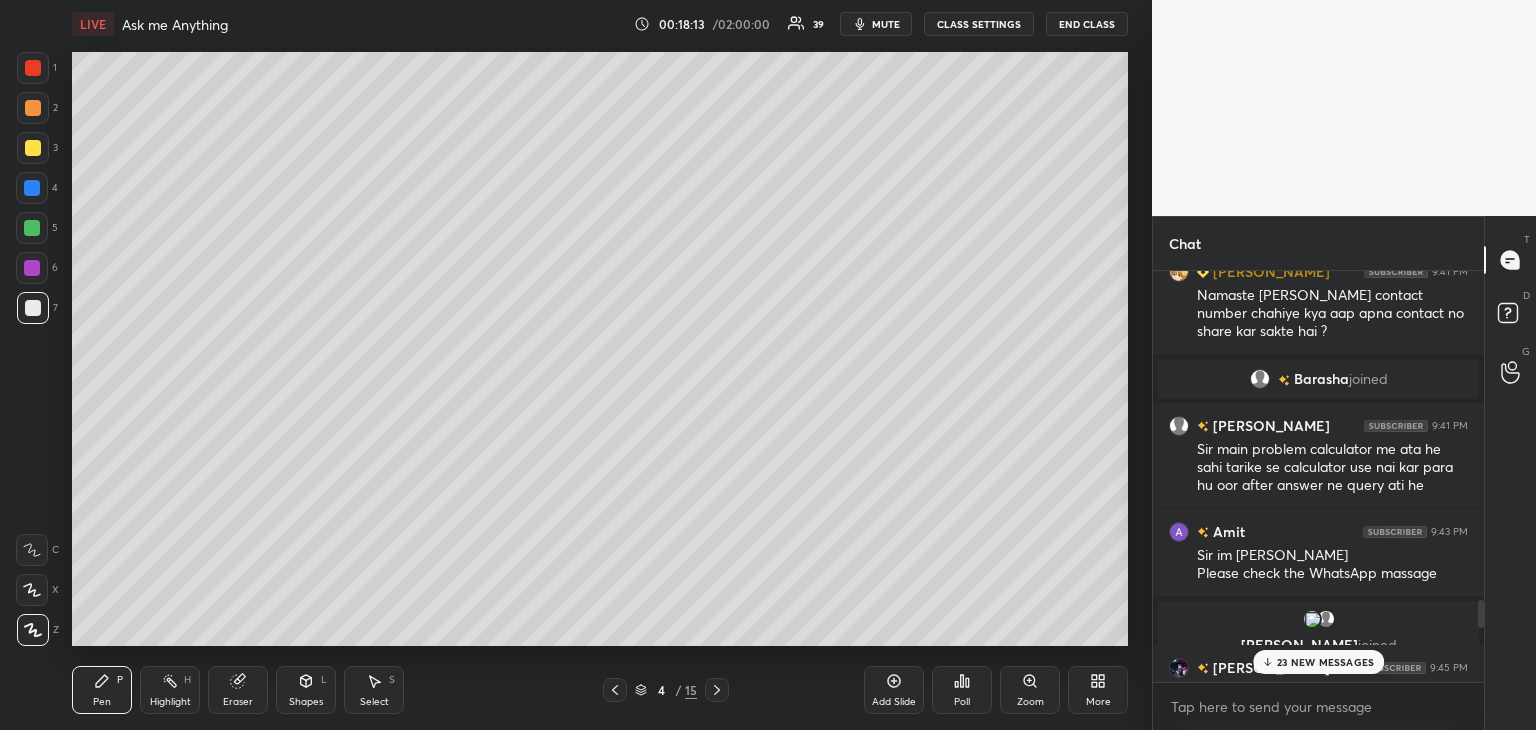 drag, startPoint x: 248, startPoint y: 697, endPoint x: 339, endPoint y: 648, distance: 103.35376 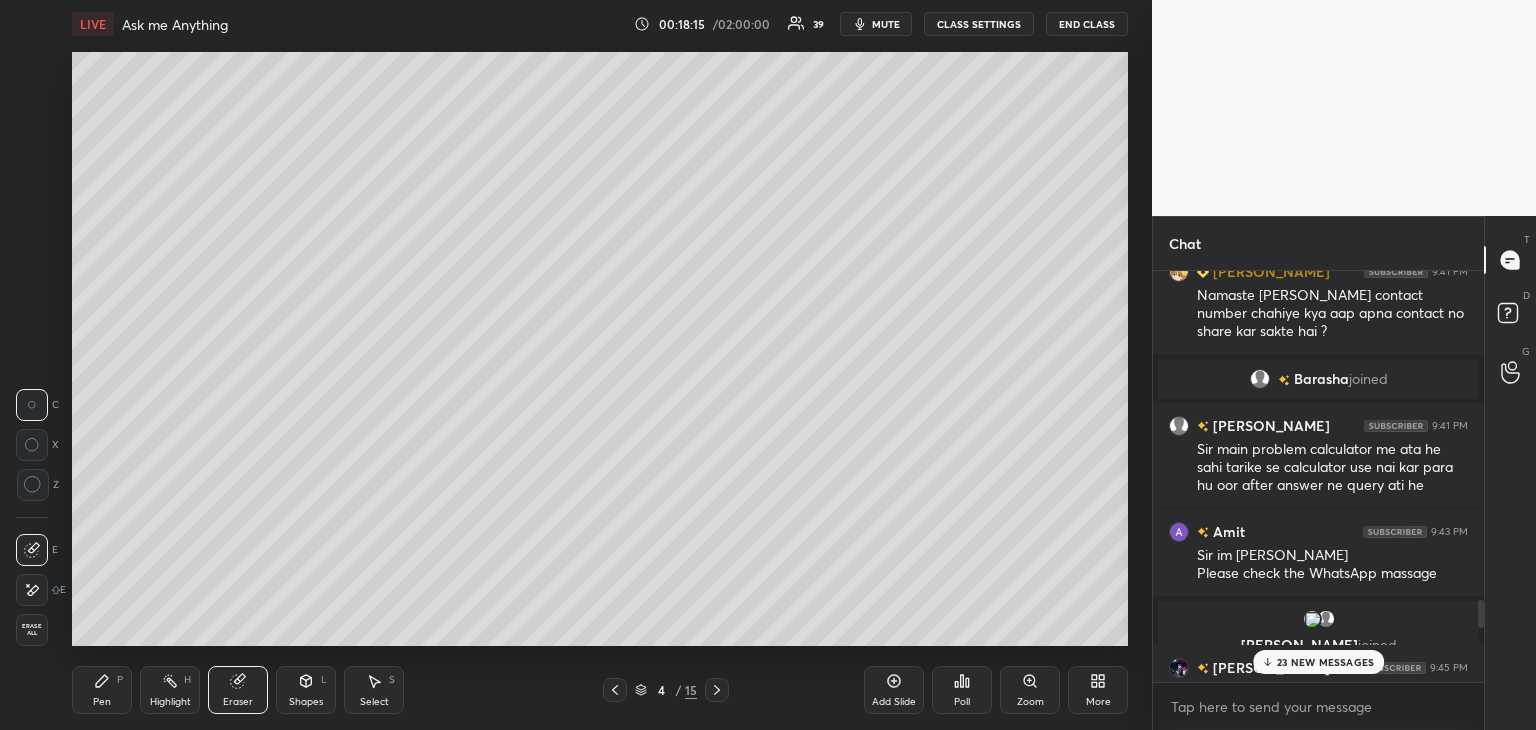 click on "Pen P" at bounding box center (102, 690) 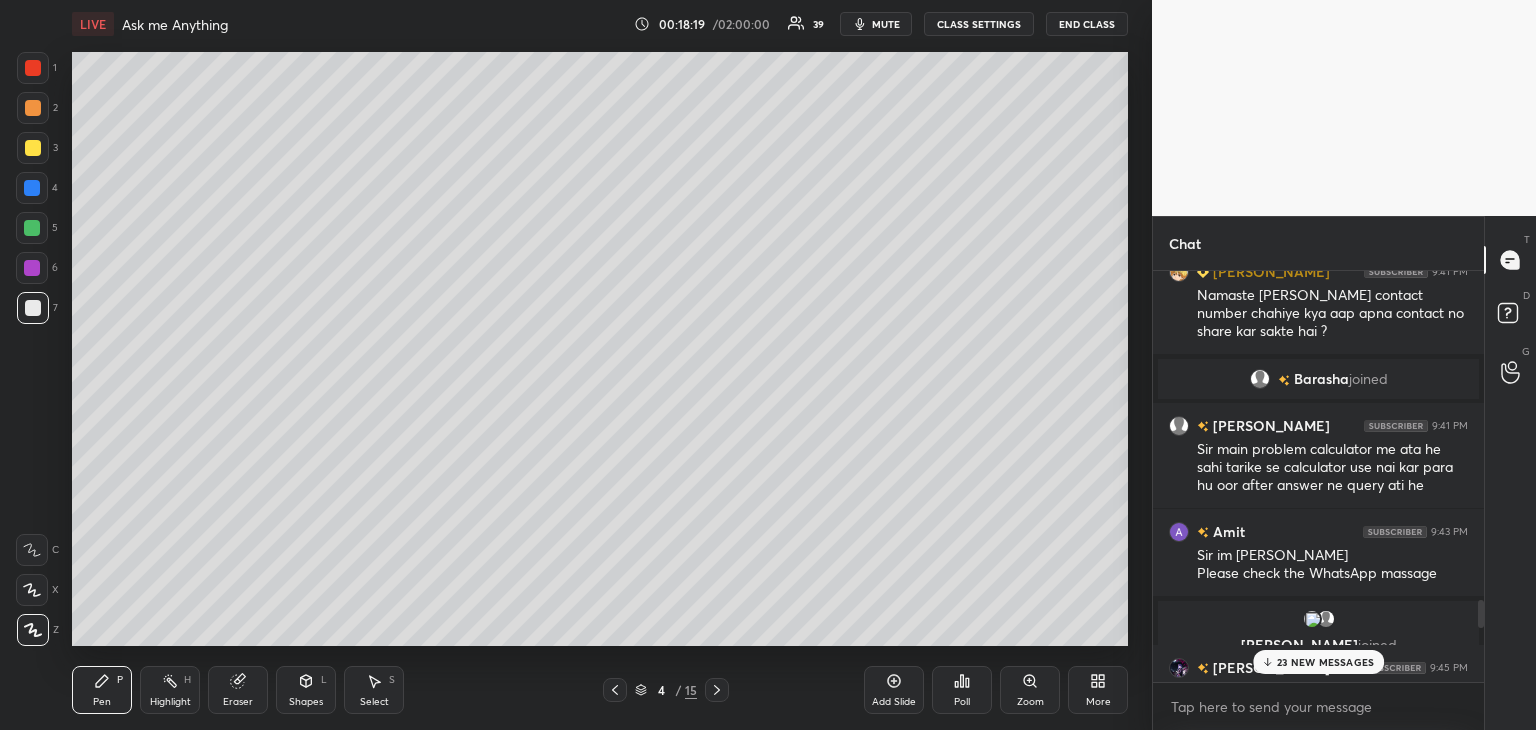 click at bounding box center (33, 148) 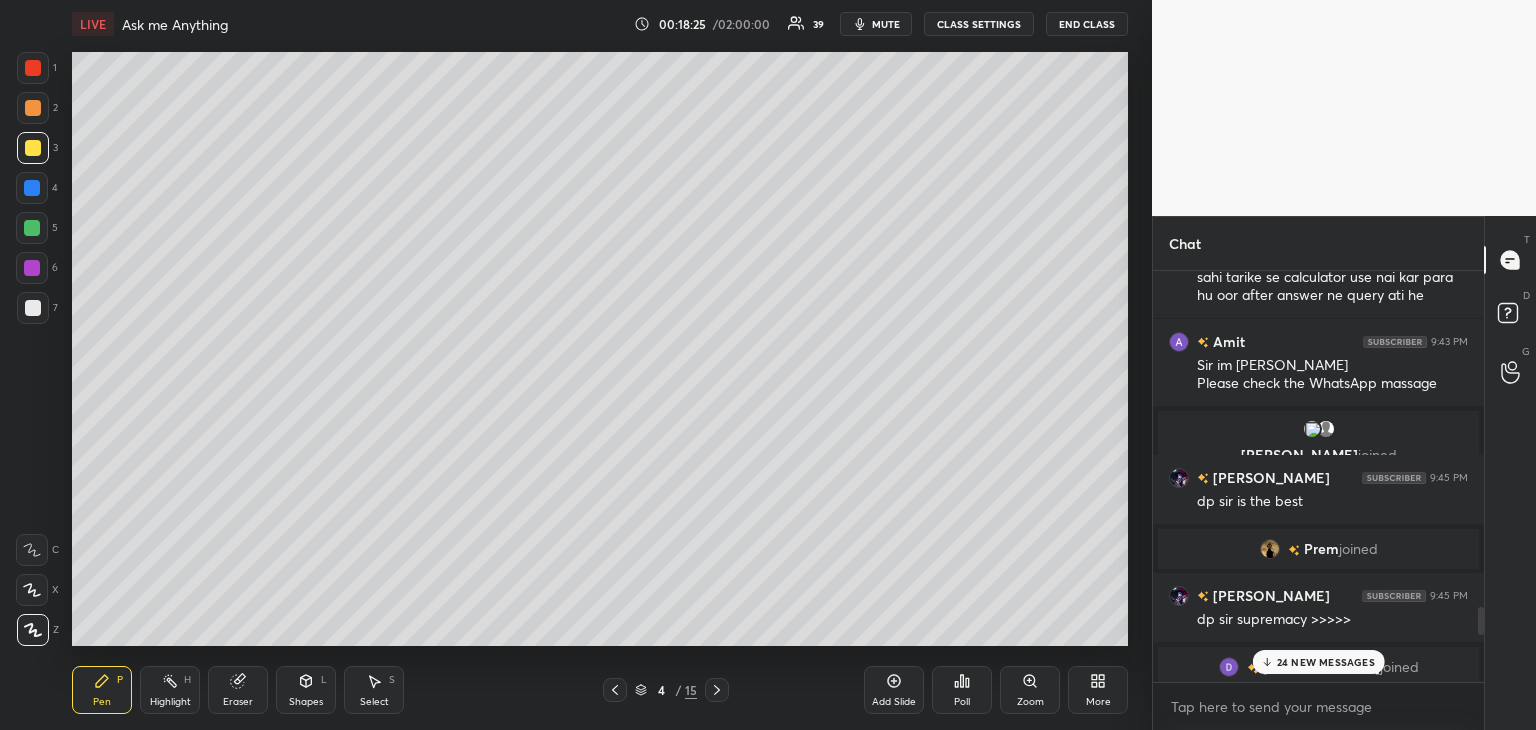 scroll, scrollTop: 4948, scrollLeft: 0, axis: vertical 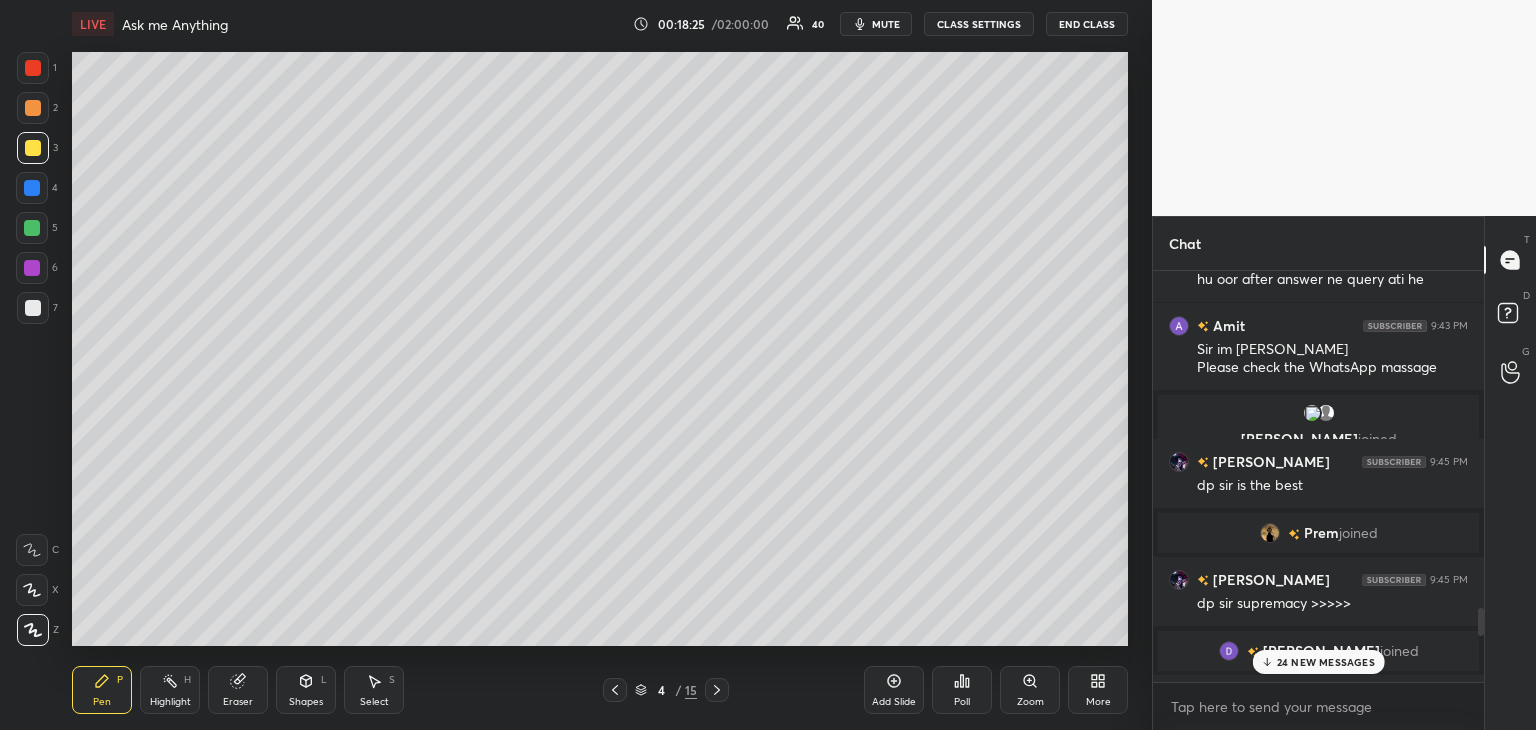 drag, startPoint x: 1483, startPoint y: 610, endPoint x: 1483, endPoint y: 624, distance: 14 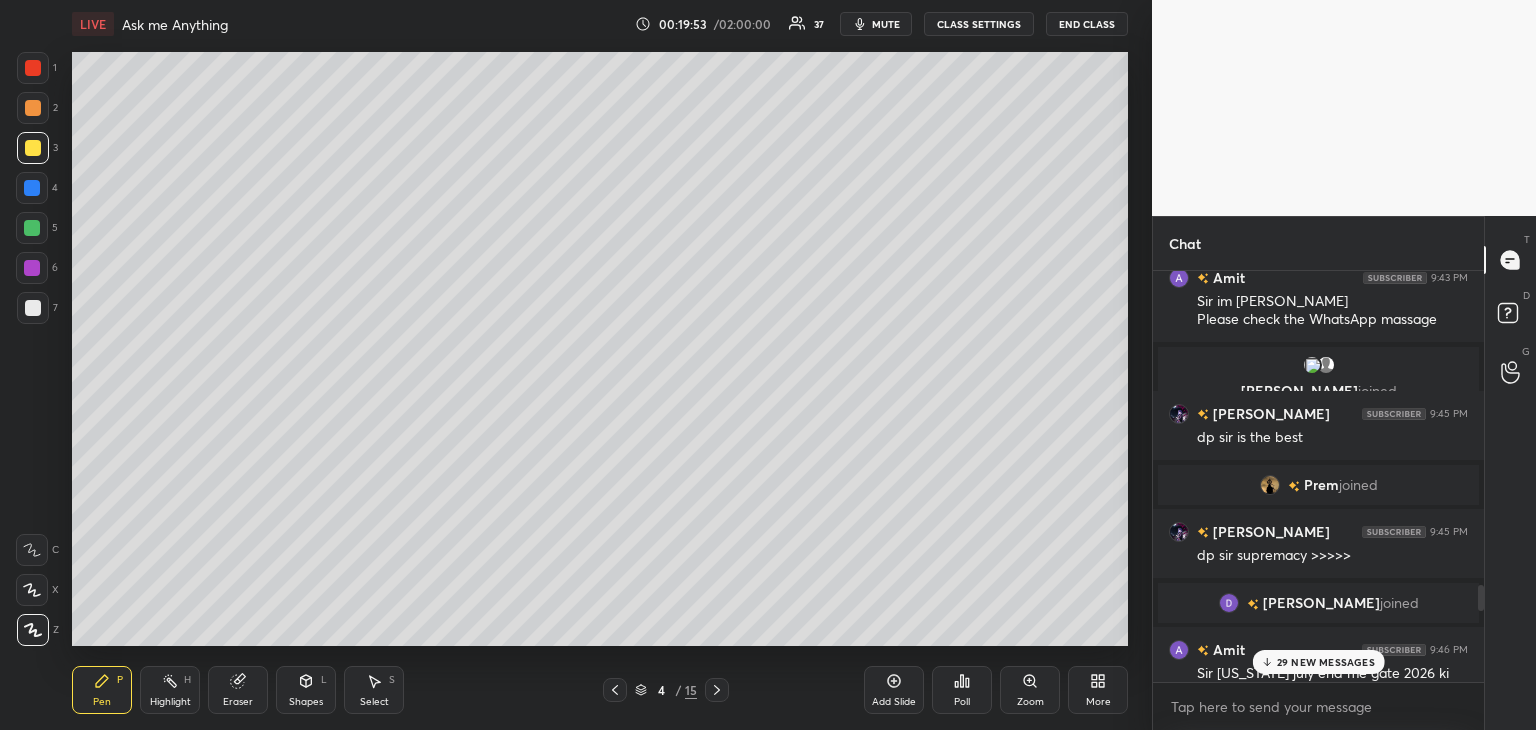 scroll, scrollTop: 5028, scrollLeft: 0, axis: vertical 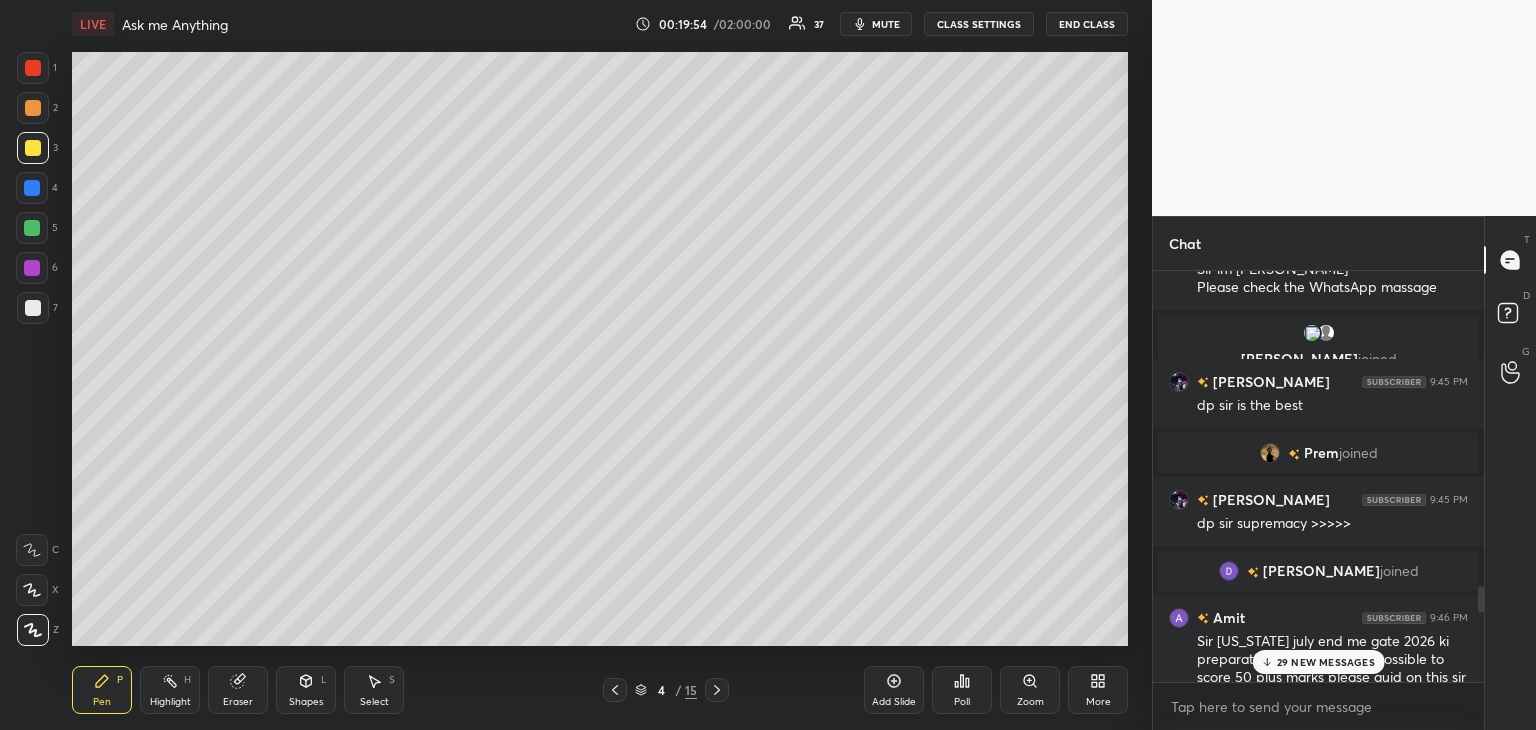 click at bounding box center (1478, 476) 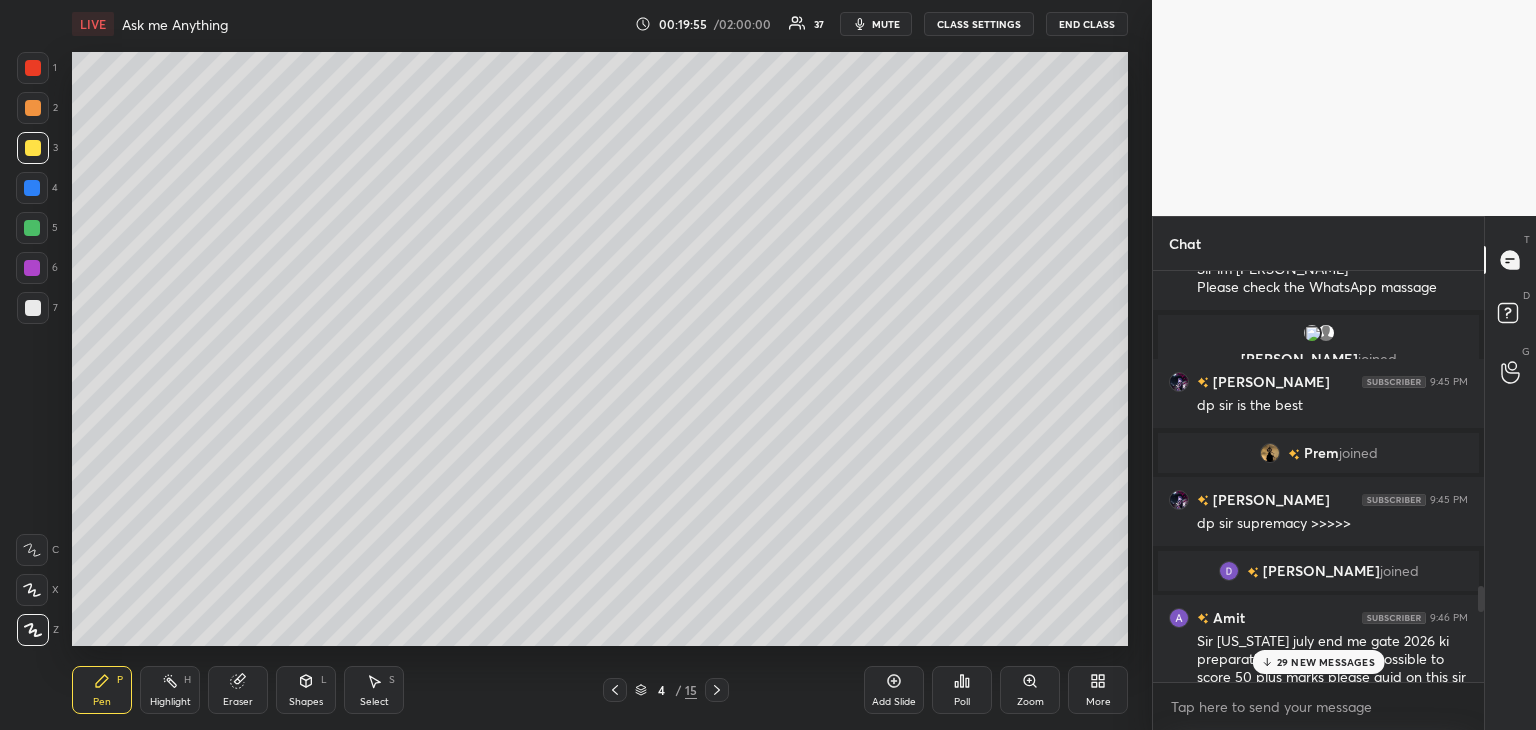 click at bounding box center (32, 228) 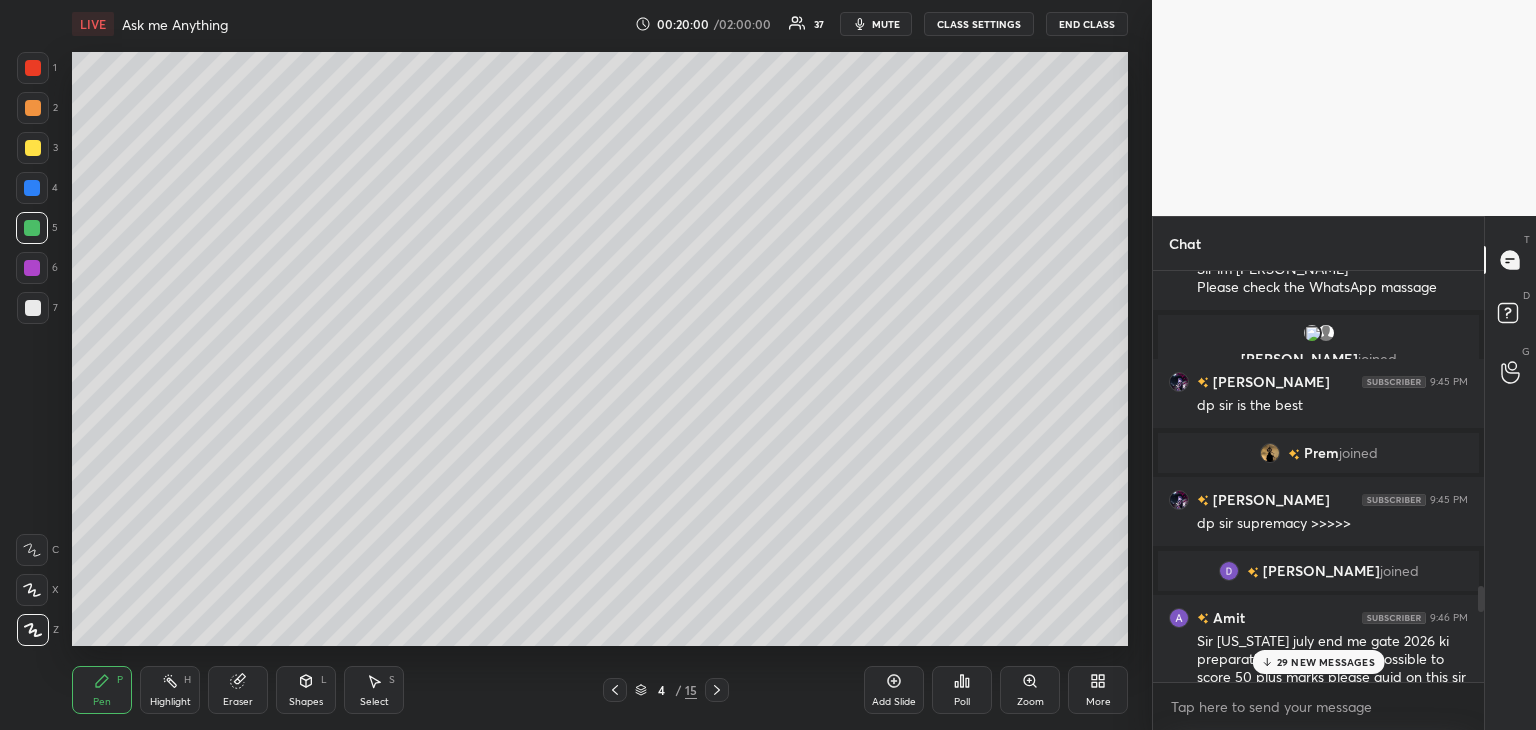 click at bounding box center [33, 308] 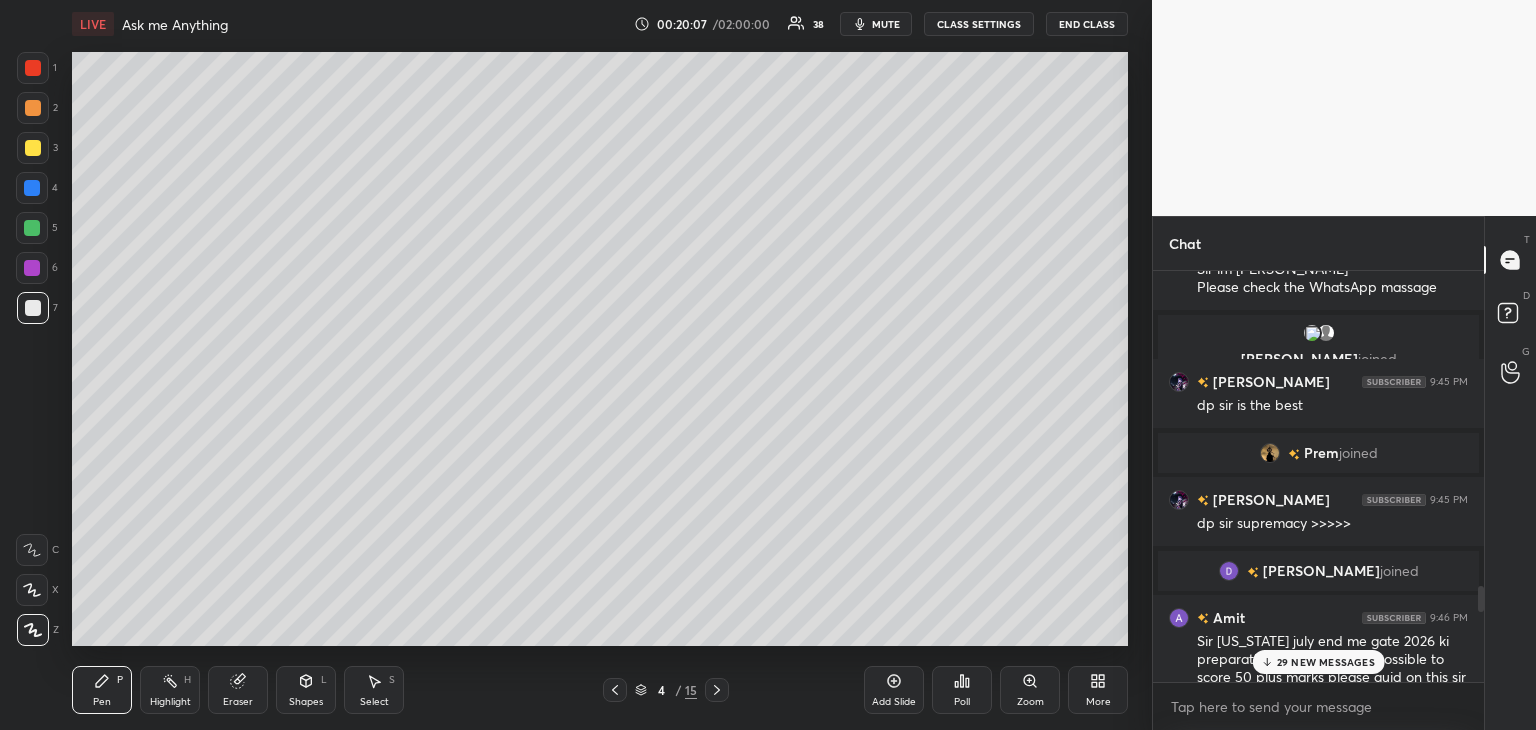 click at bounding box center (33, 148) 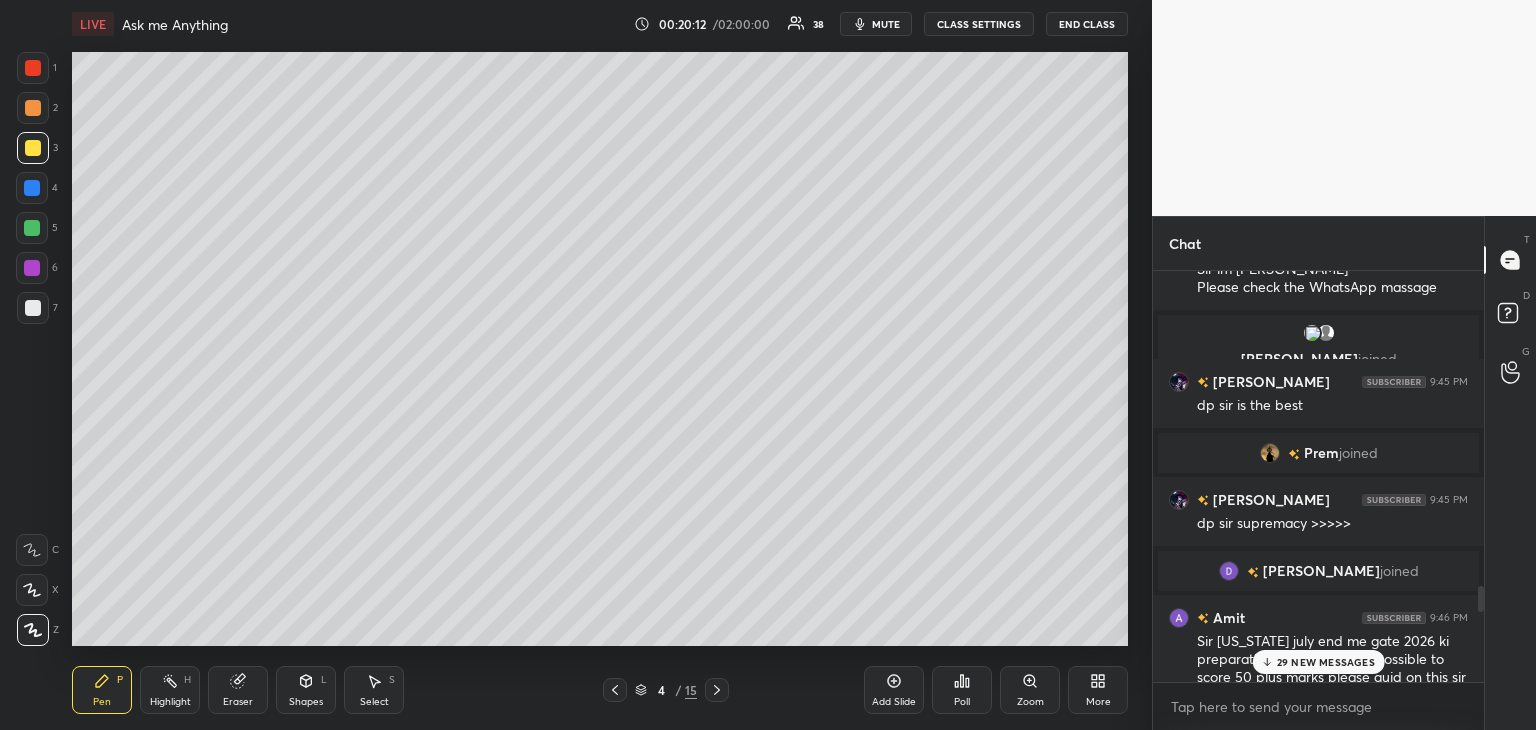 click at bounding box center (32, 228) 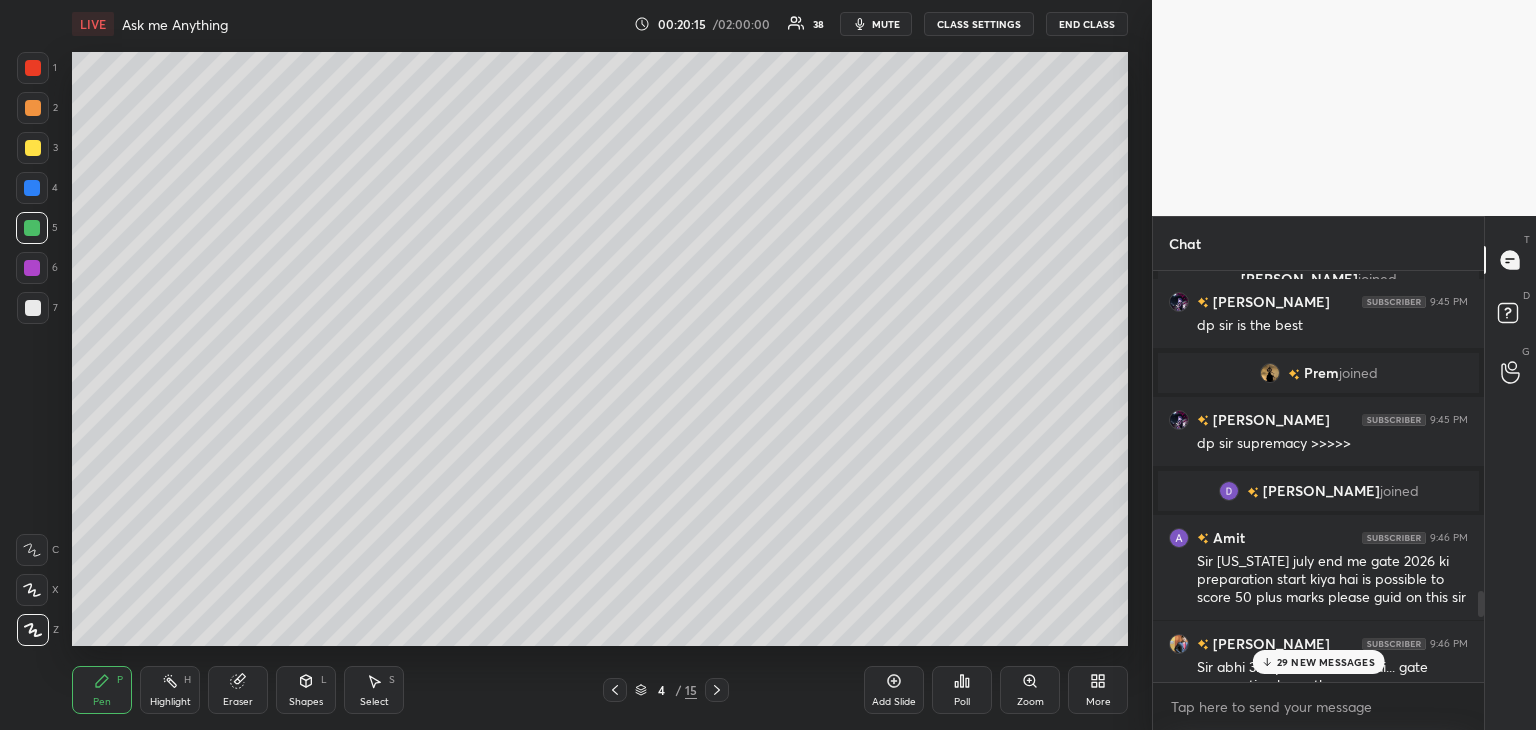scroll, scrollTop: 5139, scrollLeft: 0, axis: vertical 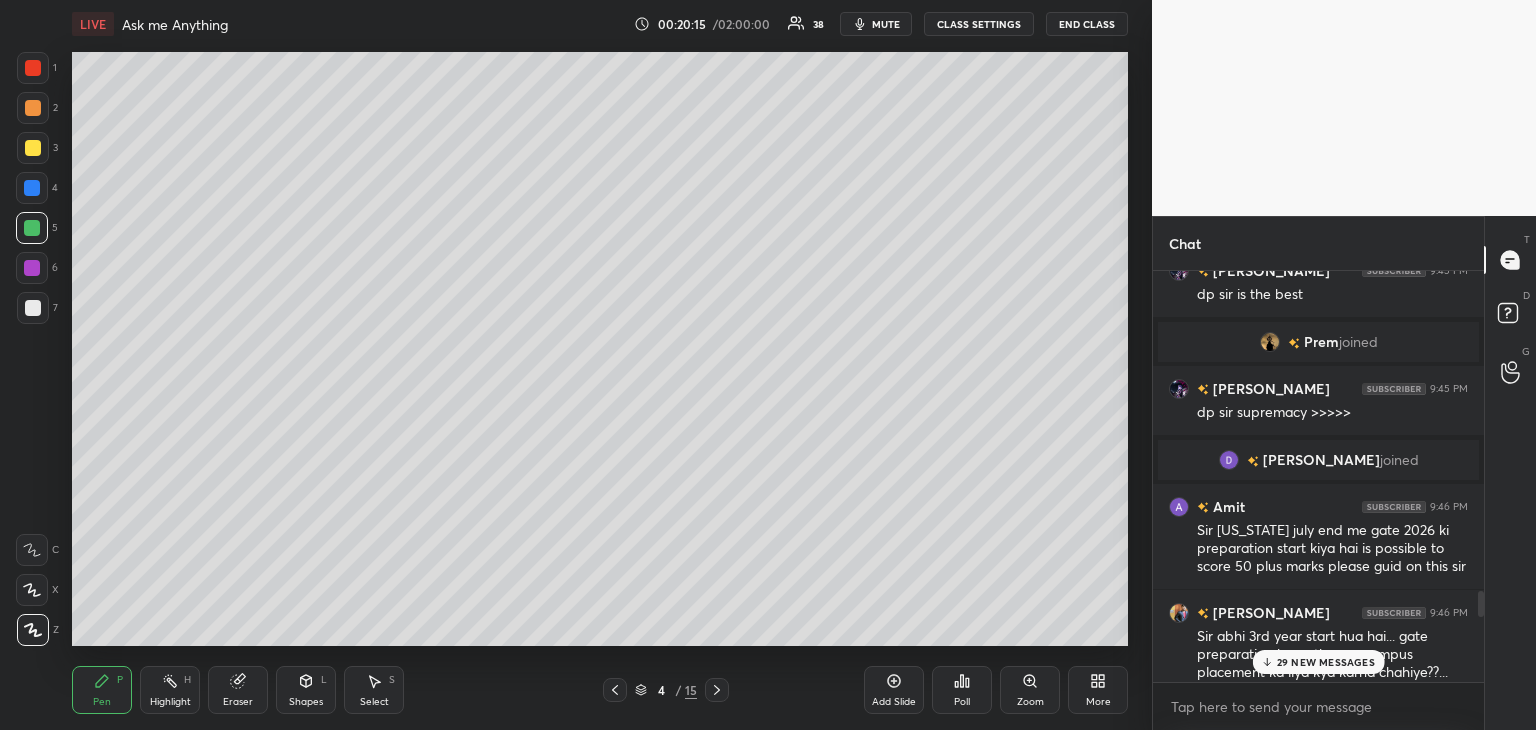 click at bounding box center (1481, 604) 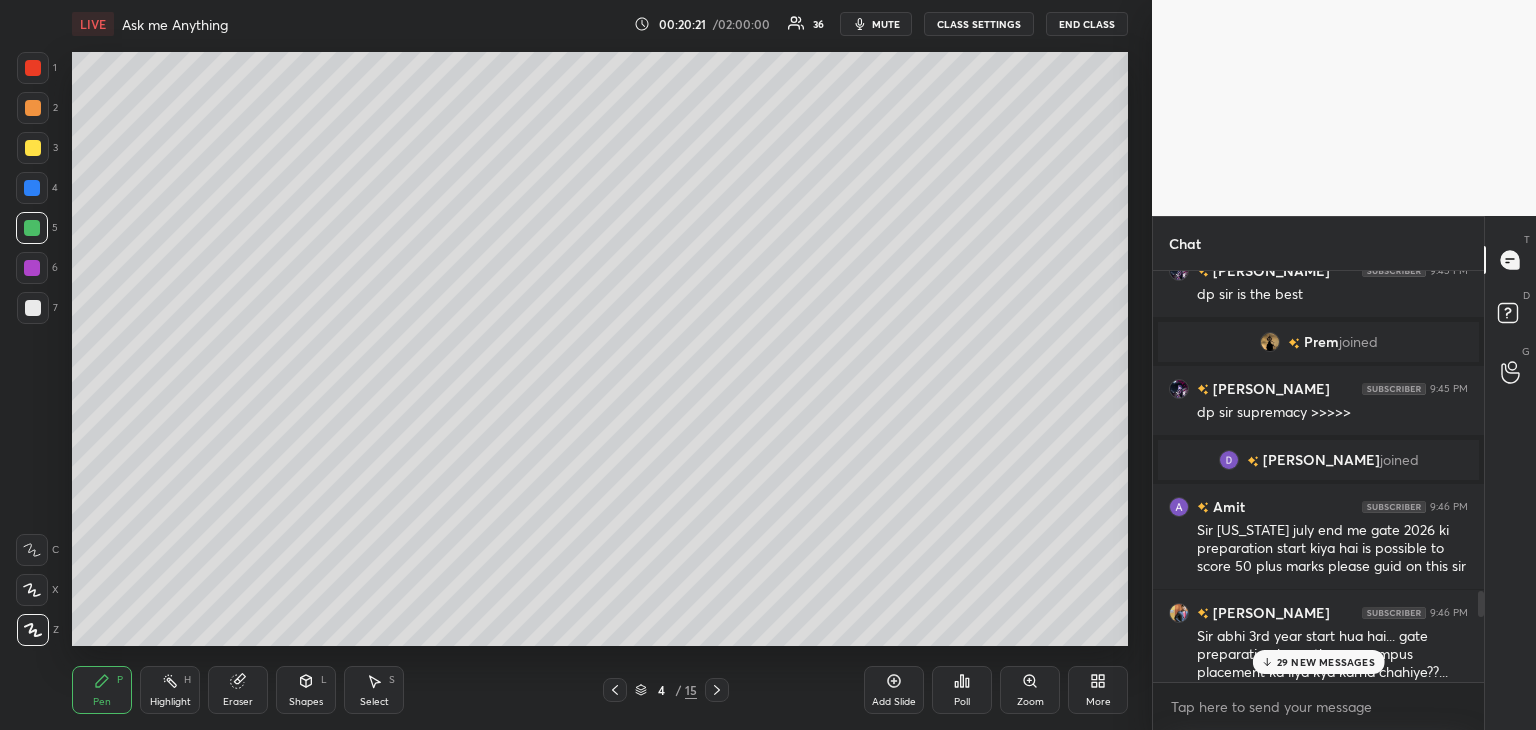 click at bounding box center (33, 308) 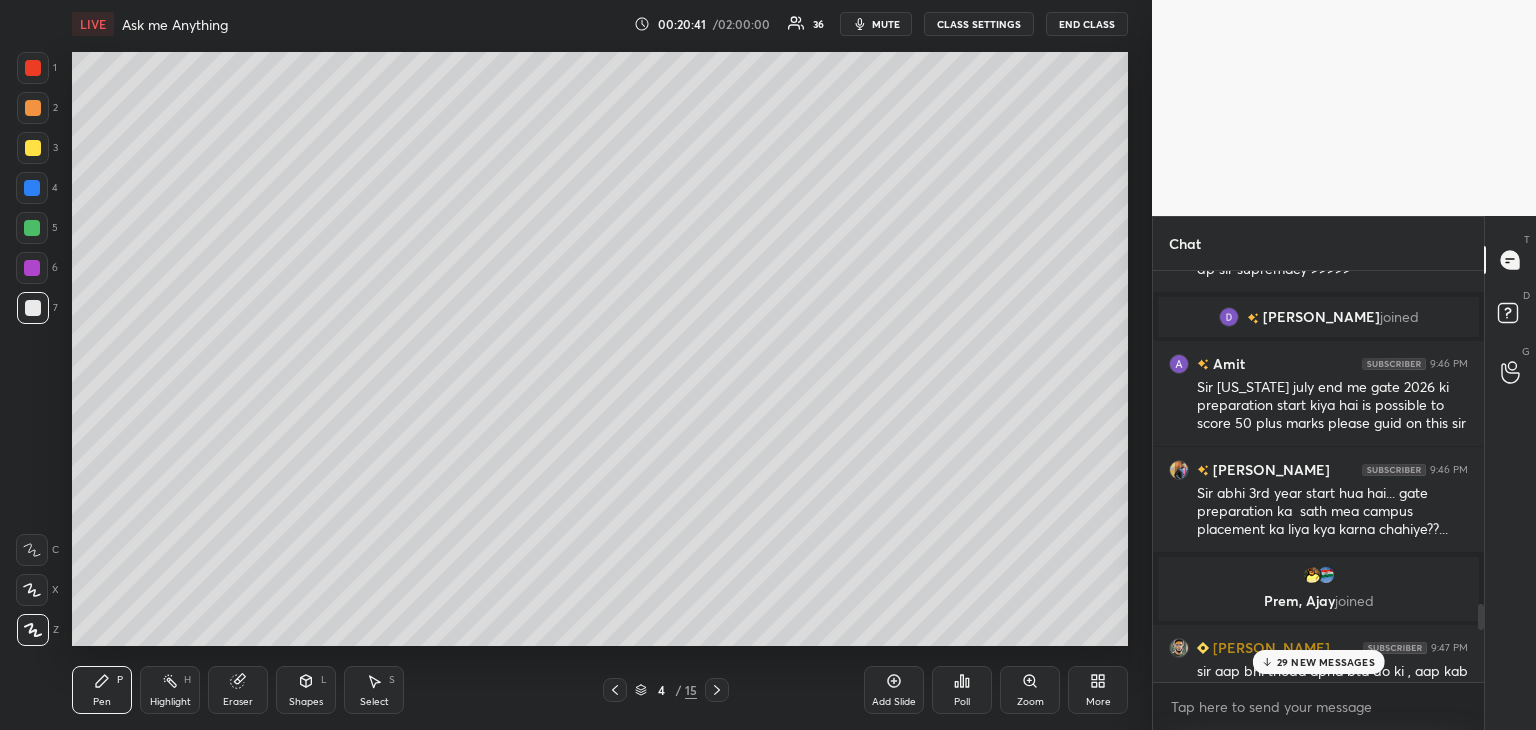 scroll, scrollTop: 5346, scrollLeft: 0, axis: vertical 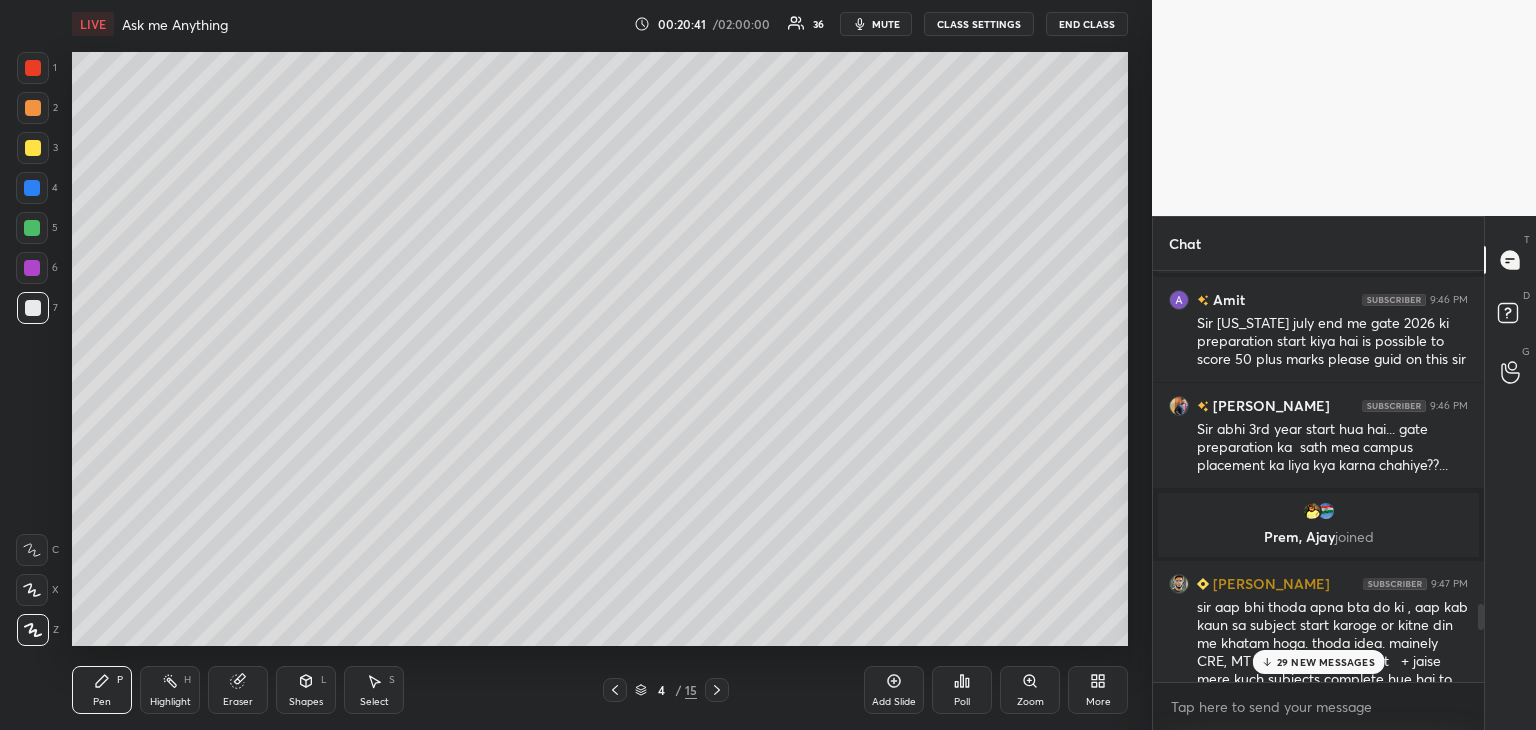 drag, startPoint x: 1482, startPoint y: 604, endPoint x: 1483, endPoint y: 617, distance: 13.038404 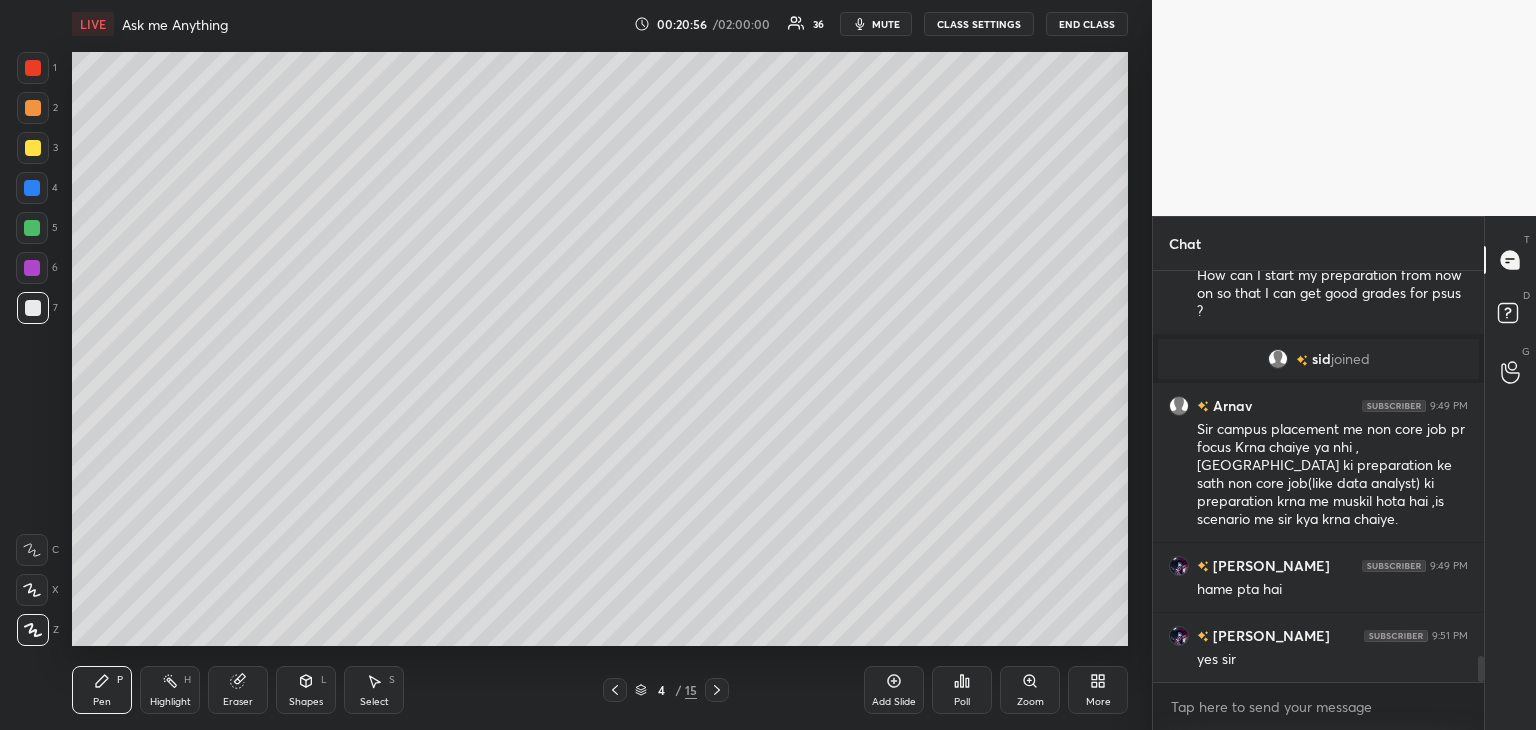 scroll, scrollTop: 6260, scrollLeft: 0, axis: vertical 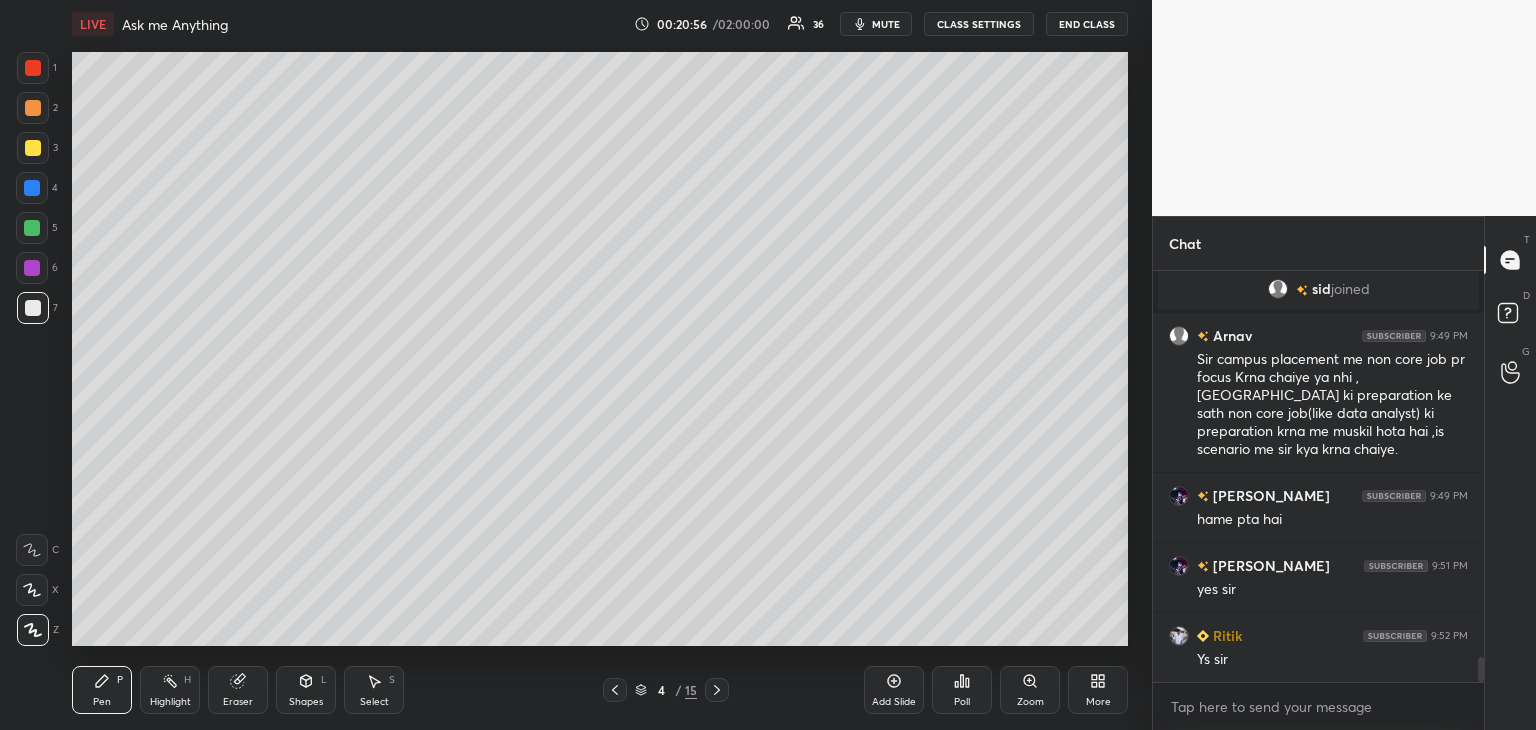 drag, startPoint x: 1481, startPoint y: 617, endPoint x: 1481, endPoint y: 677, distance: 60 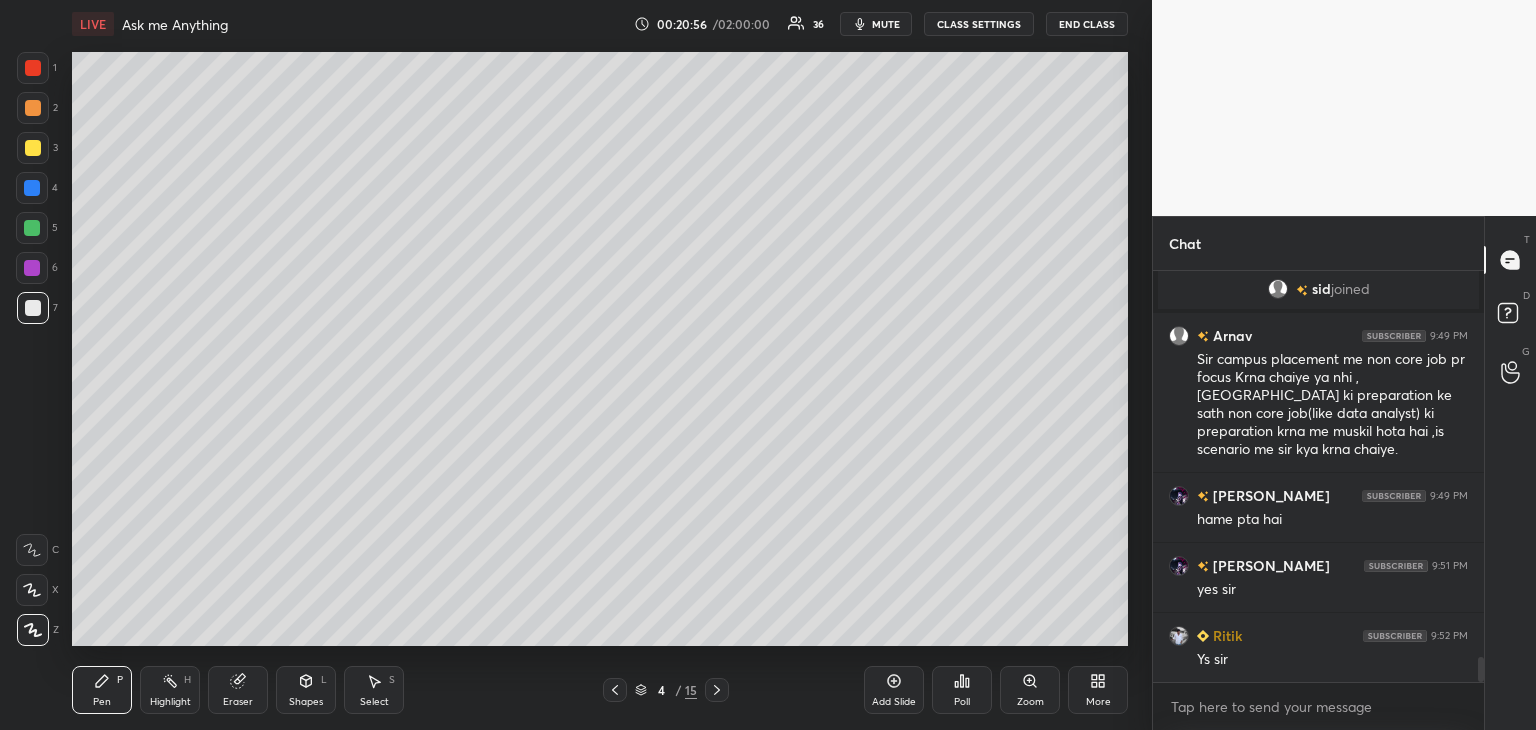click at bounding box center (1481, 669) 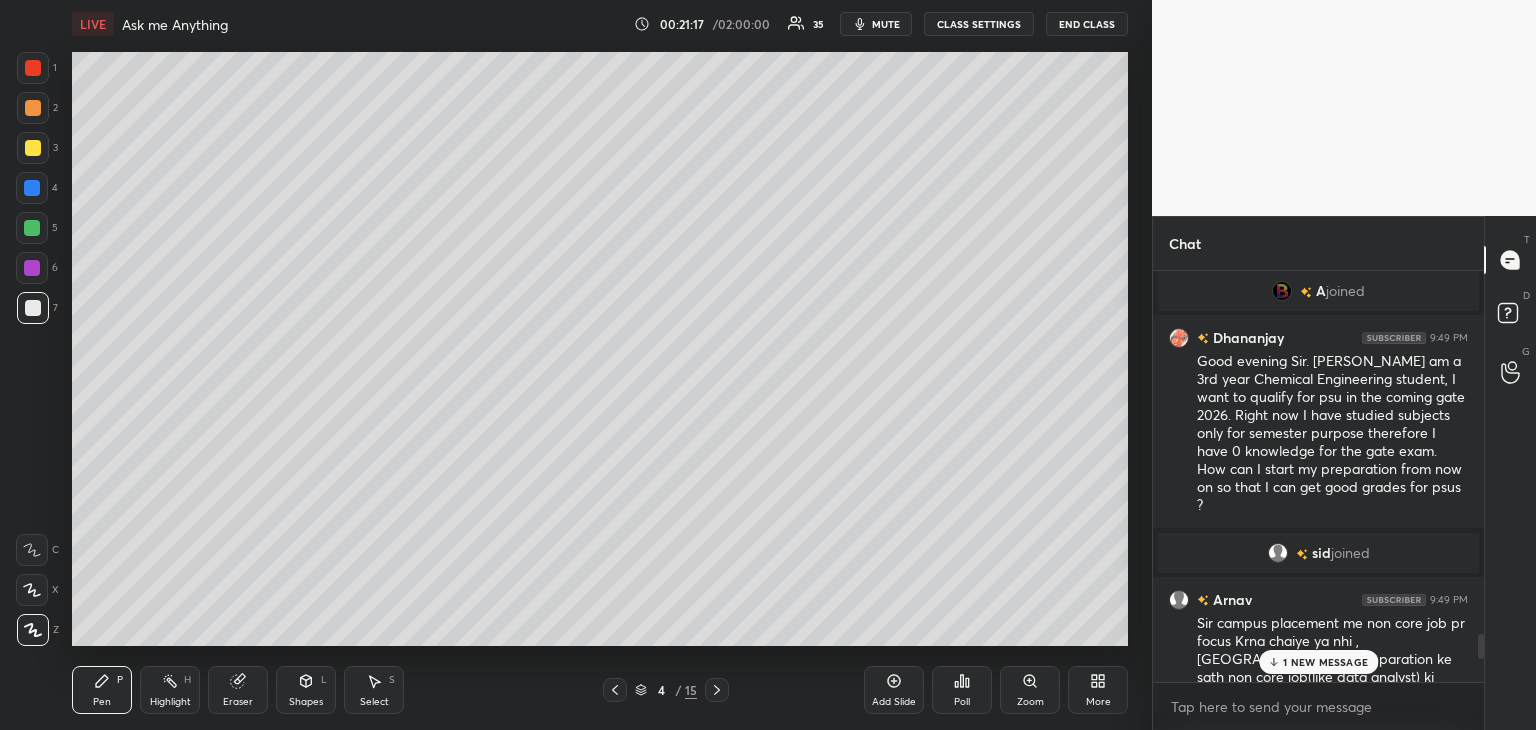 scroll, scrollTop: 5980, scrollLeft: 0, axis: vertical 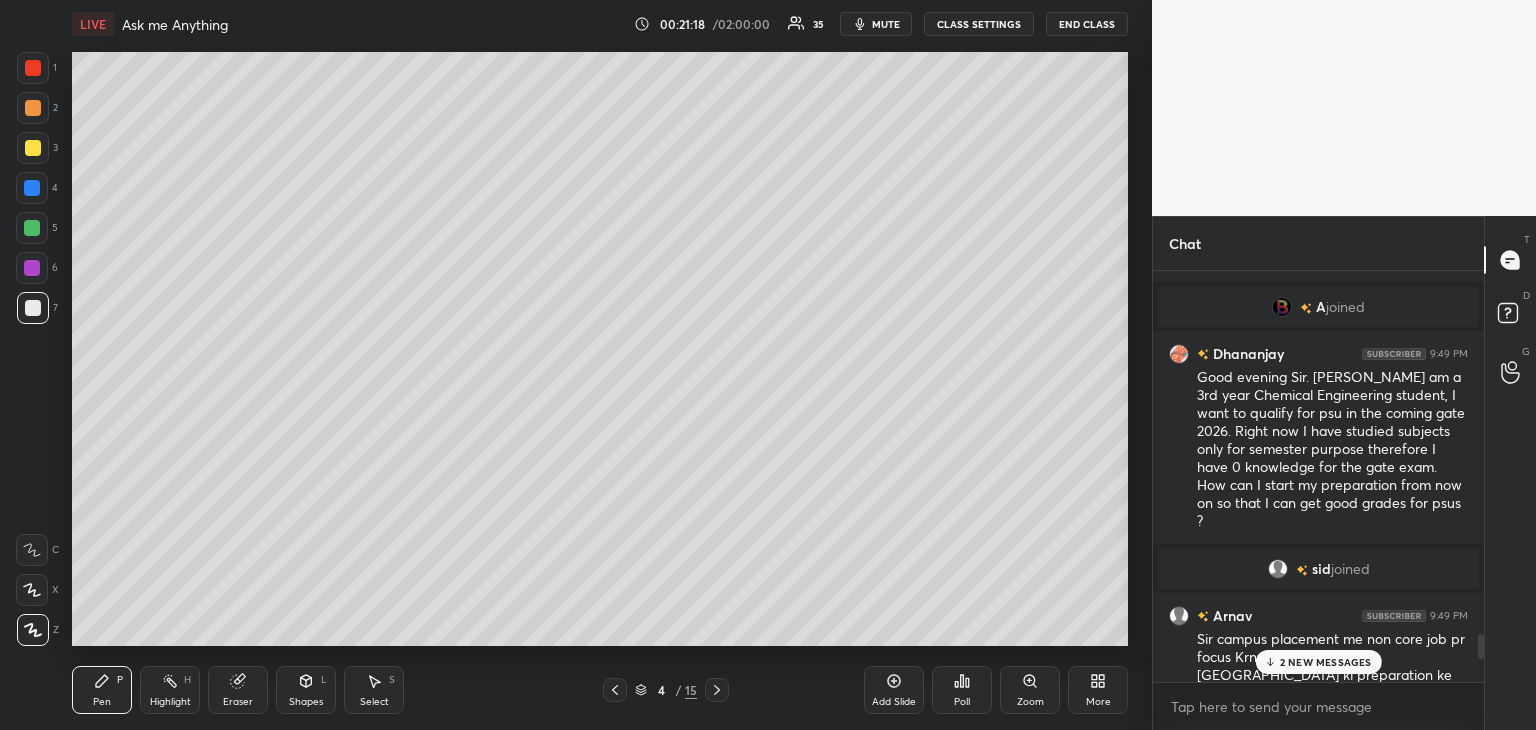 drag, startPoint x: 1482, startPoint y: 669, endPoint x: 1479, endPoint y: 651, distance: 18.248287 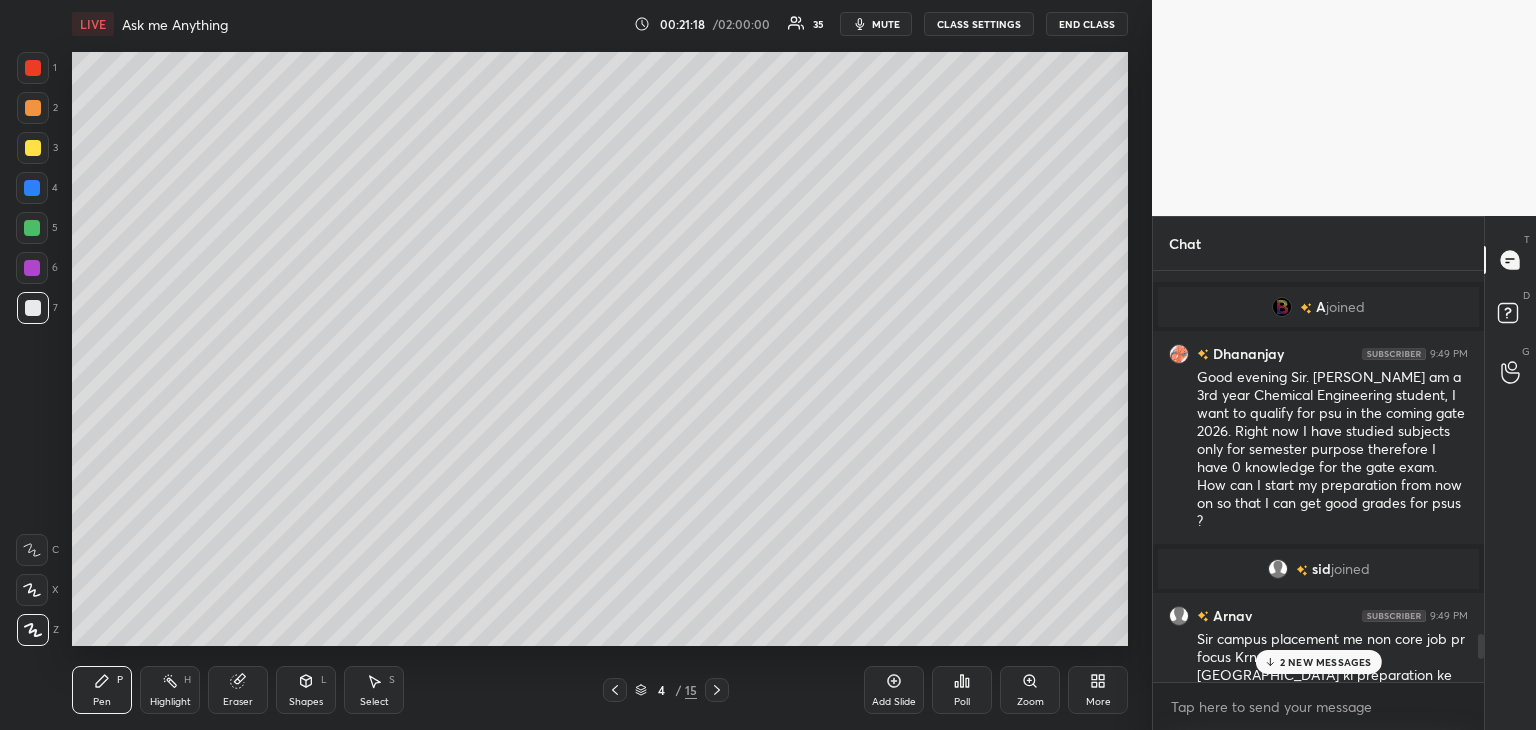 click at bounding box center [1481, 646] 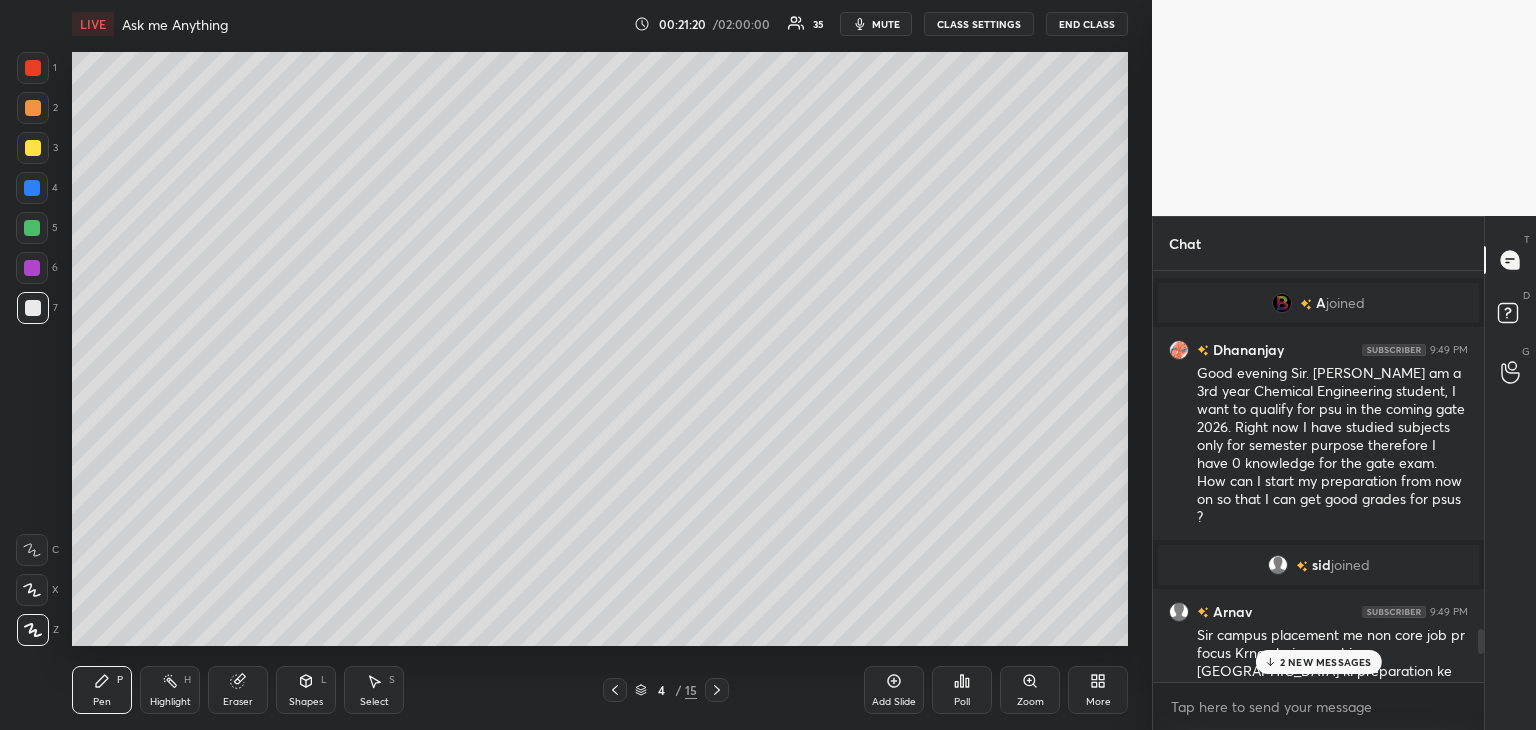 click on "Add Slide" at bounding box center (894, 690) 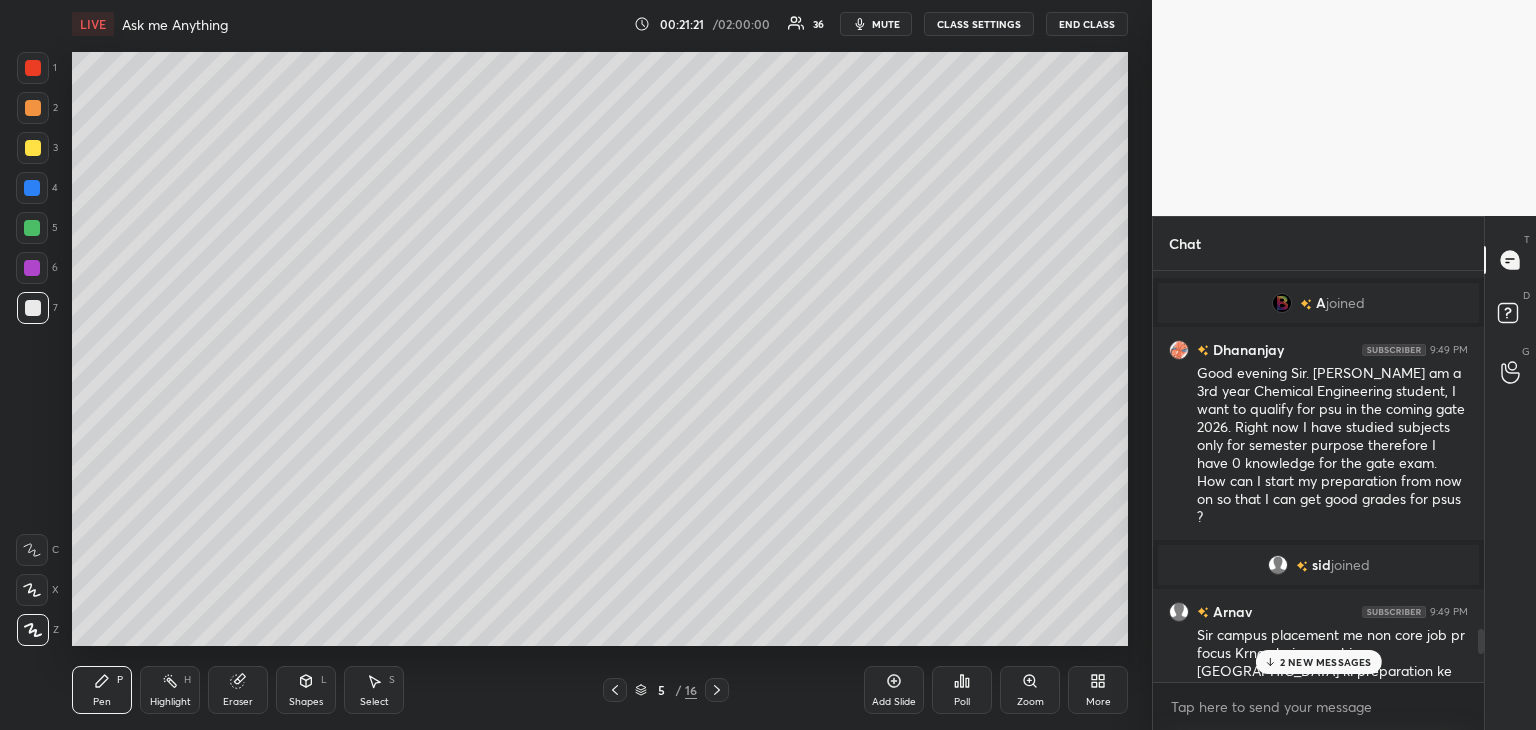 click at bounding box center (33, 148) 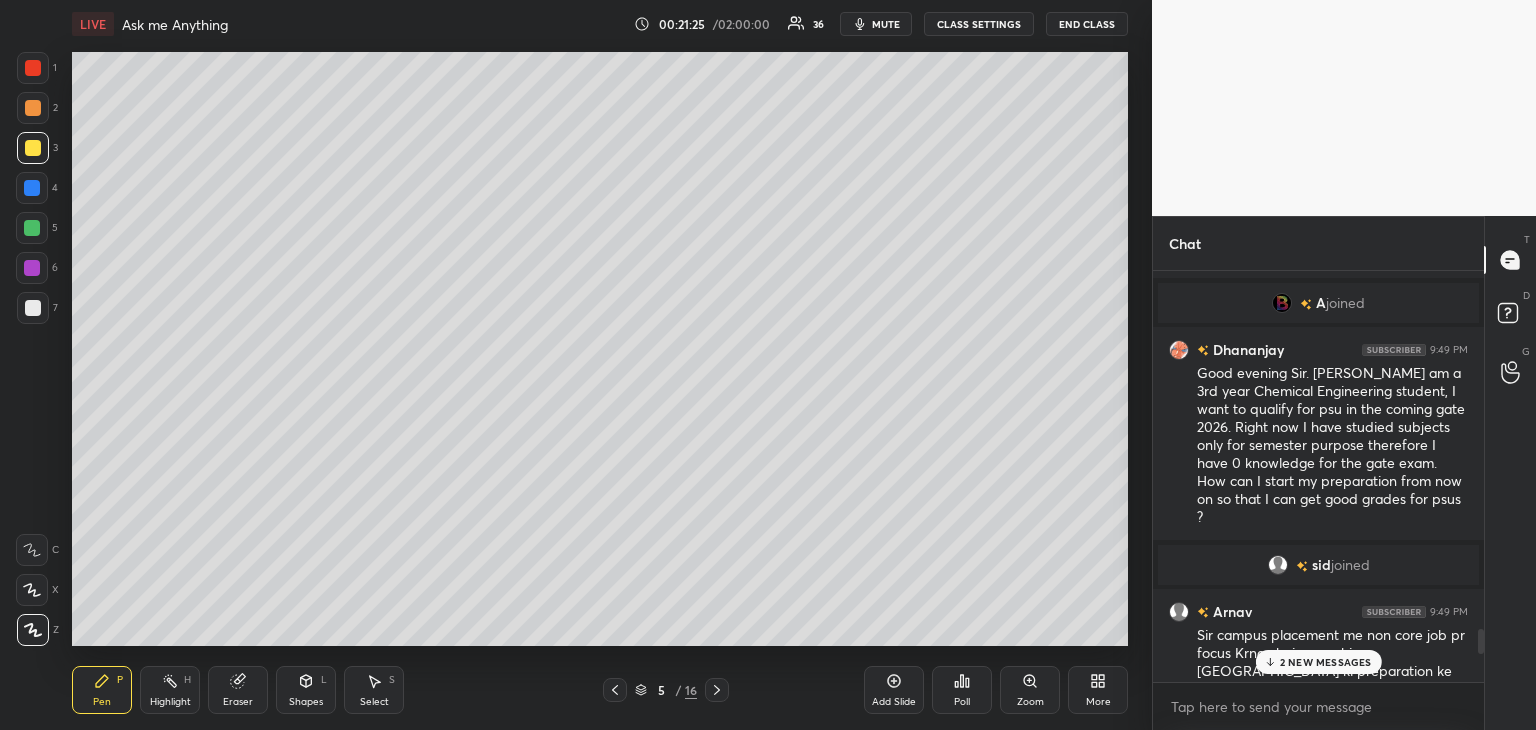 click 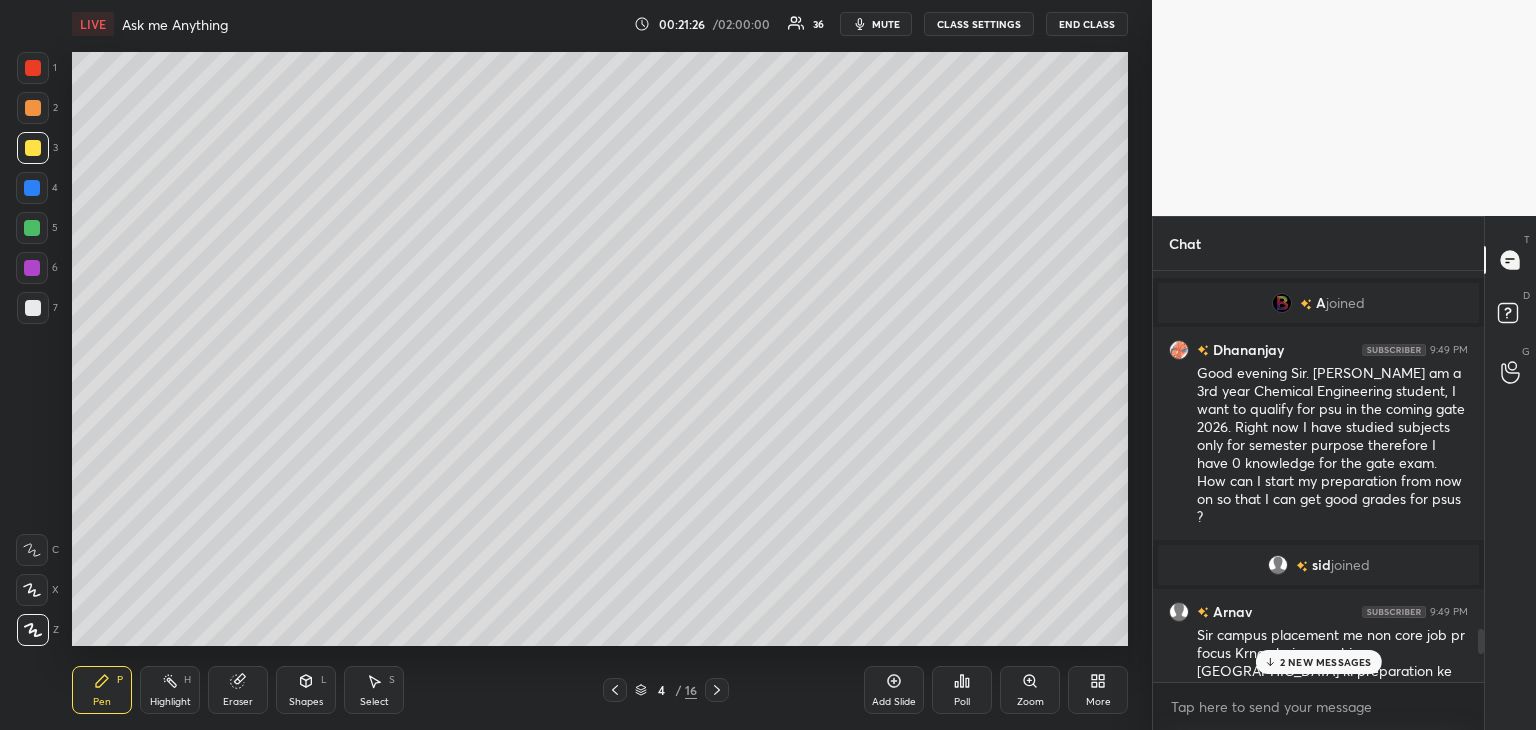 click 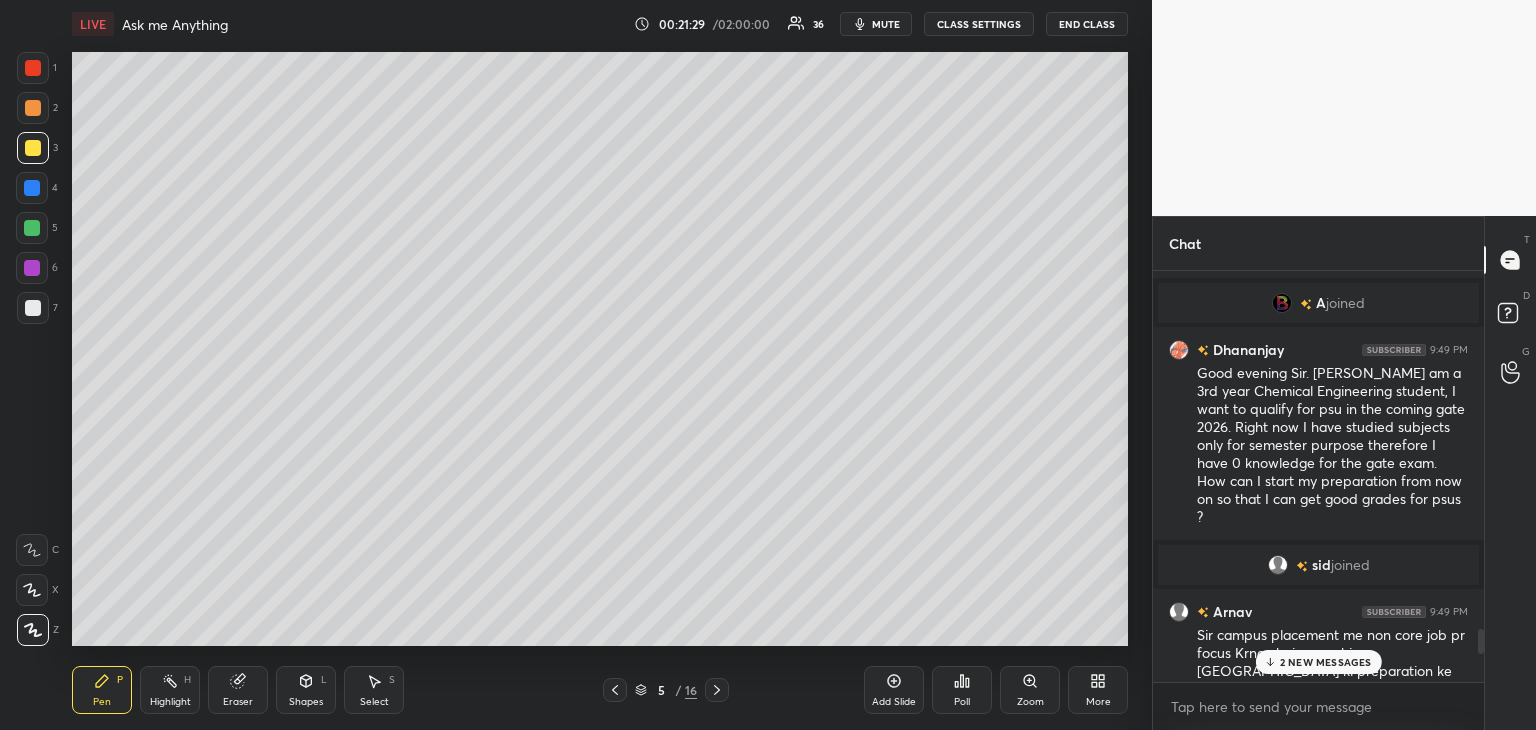 click at bounding box center [33, 308] 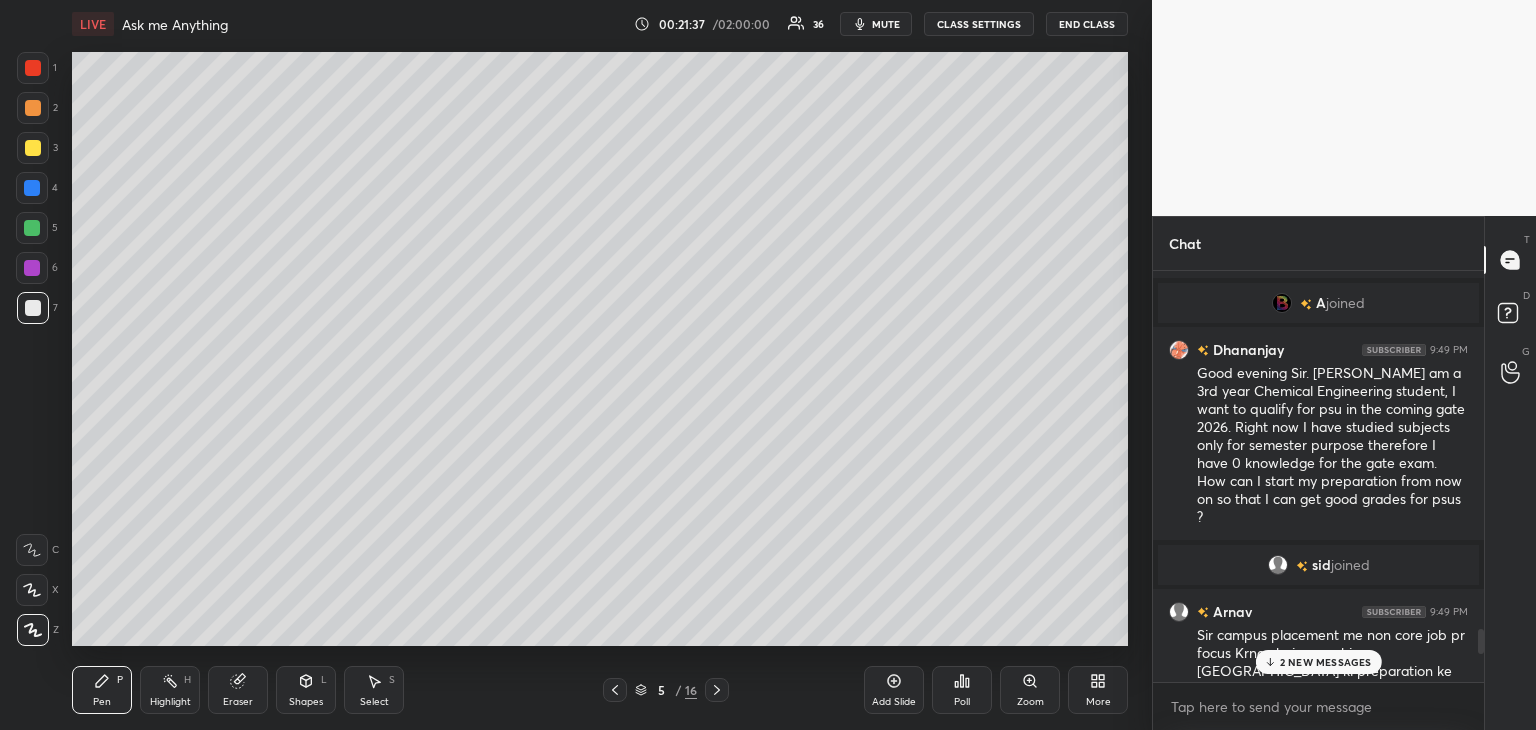 click at bounding box center [33, 308] 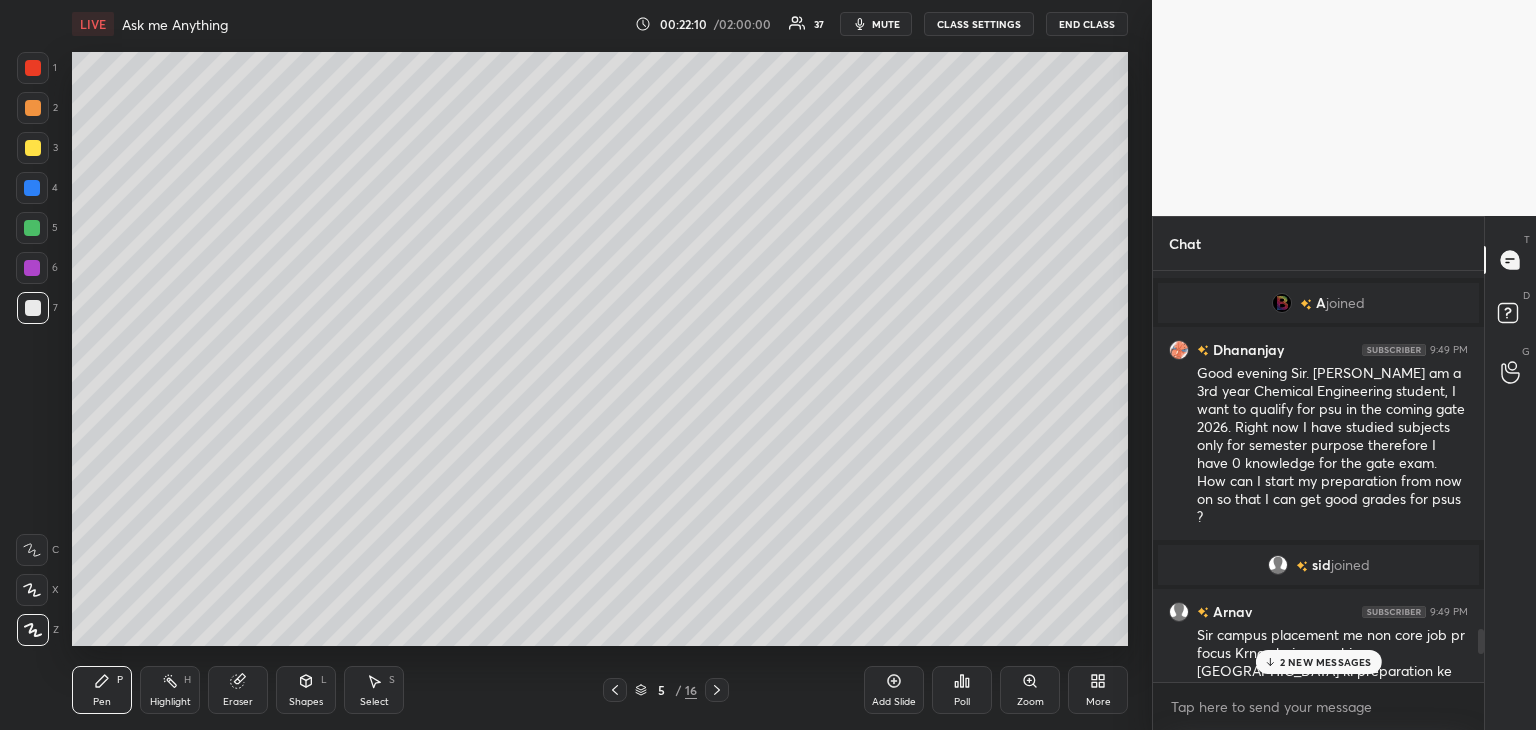 click at bounding box center (33, 148) 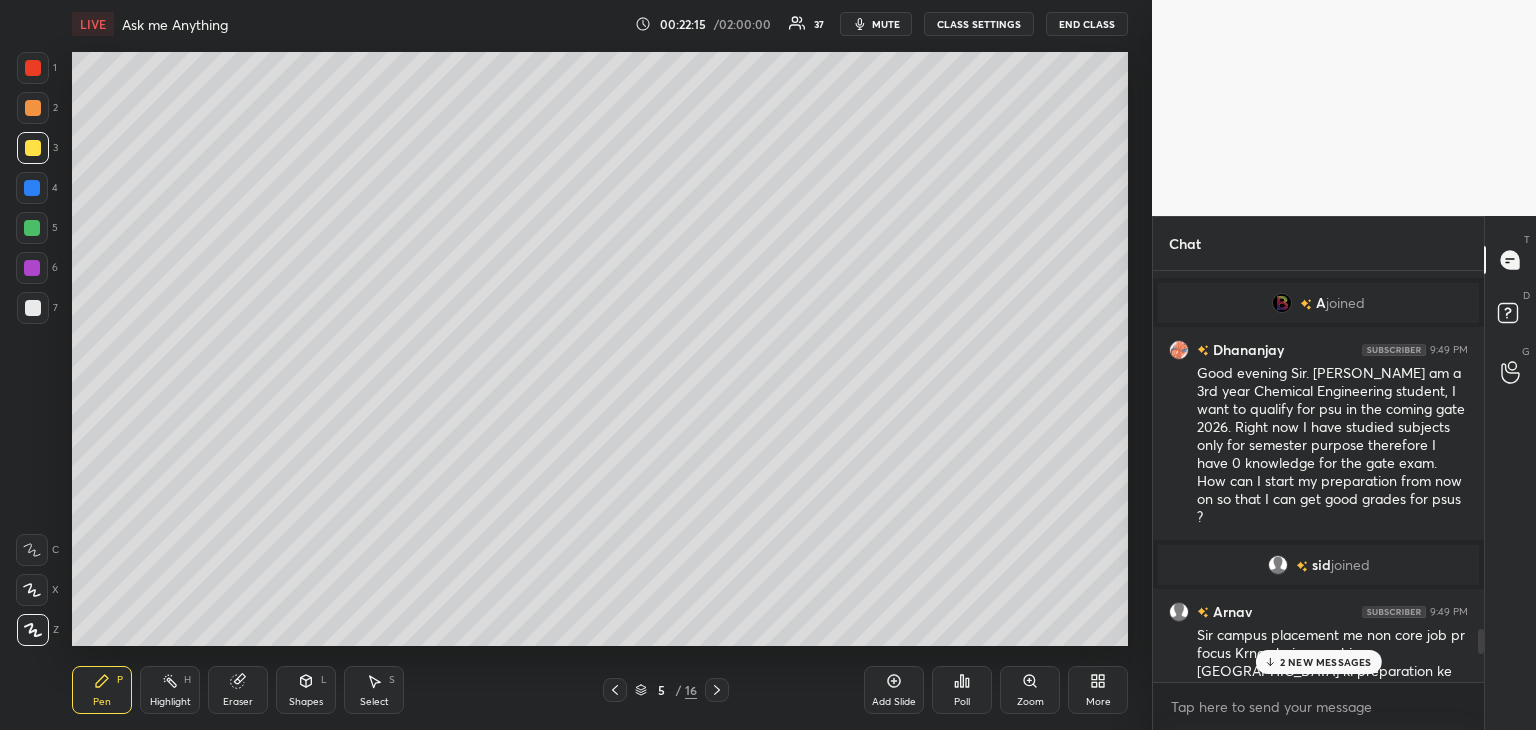 click on "Chat [PERSON_NAME], [PERSON_NAME]  joined [PERSON_NAME] 9:49 PM [PERSON_NAME]  joined Dhananjay 9:49 PM Good evening Sir. [PERSON_NAME] am a 3rd year Chemical Engineering student, I want to qualify for psu in the coming gate 2026. Right now I have studied subjects only for semester purpose therefore I have 0 knowledge for the gate exam.
How can I start my preparation from now on so that I can get good grades for psus ? [PERSON_NAME]  joined [PERSON_NAME] 9:49 PM Sir campus placement me non core job pr focus Krna chaiye ya nhi ,[GEOGRAPHIC_DATA] ki preparation ke sath non core job(like data analyst) ki preparation krna me muskil hota hai ,is scenario me sir kya krna chaiye. [PERSON_NAME] 9:49 PM hame pta [PERSON_NAME] 9:51 PM yes [PERSON_NAME] 9:52 PM Ys [PERSON_NAME] 9:52 PM yy [PERSON_NAME] 9:52 PM sir mera whatsapp msg bhi dekh [PERSON_NAME] bhar [PERSON_NAME]  joined 2 NEW MESSAGES Enable hand raising Enable raise hand to speak to learners. Once enabled, chat will be turned off temporarily. Enable x   introducing Raise a hand with a doubt Now learners can raise their hand along with a doubt" at bounding box center [1344, 473] 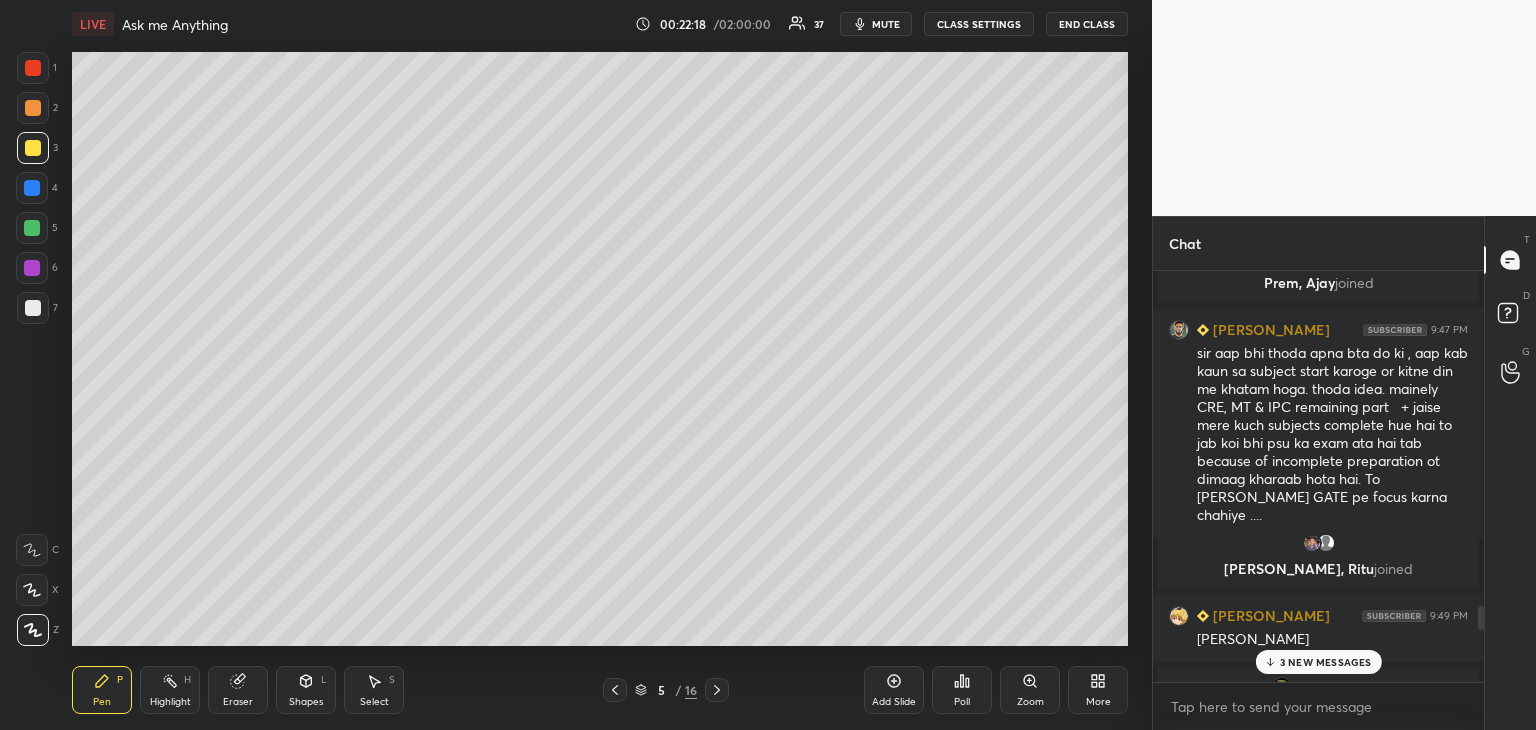 scroll, scrollTop: 5583, scrollLeft: 0, axis: vertical 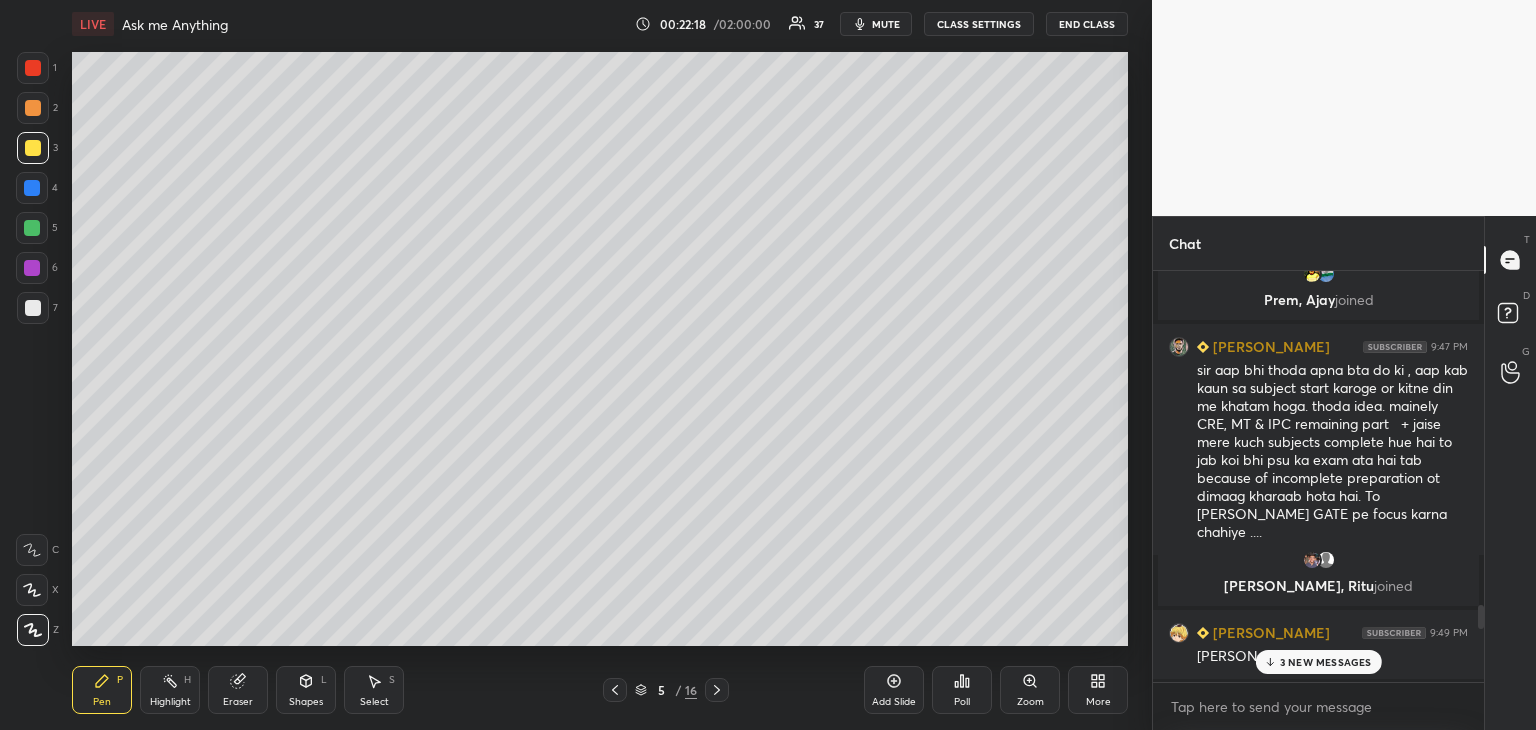 drag, startPoint x: 1482, startPoint y: 641, endPoint x: 1485, endPoint y: 616, distance: 25.179358 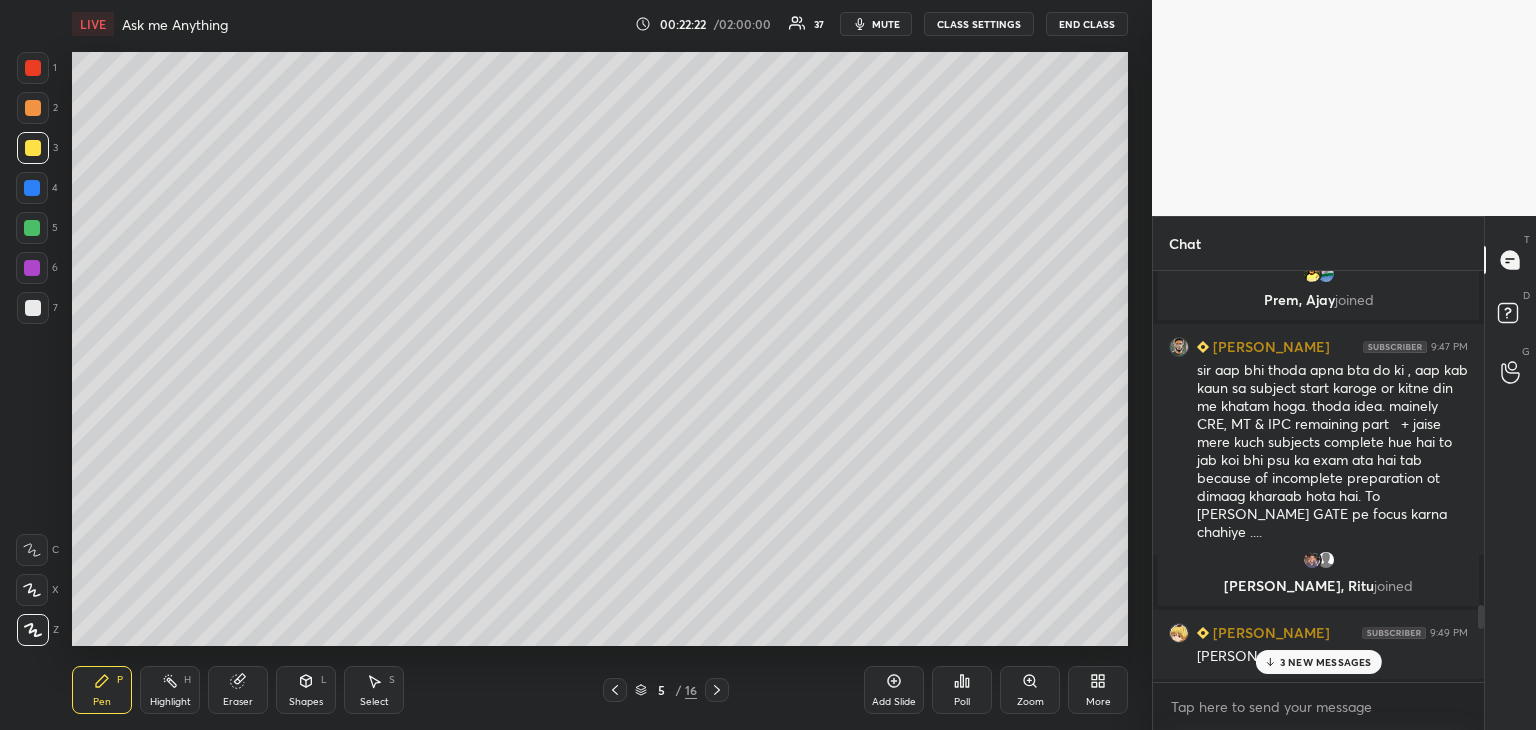 click at bounding box center [32, 228] 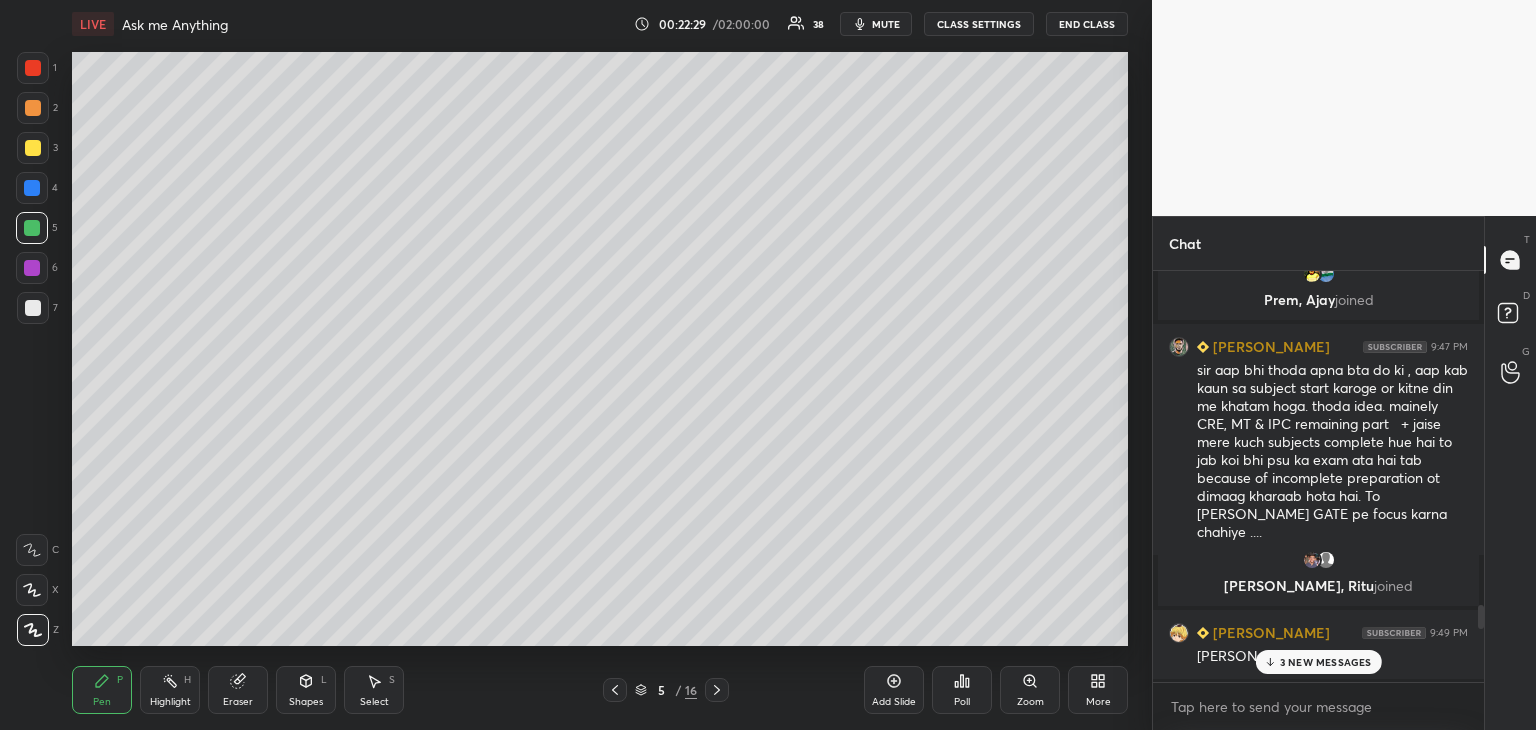 click on "1 2 3 4 5 6 7 C X Z C X Z E E Erase all   H H" at bounding box center (32, 349) 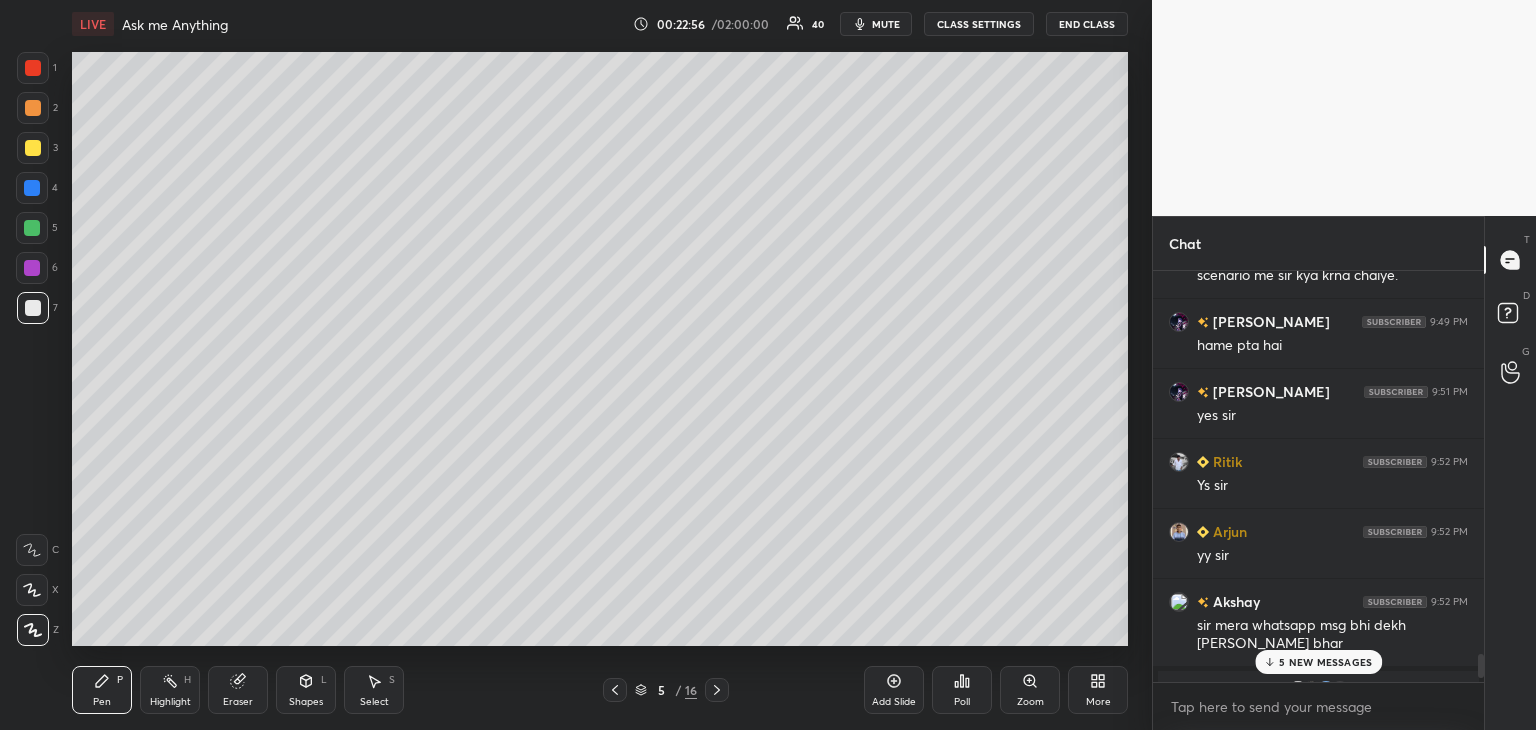 scroll, scrollTop: 6466, scrollLeft: 0, axis: vertical 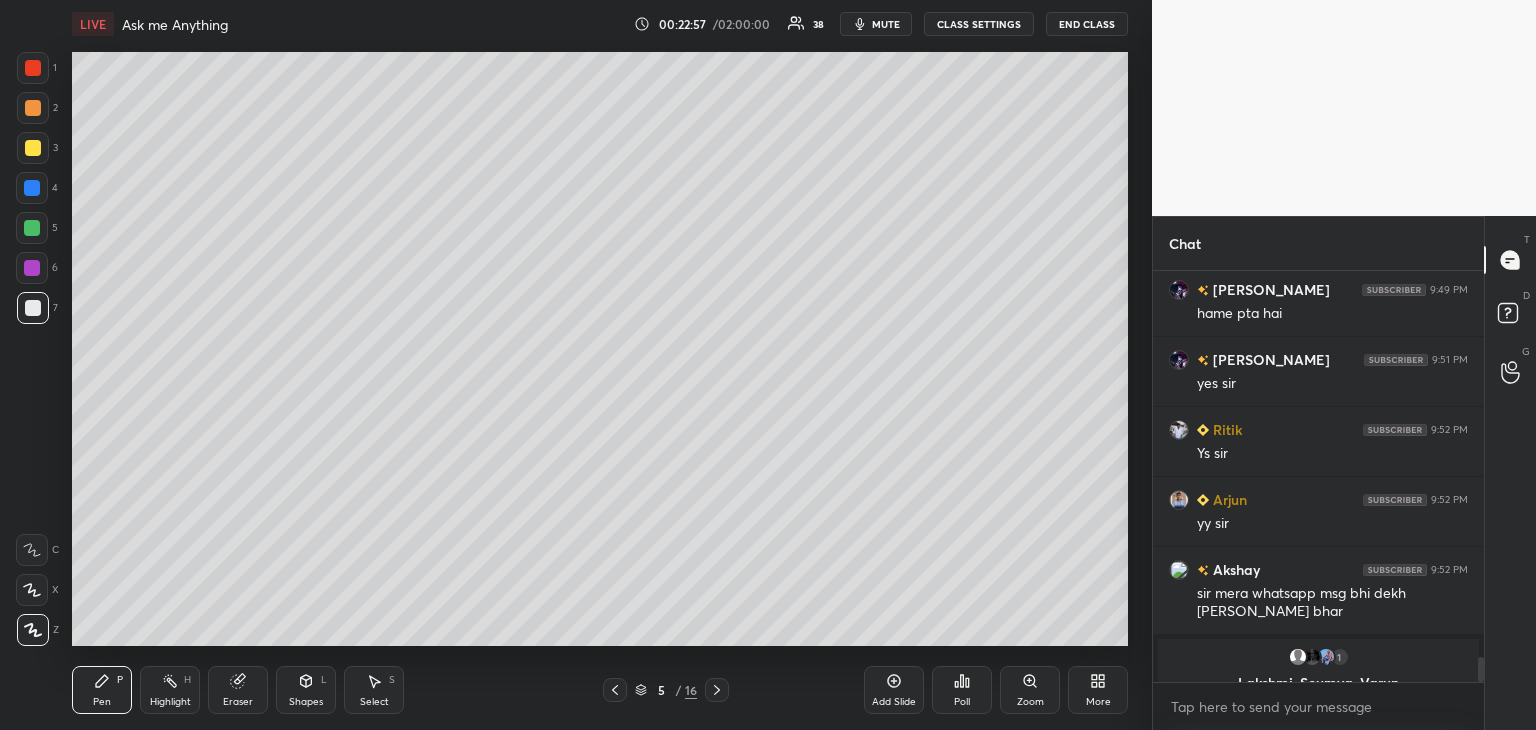 drag, startPoint x: 1480, startPoint y: 618, endPoint x: 1476, endPoint y: 688, distance: 70.11419 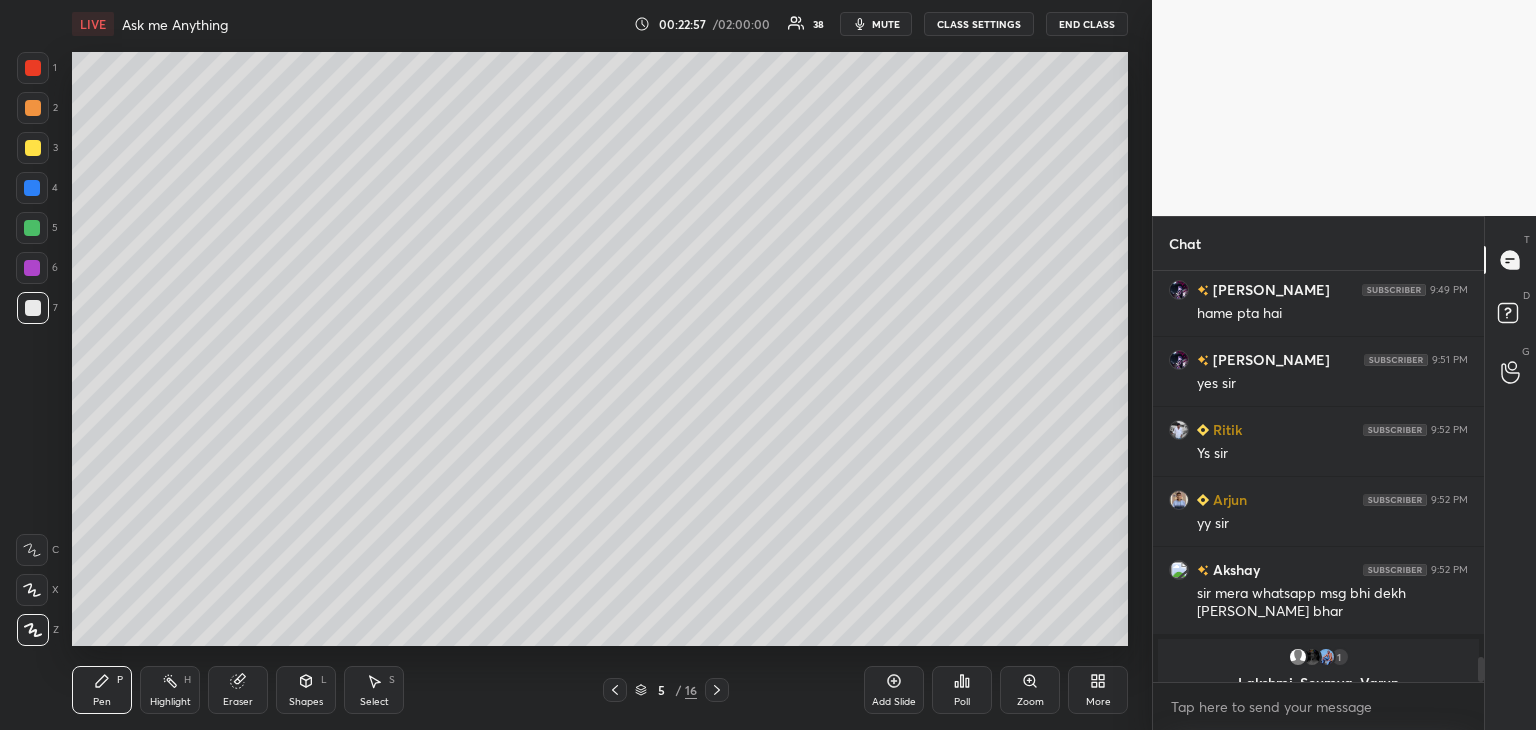 click on "[PERSON_NAME] 9:49 PM Sir campus placement me non core job pr focus Krna chaiye ya nhi ,[GEOGRAPHIC_DATA] ki preparation ke sath non core job(like data analyst) ki preparation krna me muskil hota hai ,is scenario me sir kya krna chaiye. [PERSON_NAME] 9:49 PM hame pta [PERSON_NAME] 9:51 PM yes [PERSON_NAME] 9:52 PM Ys [PERSON_NAME] 9:52 PM yy [PERSON_NAME] 9:52 PM sir mera whatsapp msg bhi dekh [PERSON_NAME] bhar 1 [PERSON_NAME], [PERSON_NAME], [PERSON_NAME] &  1 other  joined JUMP TO LATEST Enable hand raising Enable raise hand to speak to learners. Once enabled, chat will be turned off temporarily. Enable x" at bounding box center [1318, 500] 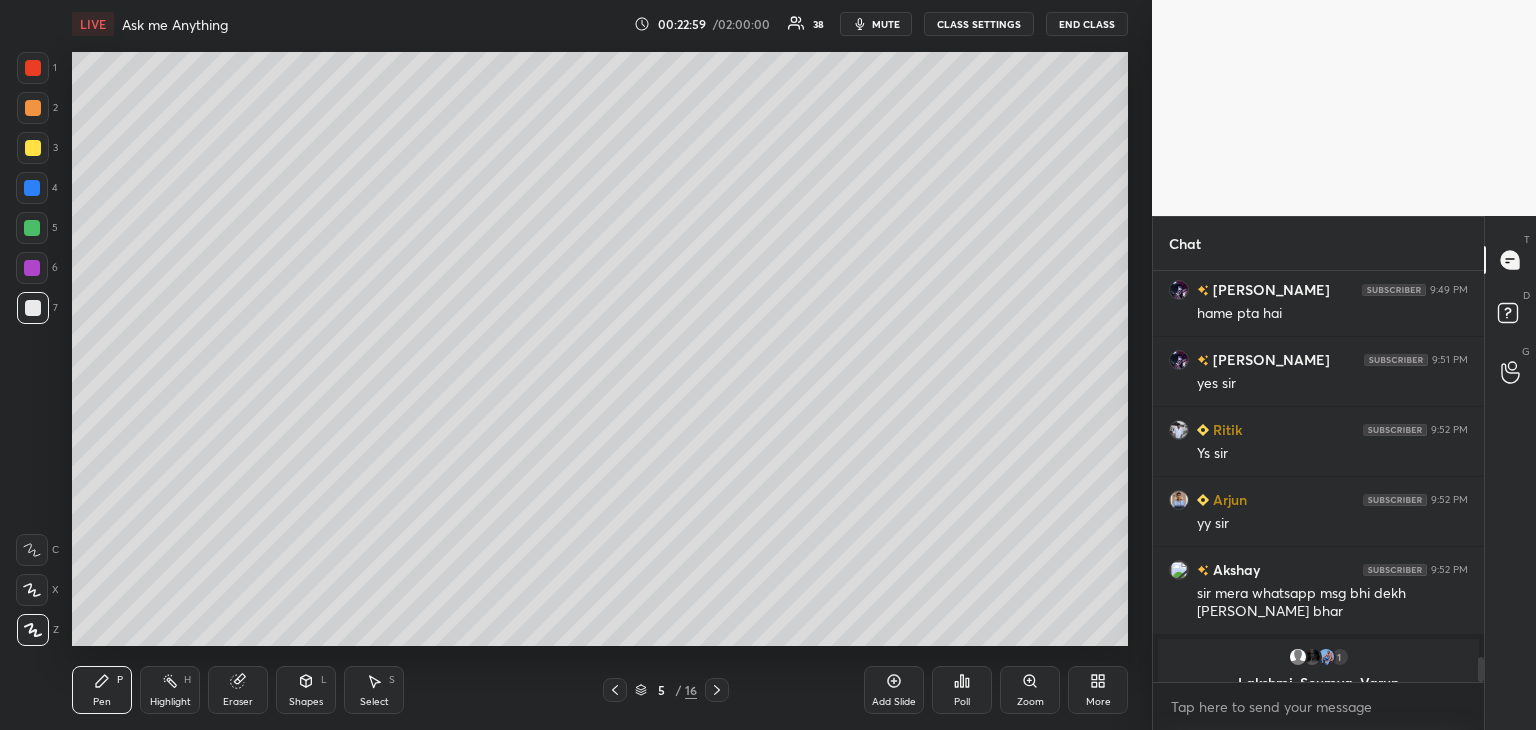 click at bounding box center (33, 308) 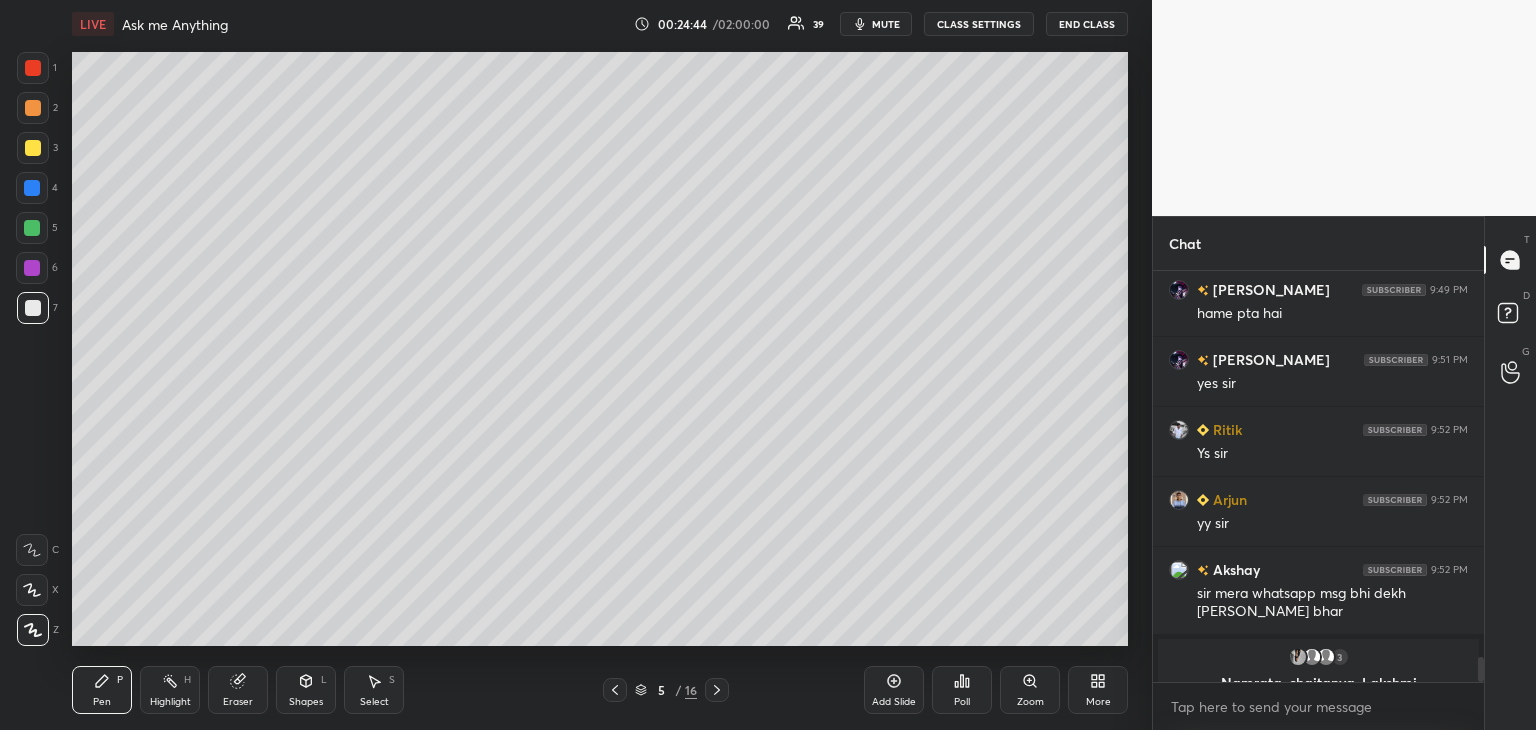 scroll, scrollTop: 6572, scrollLeft: 0, axis: vertical 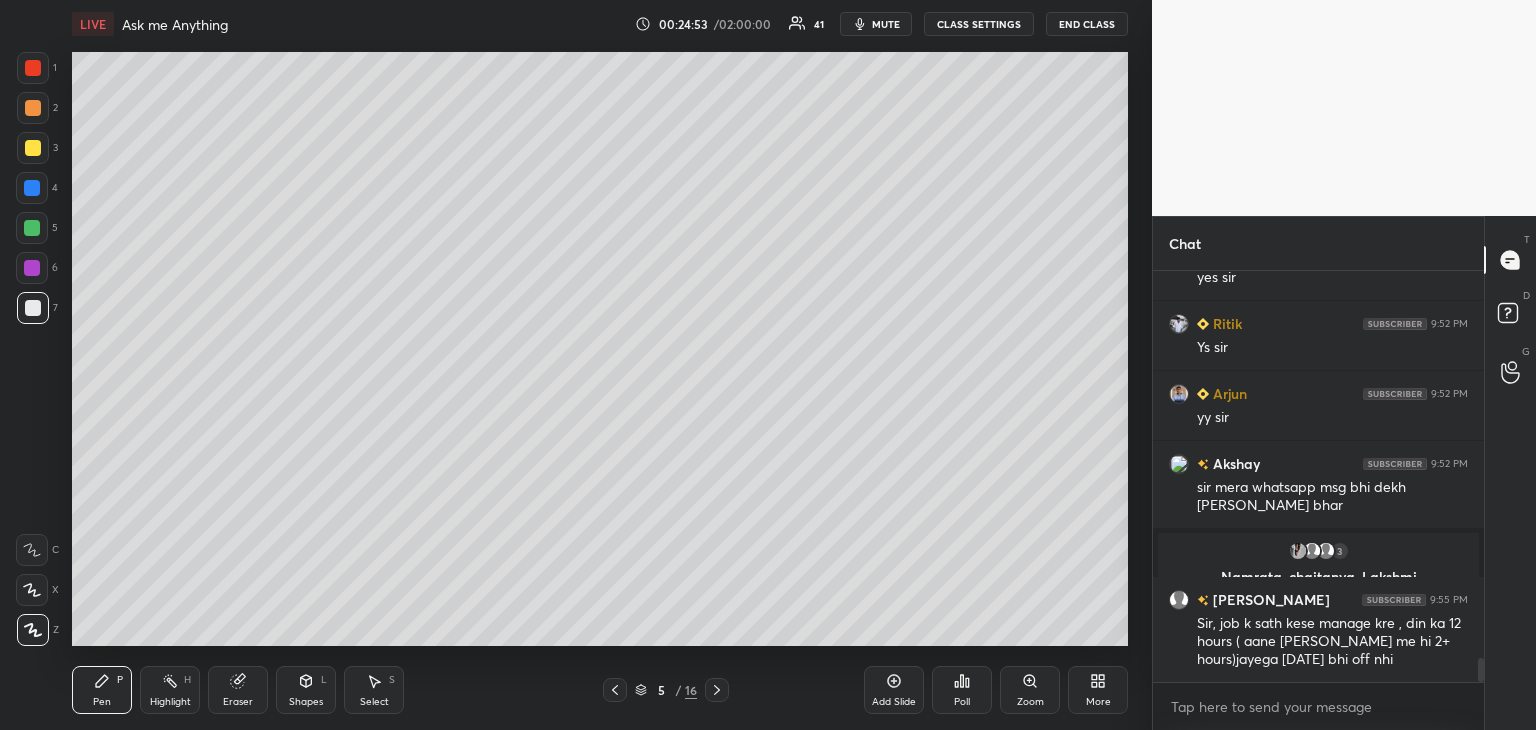 click at bounding box center [32, 228] 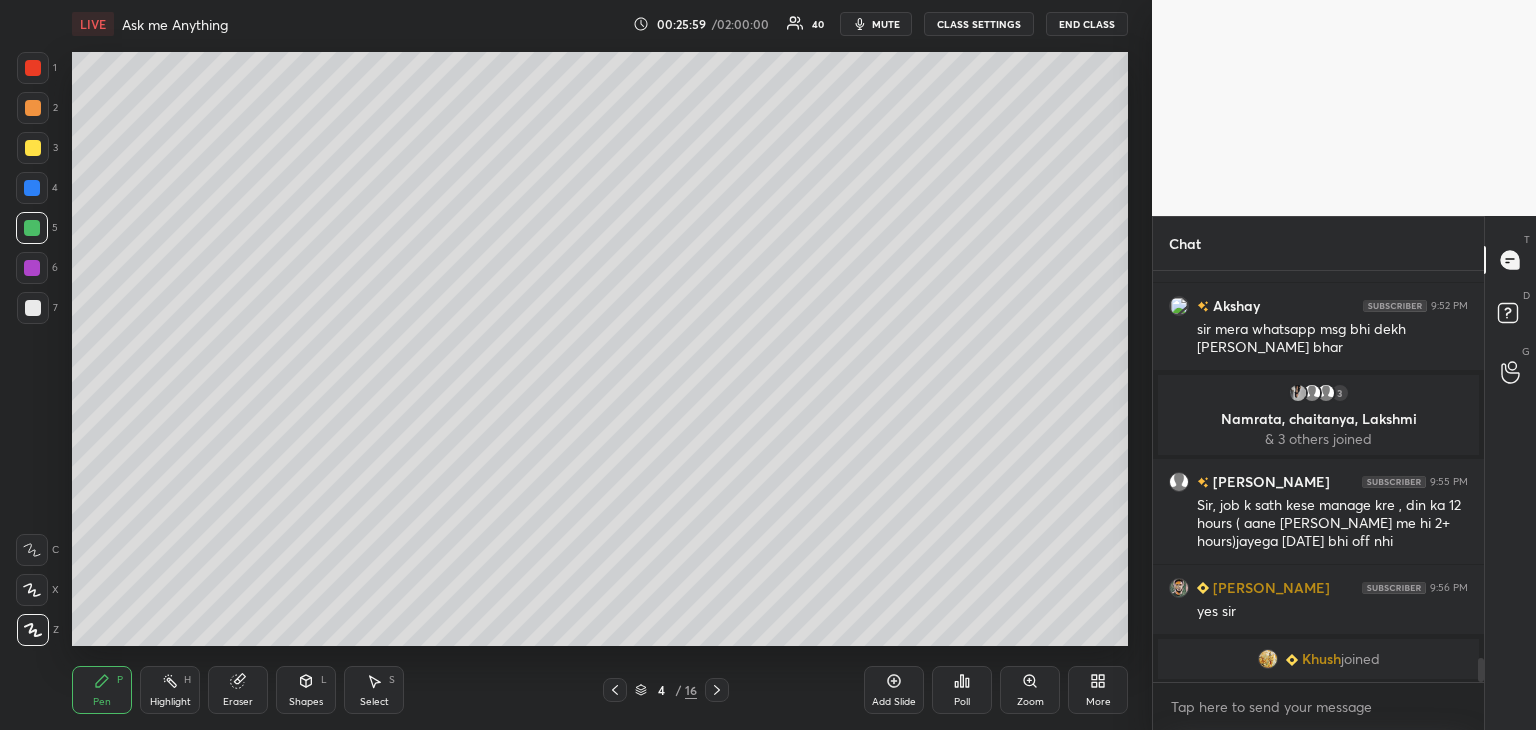 scroll, scrollTop: 6754, scrollLeft: 0, axis: vertical 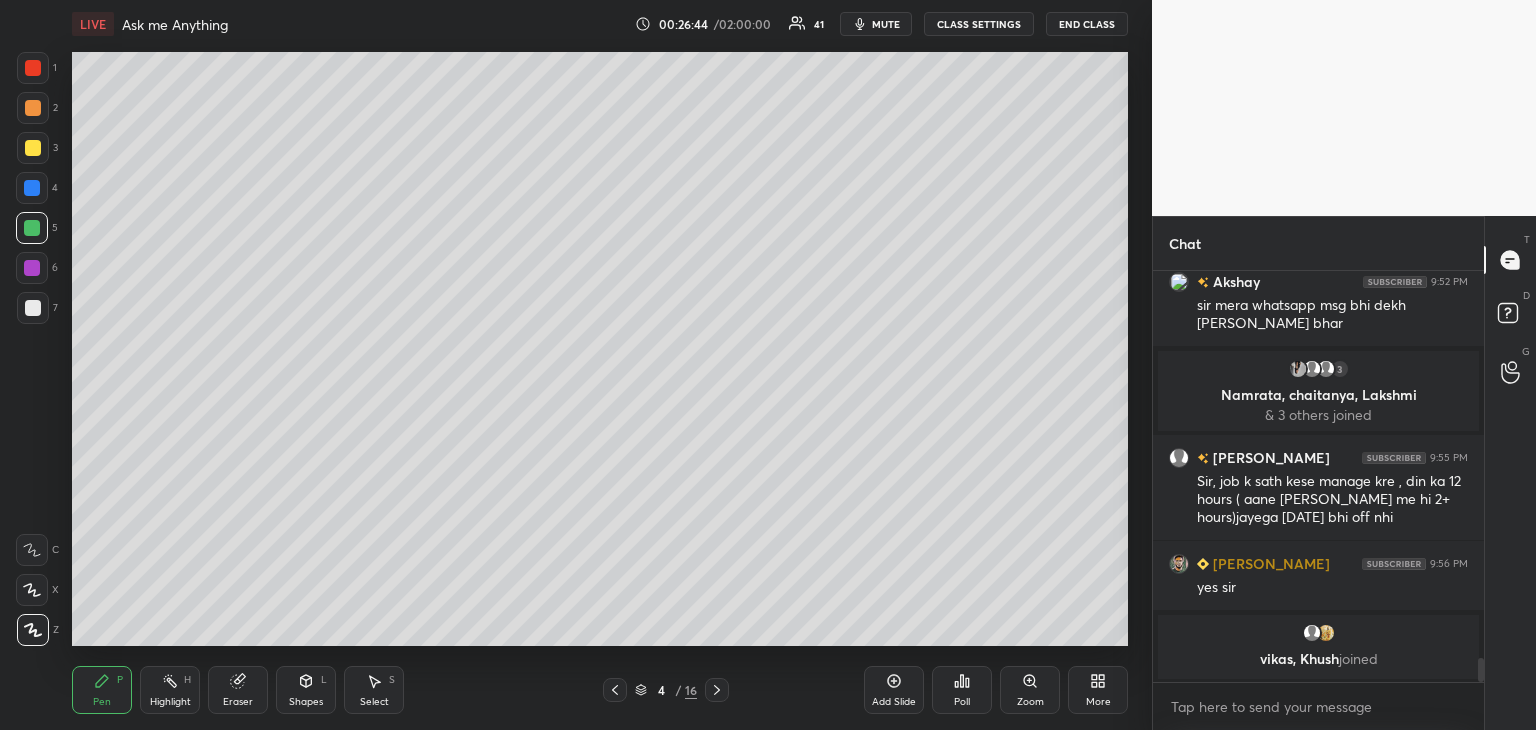 drag, startPoint x: 1482, startPoint y: 629, endPoint x: 1482, endPoint y: 641, distance: 12 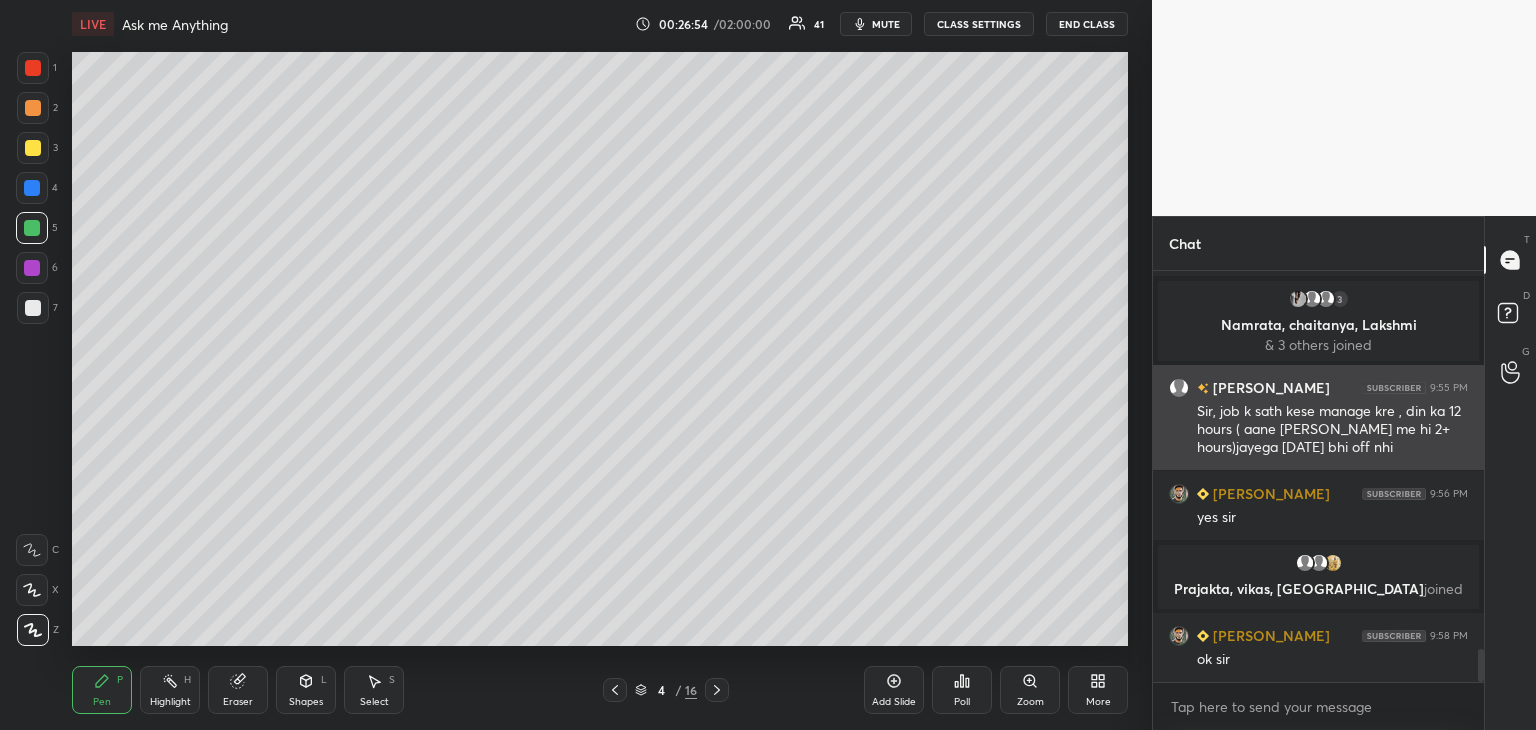 scroll, scrollTop: 4724, scrollLeft: 0, axis: vertical 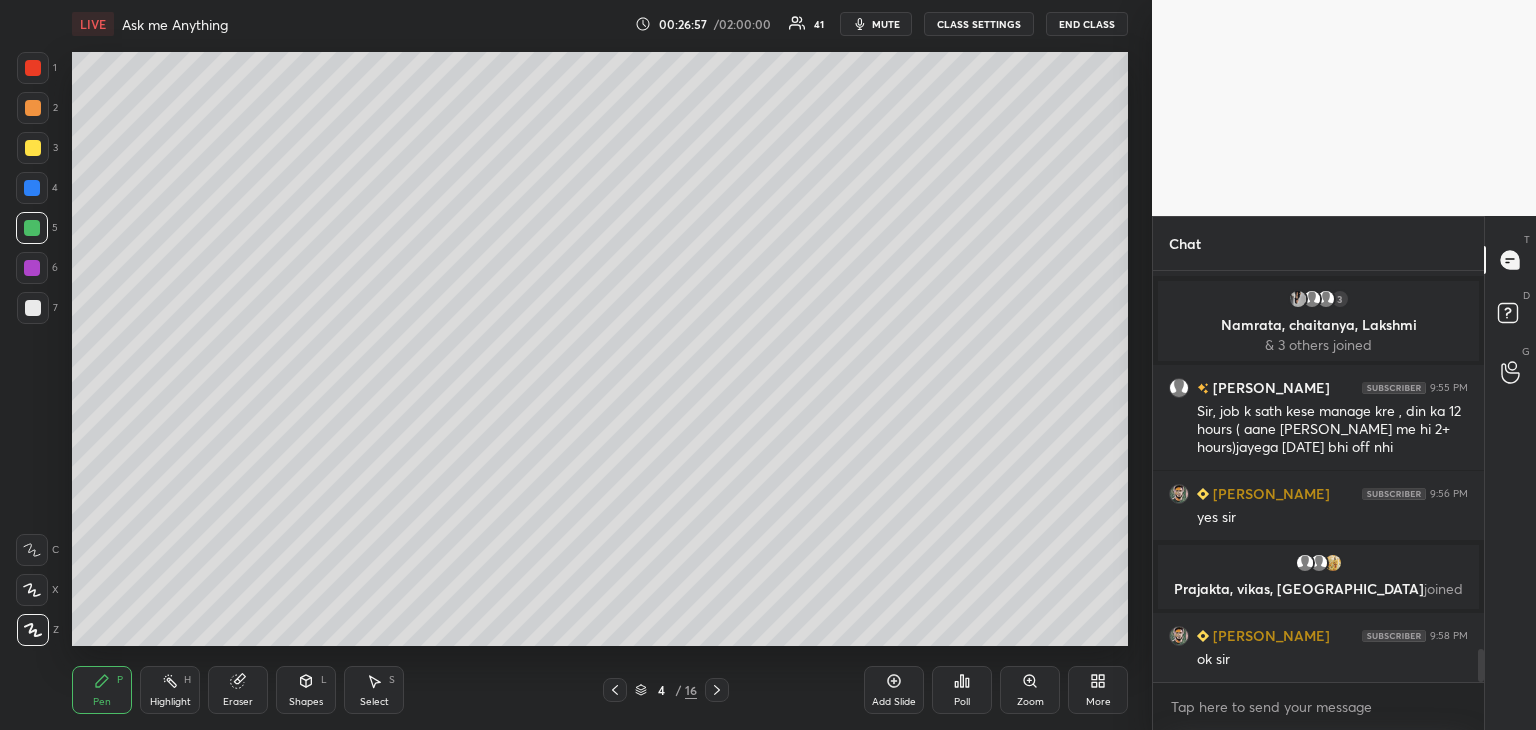 click 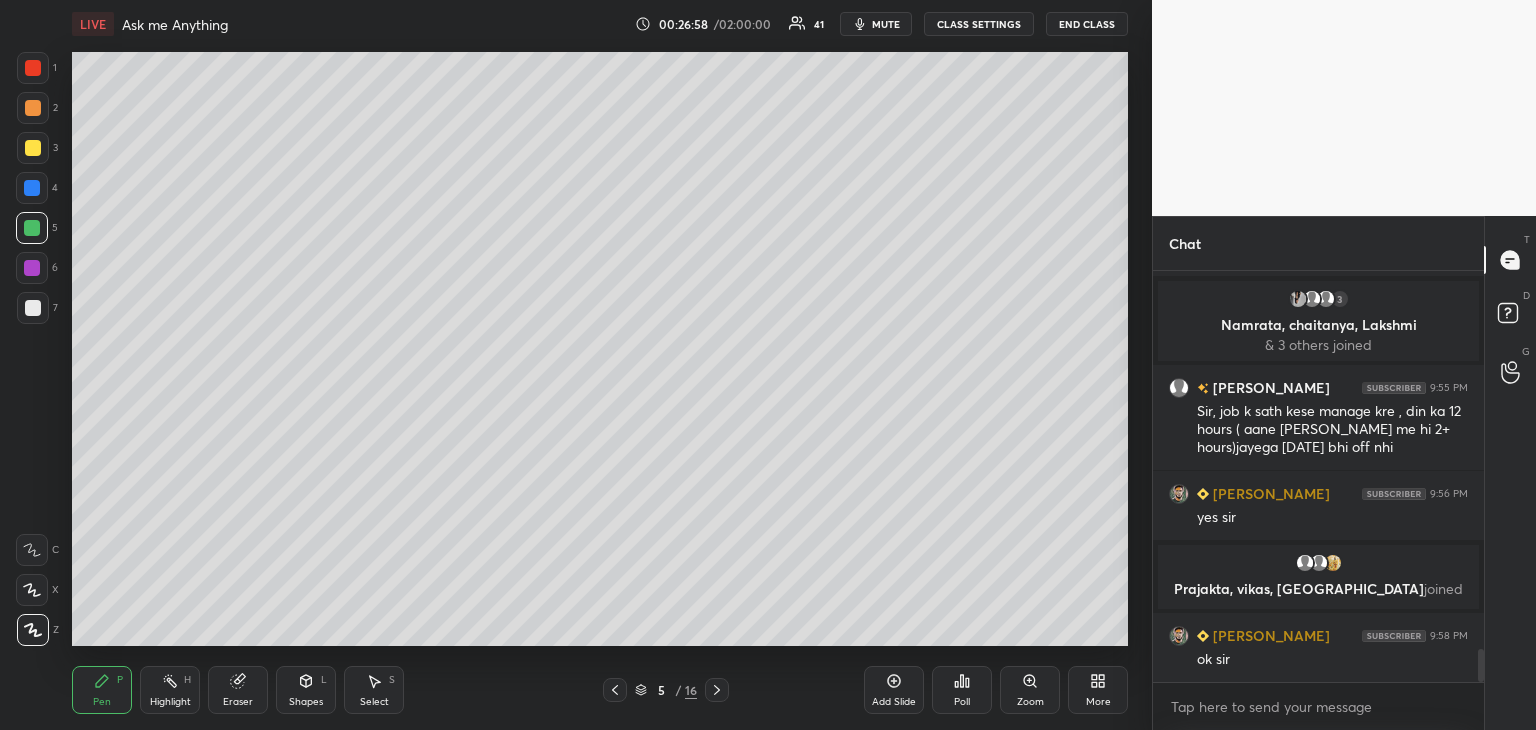 click at bounding box center [33, 148] 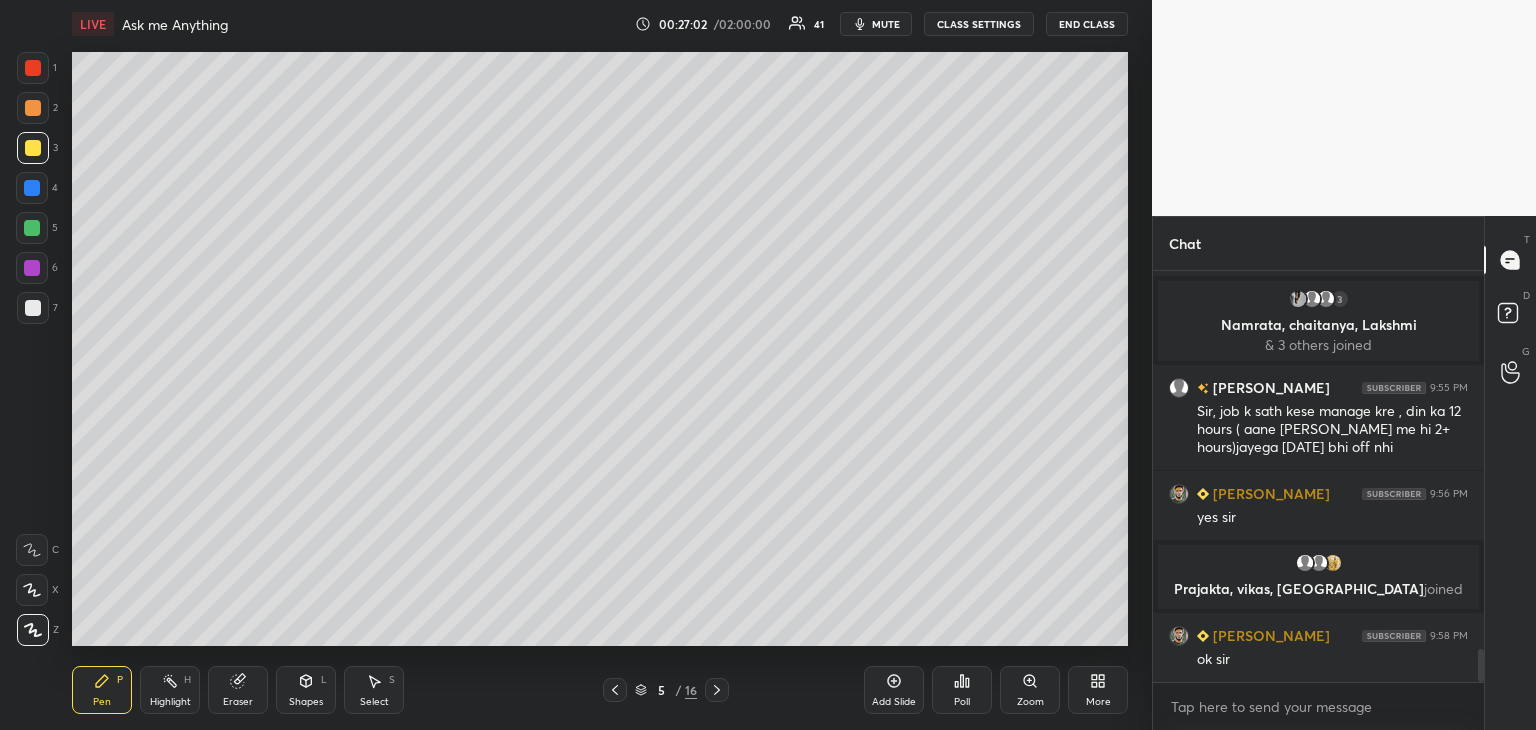 click at bounding box center [32, 228] 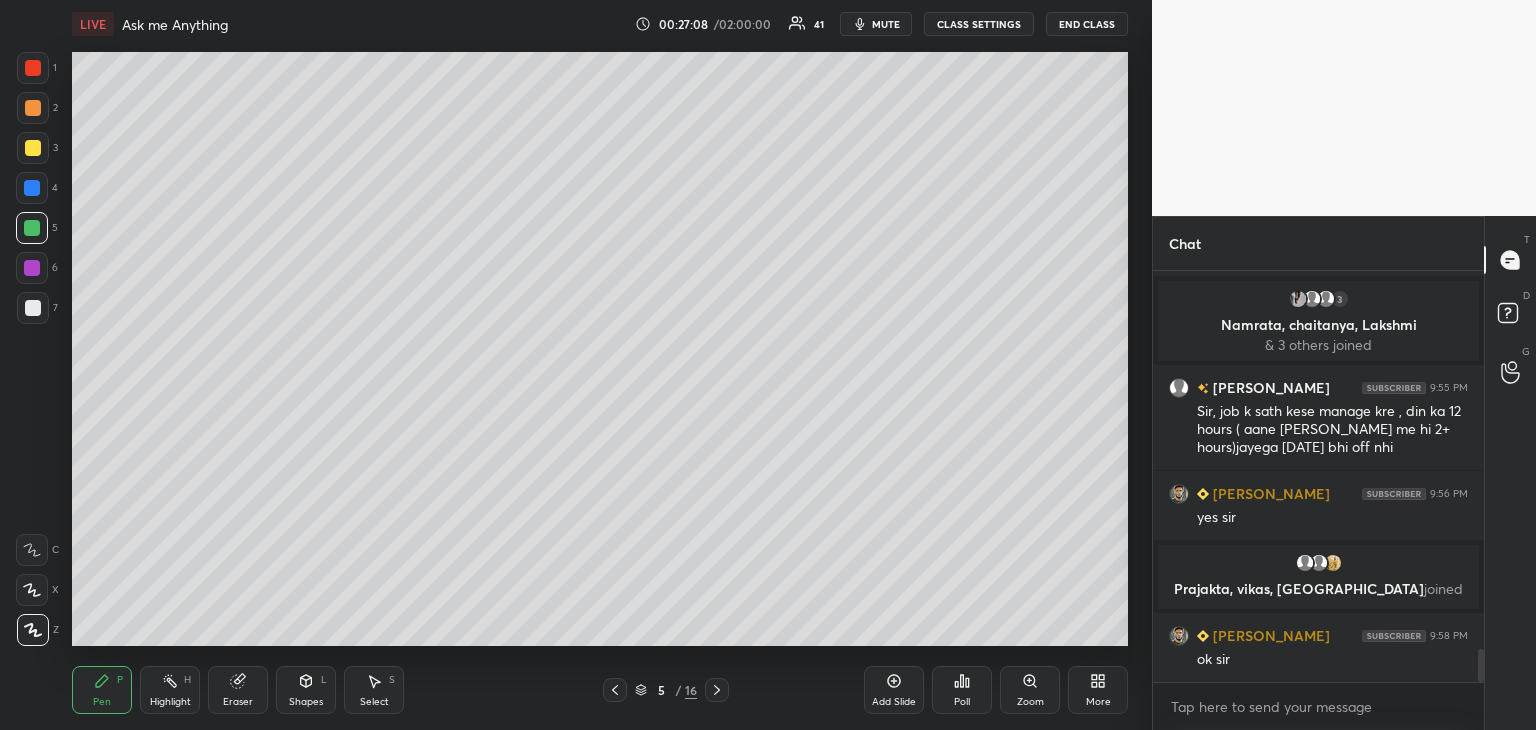 click at bounding box center [33, 308] 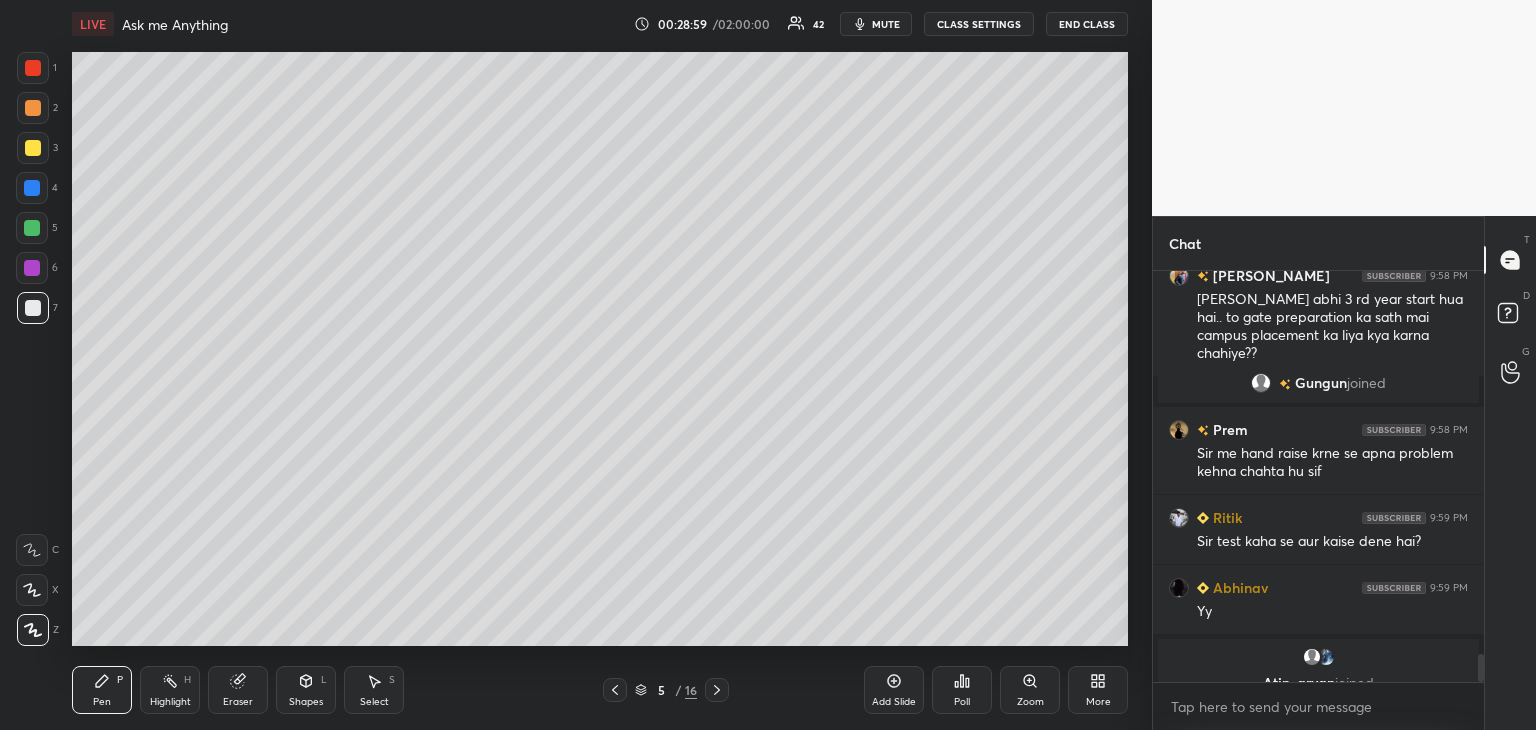 scroll, scrollTop: 5544, scrollLeft: 0, axis: vertical 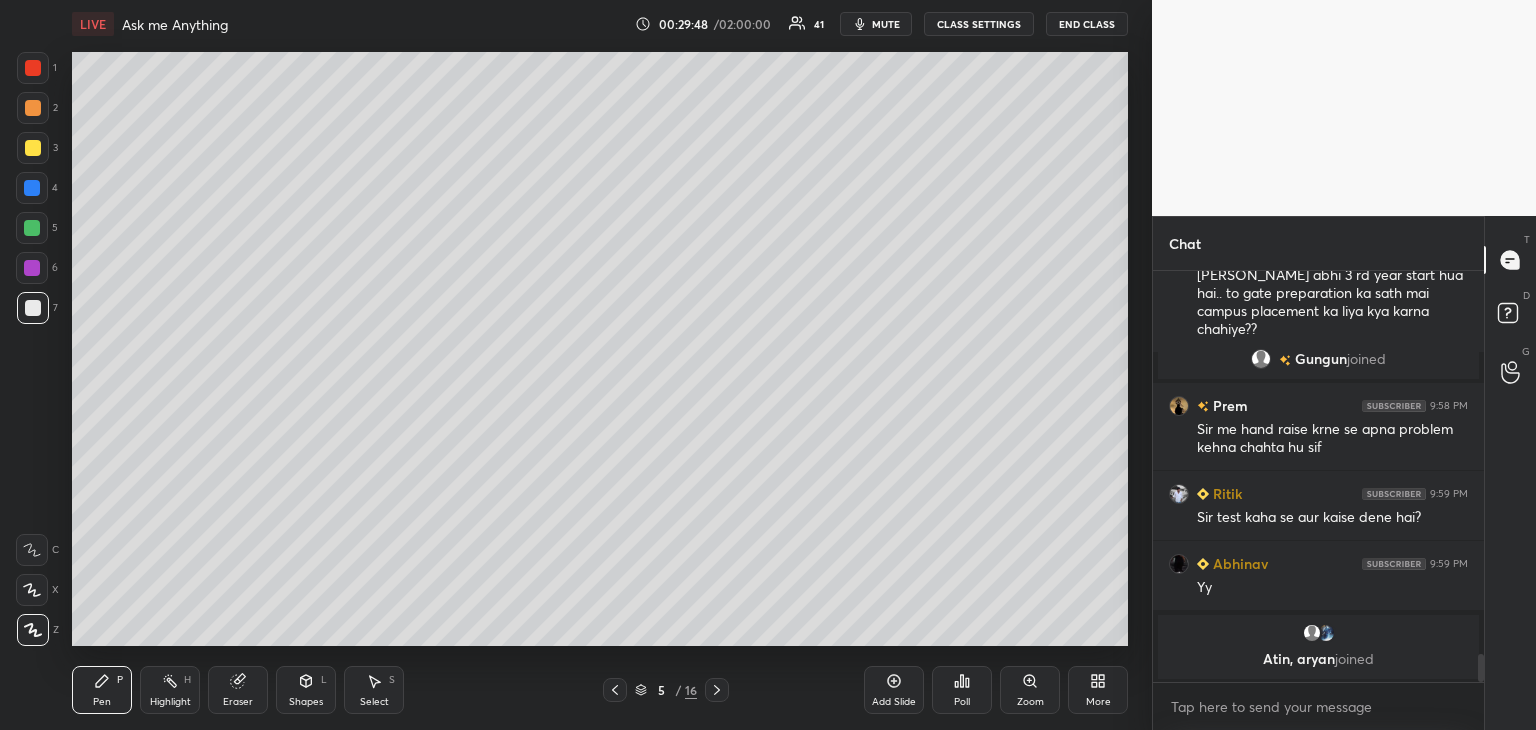 click at bounding box center [32, 228] 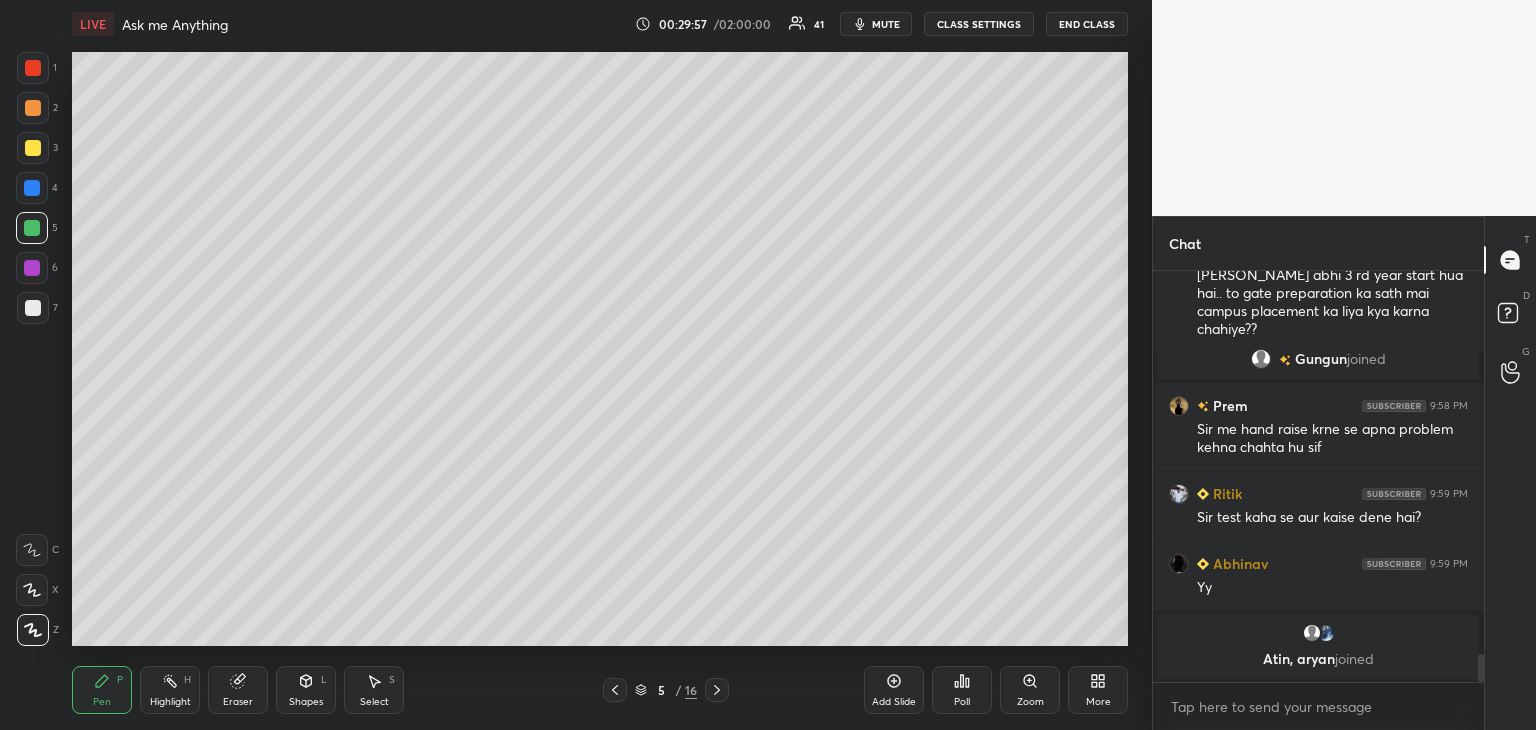 click 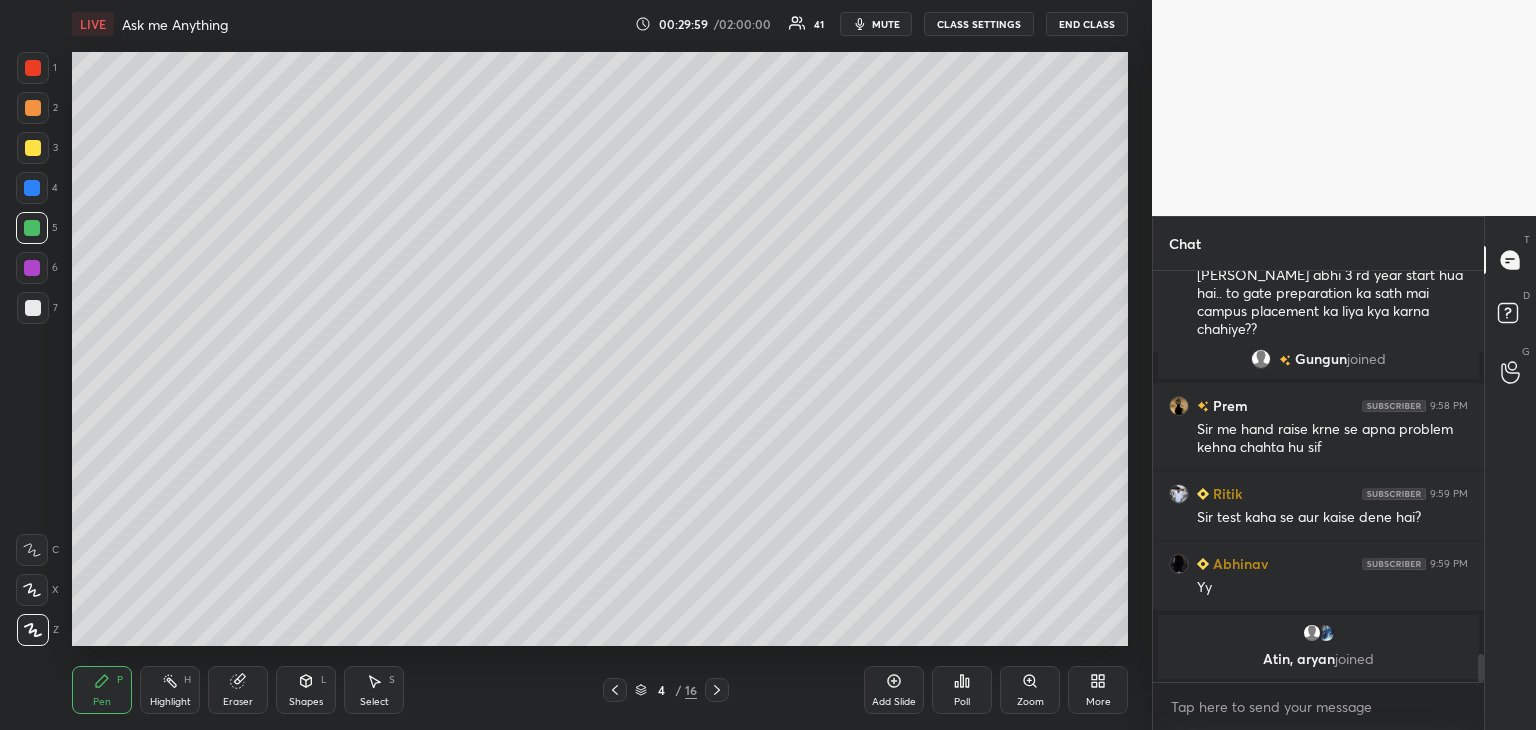 click 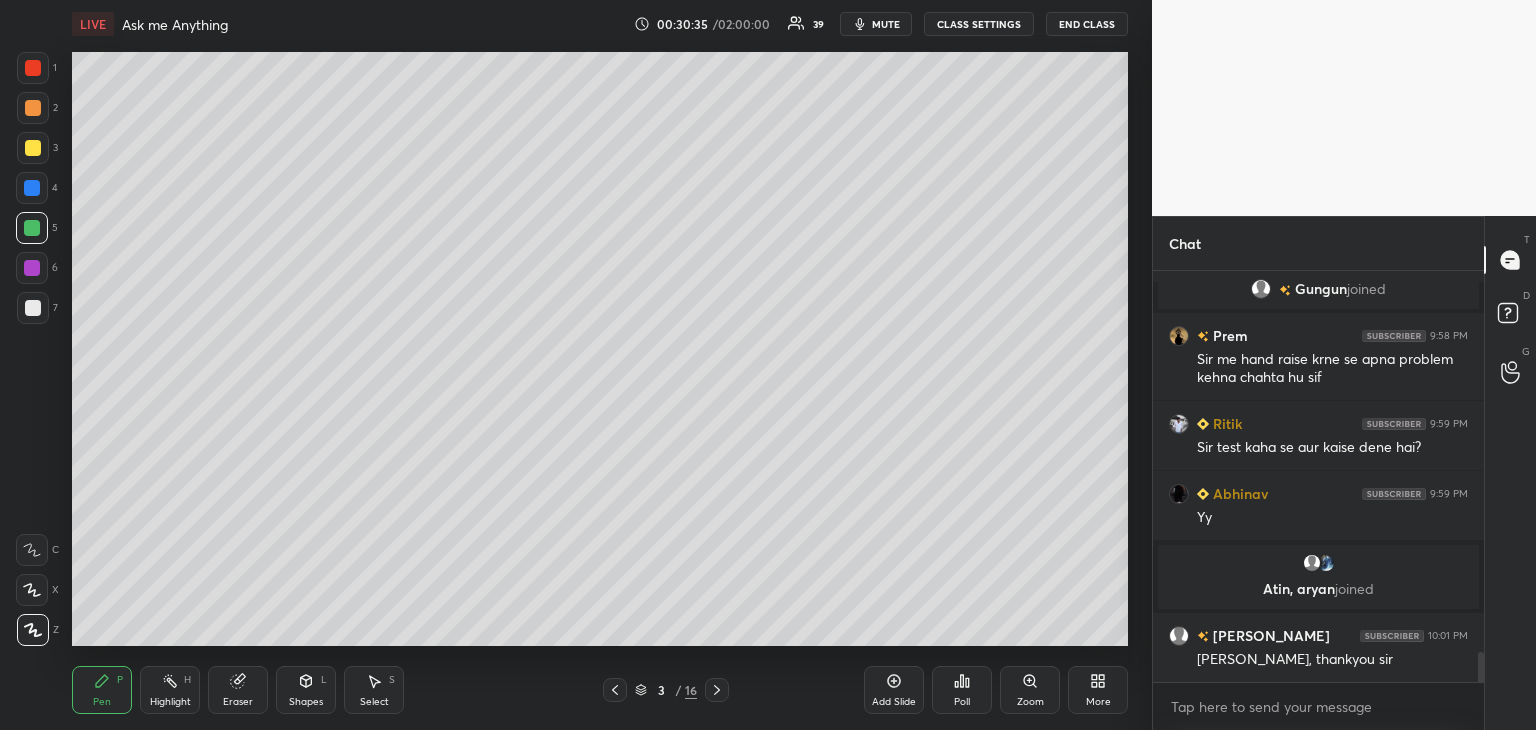 scroll, scrollTop: 5344, scrollLeft: 0, axis: vertical 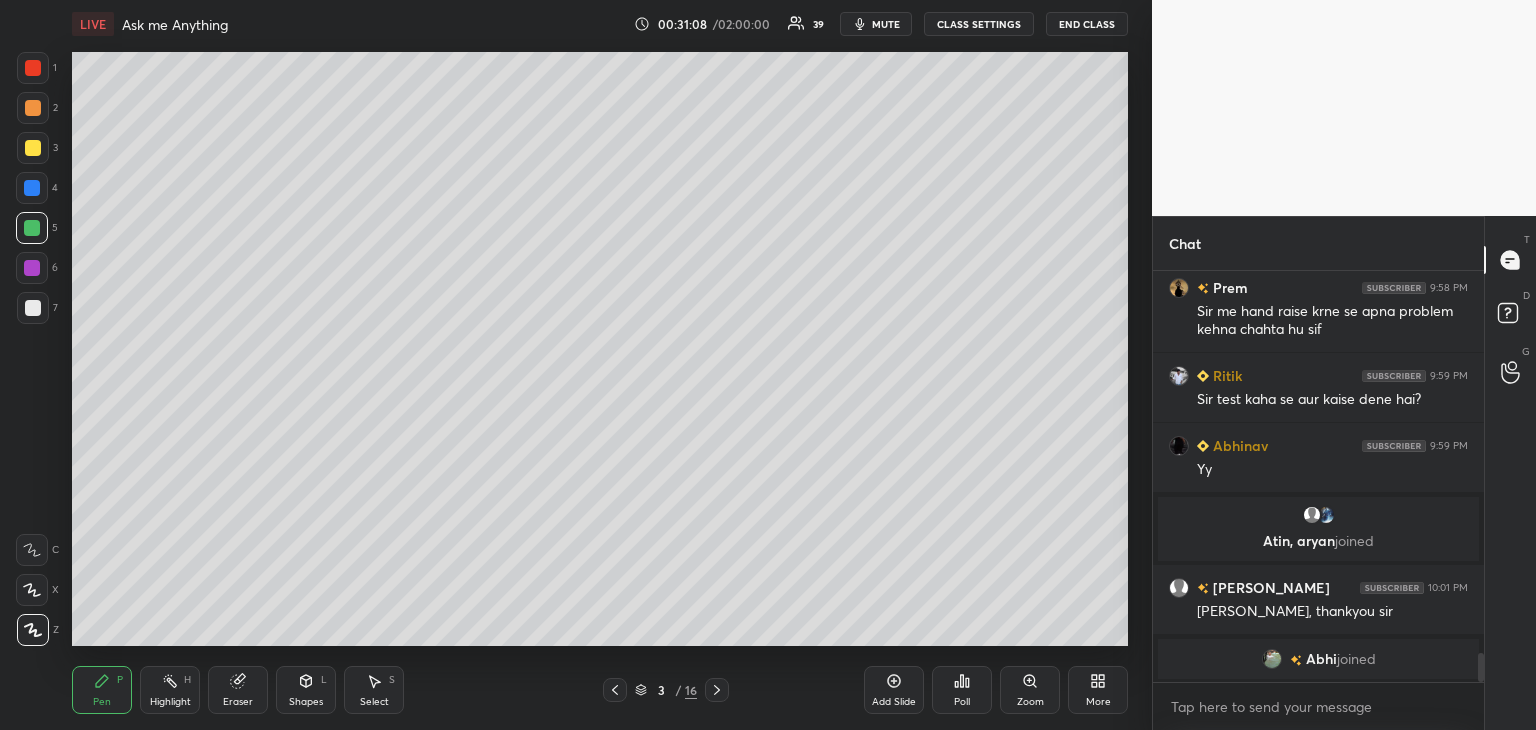 click at bounding box center [32, 268] 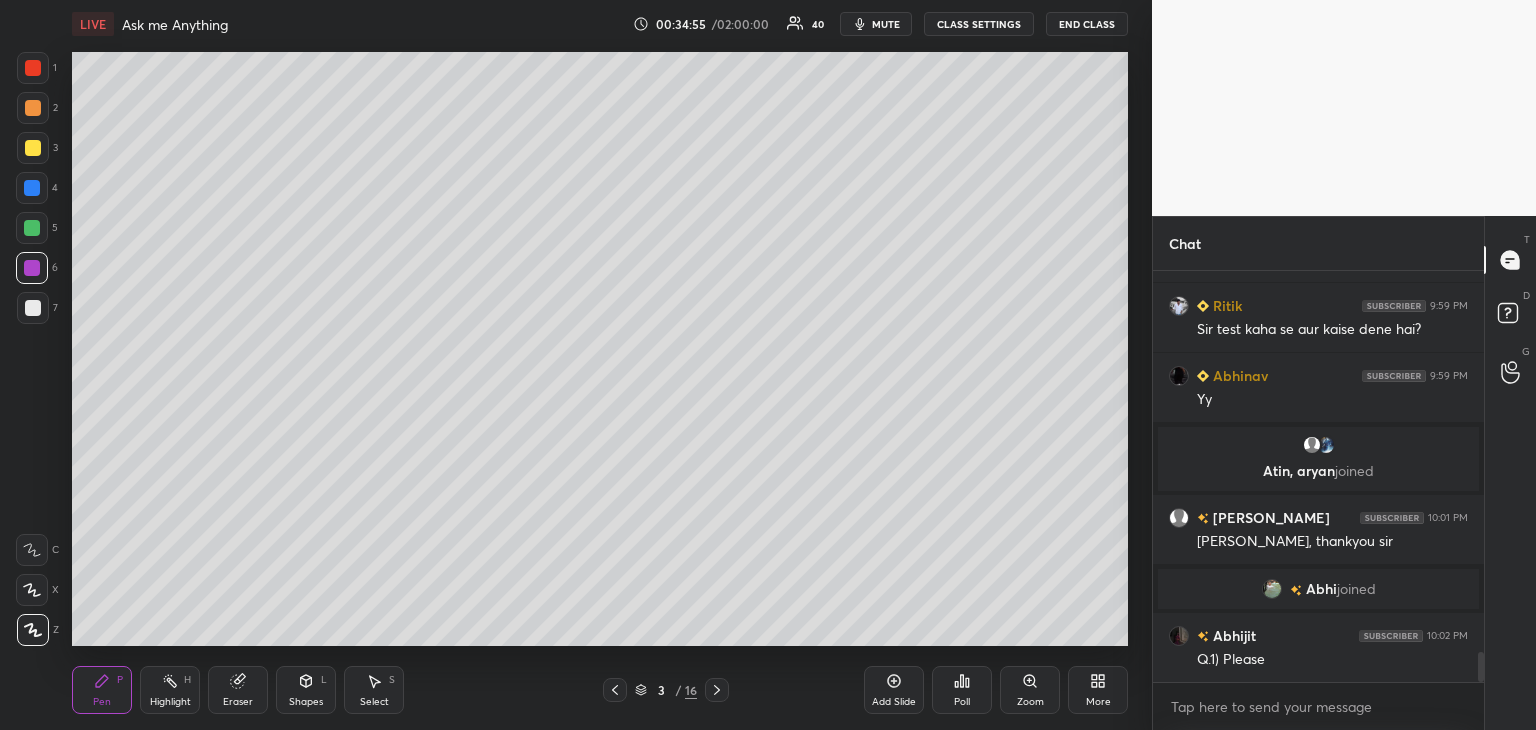 scroll, scrollTop: 5172, scrollLeft: 0, axis: vertical 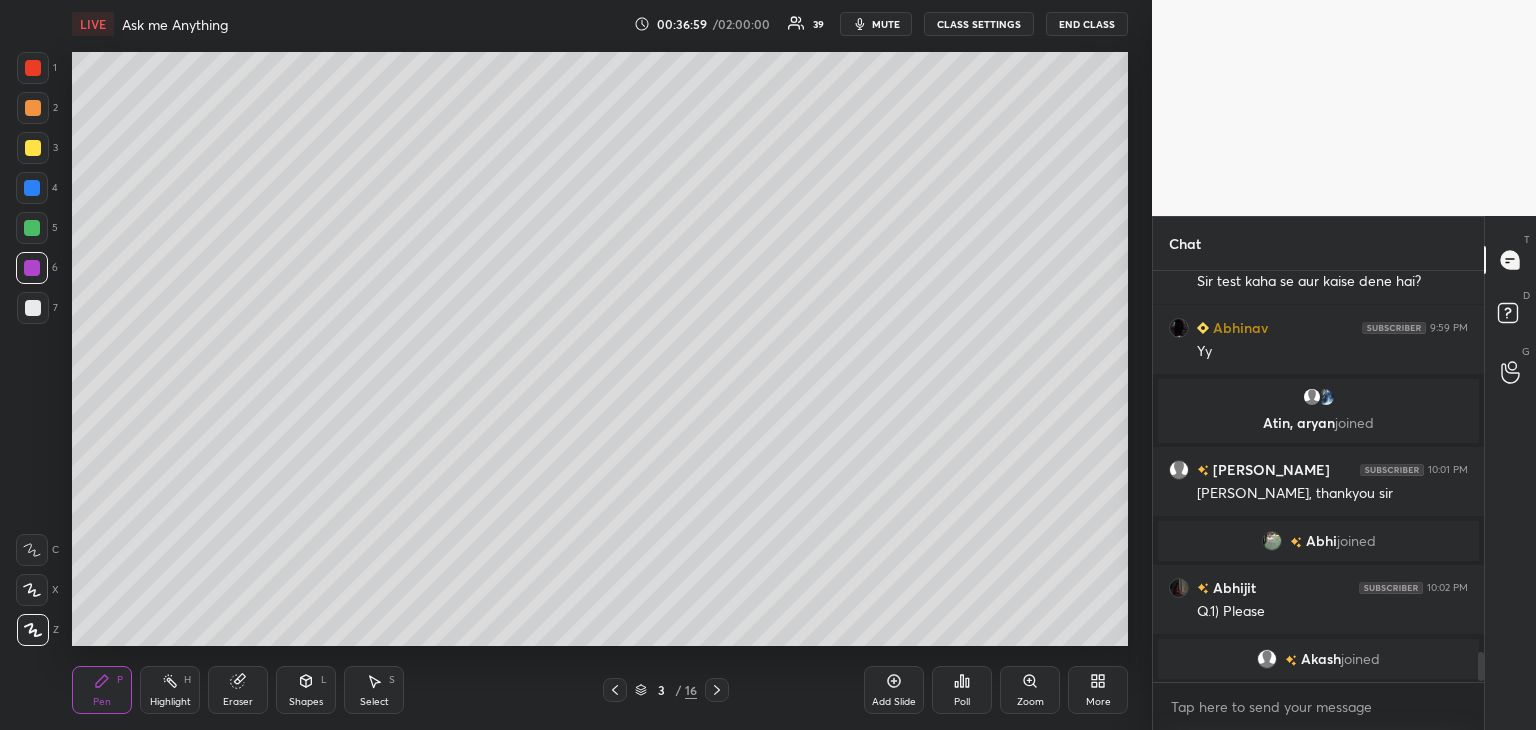 click at bounding box center [32, 268] 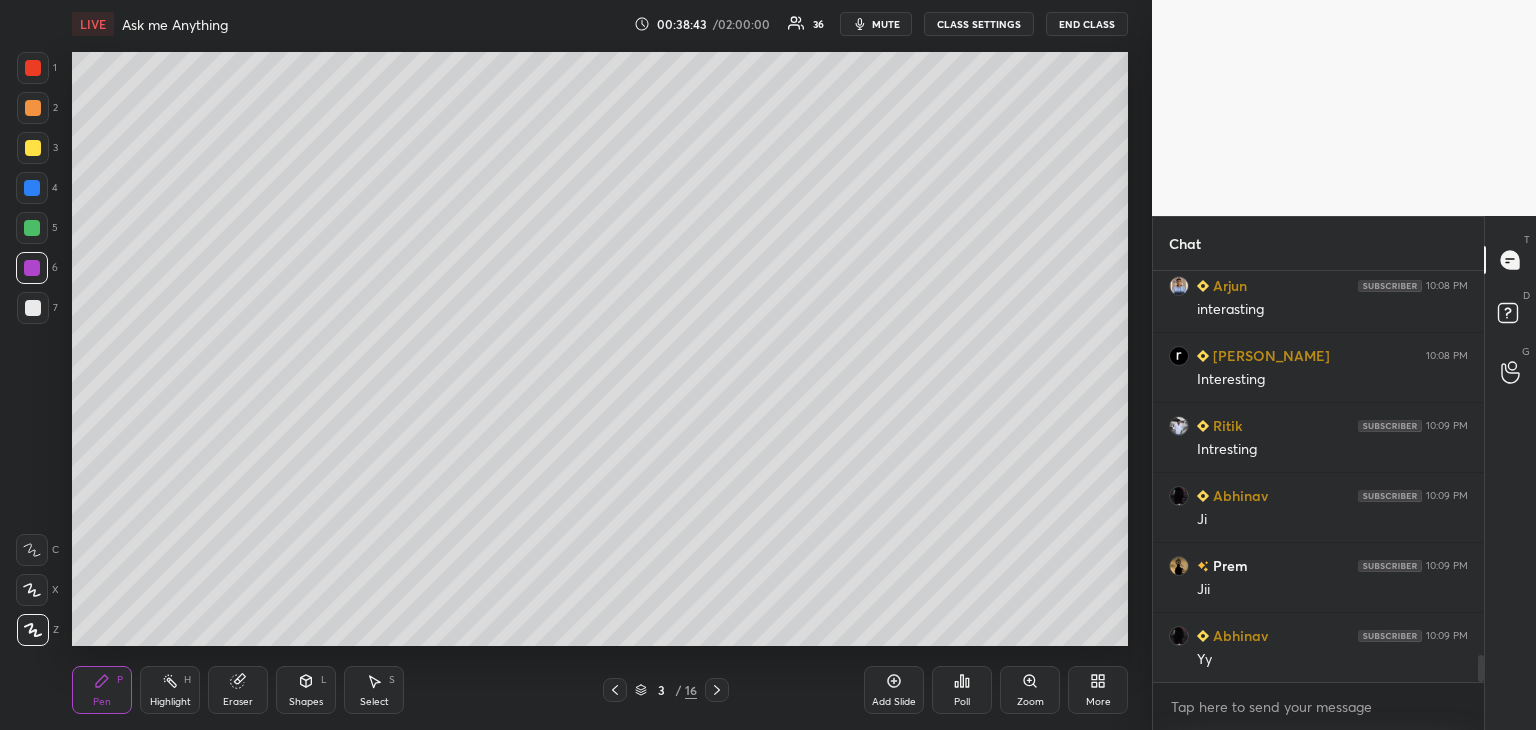 scroll, scrollTop: 5862, scrollLeft: 0, axis: vertical 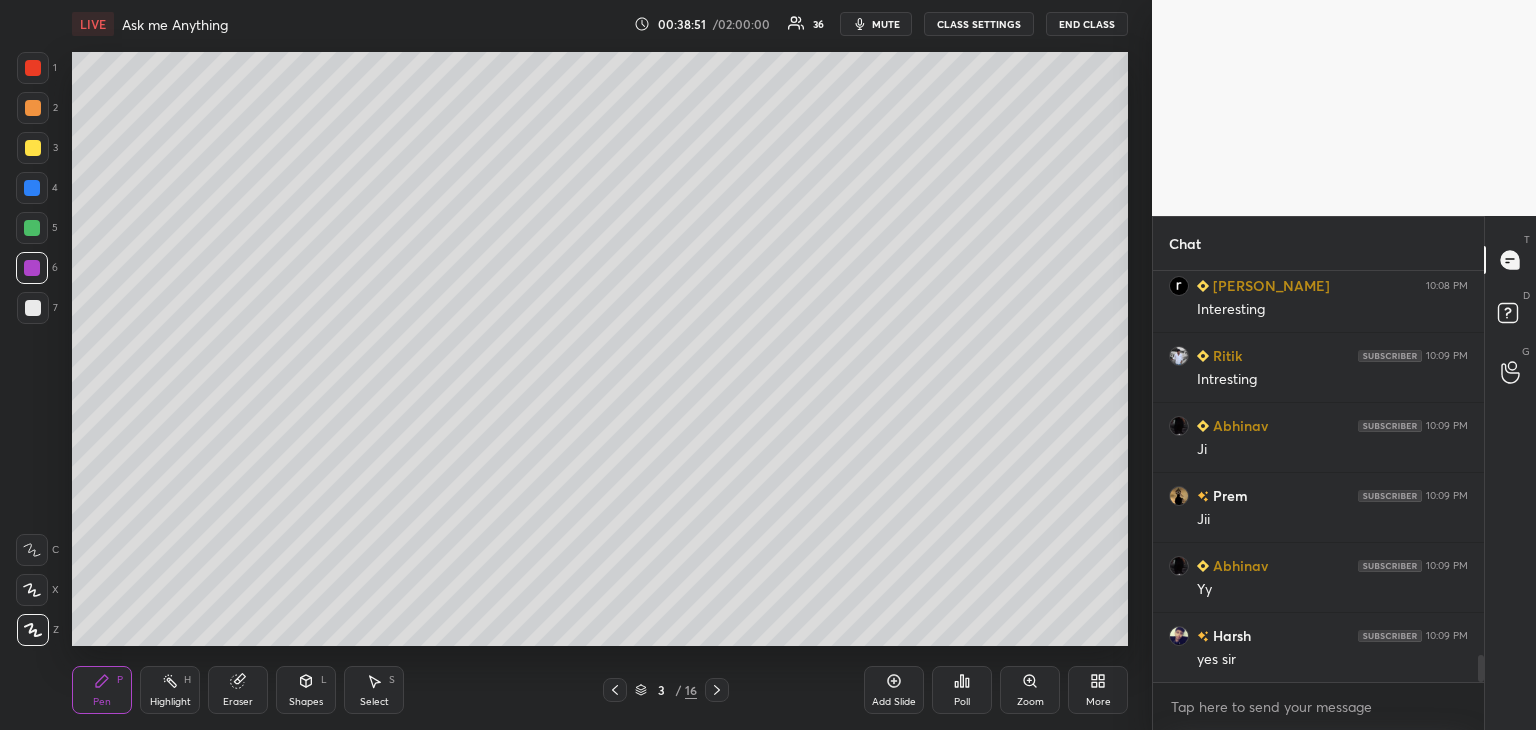 click at bounding box center [32, 268] 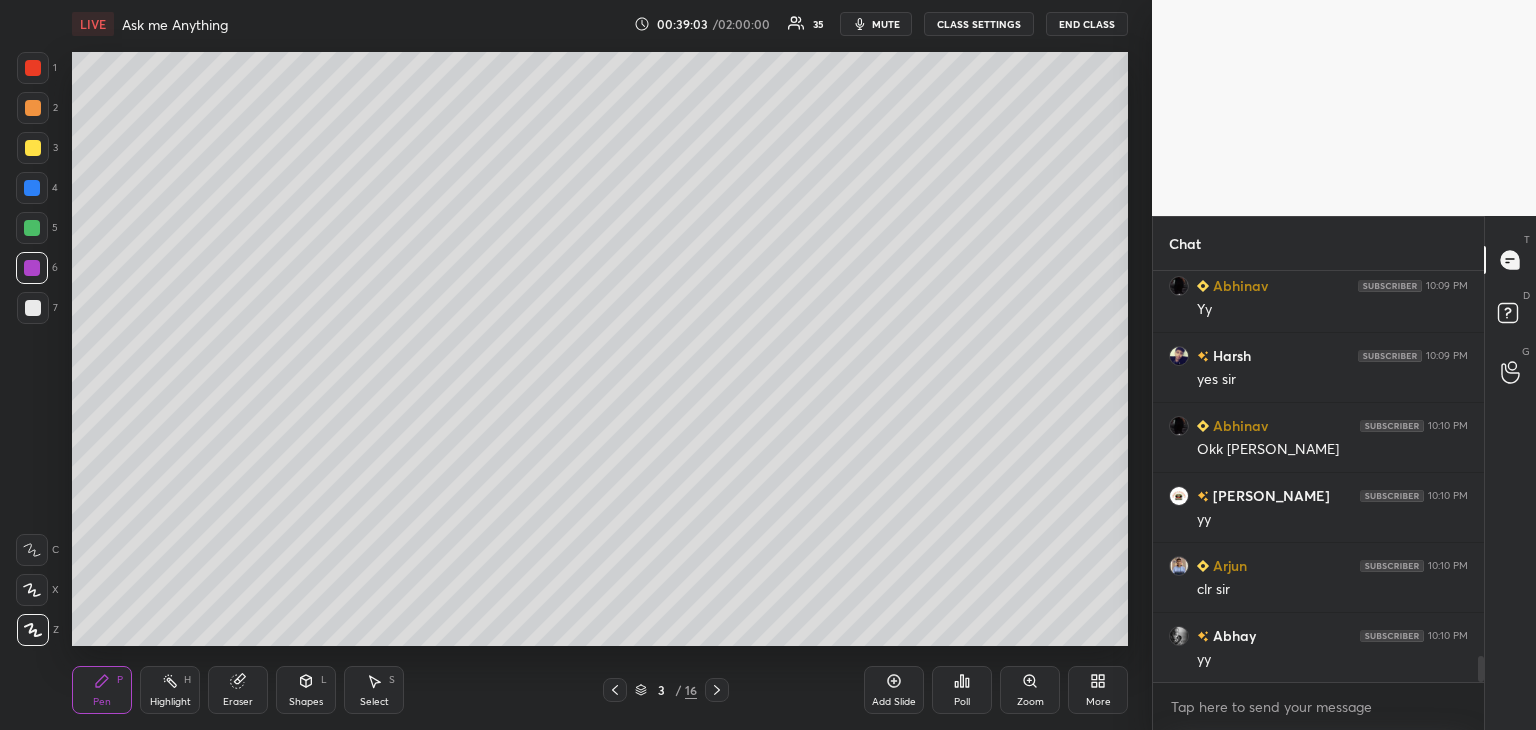 scroll, scrollTop: 6212, scrollLeft: 0, axis: vertical 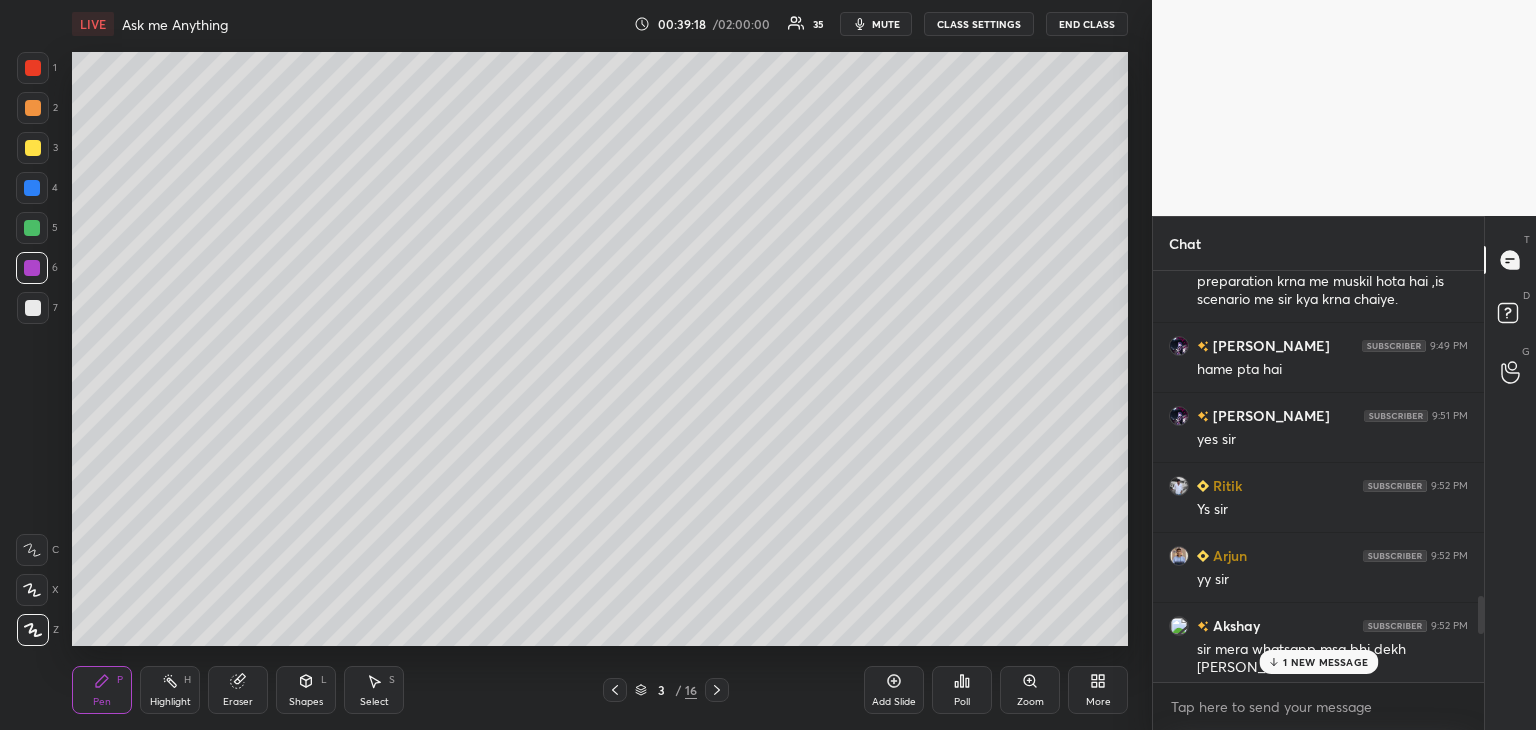 drag, startPoint x: 1480, startPoint y: 669, endPoint x: 1496, endPoint y: 742, distance: 74.73286 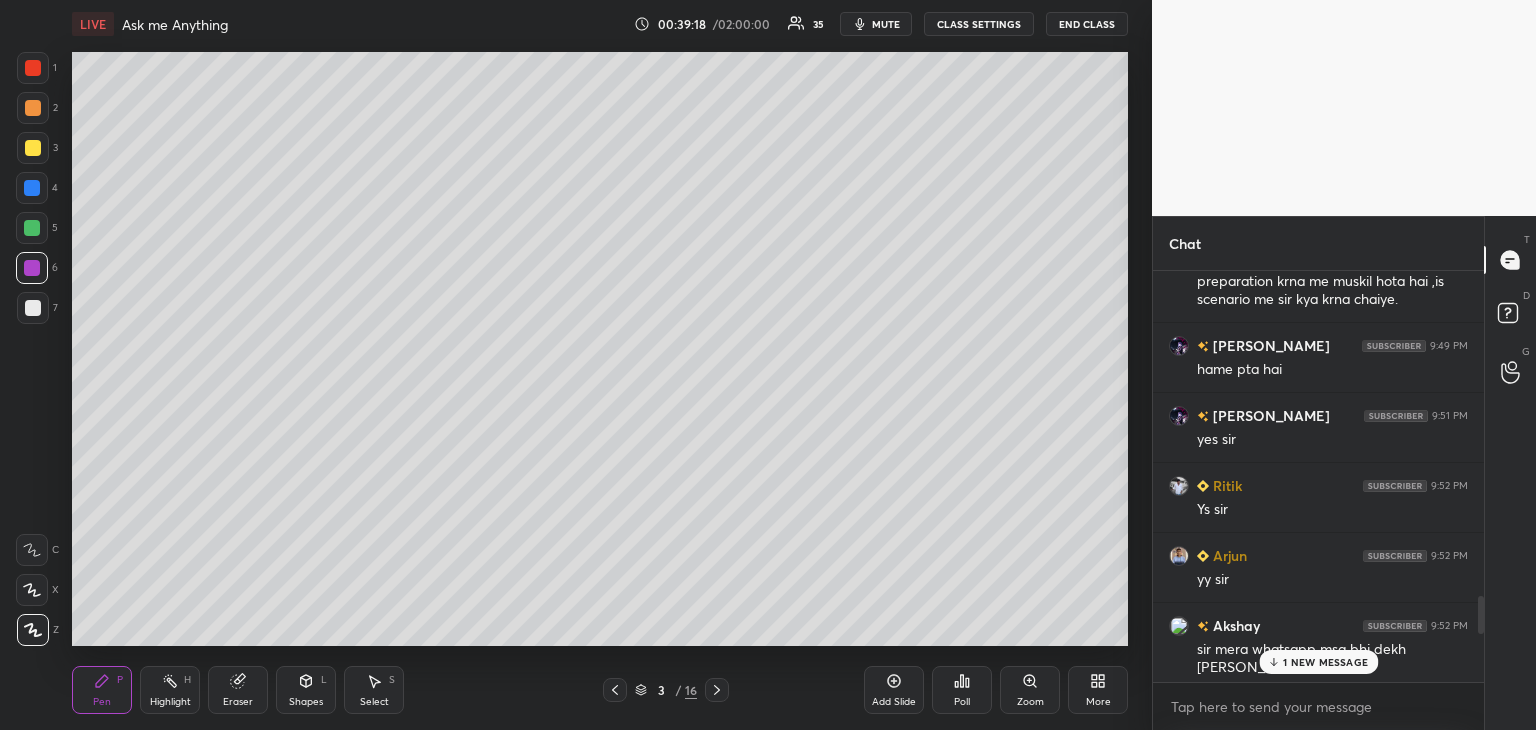 click on "1 2 3 4 5 6 7 C X Z C X Z E E Erase all   H H LIVE Ask me Anything 00:39:18 /  02:00:00 35 mute CLASS SETTINGS End Class Setting up your live class Poll for   secs No correct answer Start poll Back Ask me Anything [PERSON_NAME] Pen P Highlight H Eraser Shapes L Select S 3 / 16 Add Slide Poll Zoom More Chat [PERSON_NAME] 9:49 PM Sir campus placement me non core job pr focus Krna chaiye ya nhi ,[GEOGRAPHIC_DATA] ki preparation ke sath non core job(like data analyst) ki preparation krna me muskil hota hai ,is scenario me sir kya krna chaiye. [PERSON_NAME] 9:49 PM hame pta [PERSON_NAME] 9:51 PM yes [PERSON_NAME] 9:52 PM Ys [PERSON_NAME] 9:52 PM yy [PERSON_NAME] 9:52 PM sir mera whatsapp msg bhi dekh [PERSON_NAME] bhar 3 [PERSON_NAME], chaitanya, [PERSON_NAME] &  3 others  joined [PERSON_NAME] 9:55 PM Sir, job k sath kese manage kre , din ka 12 hours ( aane [PERSON_NAME] me hi 2+ hours)jayega [DATE] bhi off nhi [PERSON_NAME] 9:56 PM yes [PERSON_NAME], vikas, [PERSON_NAME]  joined [PERSON_NAME] 9:58 PM ok [PERSON_NAME] 9:58 PM Good evening [PERSON_NAME] 9:58 PM [PERSON_NAME]  joined Prem 9:58 PM [PERSON_NAME]" at bounding box center (768, 0) 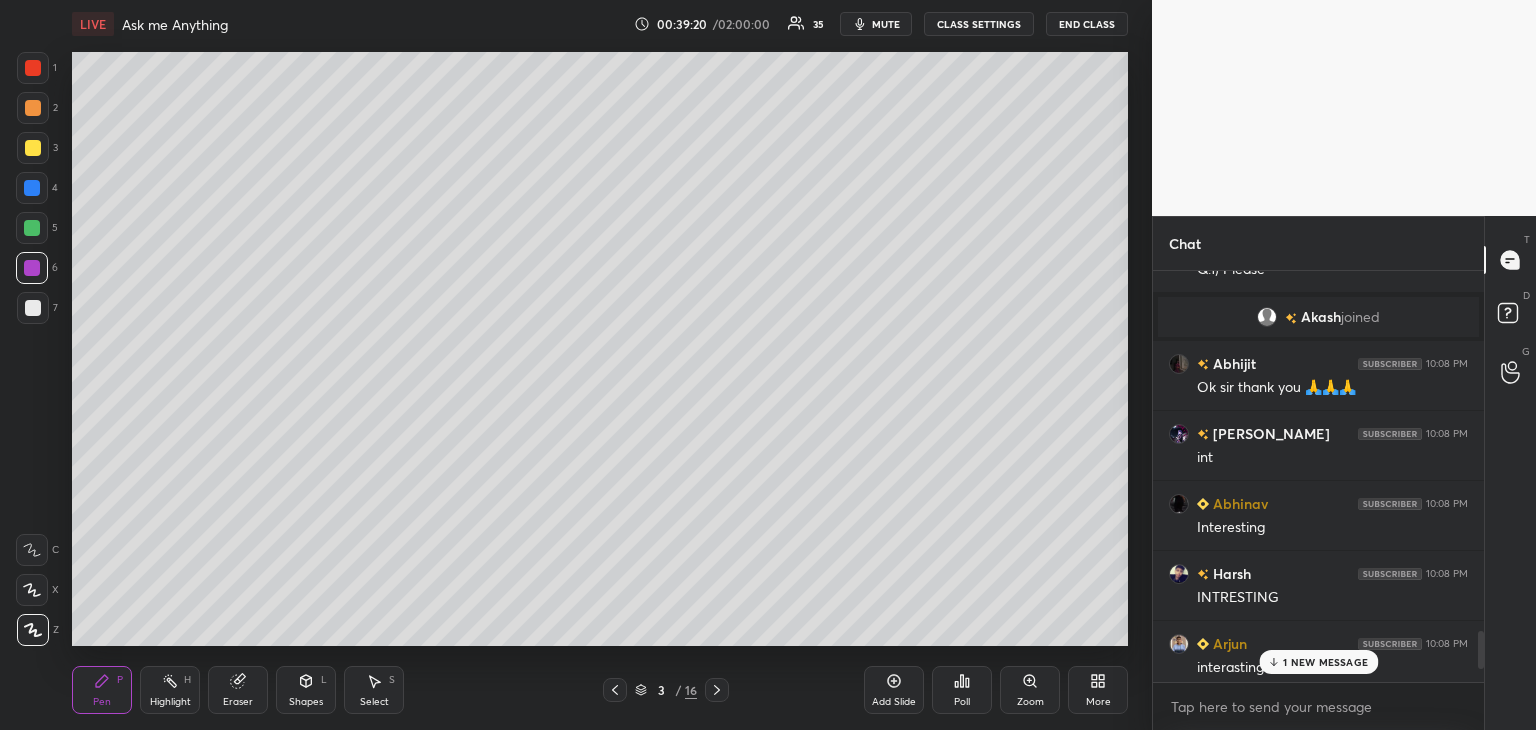 drag, startPoint x: 1480, startPoint y: 616, endPoint x: 1478, endPoint y: 749, distance: 133.01503 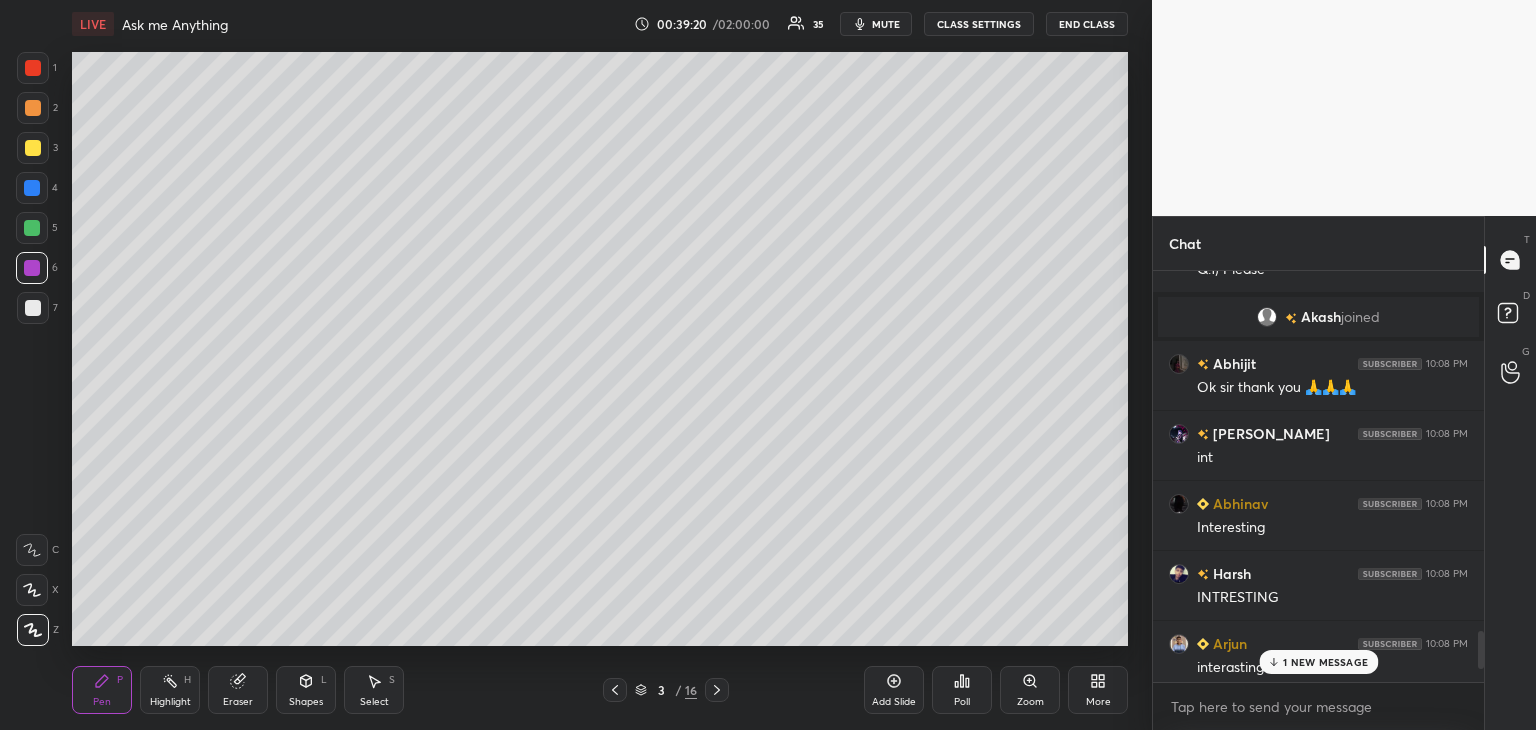 click on "1 2 3 4 5 6 7 C X Z C X Z E E Erase all   H H LIVE Ask me Anything 00:39:20 /  02:00:00 35 mute CLASS SETTINGS End Class Setting up your live class Poll for   secs No correct answer Start poll Back Ask me Anything [PERSON_NAME] Pen P Highlight H Eraser Shapes L Select S 3 / 16 Add Slide Poll Zoom More Chat Abhijit 10:02 PM Q.1) Please [PERSON_NAME]  joined Abhijit 10:08 PM Ok sir thank you 🙏🙏🙏 [PERSON_NAME] 10:08 PM int [PERSON_NAME] 10:08 PM Interesting Harsh 10:08 PM INTRESTING Arjun 10:08 PM interasting [PERSON_NAME] 10:08 PM Interesting [PERSON_NAME] 10:09 PM Intresting [PERSON_NAME] 10:09 PM Ji Prem 10:09 PM [PERSON_NAME] 10:09 PM Yy Harsh 10:09 PM yes [PERSON_NAME] 10:10 PM Okk [PERSON_NAME] 10:10 PM [PERSON_NAME] 10:10 PM clr sir [PERSON_NAME] 10:10 PM [PERSON_NAME] 10:10 PM Yes sir 1 NEW MESSAGE Enable hand raising Enable raise hand to speak to learners. Once enabled, chat will be turned off temporarily. Enable x   introducing Raise a hand with a doubt Now learners can raise their hand along with a doubt  How it works? NEW DOUBTS ASKED Got it" at bounding box center (768, 0) 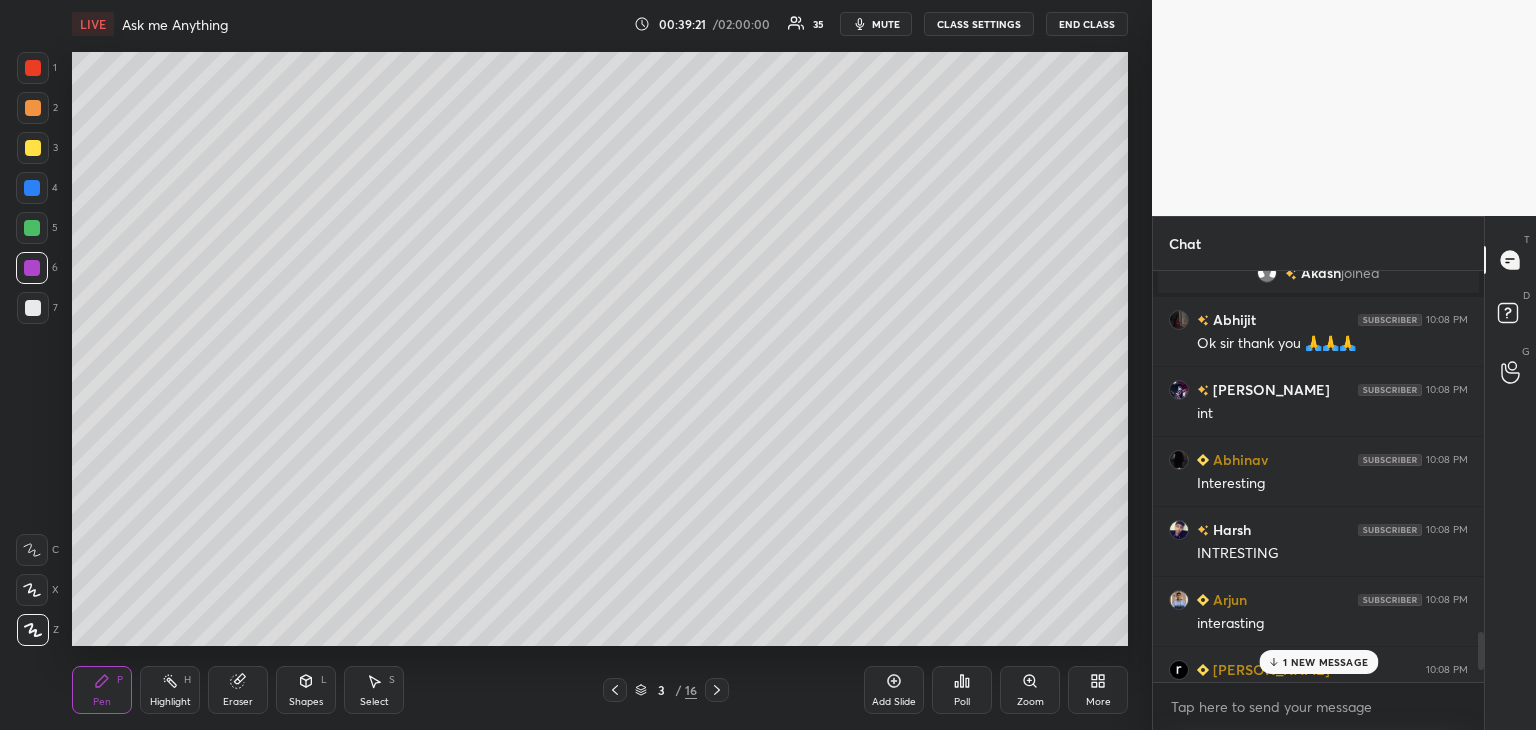 scroll, scrollTop: 9248, scrollLeft: 0, axis: vertical 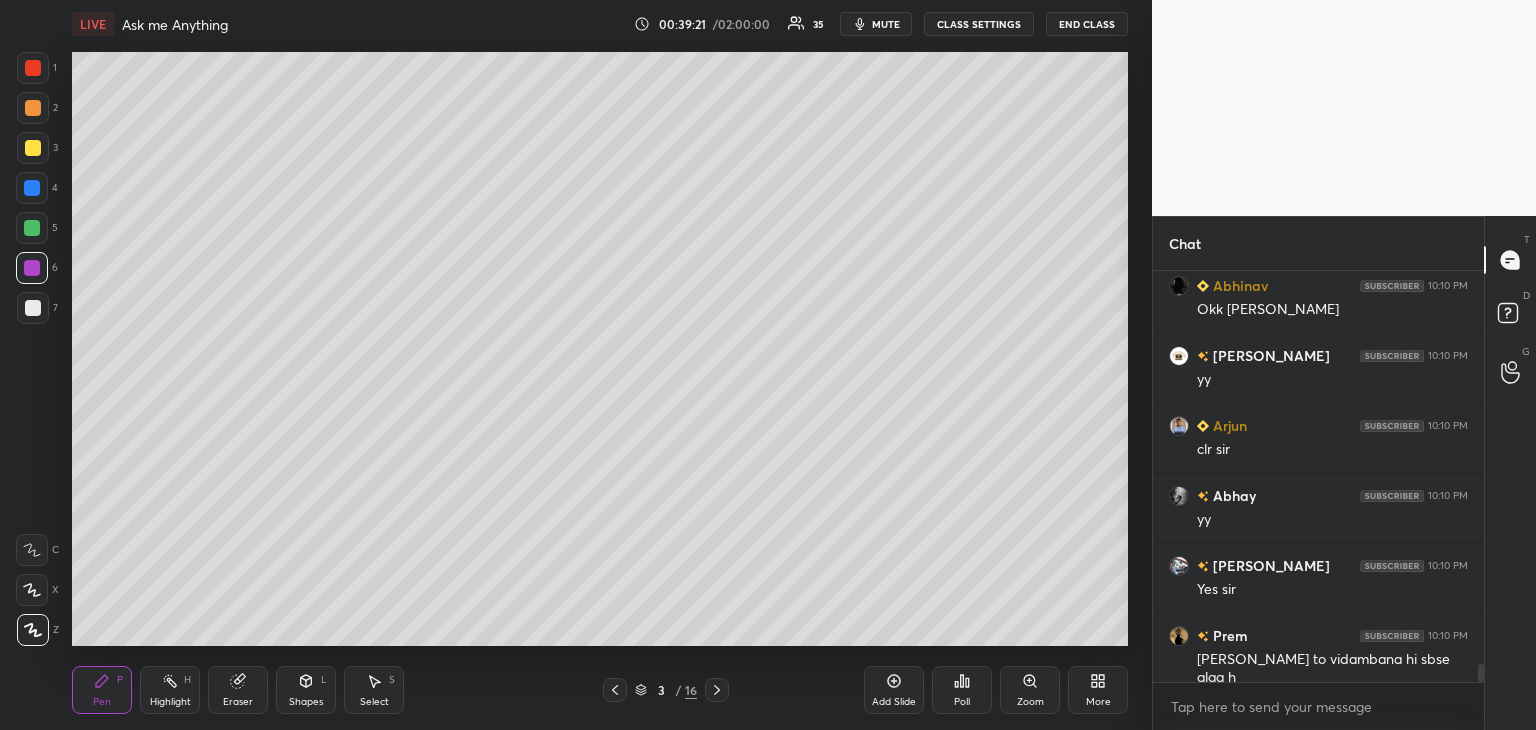 drag, startPoint x: 1482, startPoint y: 649, endPoint x: 1484, endPoint y: 739, distance: 90.02222 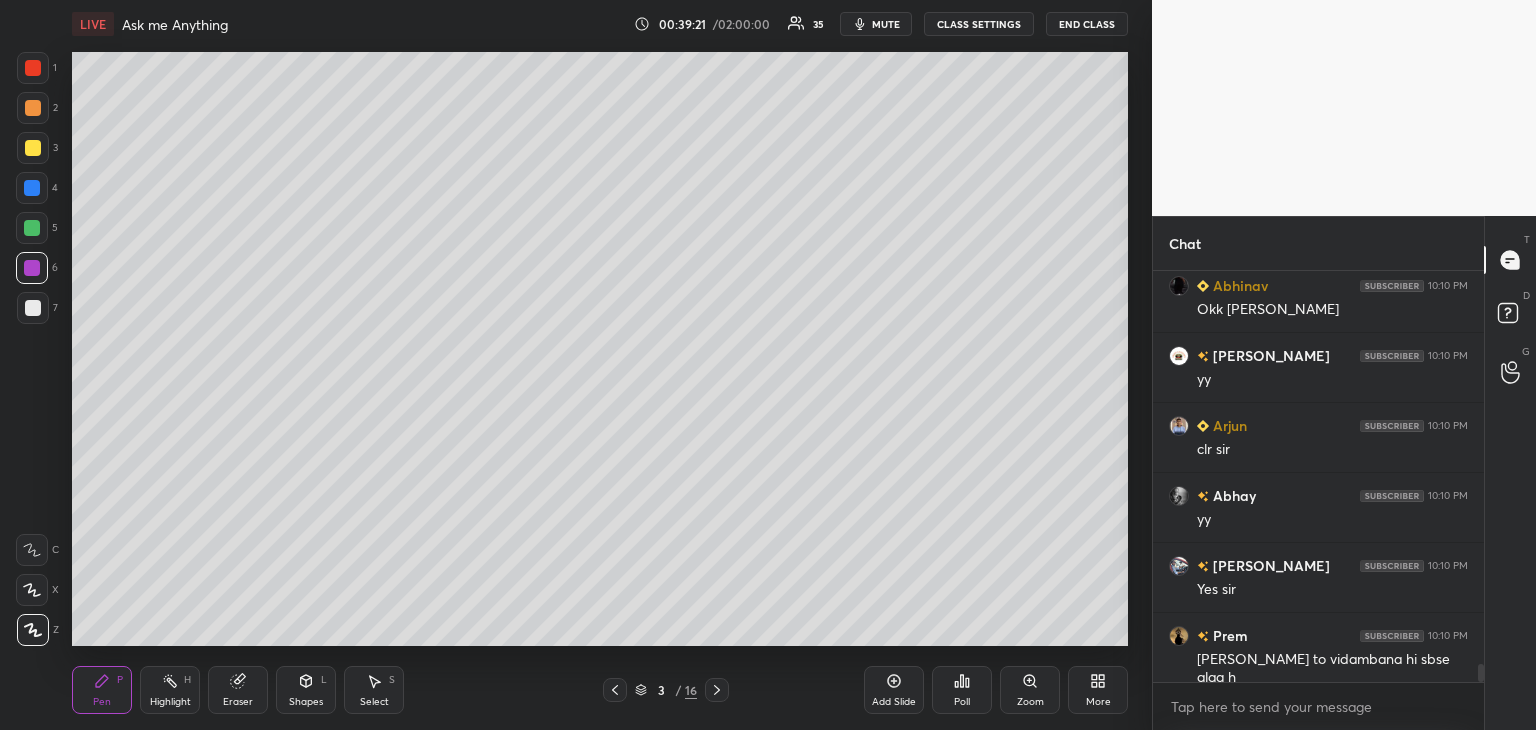 click on "1 2 3 4 5 6 7 C X Z C X Z E E Erase all   H H LIVE Ask me Anything 00:39:21 /  02:00:00 35 mute CLASS SETTINGS End Class Setting up your live class Poll for   secs No correct answer Start poll Back Ask me Anything [PERSON_NAME] Pen P Highlight H Eraser Shapes L Select S 3 / 16 Add Slide Poll Zoom More Chat Harsh 10:09 PM yes [PERSON_NAME] 10:10 PM Okk [PERSON_NAME] 10:10 PM yy Arjun 10:10 PM clr [PERSON_NAME] 10:10 PM yy [PERSON_NAME] 10:10 PM Yes sir Prem 10:10 PM [PERSON_NAME] to vidambana hi sbse alag h JUMP TO LATEST Enable hand raising Enable raise hand to speak to learners. Once enabled, chat will be turned off temporarily. Enable x   introducing Raise a hand with a doubt Now learners can raise their hand along with a doubt  How it works? Doubts asked by learners will show up here NEW DOUBTS ASKED No one has raised a hand yet Can't raise hand Looks like educator just invited you to speak. Please wait before you can raise your hand again. Got it T Messages (T) D Doubts (D) G Raise Hand (G) Report an issue Buffering" at bounding box center [768, 0] 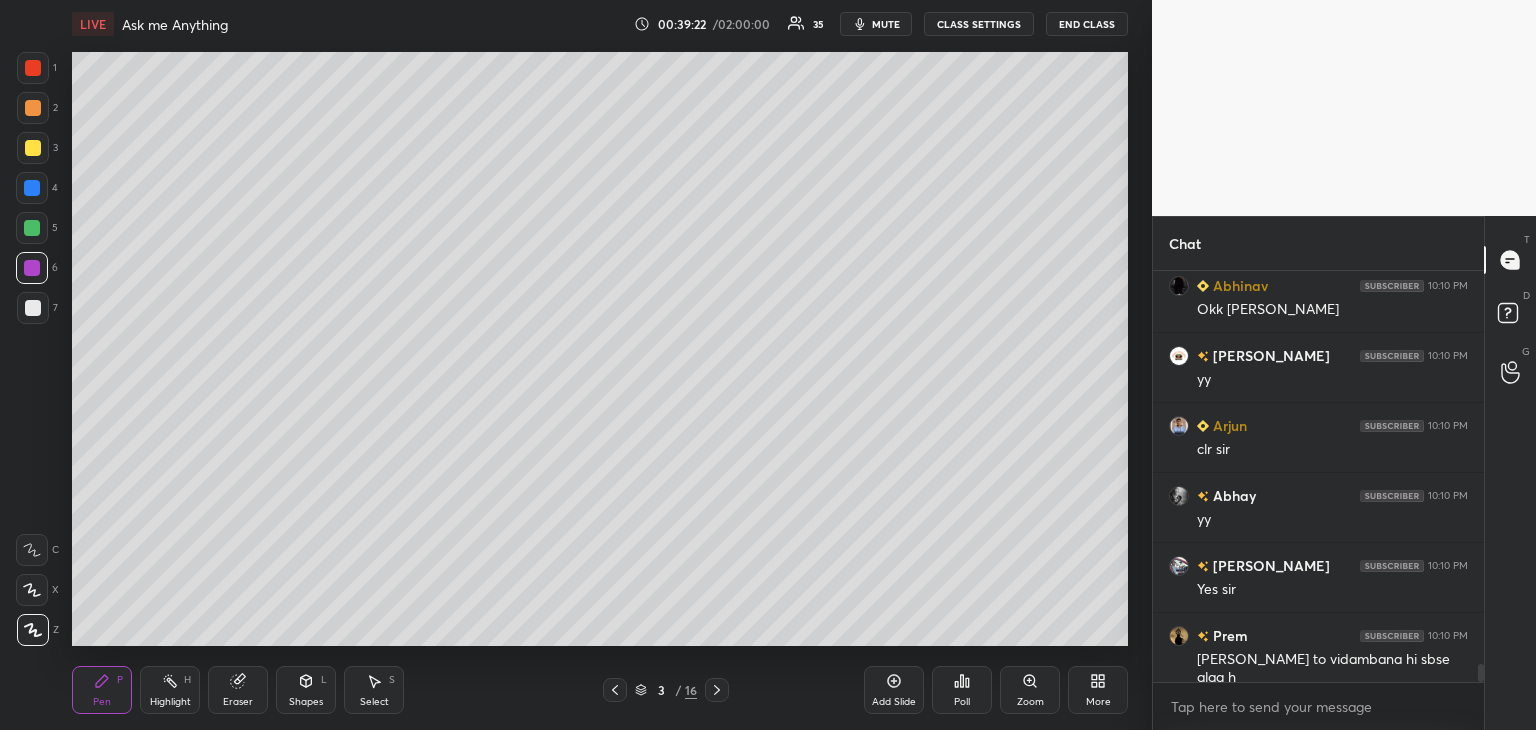 drag, startPoint x: 1483, startPoint y: 674, endPoint x: 1483, endPoint y: 701, distance: 27 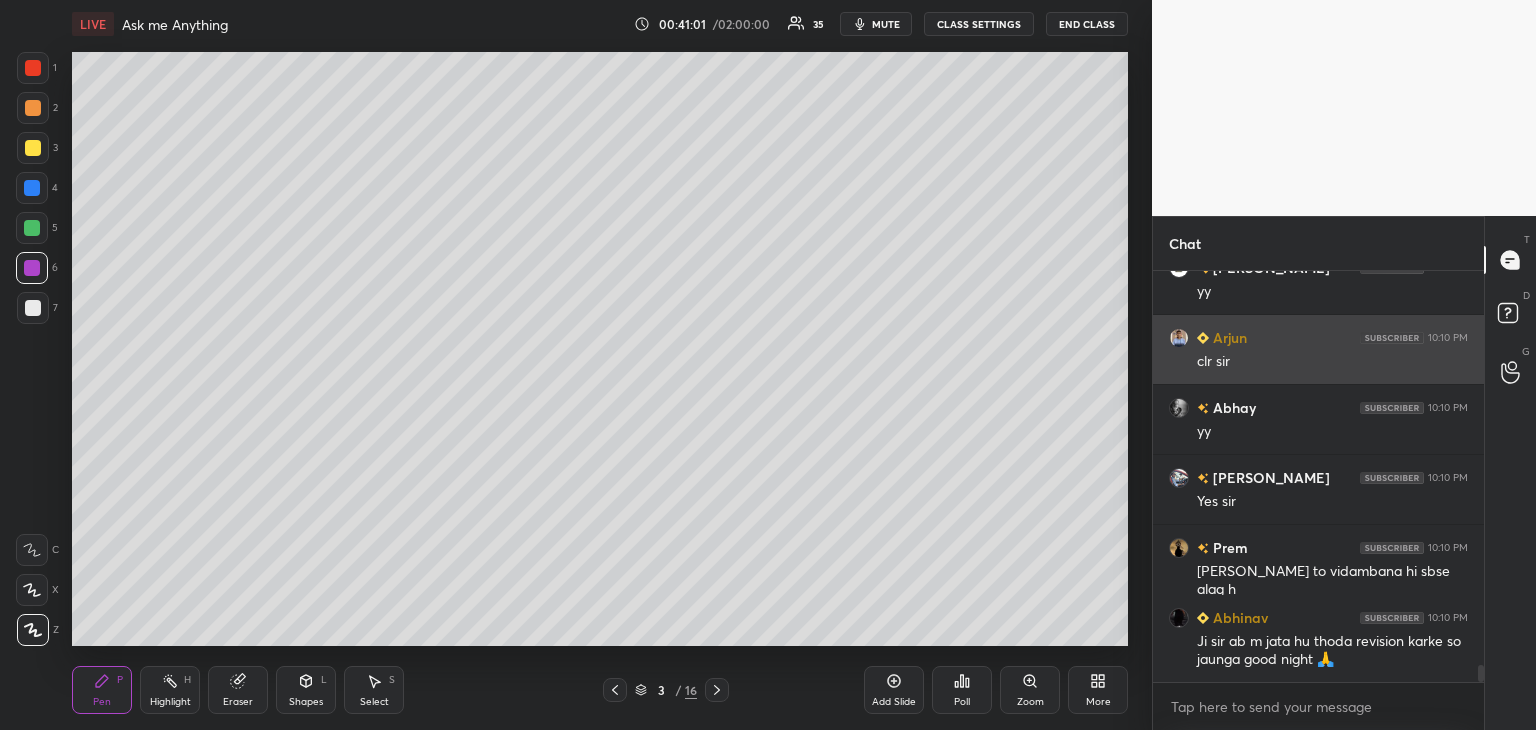 scroll, scrollTop: 9424, scrollLeft: 0, axis: vertical 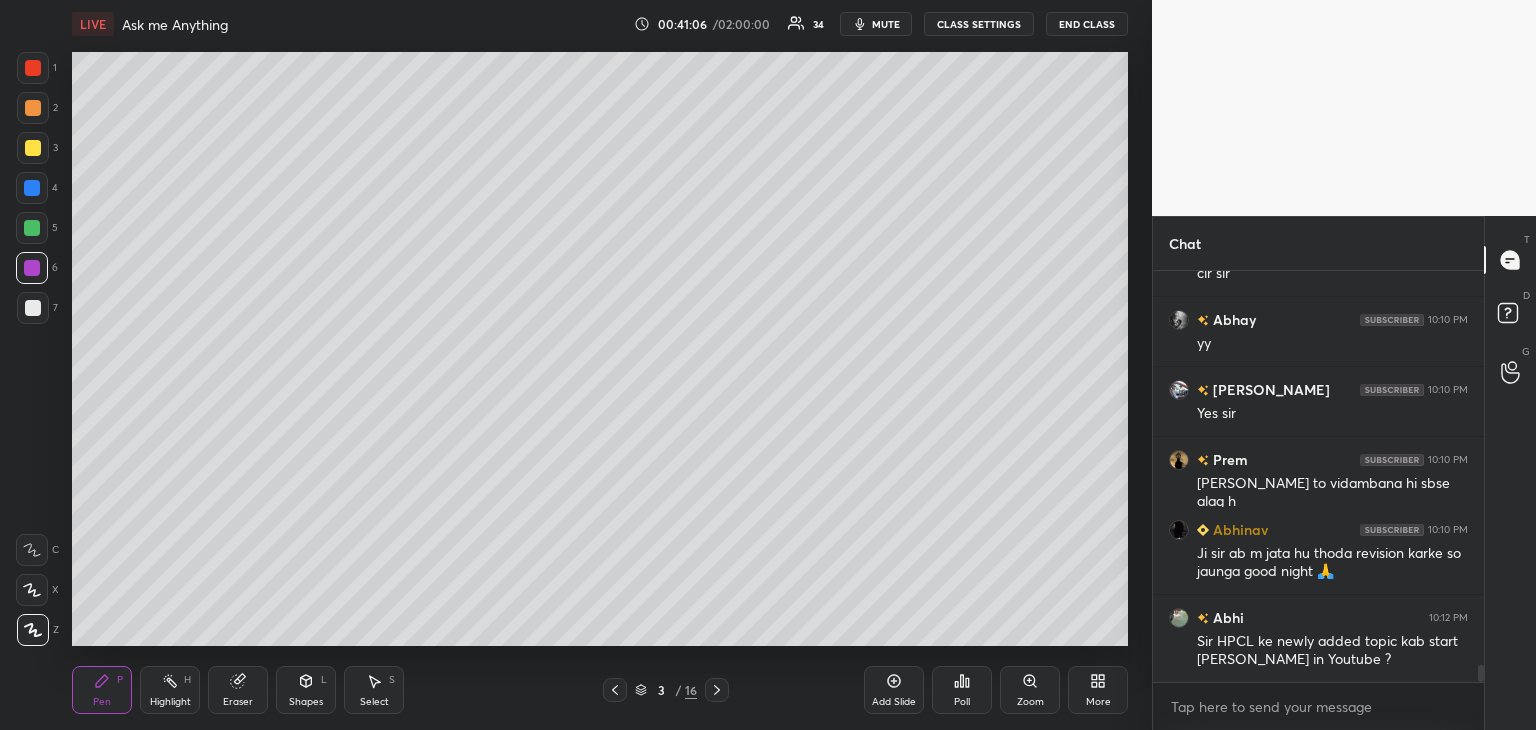 click 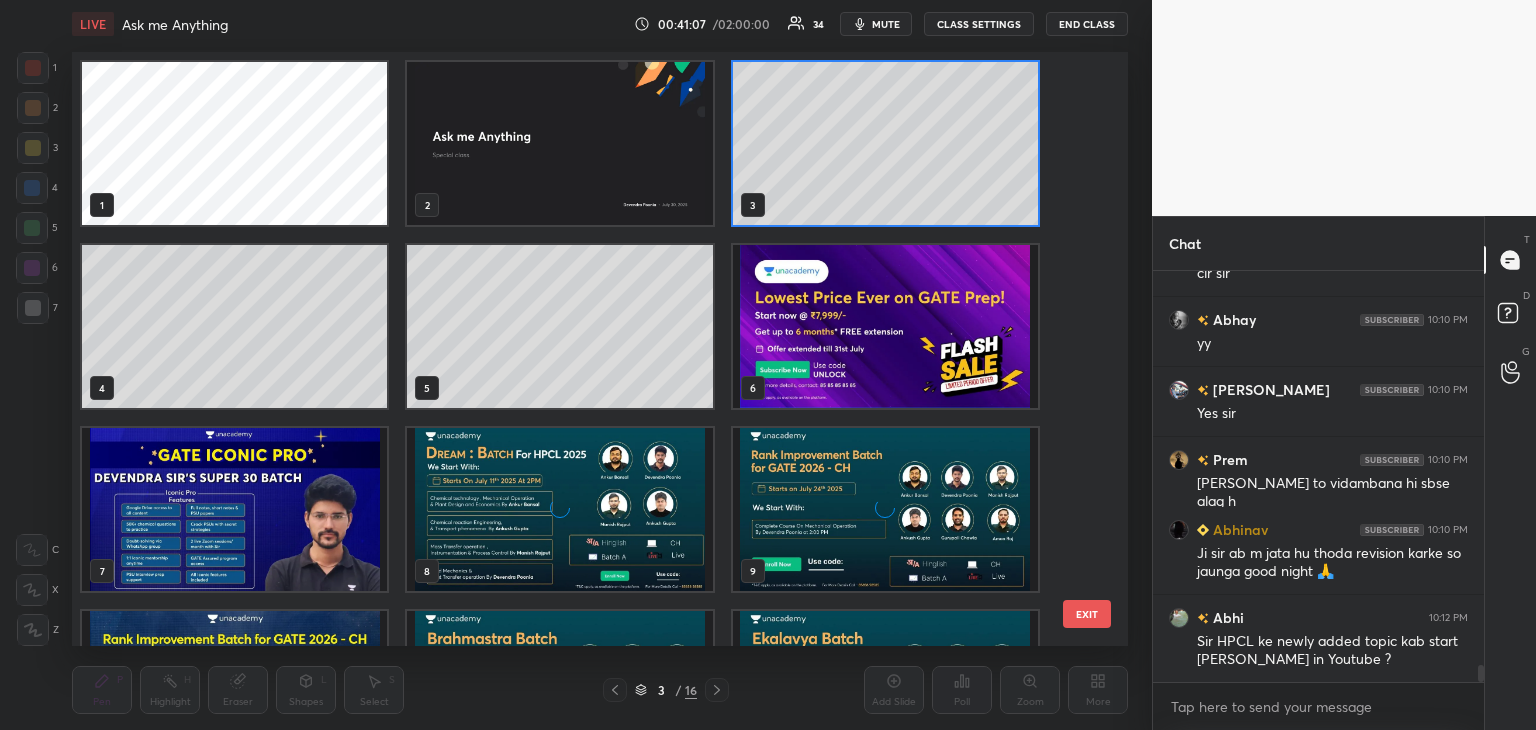 scroll, scrollTop: 6, scrollLeft: 10, axis: both 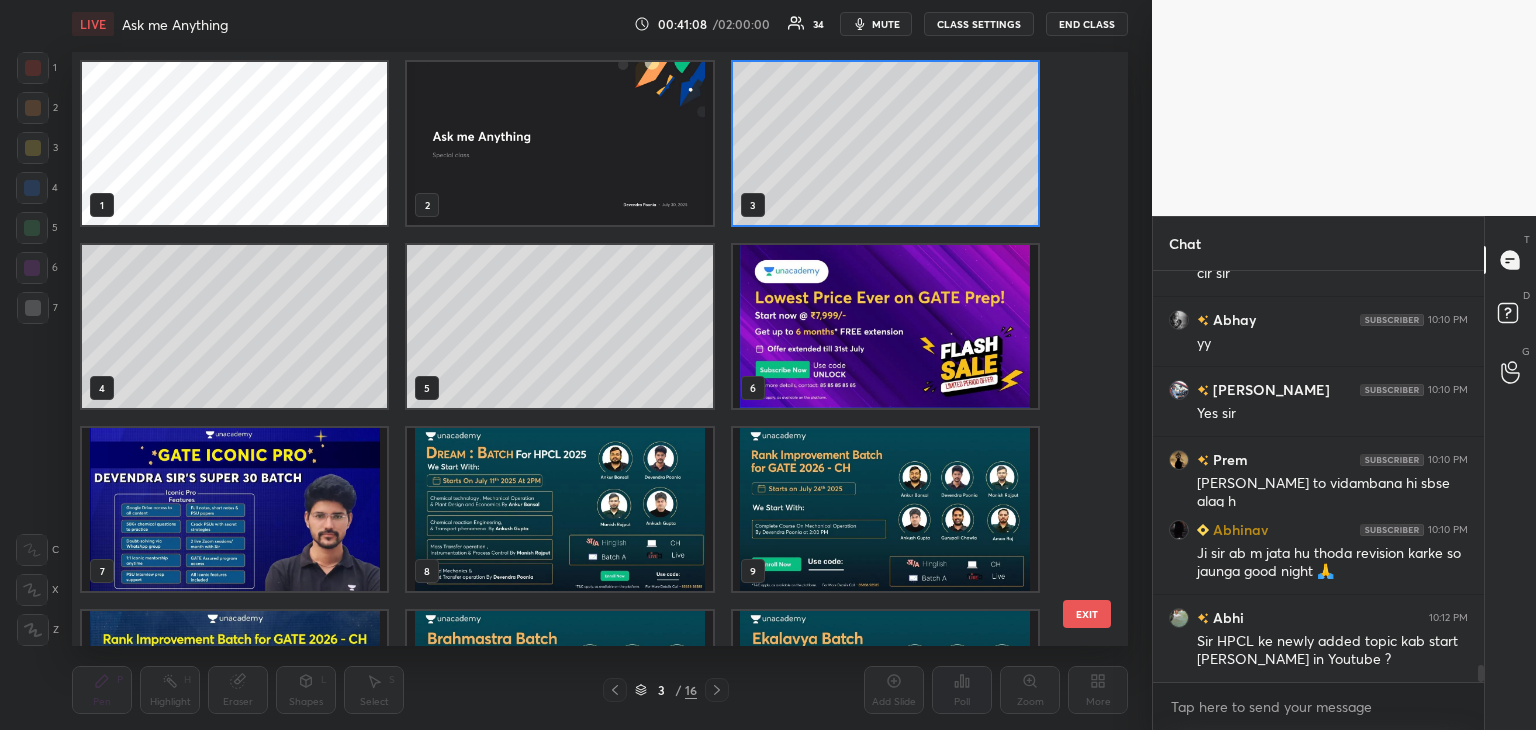 click at bounding box center (885, 326) 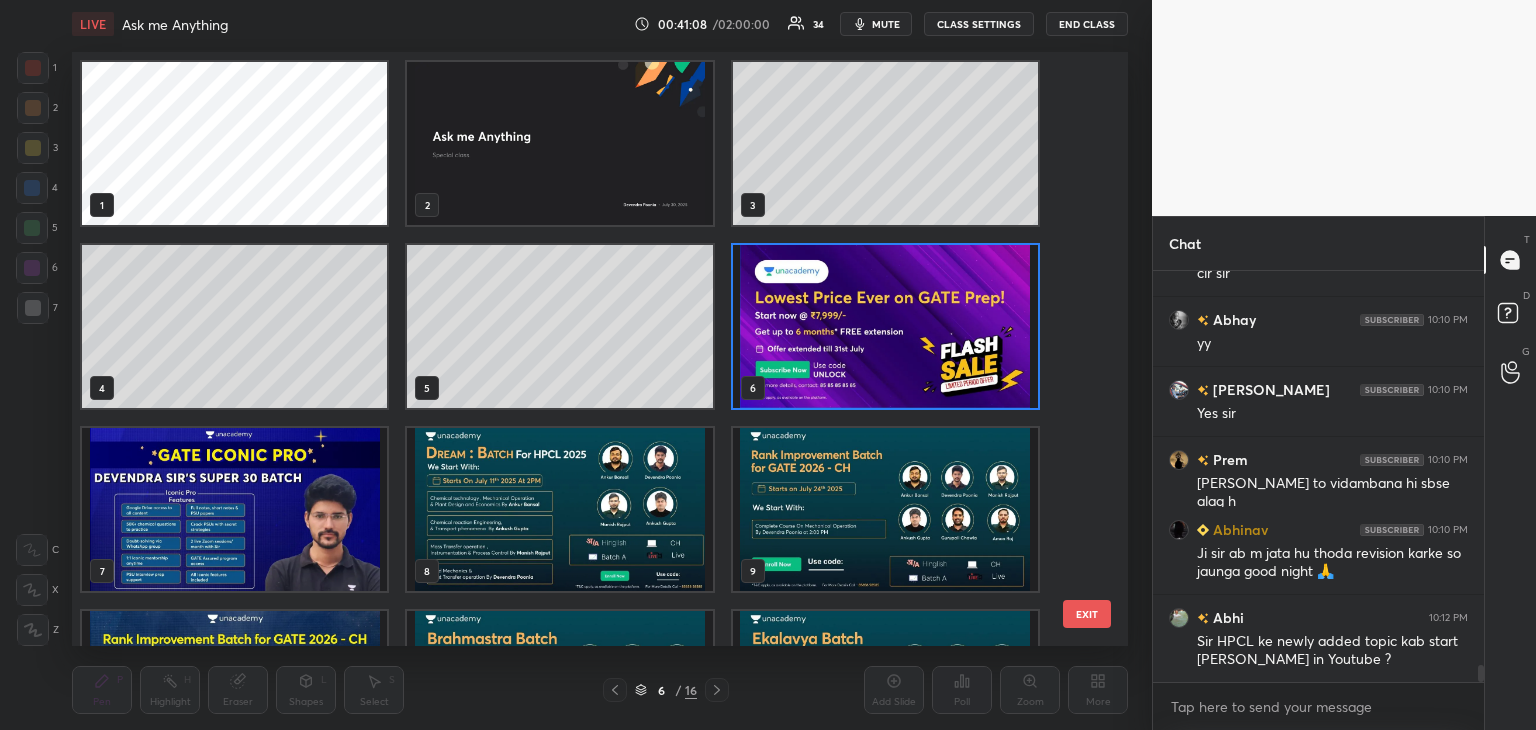 click at bounding box center [885, 326] 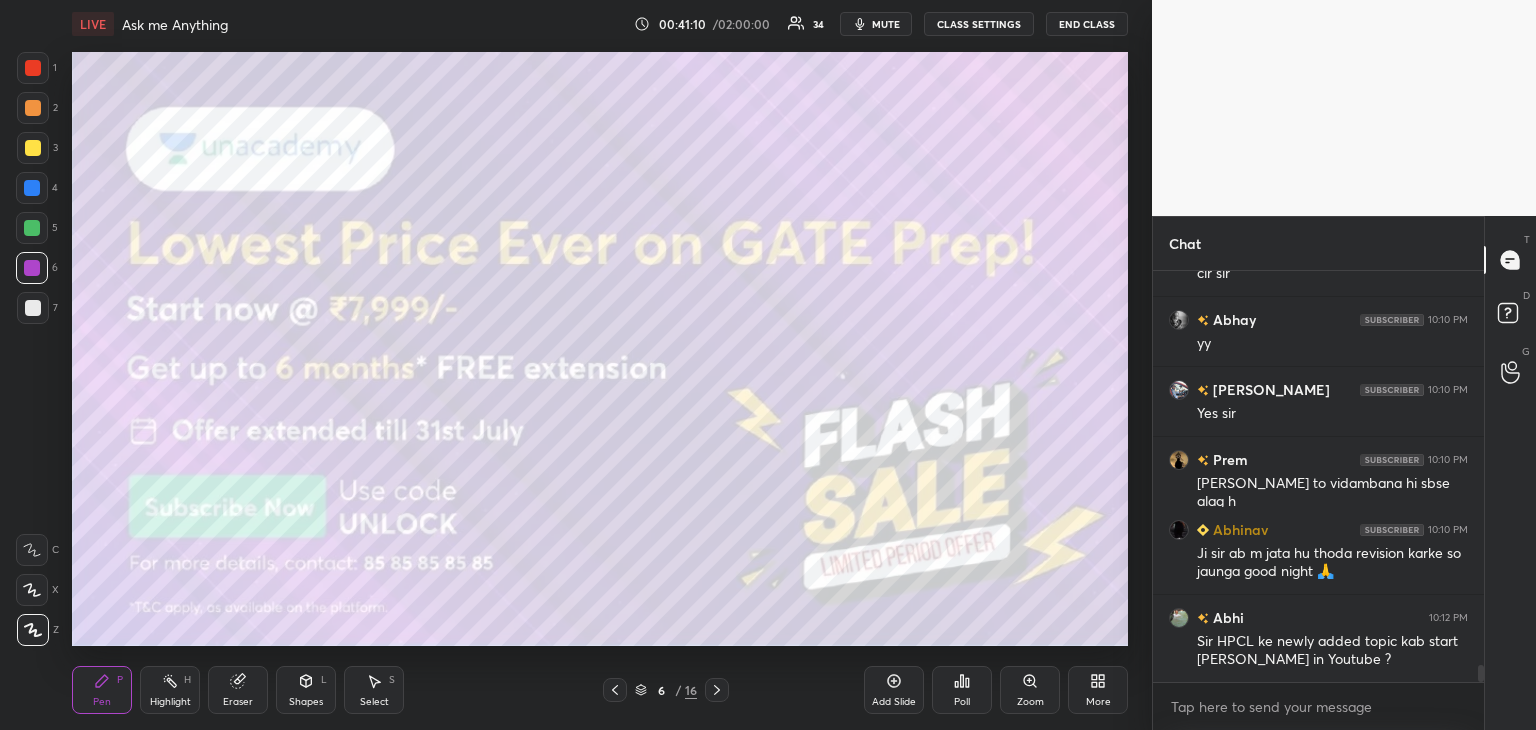 click at bounding box center (33, 308) 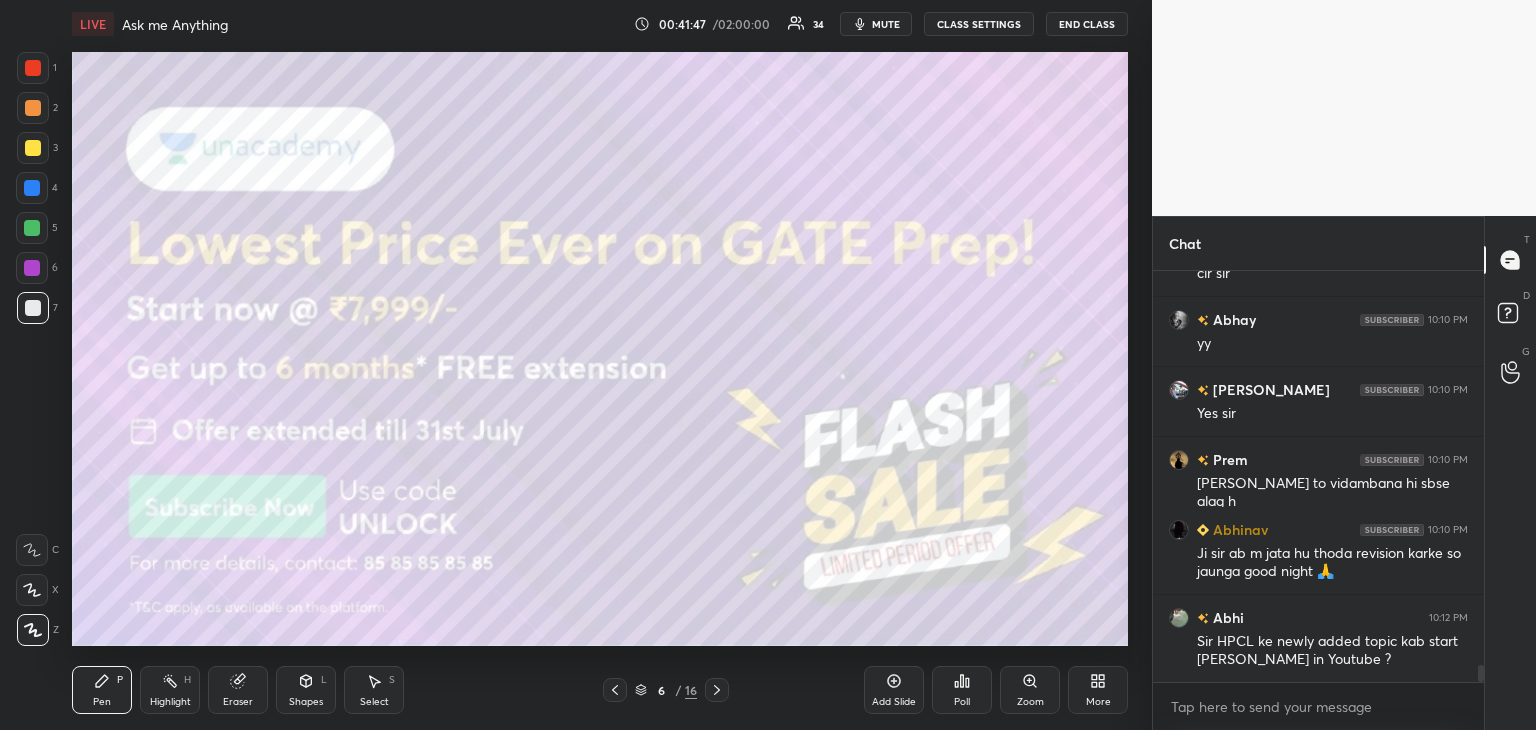 click 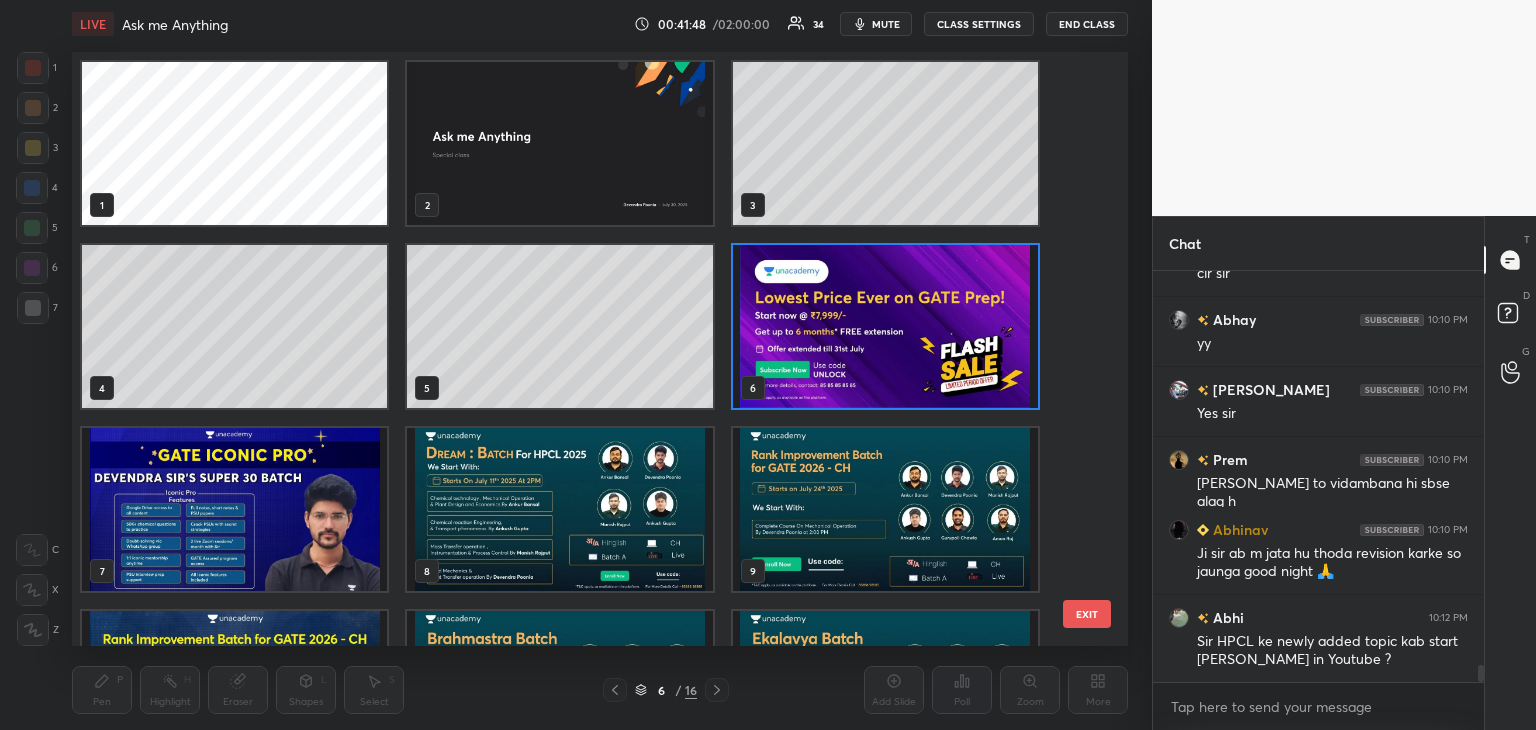 scroll, scrollTop: 6, scrollLeft: 10, axis: both 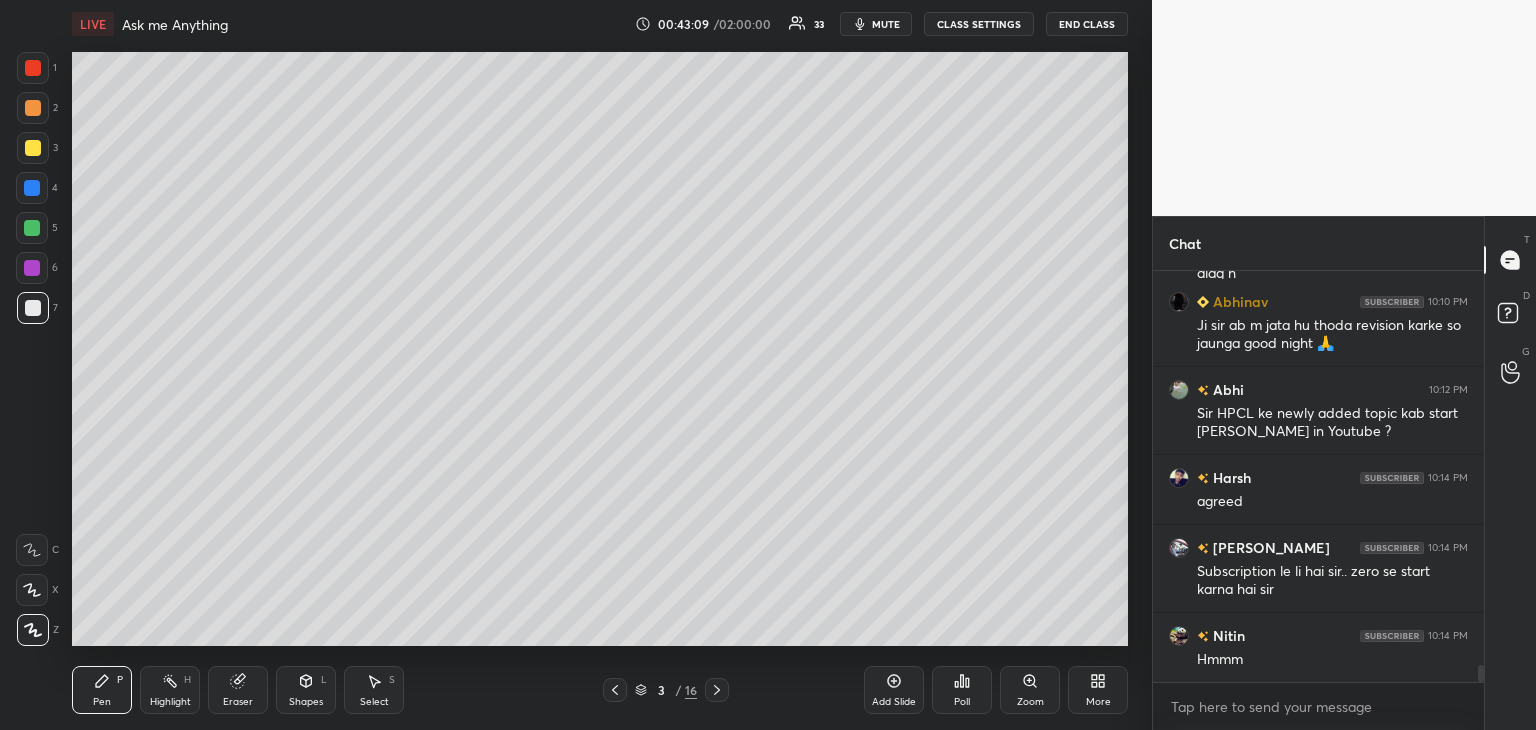 click at bounding box center [32, 268] 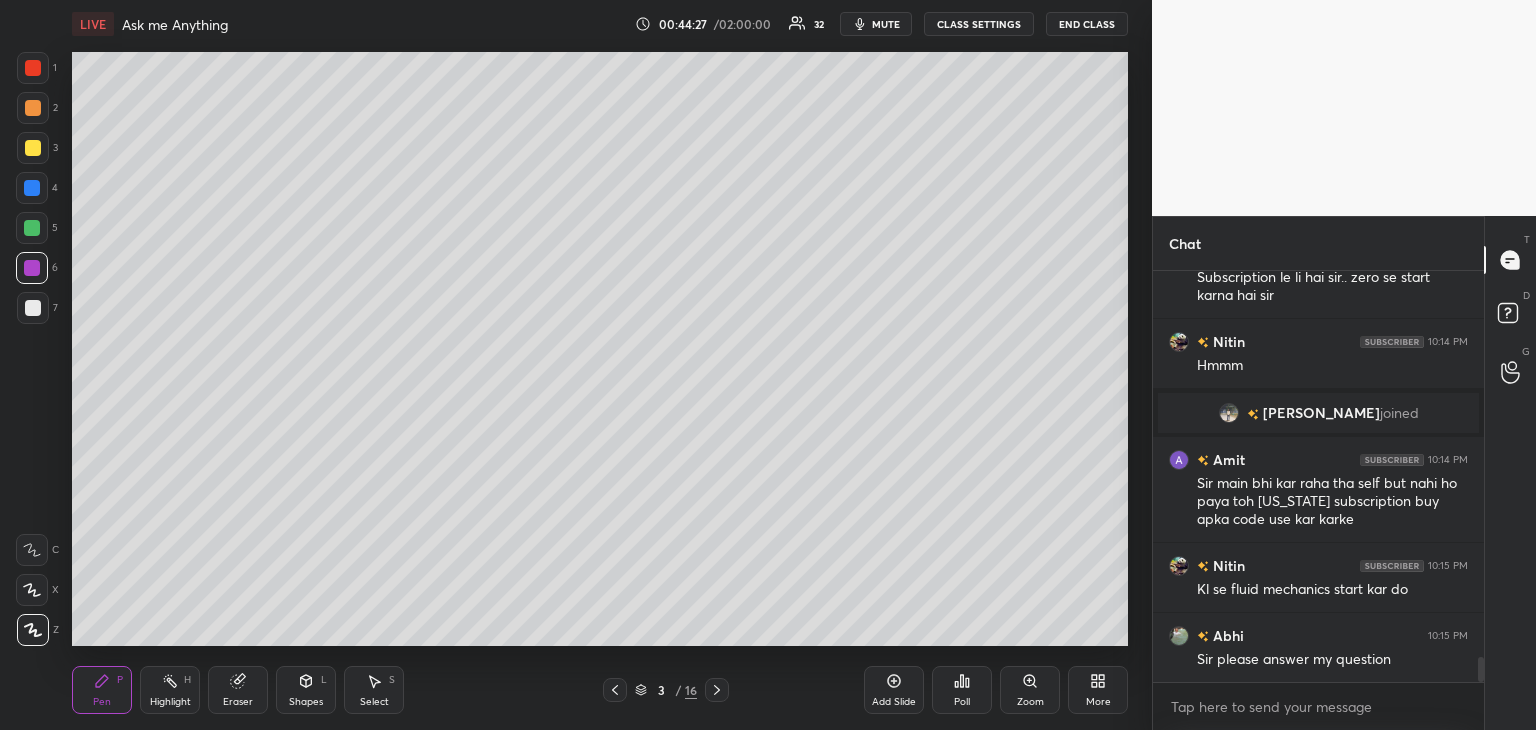 scroll, scrollTop: 6544, scrollLeft: 0, axis: vertical 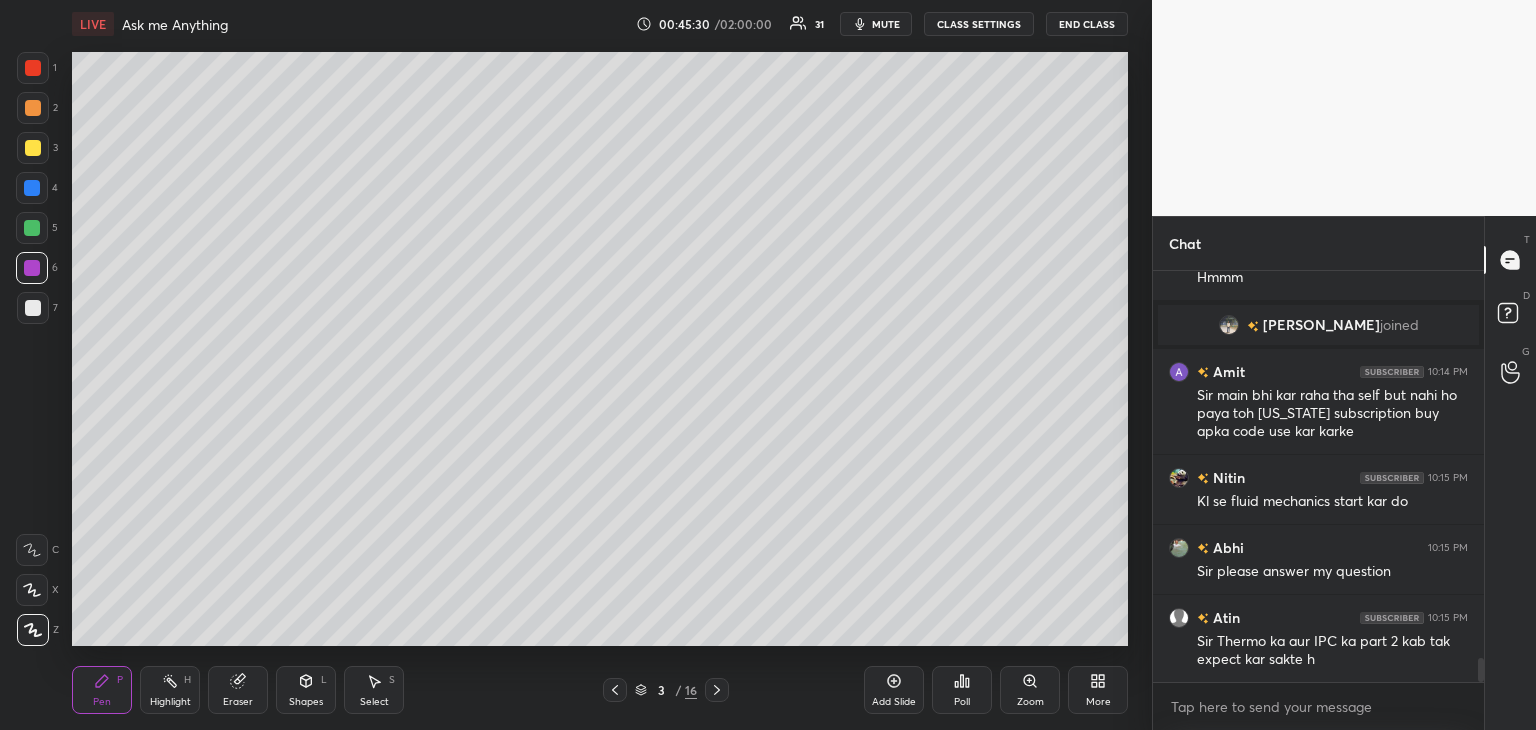 click at bounding box center (32, 228) 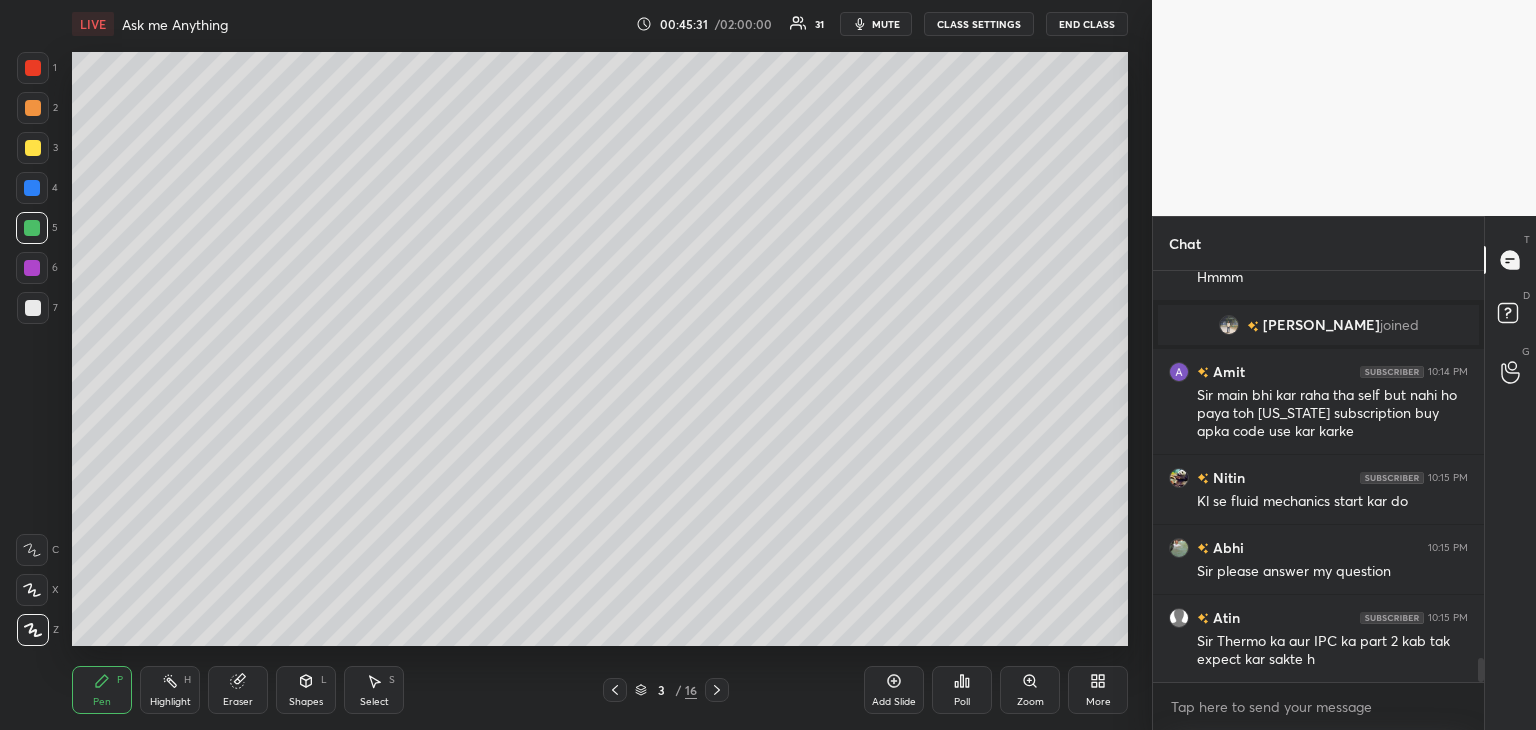 click at bounding box center (32, 268) 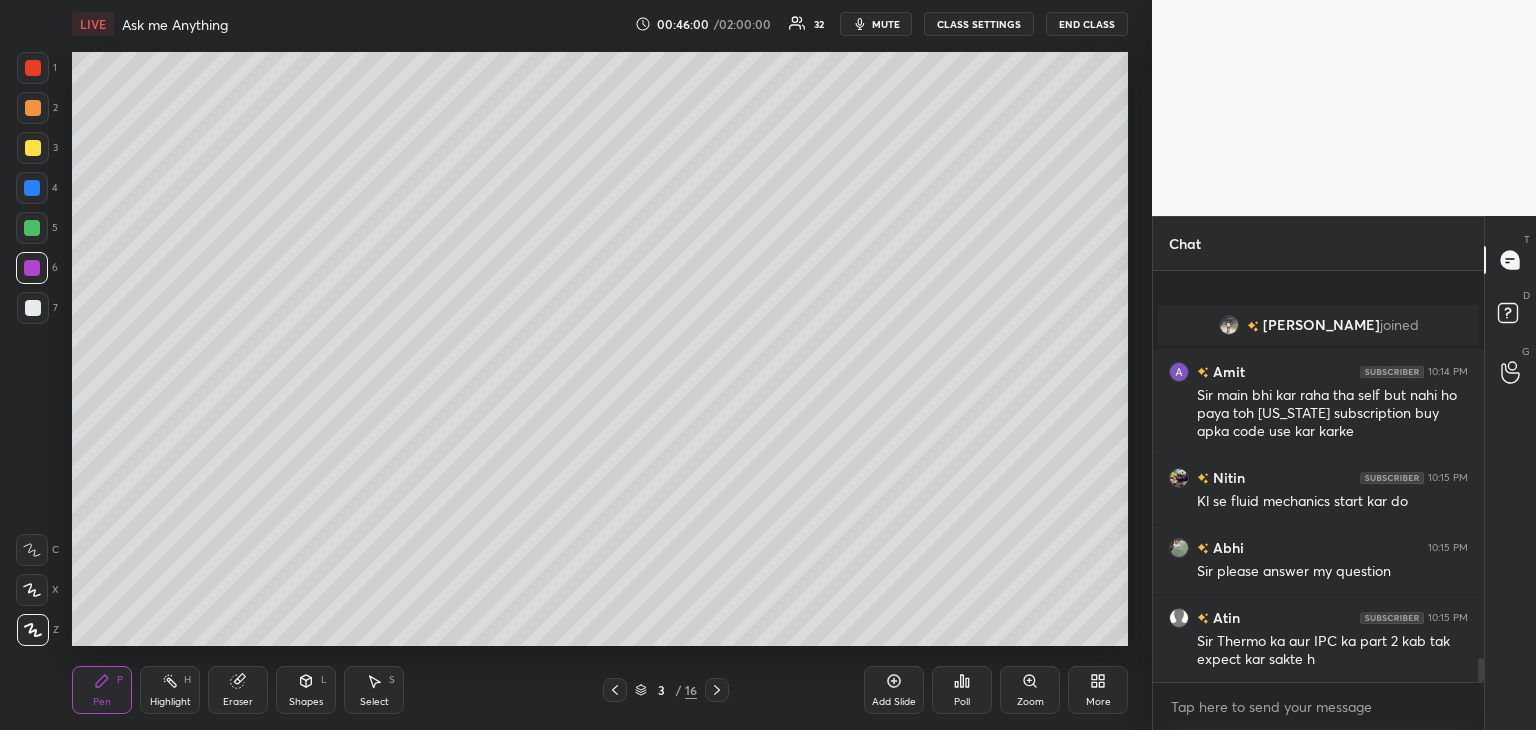 scroll, scrollTop: 6650, scrollLeft: 0, axis: vertical 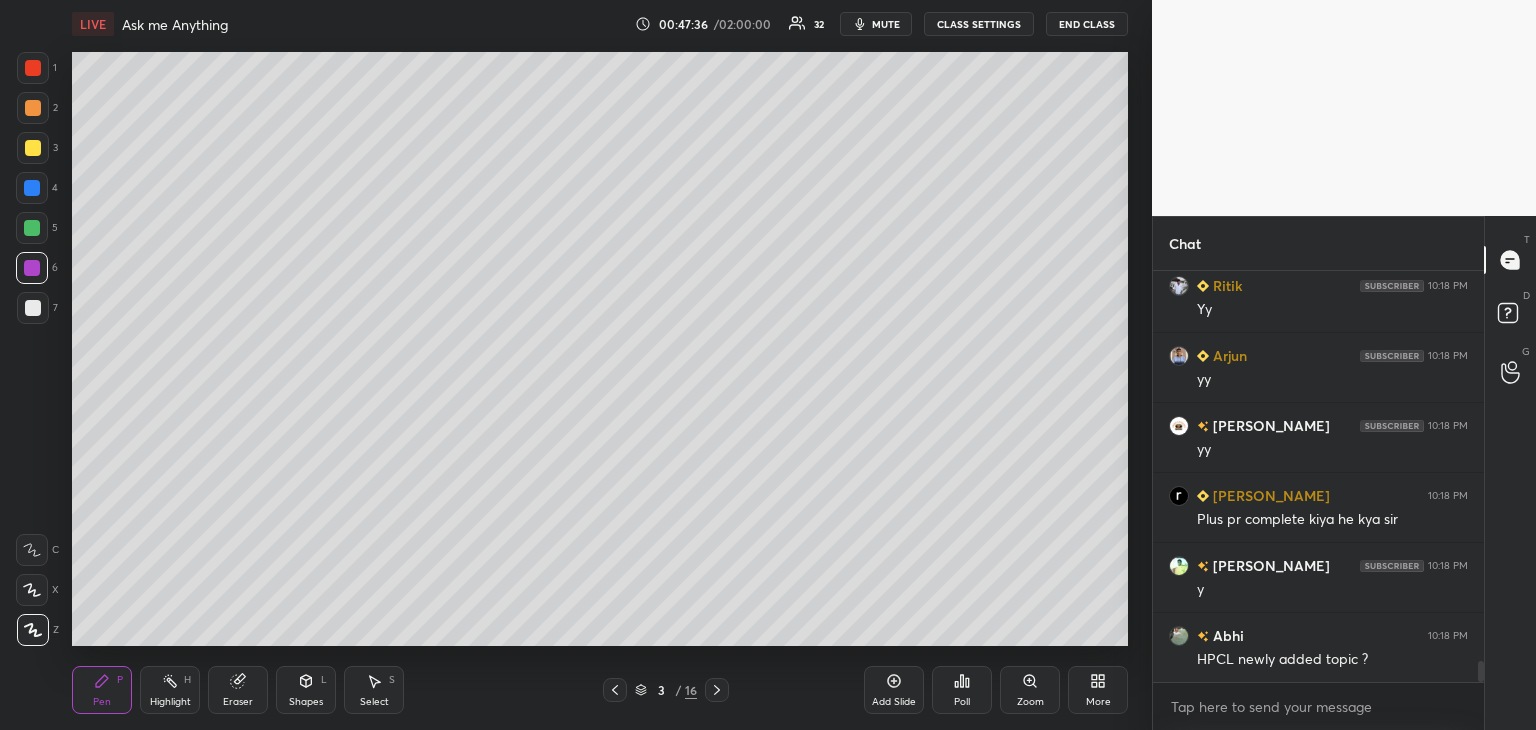 drag, startPoint x: 29, startPoint y: 269, endPoint x: 60, endPoint y: 271, distance: 31.06445 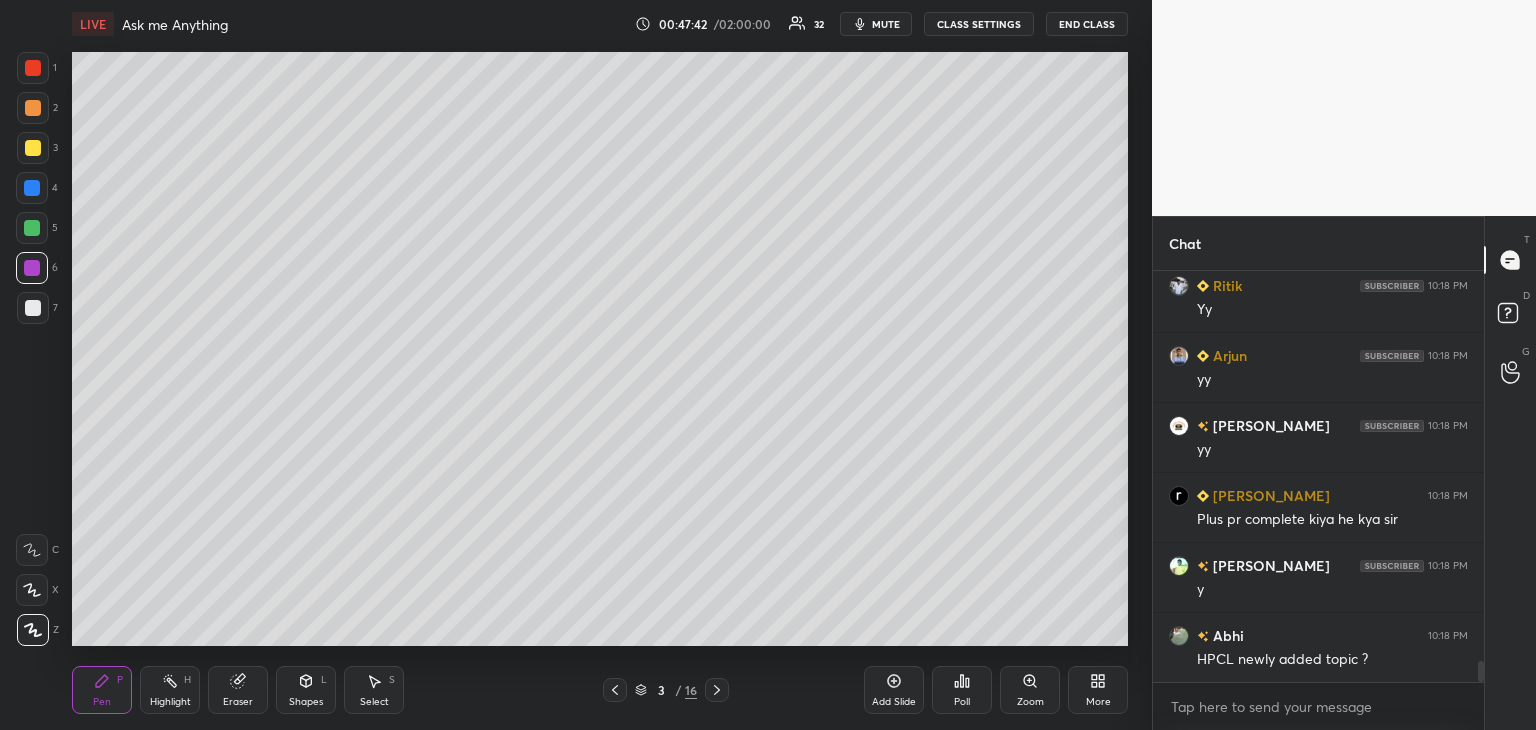 scroll, scrollTop: 7718, scrollLeft: 0, axis: vertical 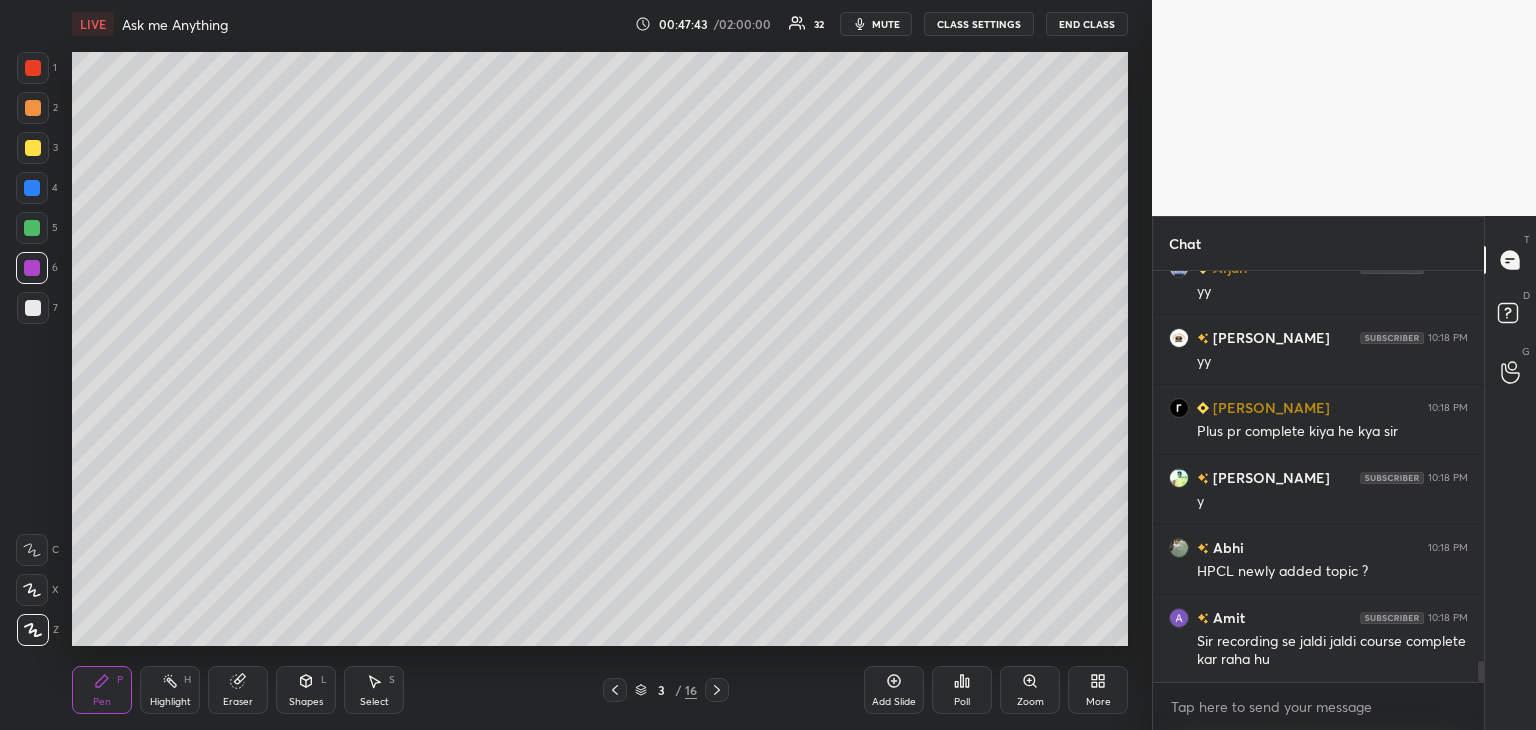 click 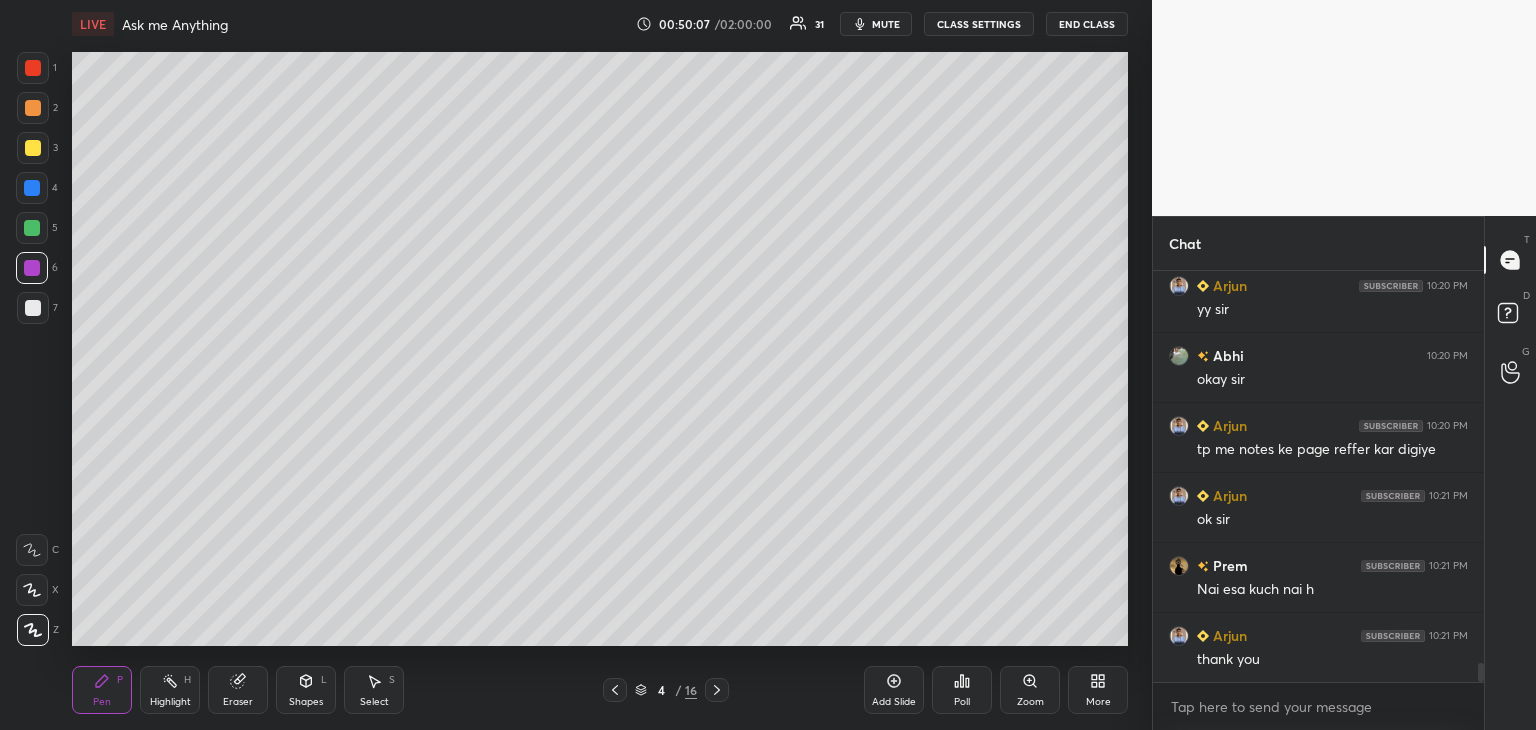 scroll, scrollTop: 8362, scrollLeft: 0, axis: vertical 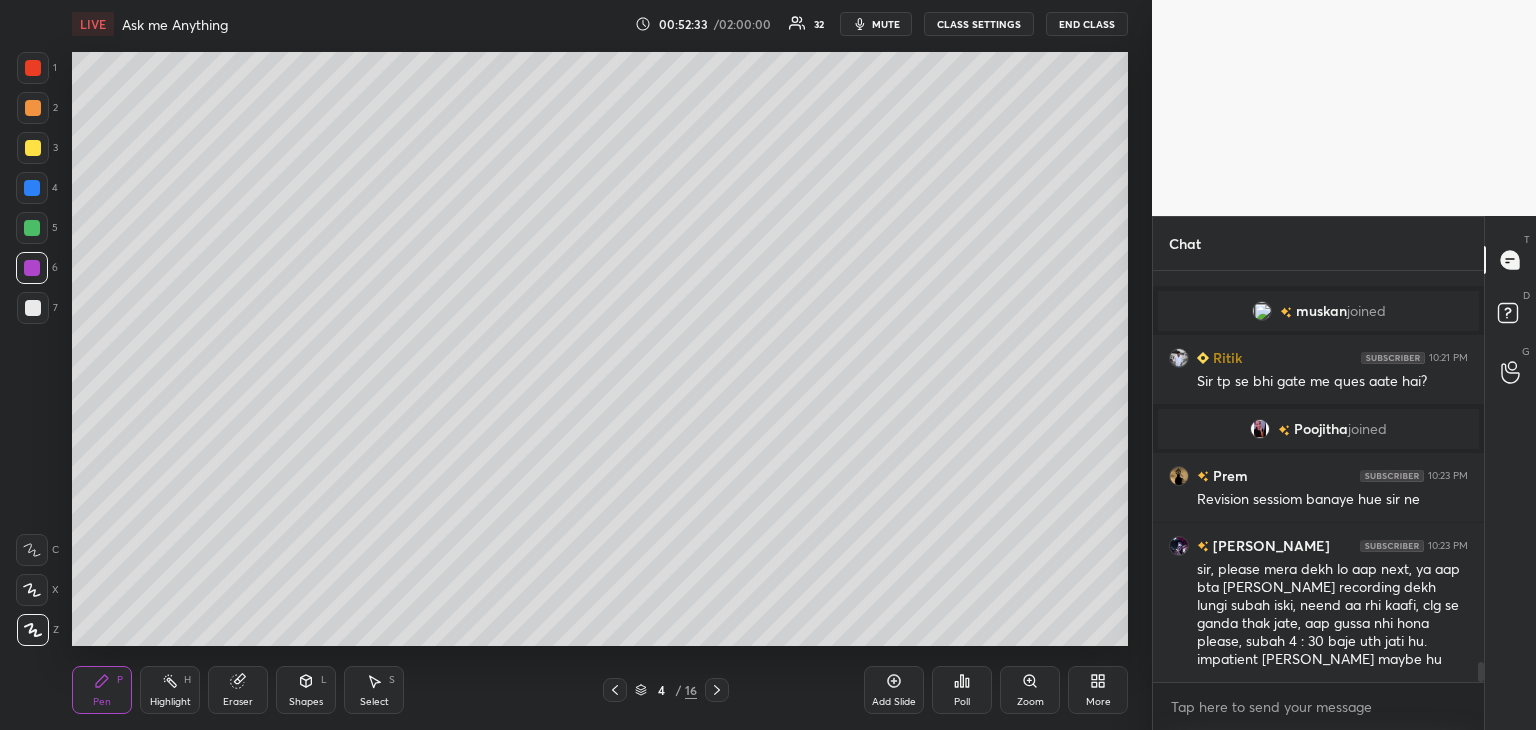 click at bounding box center [33, 148] 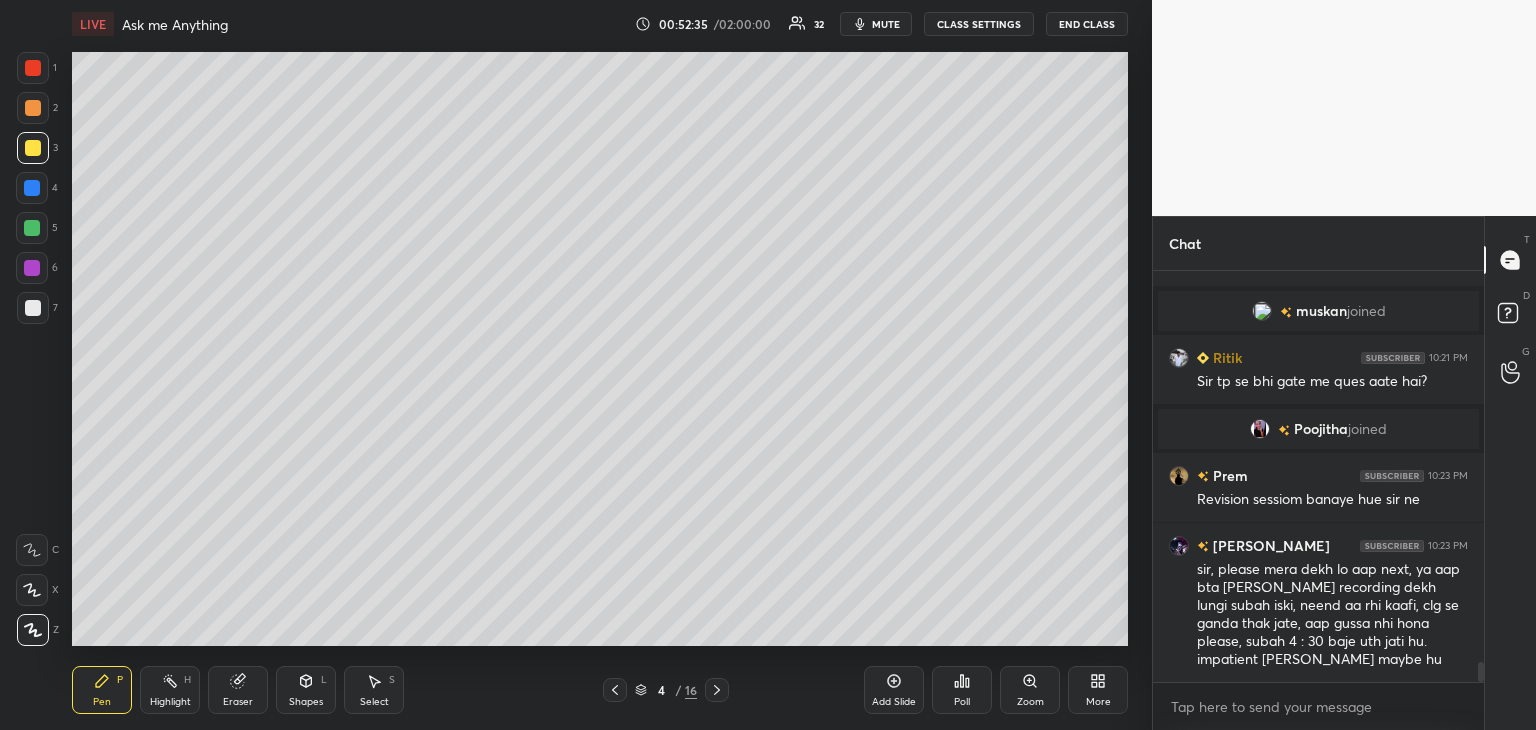 click at bounding box center [32, 268] 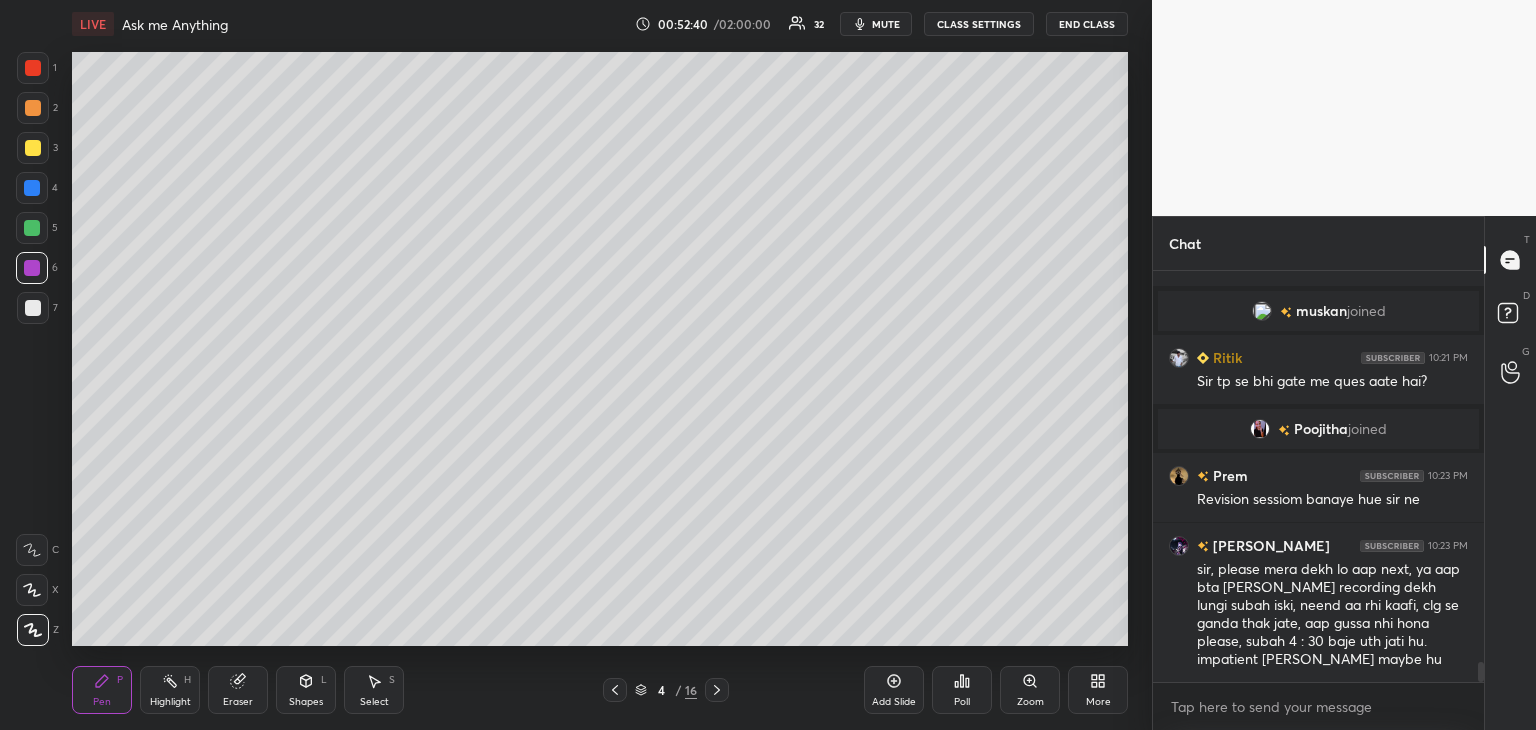 click 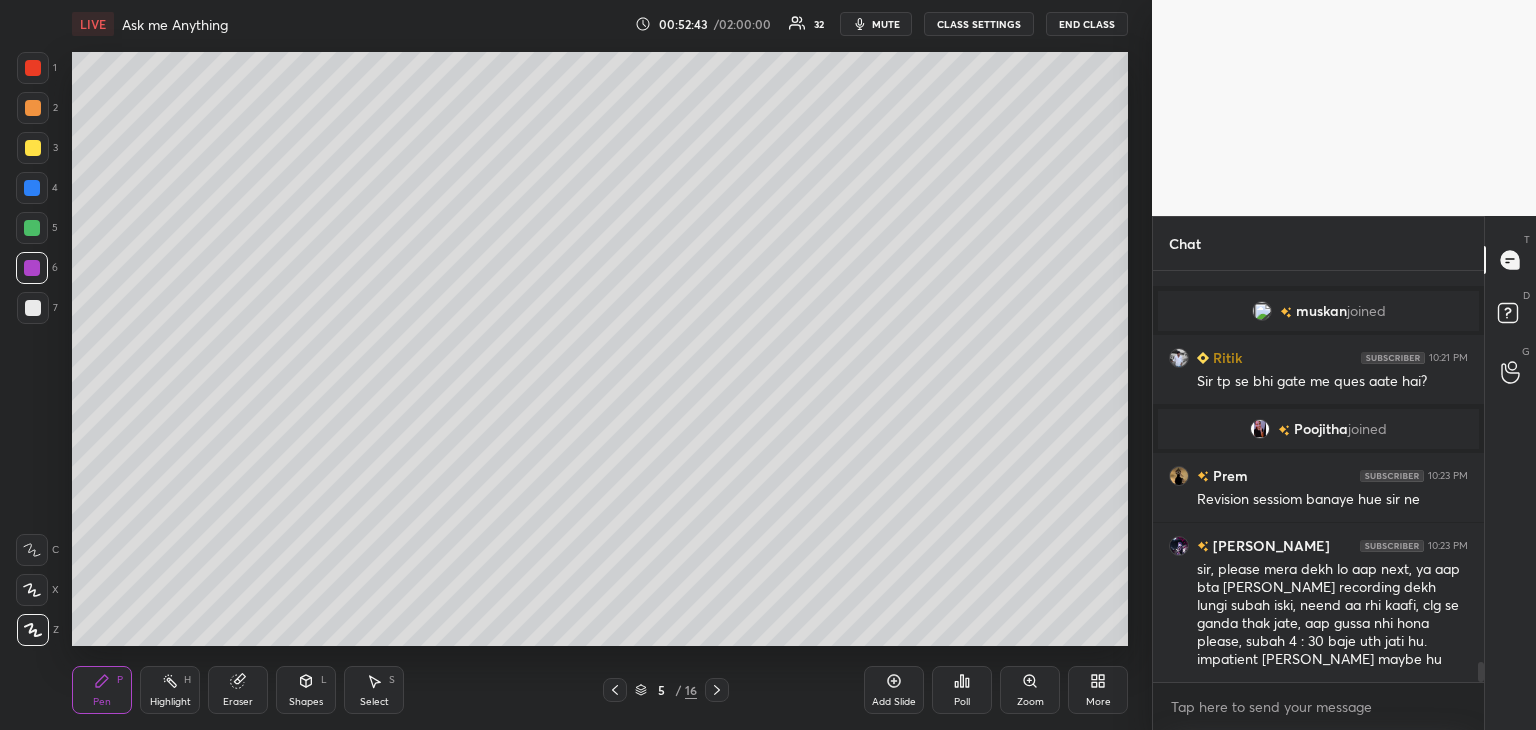click 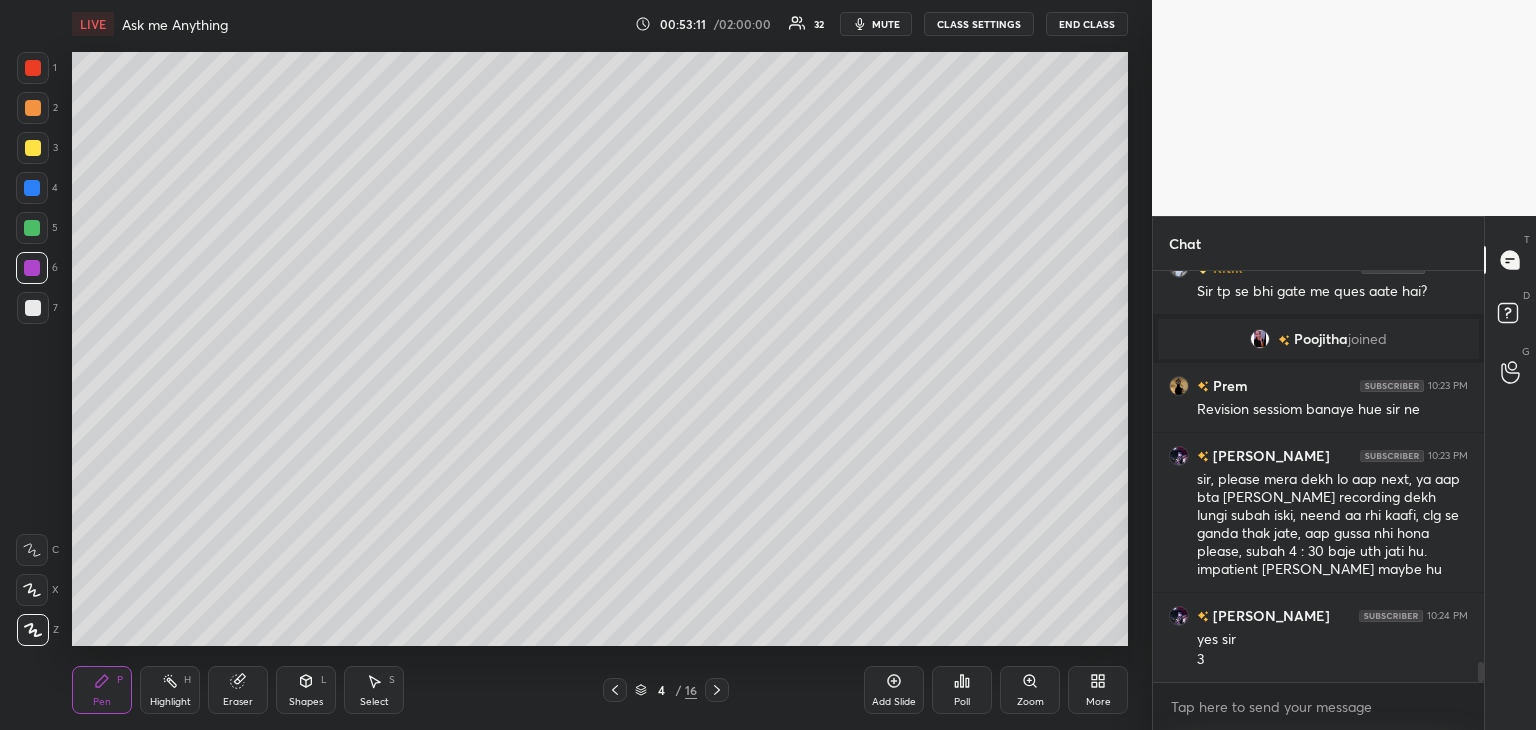 scroll, scrollTop: 8166, scrollLeft: 0, axis: vertical 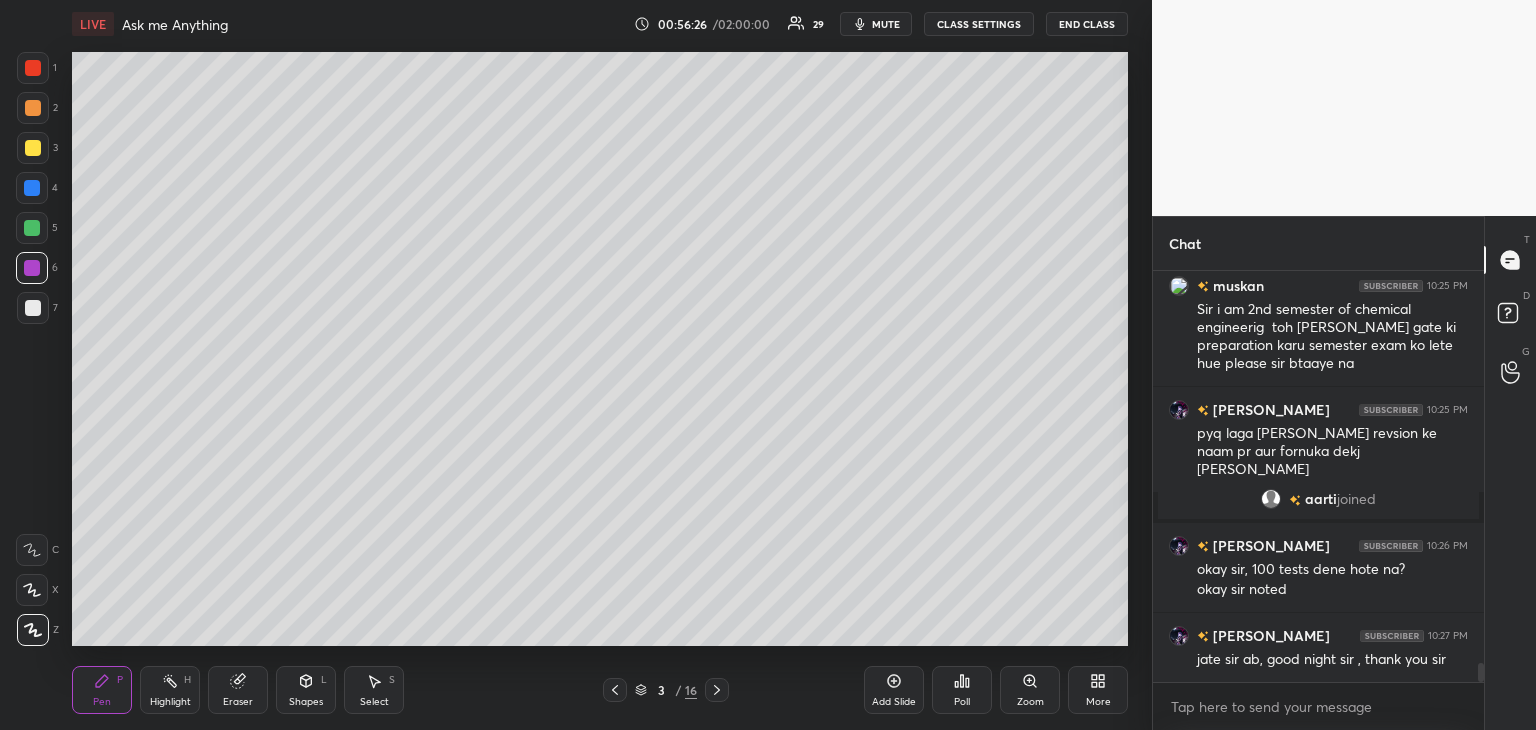 click at bounding box center (32, 268) 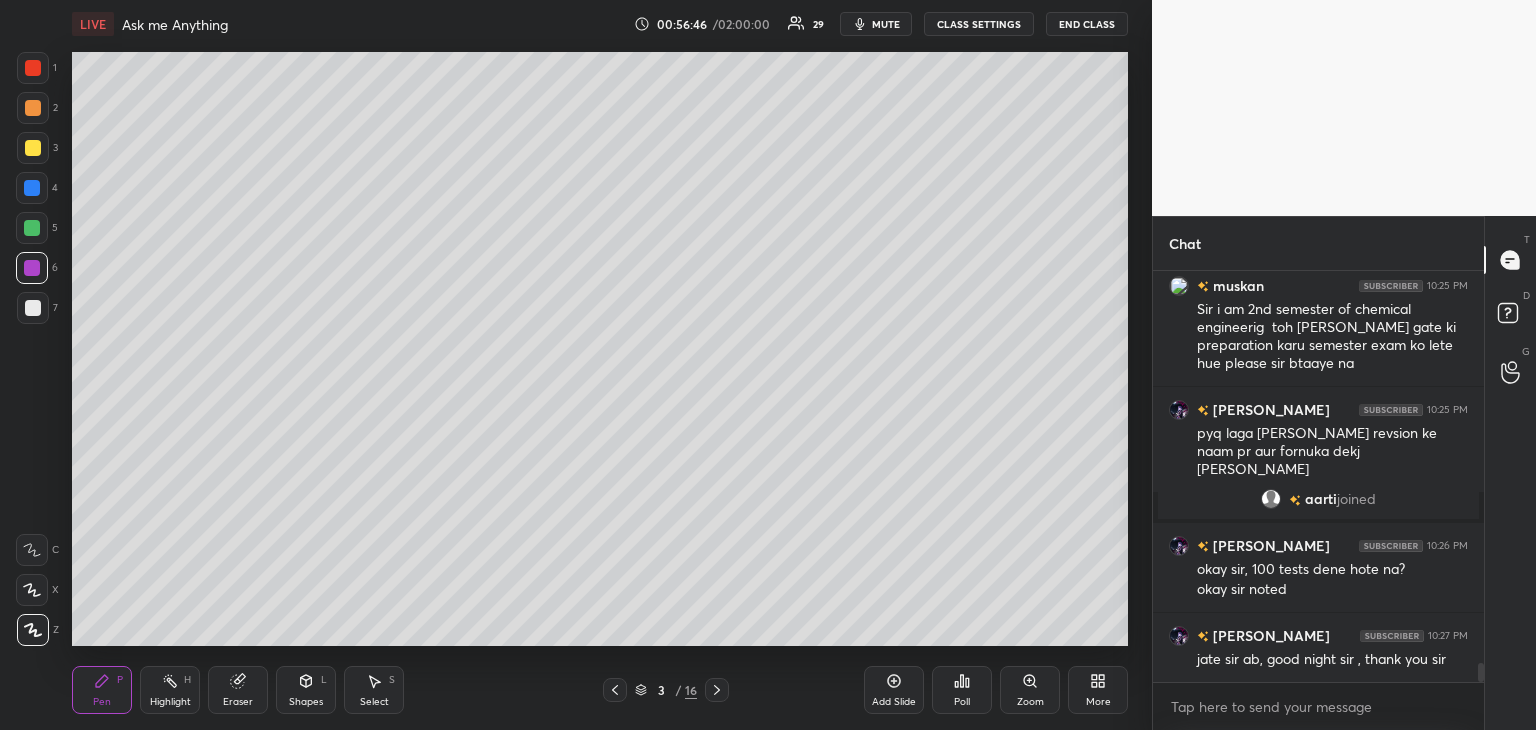 click at bounding box center (33, 308) 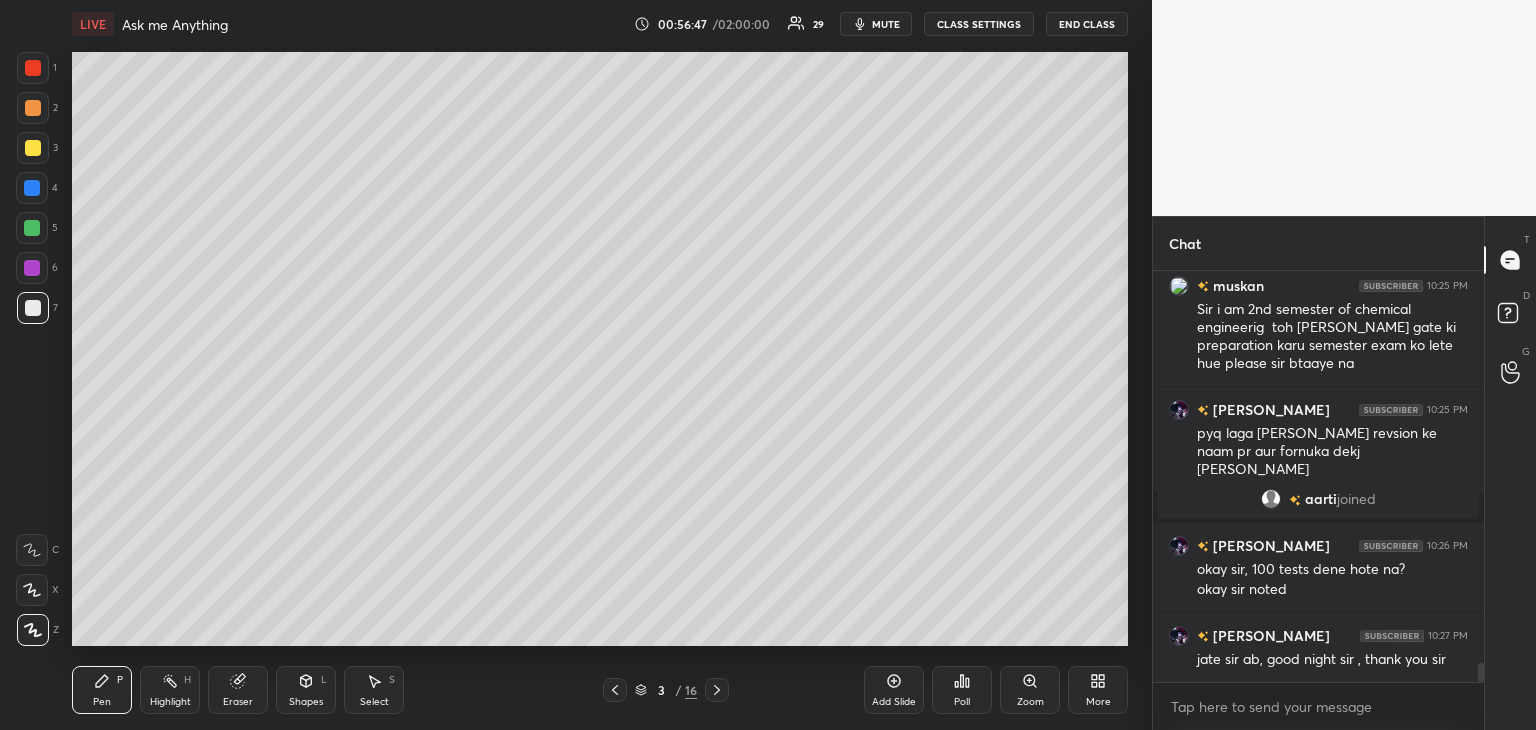click at bounding box center [32, 188] 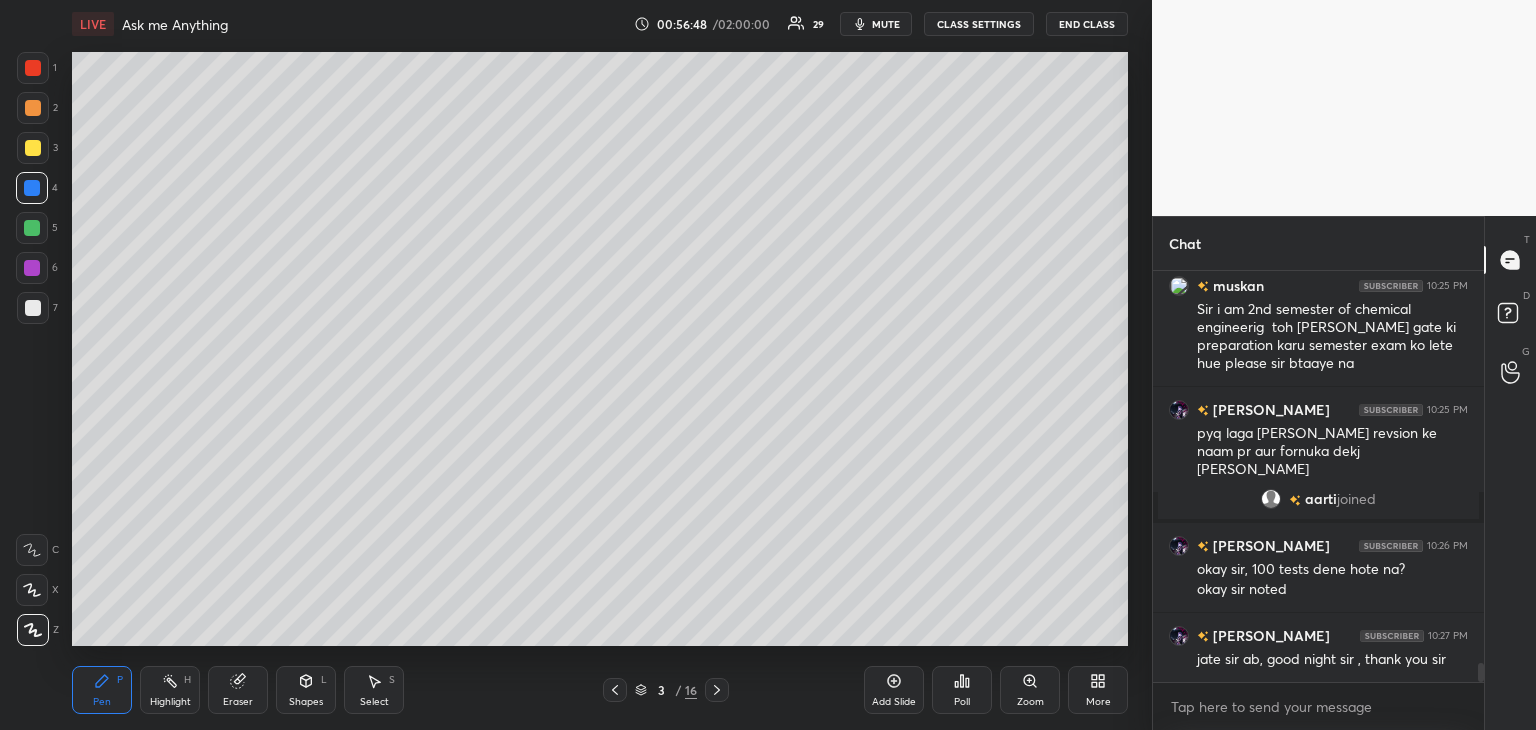 drag, startPoint x: 39, startPoint y: 276, endPoint x: 51, endPoint y: 298, distance: 25.059929 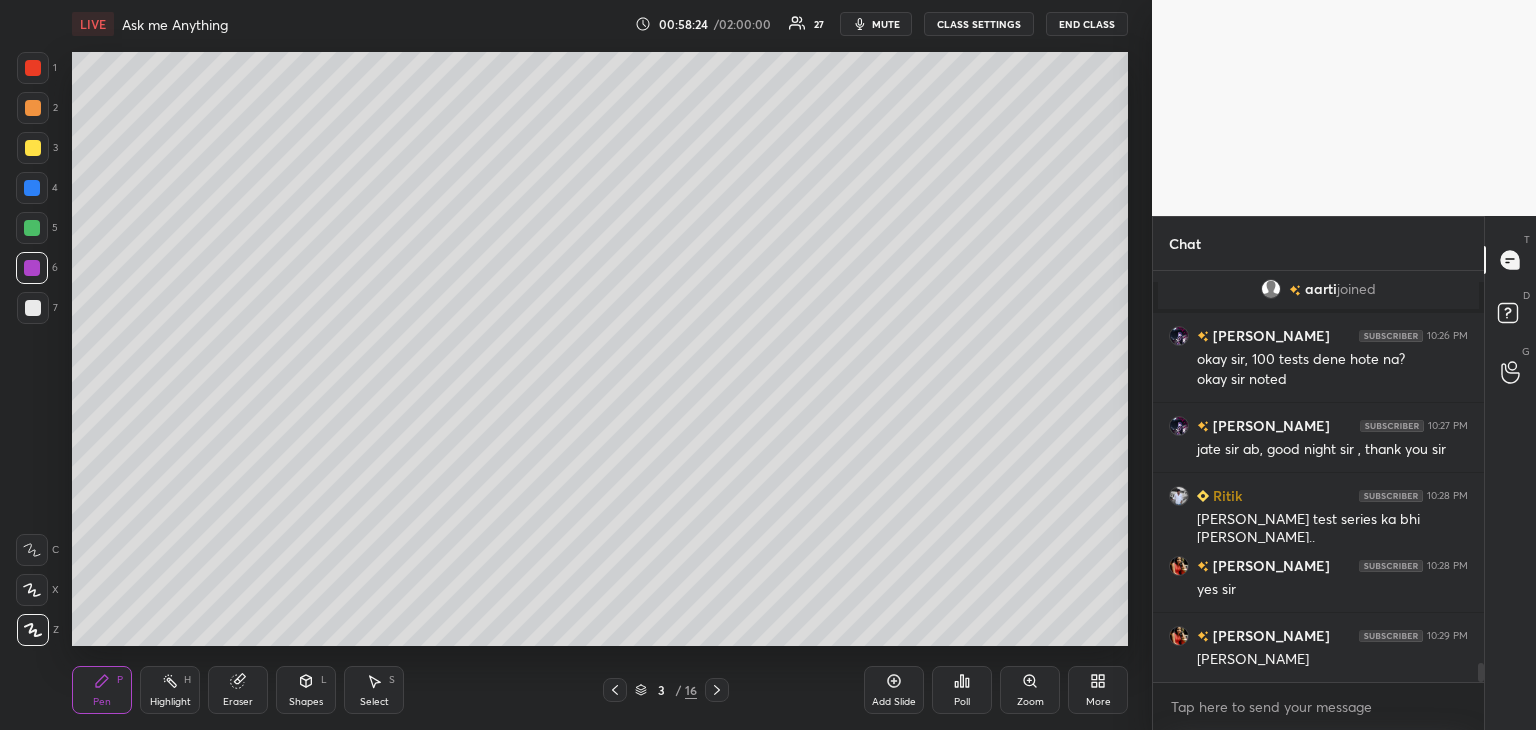scroll, scrollTop: 8700, scrollLeft: 0, axis: vertical 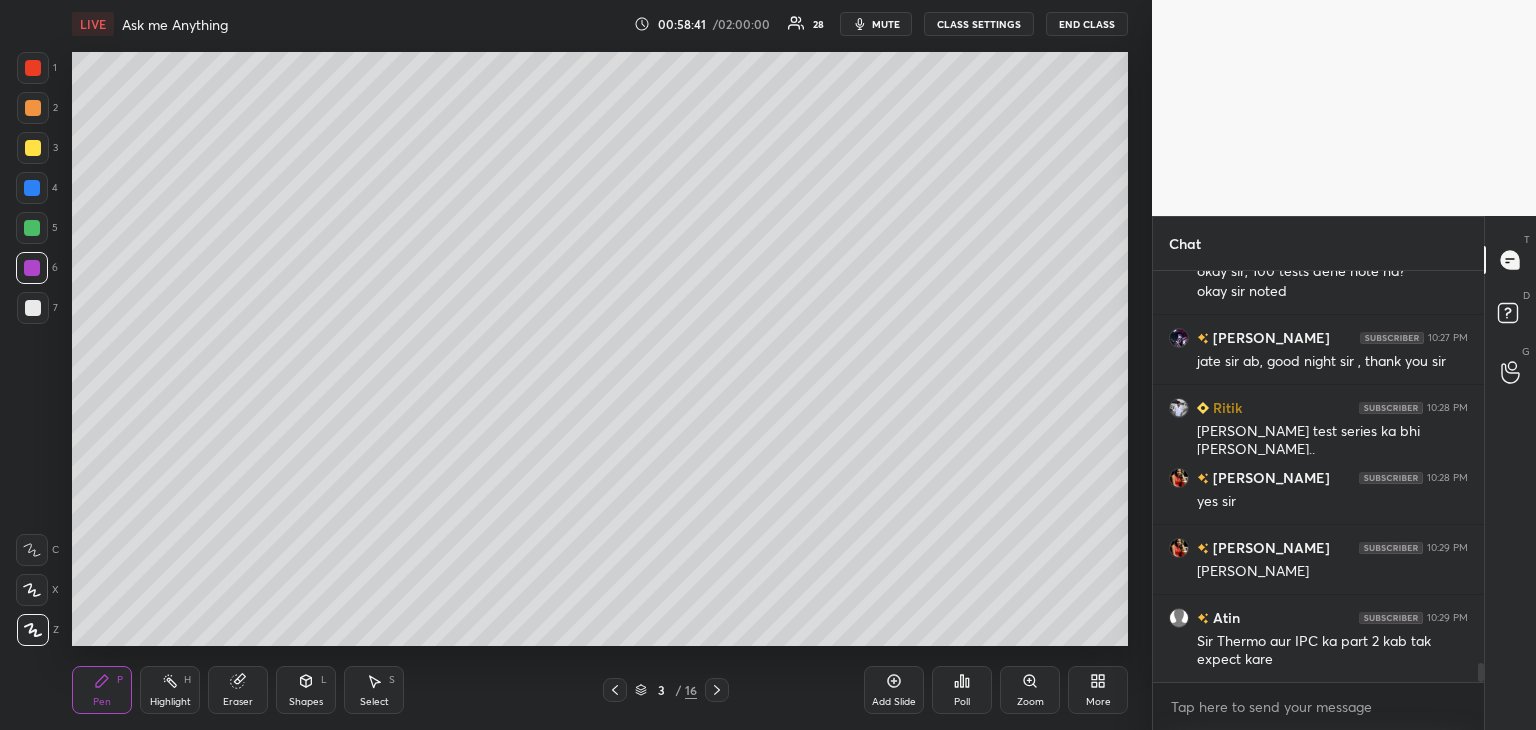 click at bounding box center [32, 268] 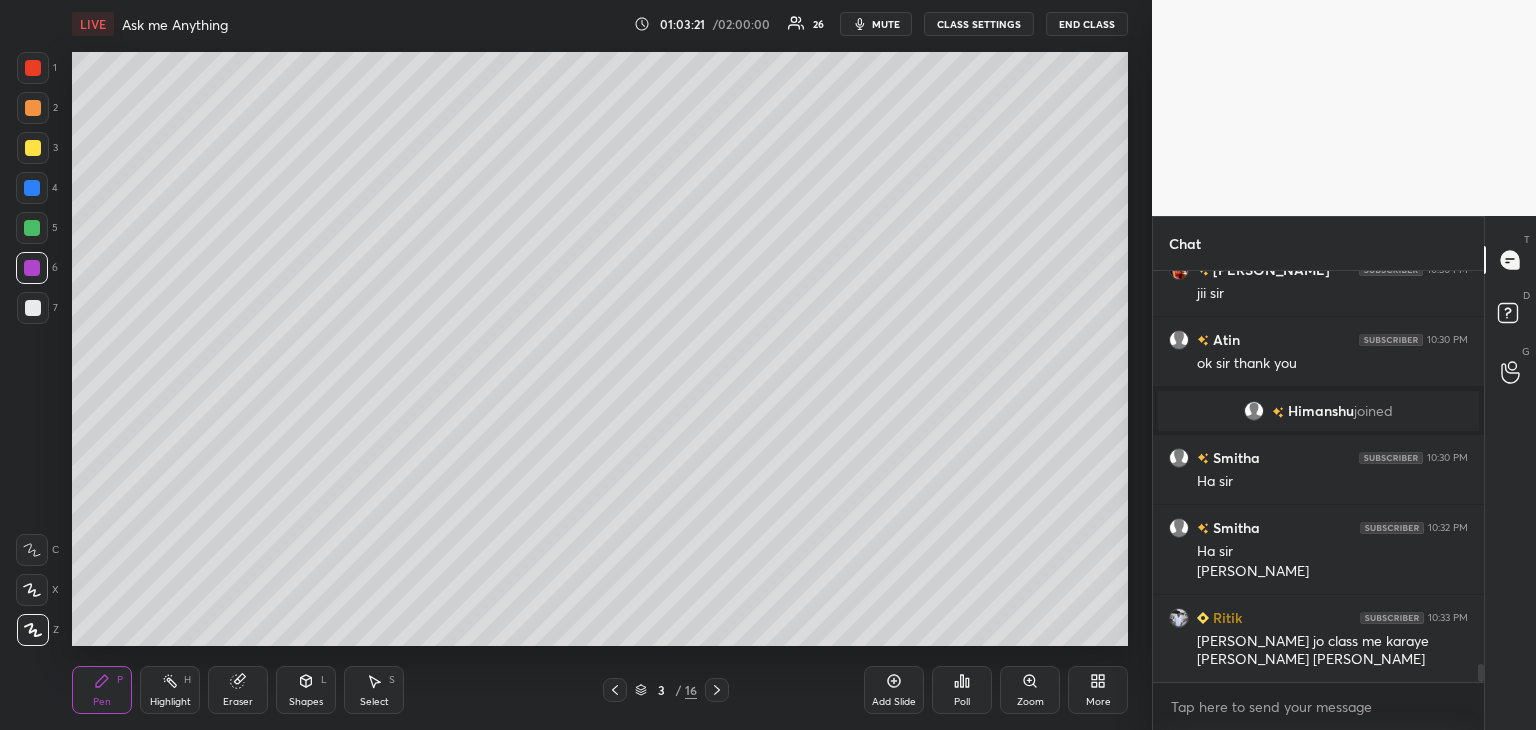 scroll, scrollTop: 9178, scrollLeft: 0, axis: vertical 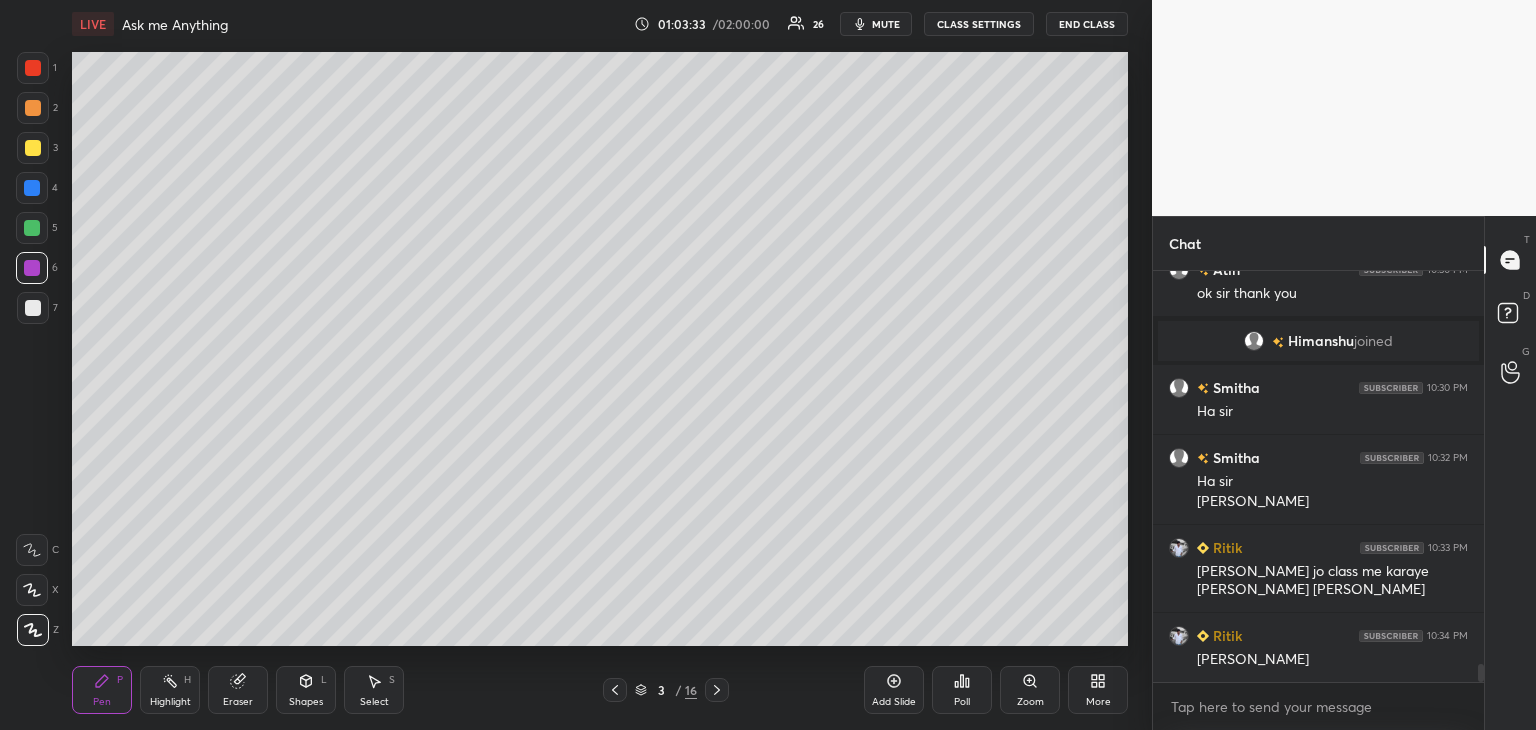 click at bounding box center [32, 268] 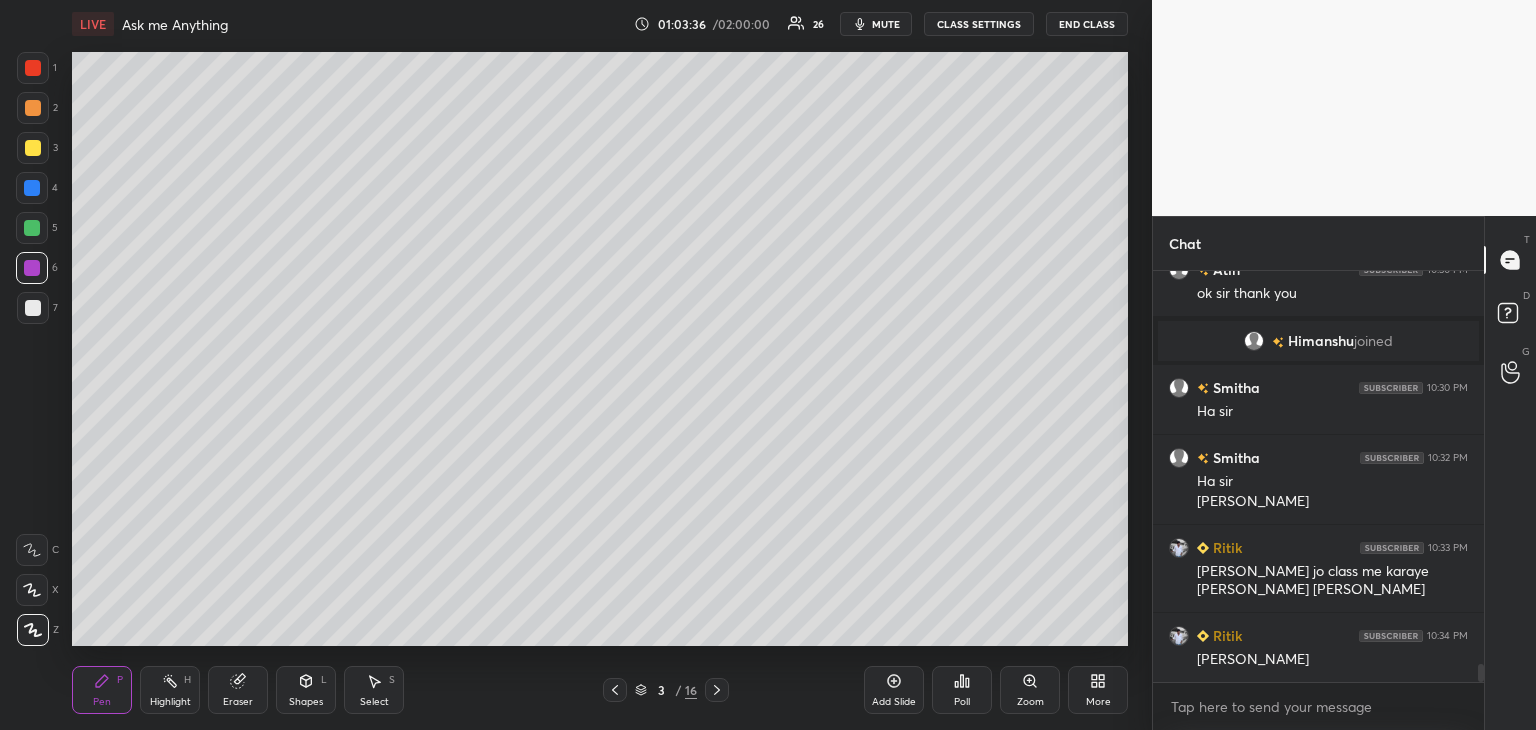 click 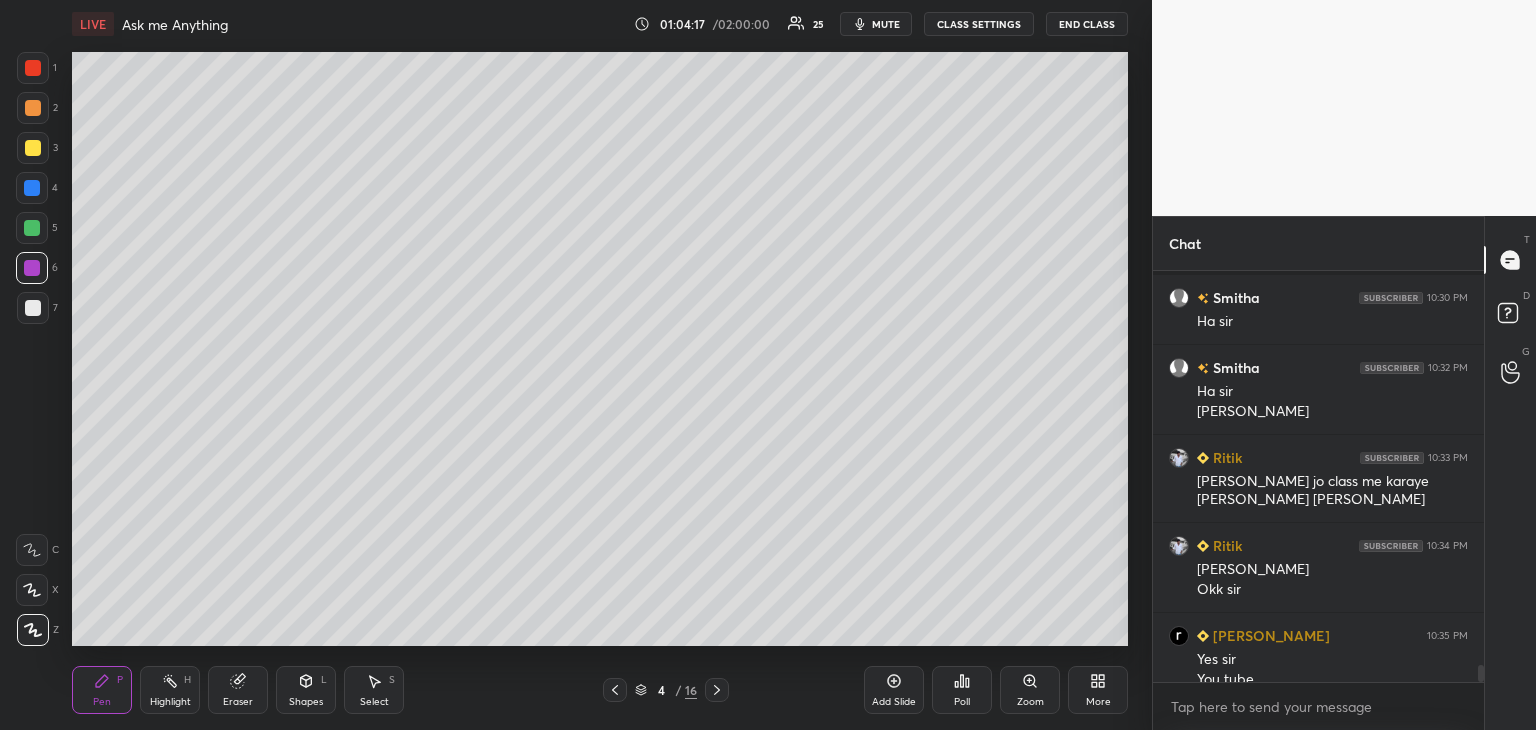 scroll, scrollTop: 9288, scrollLeft: 0, axis: vertical 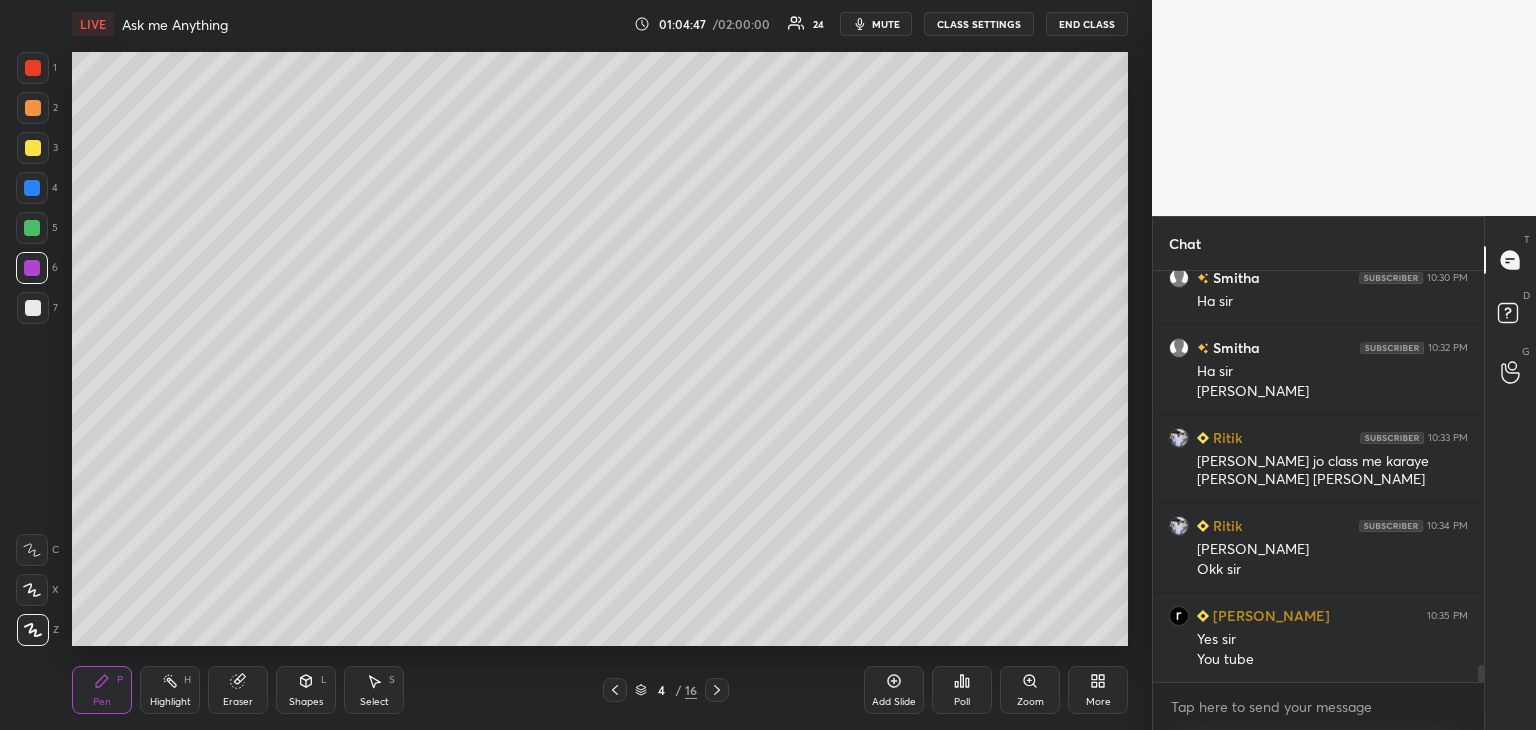 click 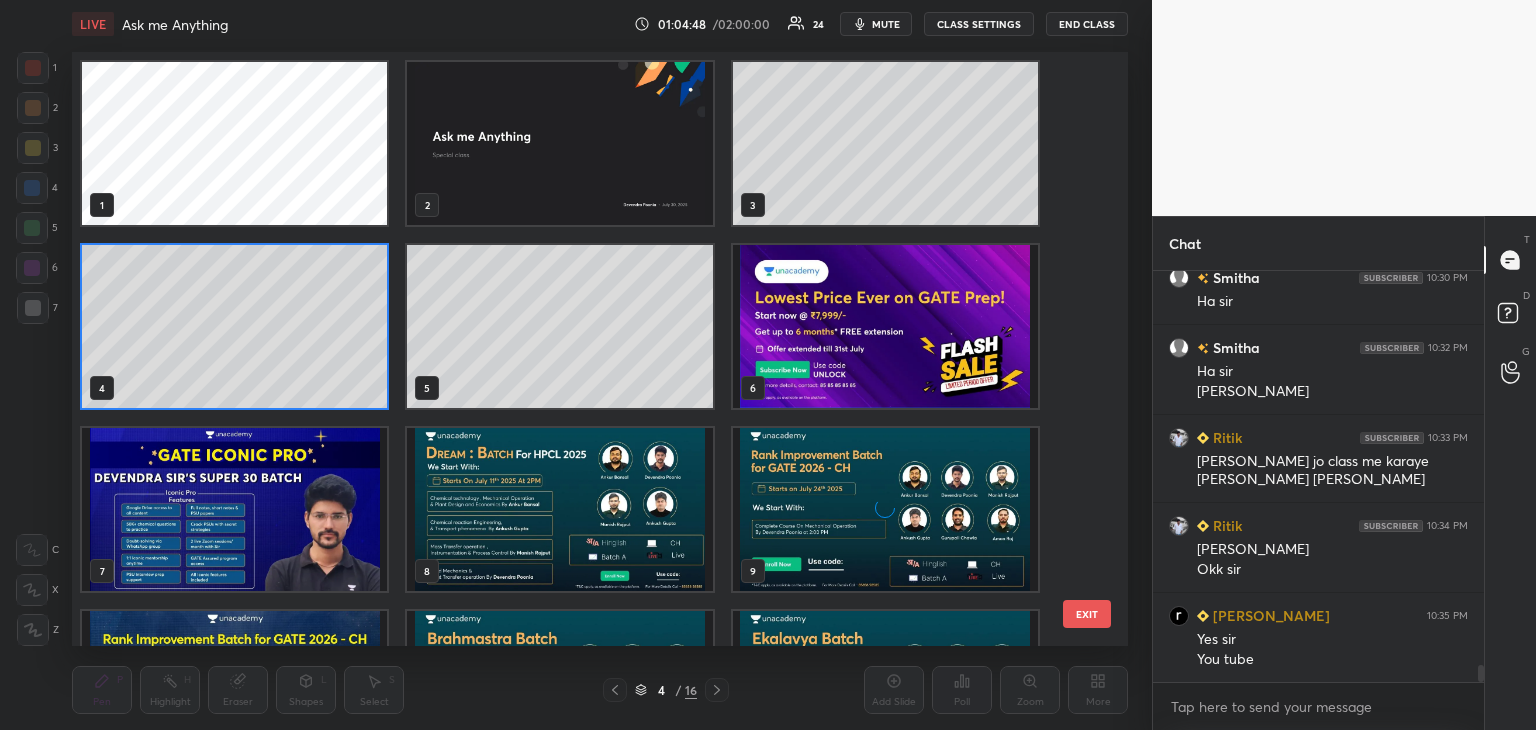 scroll, scrollTop: 6, scrollLeft: 10, axis: both 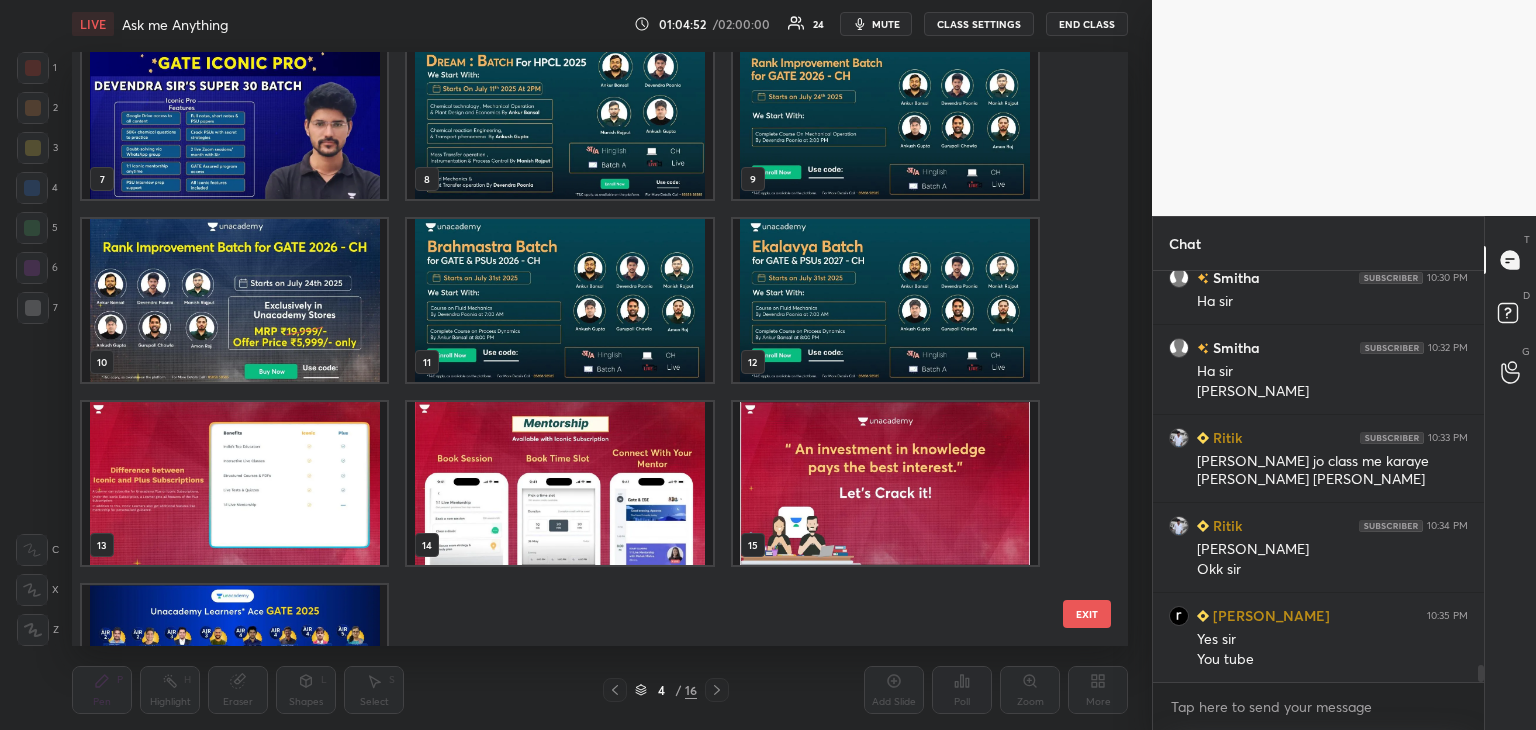 click at bounding box center (234, 300) 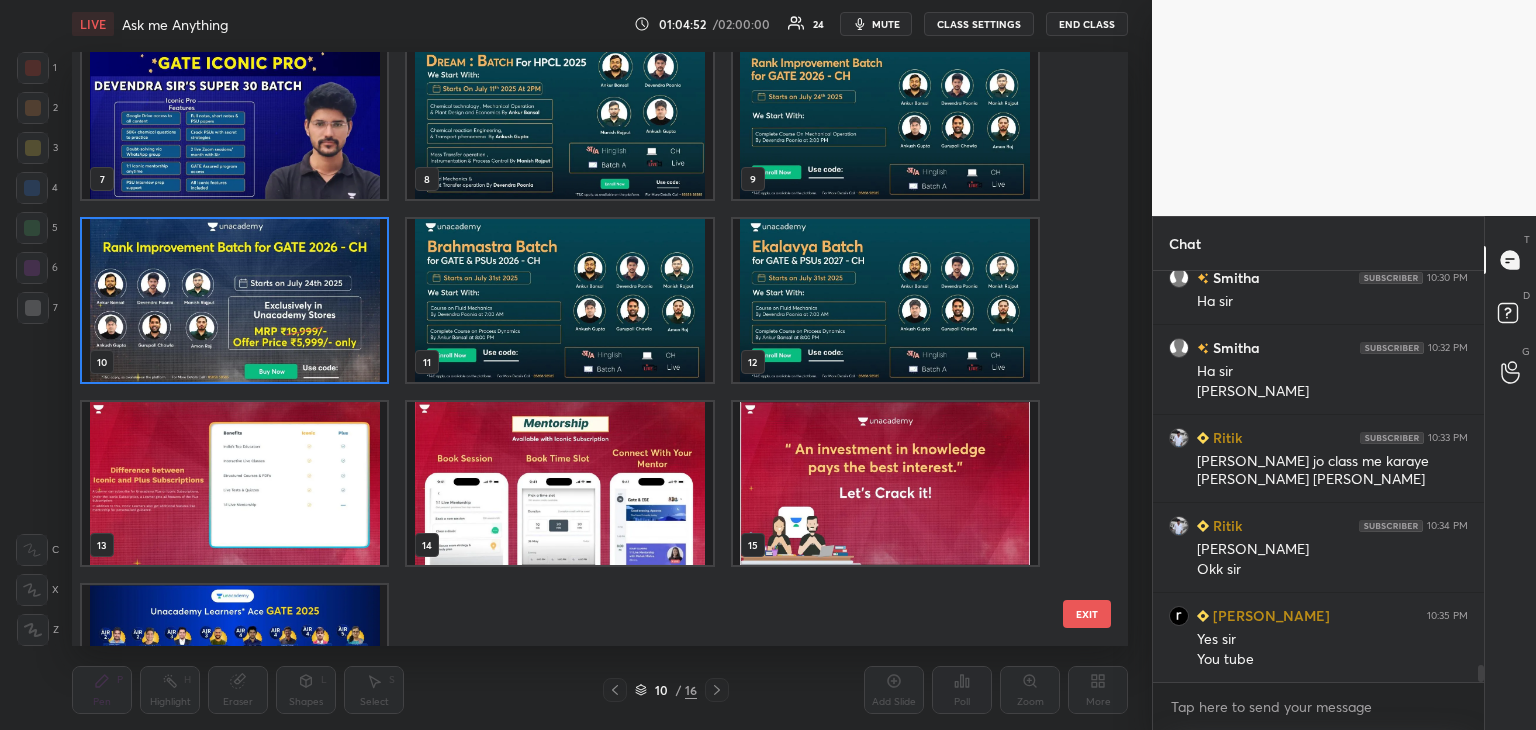 click at bounding box center (234, 300) 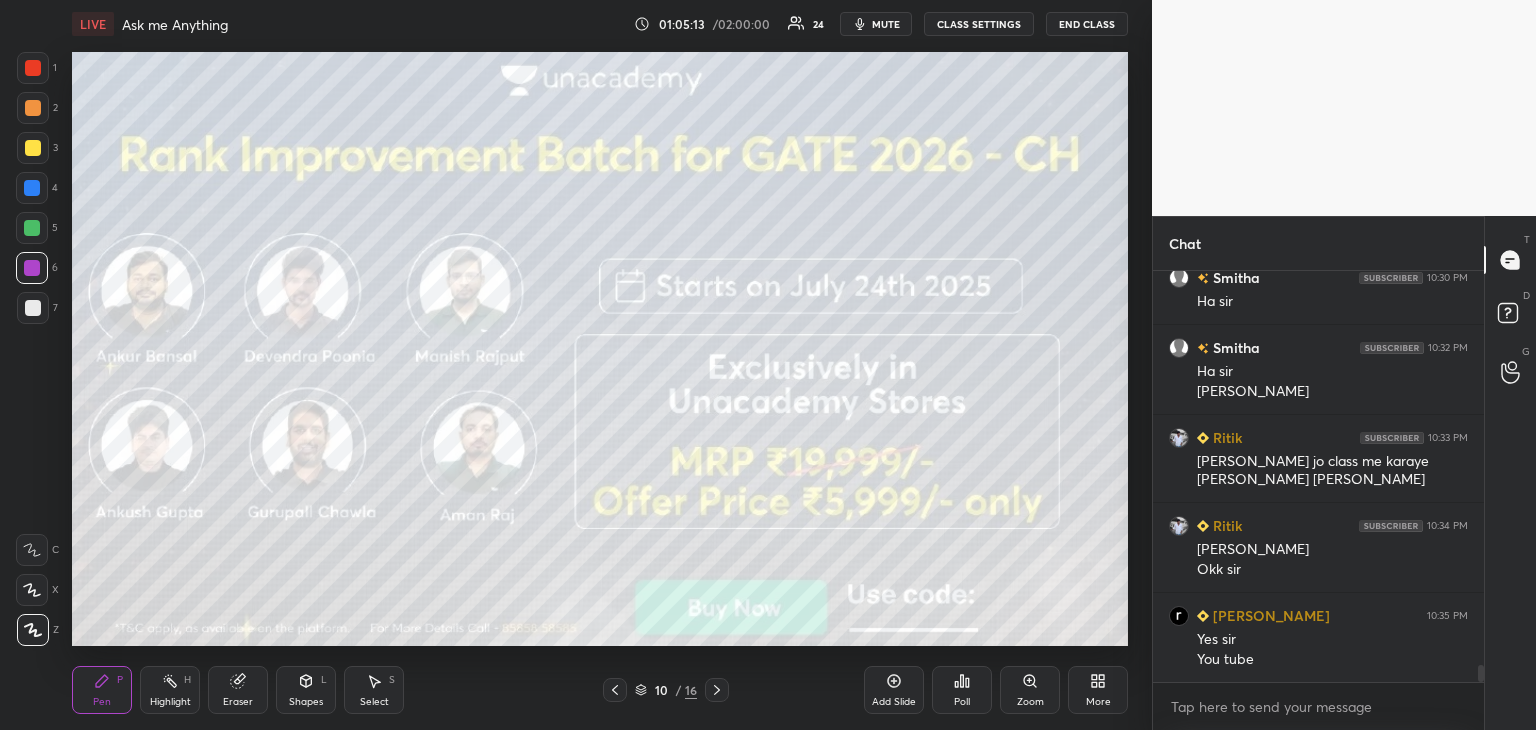 click 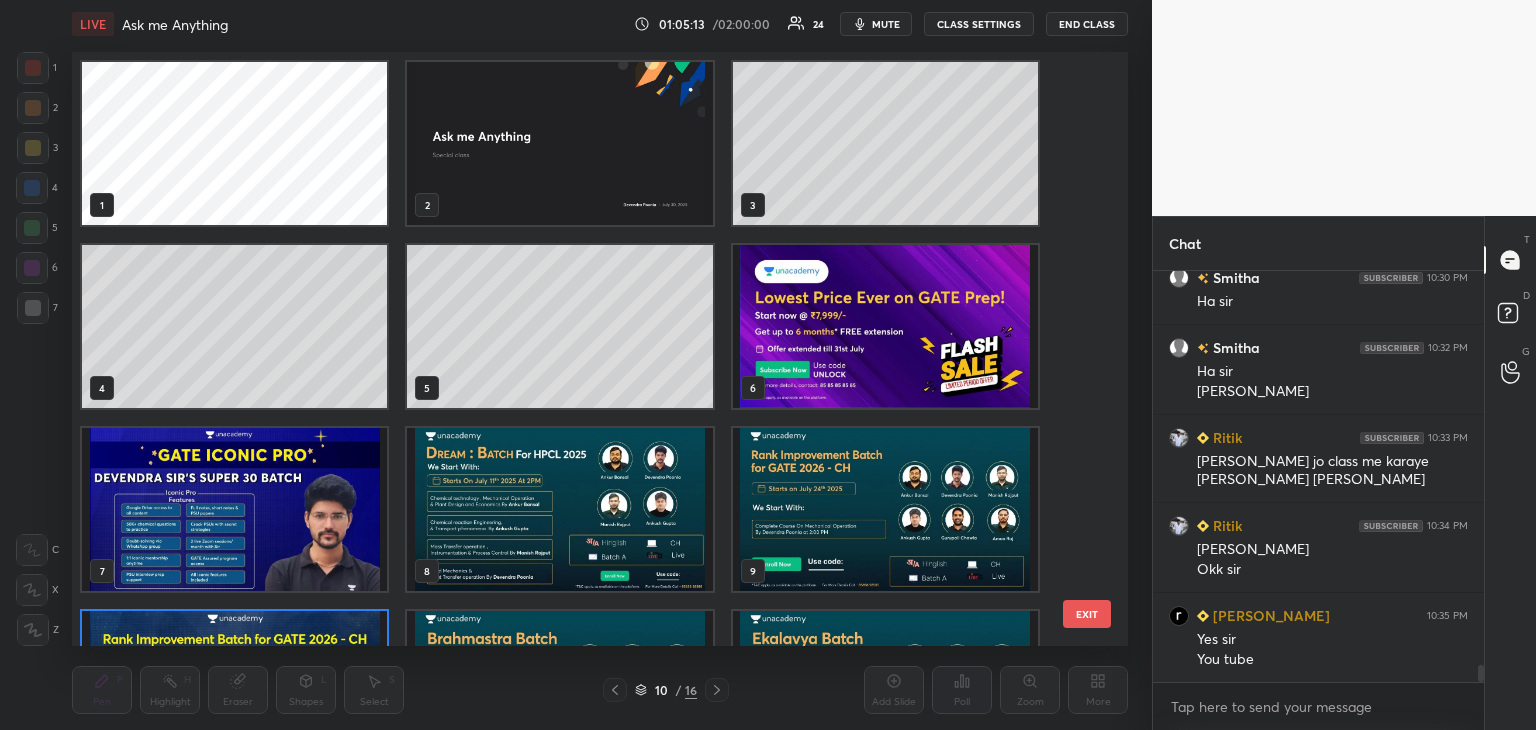 scroll, scrollTop: 138, scrollLeft: 0, axis: vertical 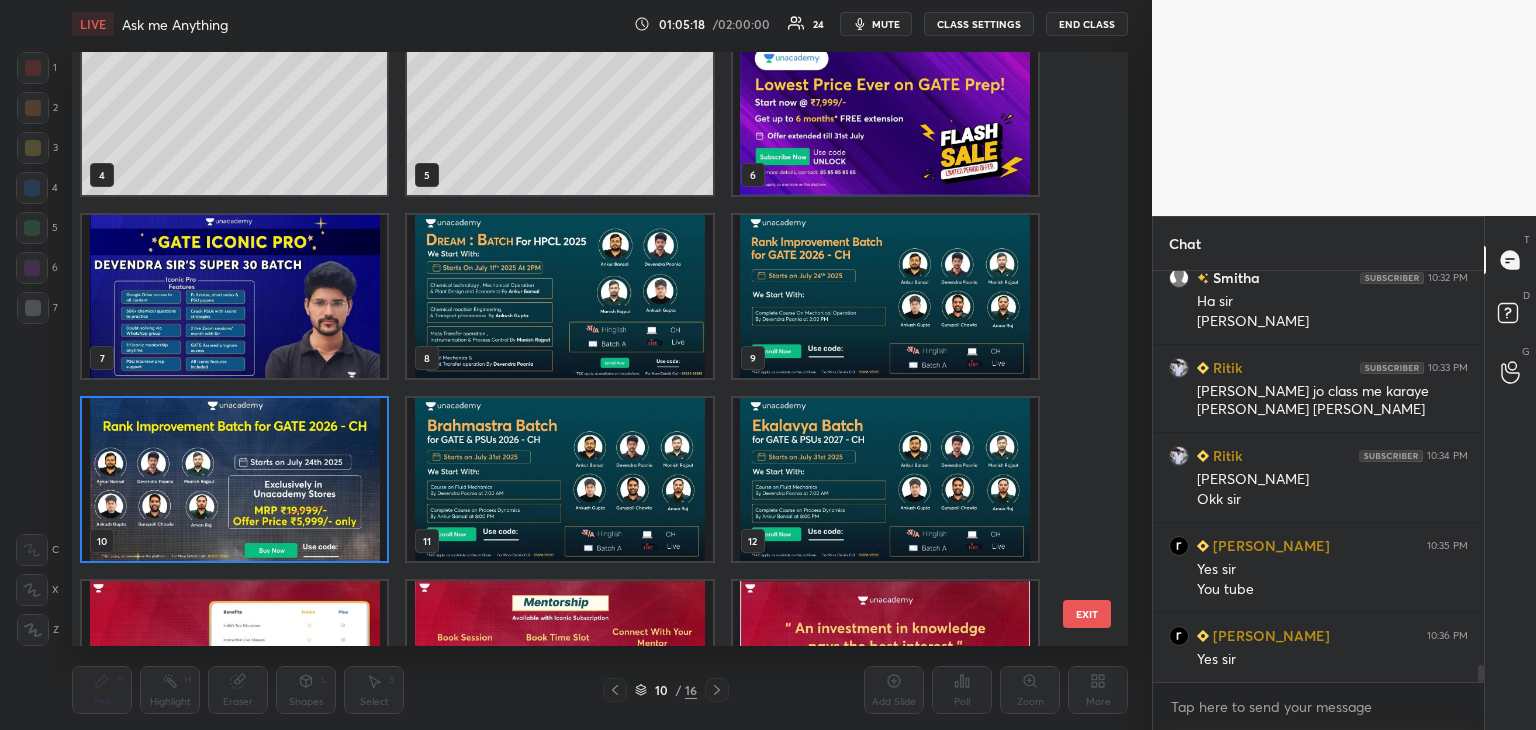 click at bounding box center [234, 479] 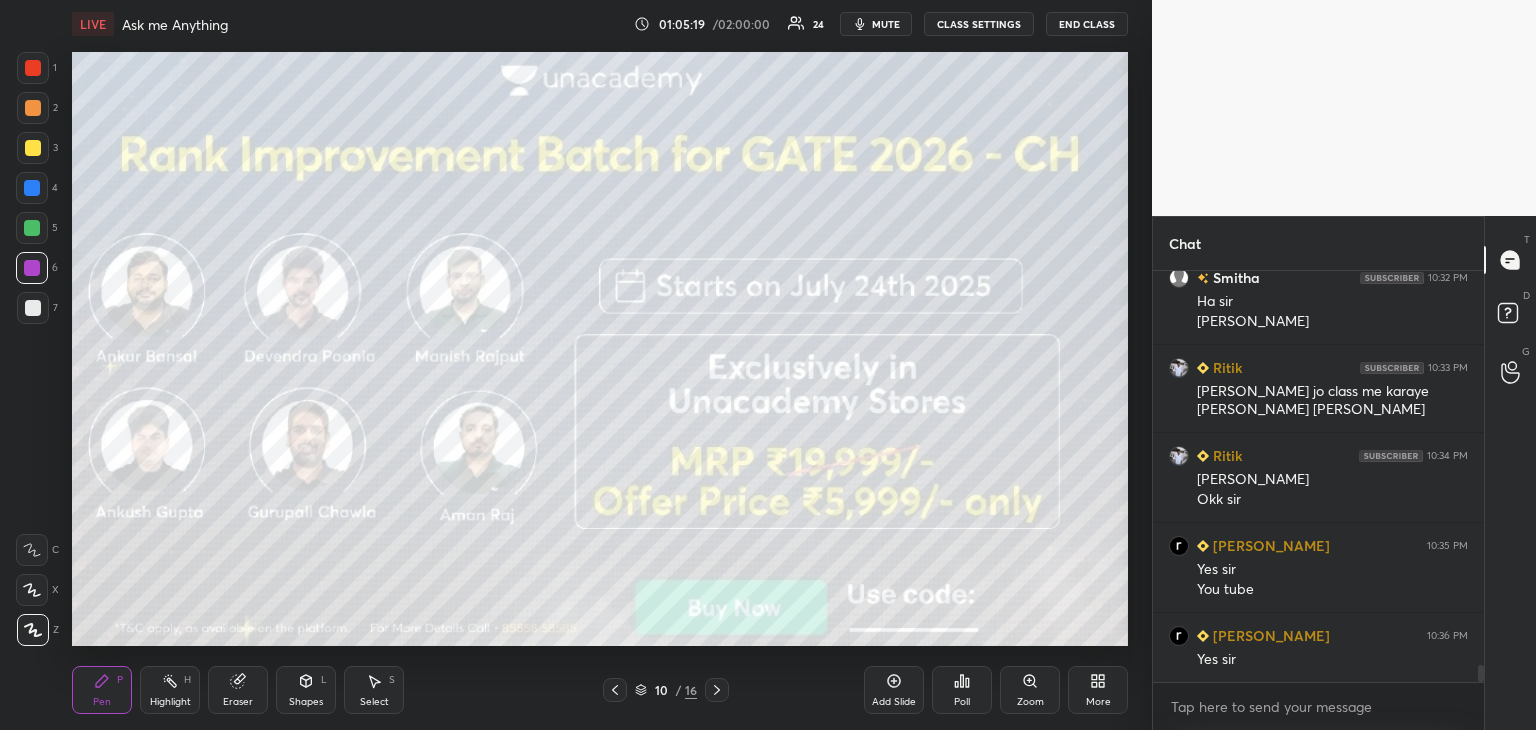 scroll, scrollTop: 0, scrollLeft: 0, axis: both 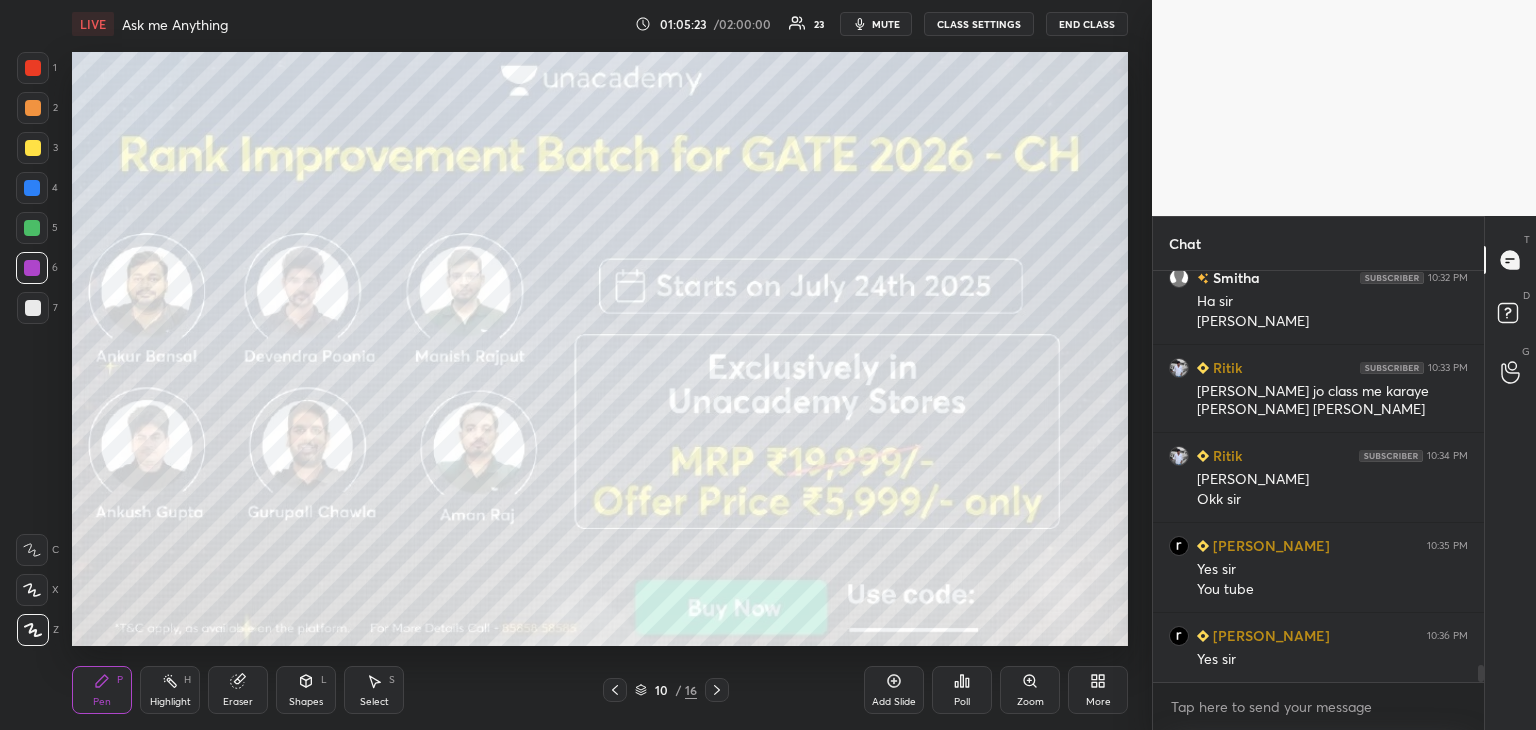 click at bounding box center [33, 308] 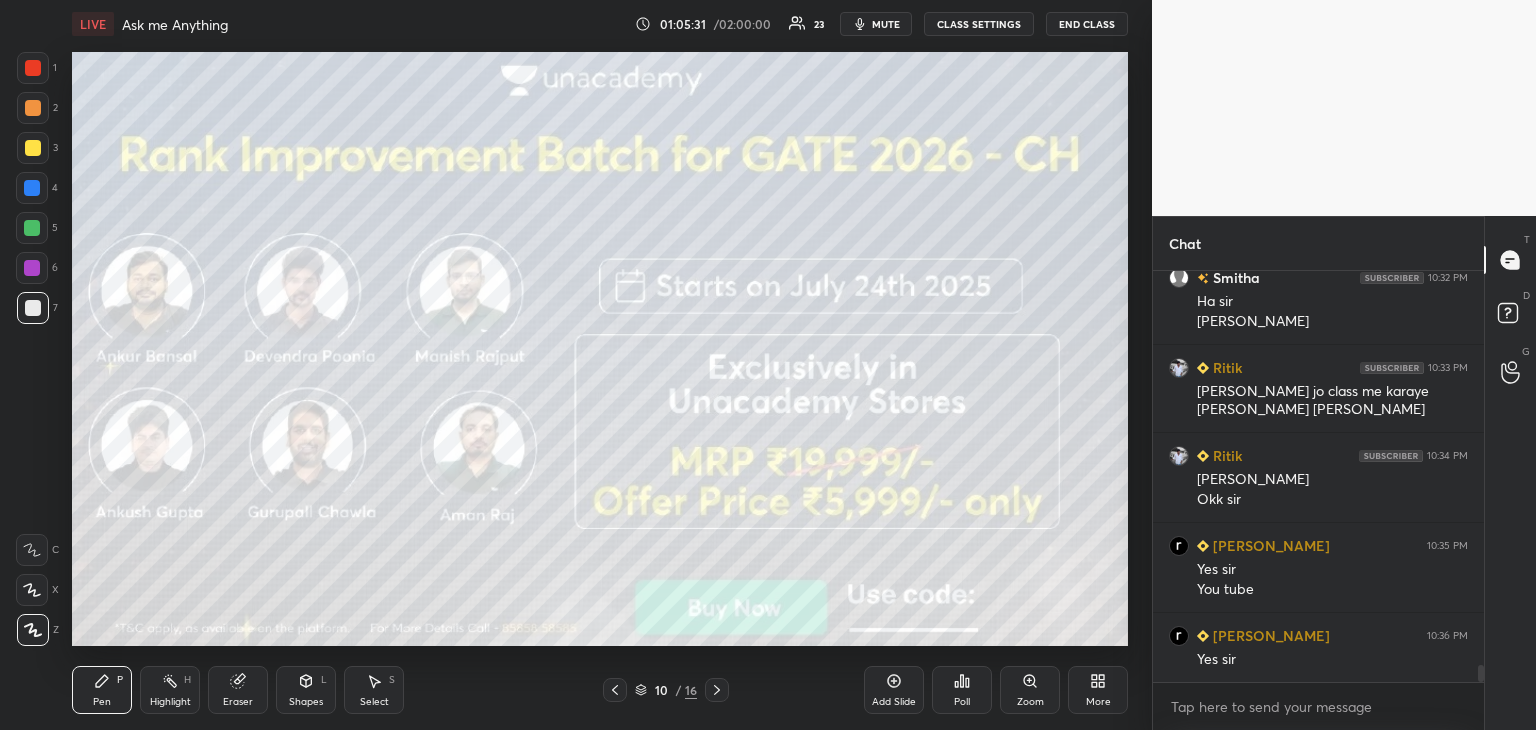 click 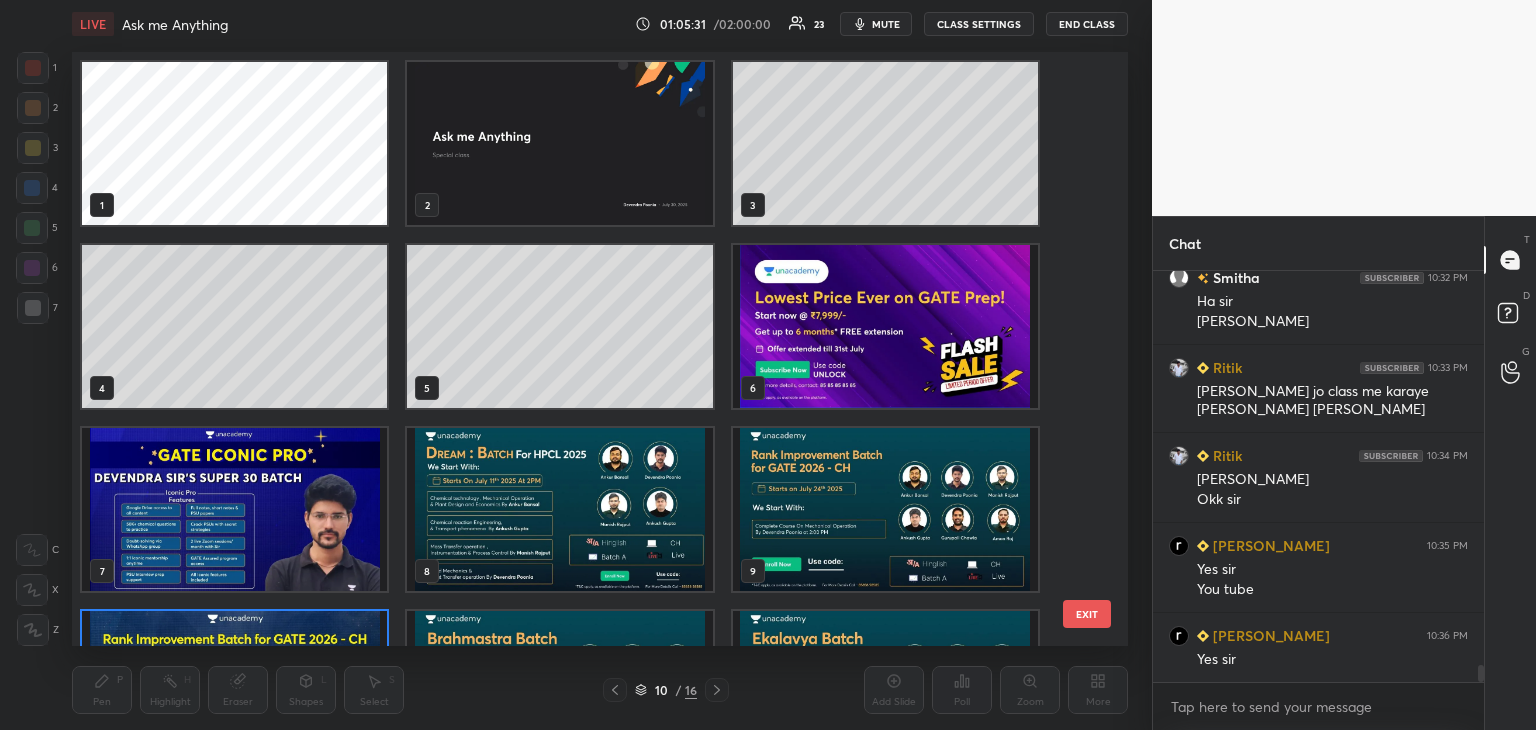 scroll, scrollTop: 138, scrollLeft: 0, axis: vertical 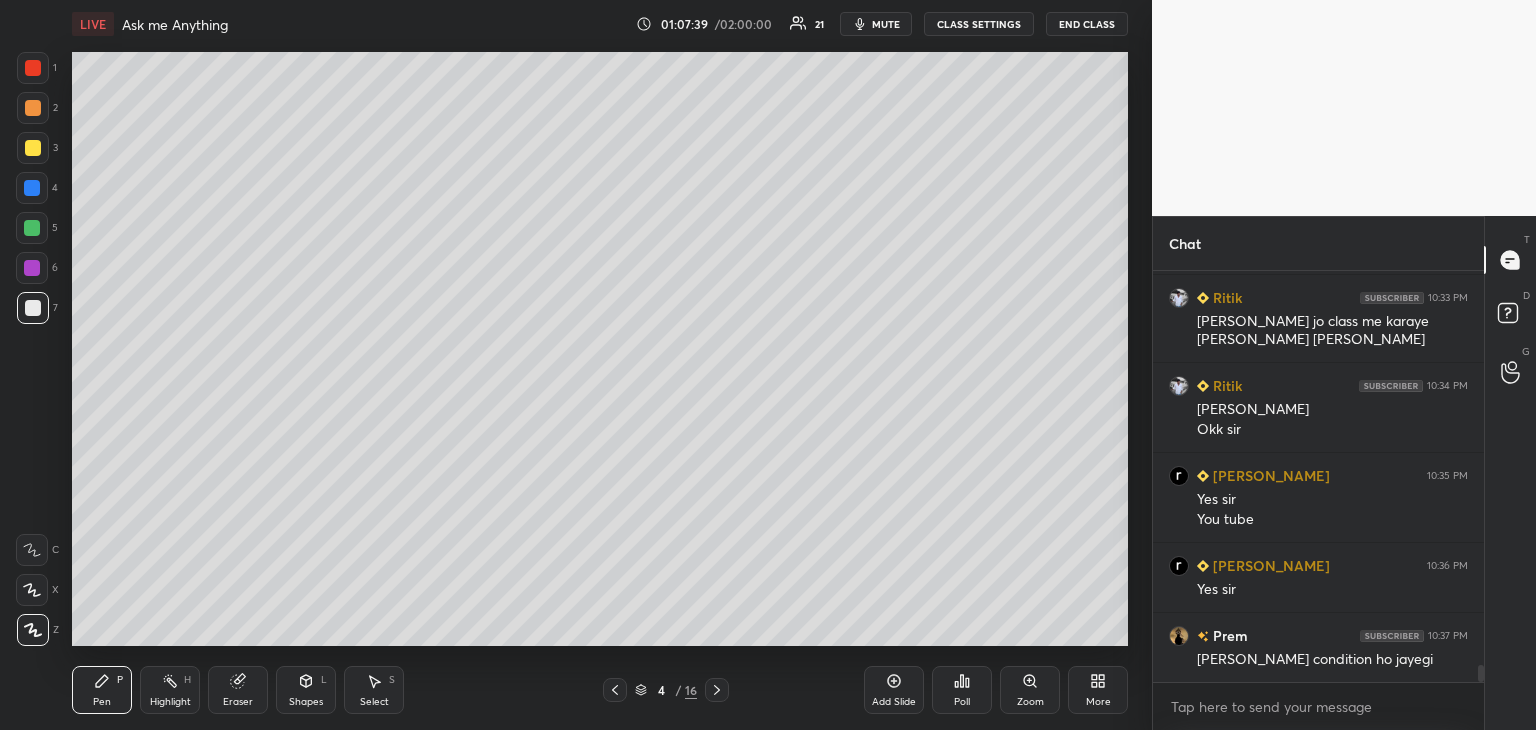 click at bounding box center (32, 268) 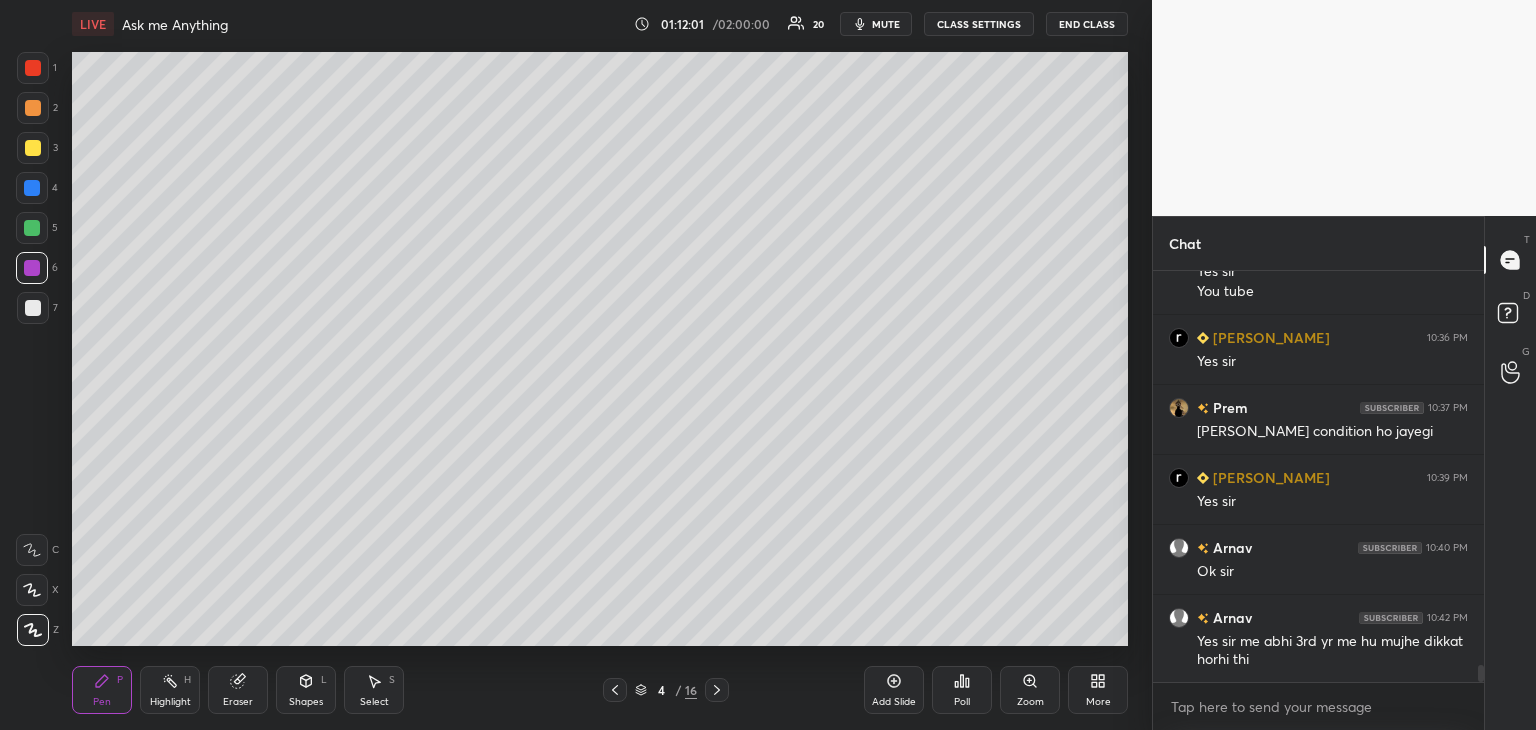 scroll, scrollTop: 9726, scrollLeft: 0, axis: vertical 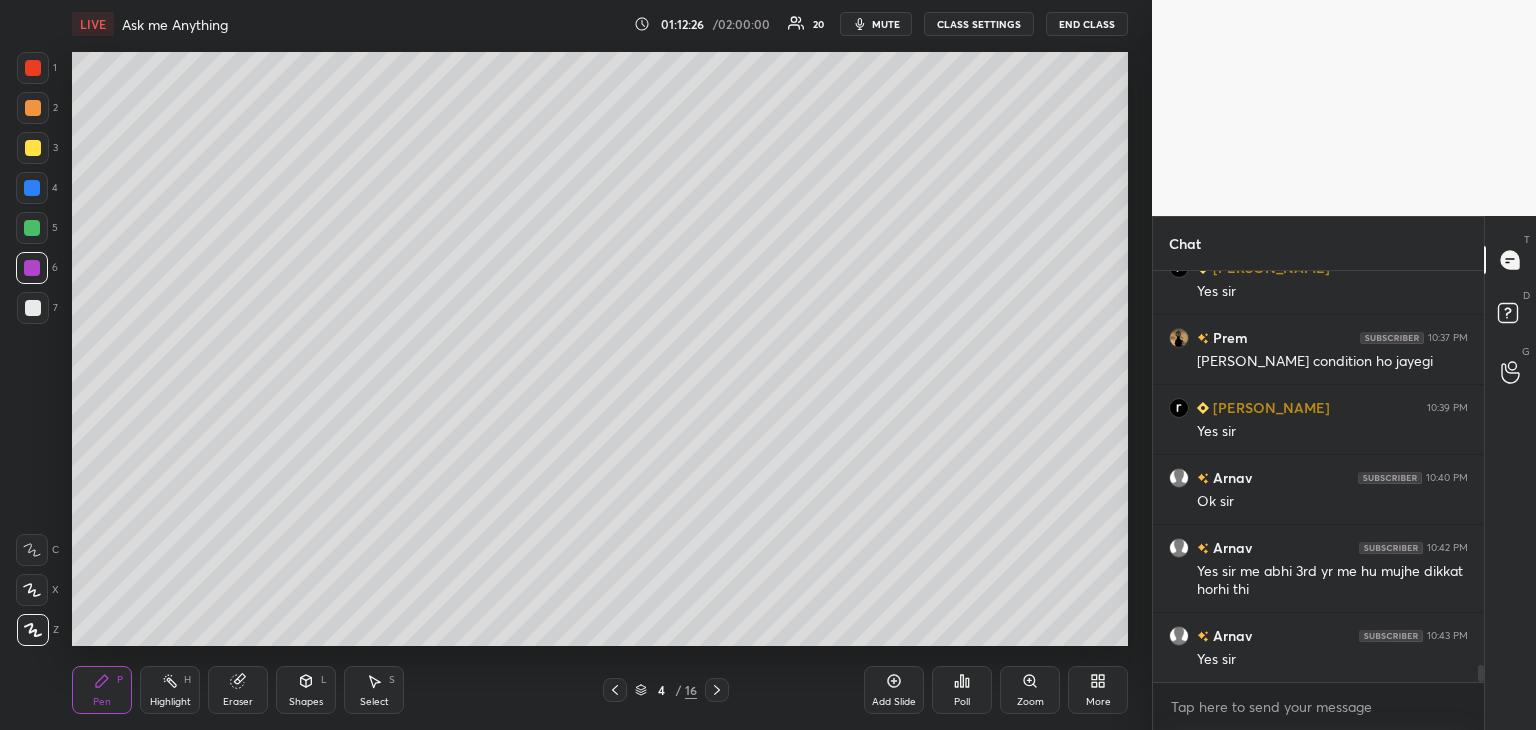 click at bounding box center (32, 268) 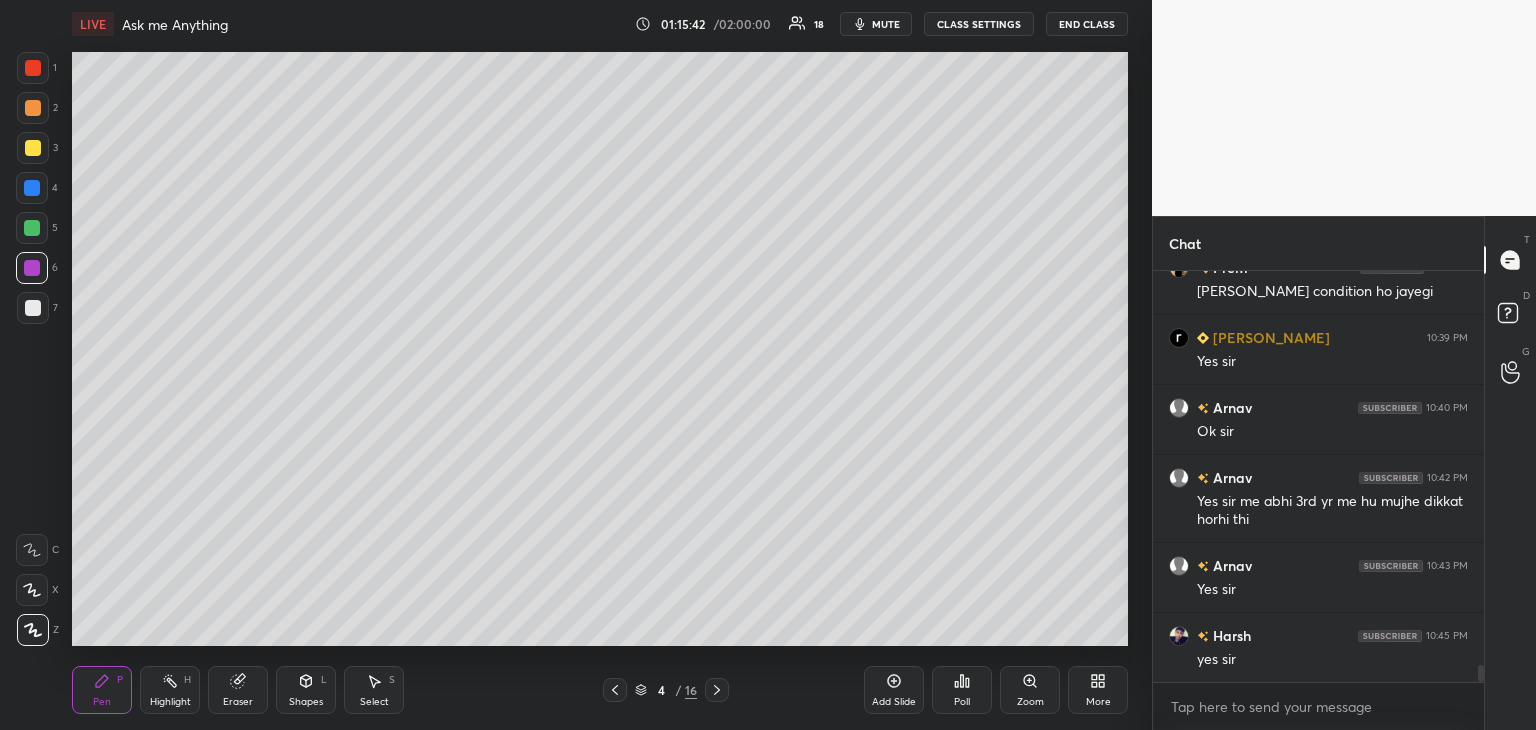 scroll, scrollTop: 9844, scrollLeft: 0, axis: vertical 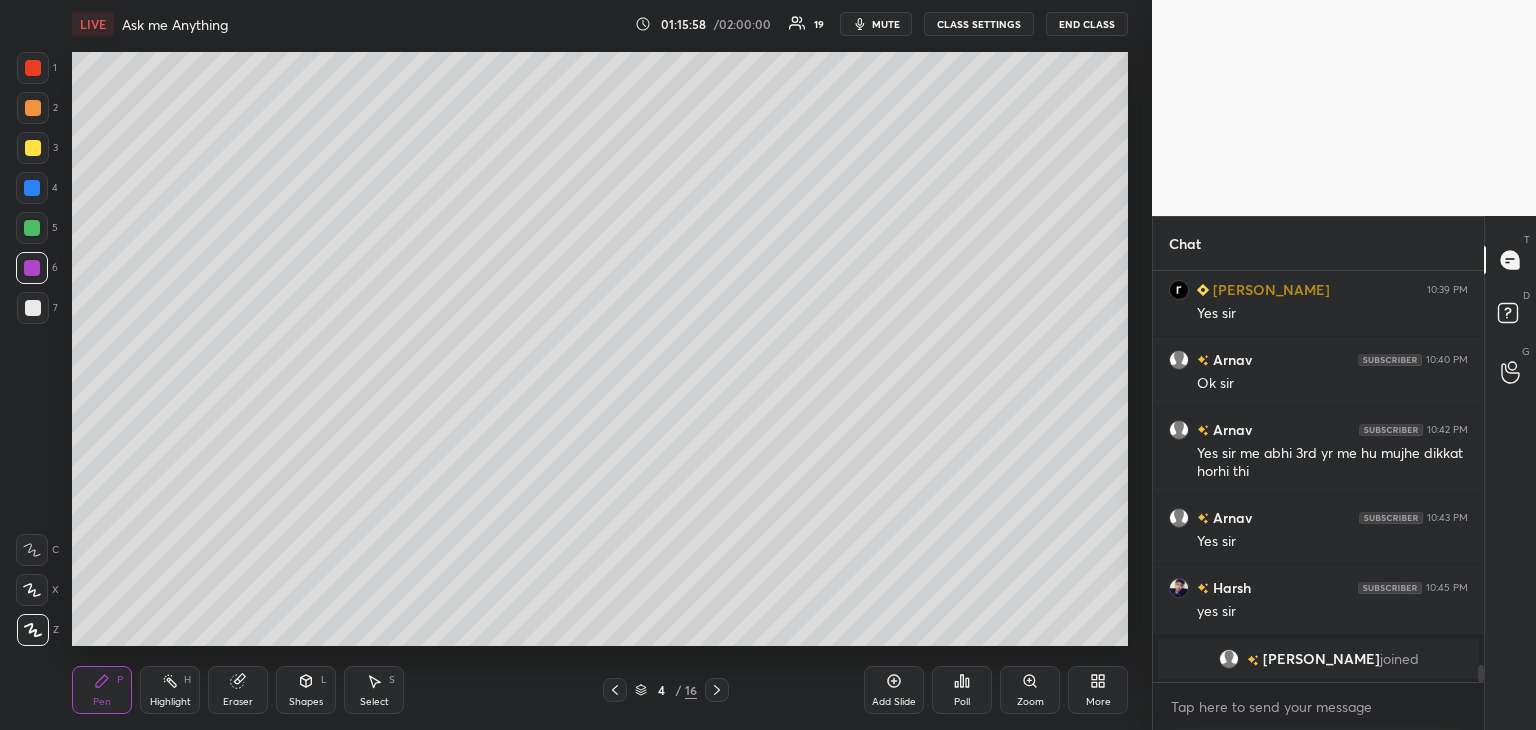 click 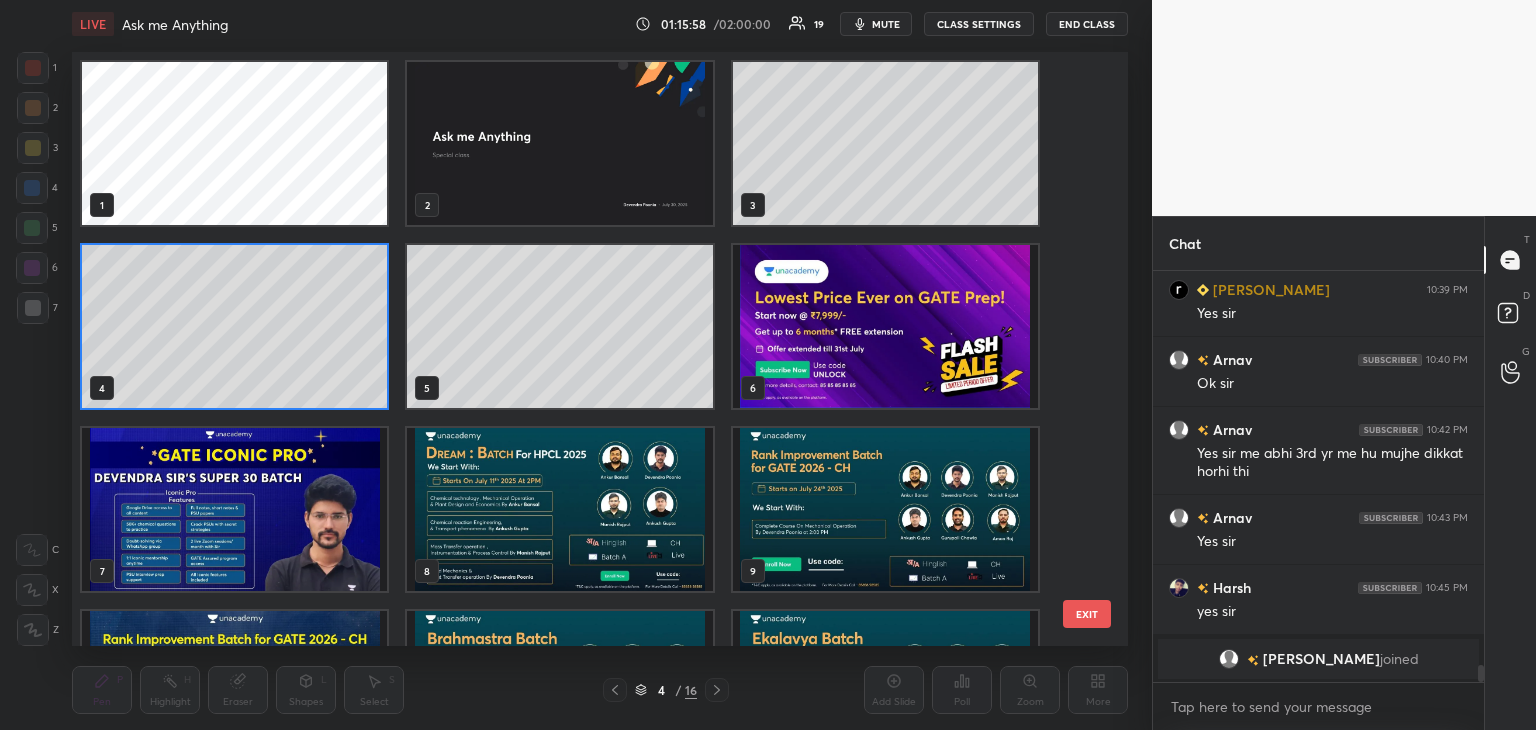 scroll, scrollTop: 6, scrollLeft: 10, axis: both 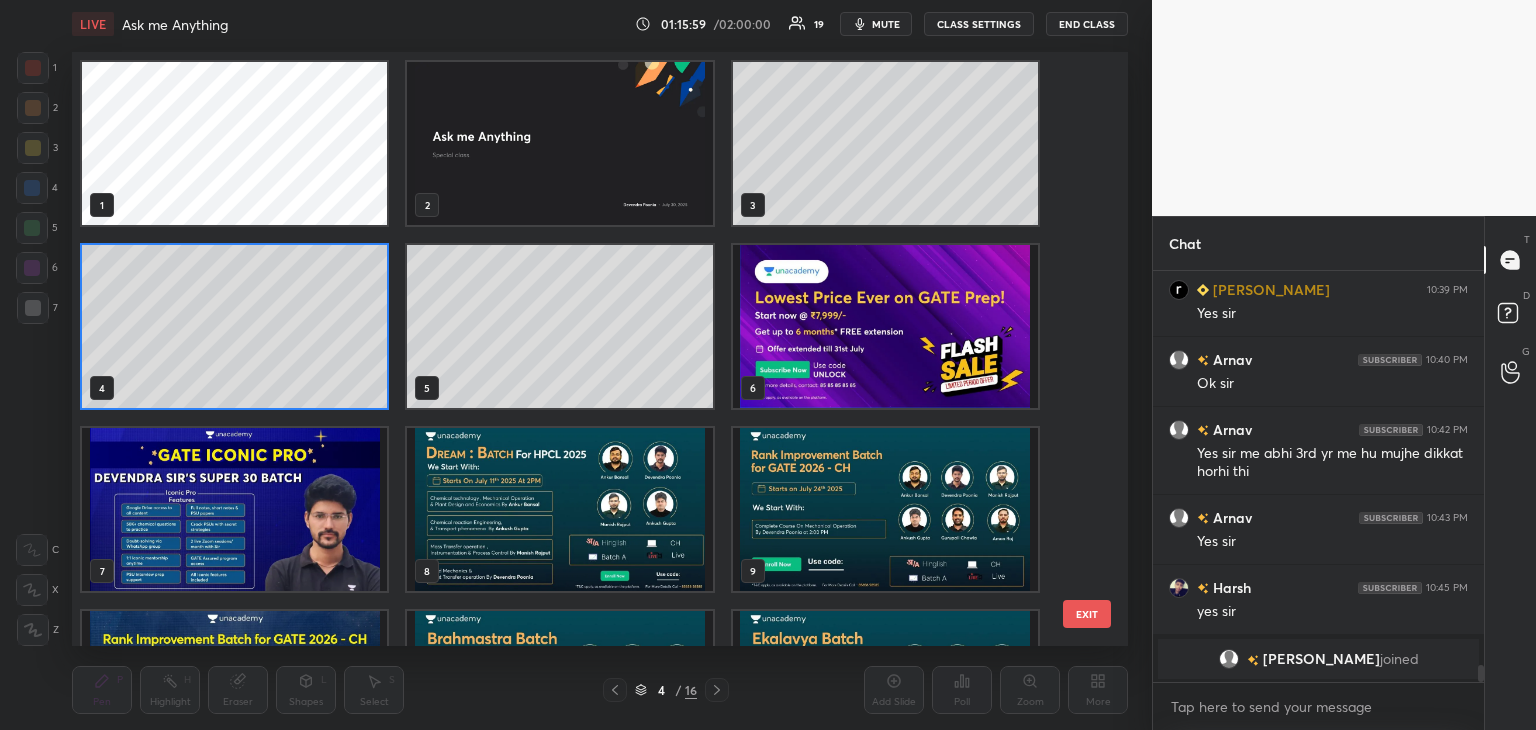 click at bounding box center (234, 509) 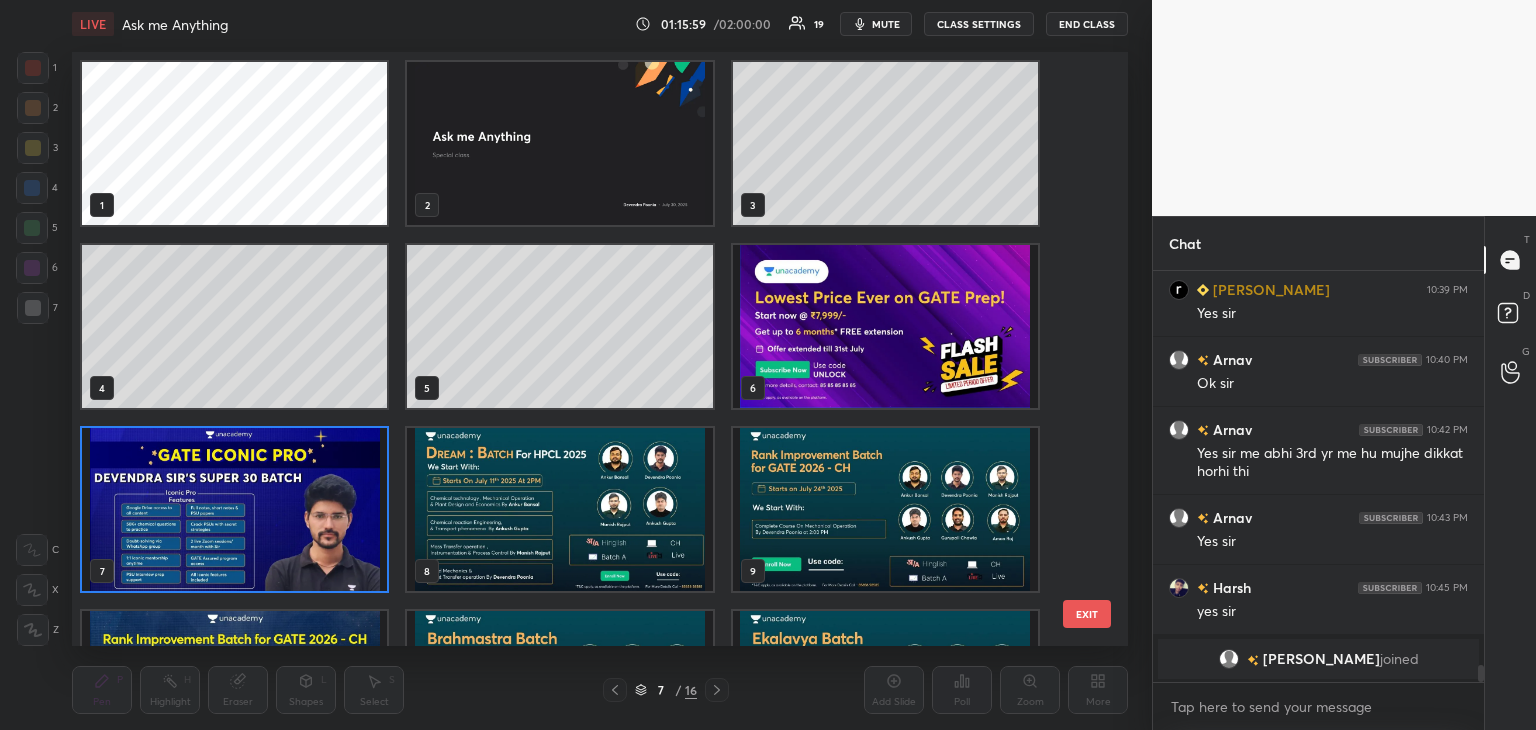 click at bounding box center [234, 509] 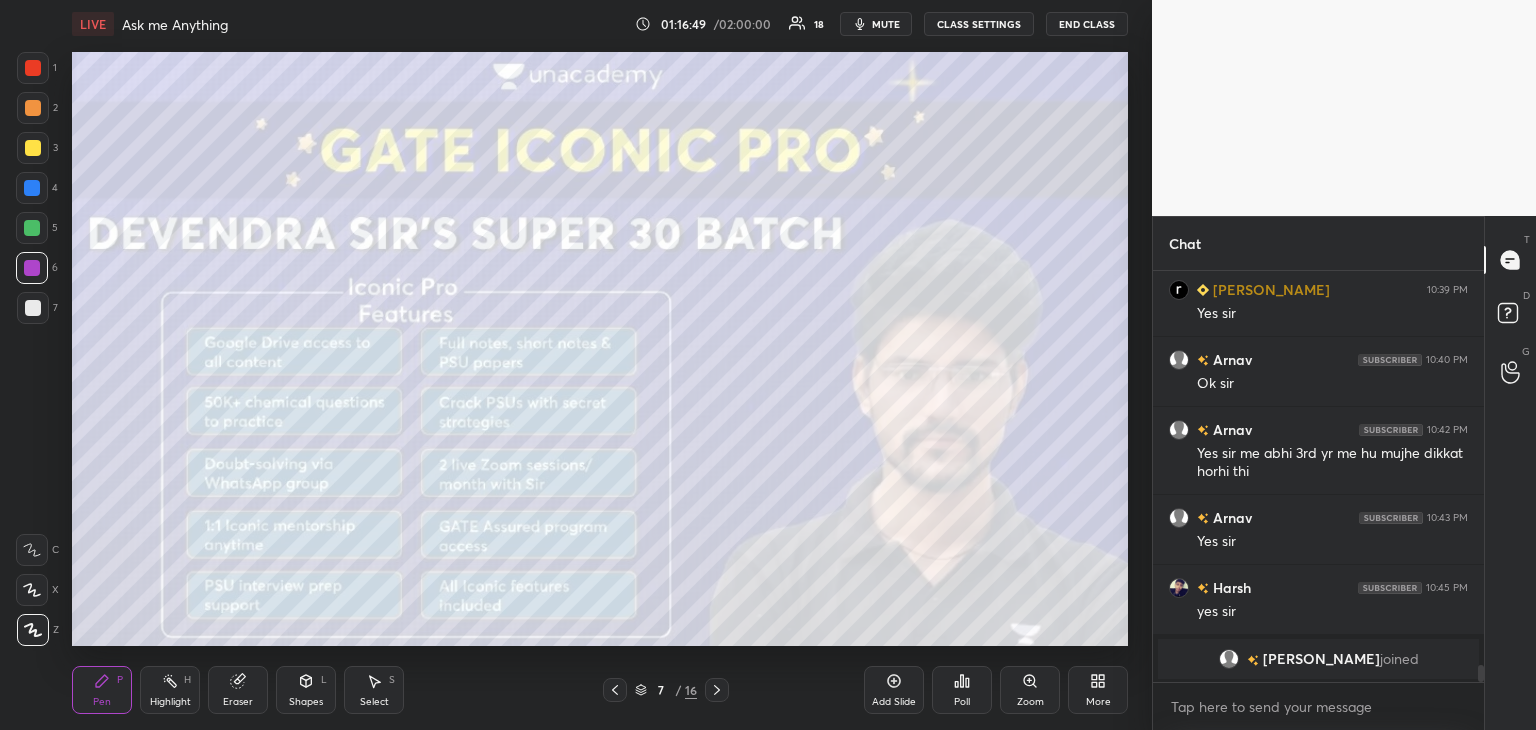 scroll, scrollTop: 9478, scrollLeft: 0, axis: vertical 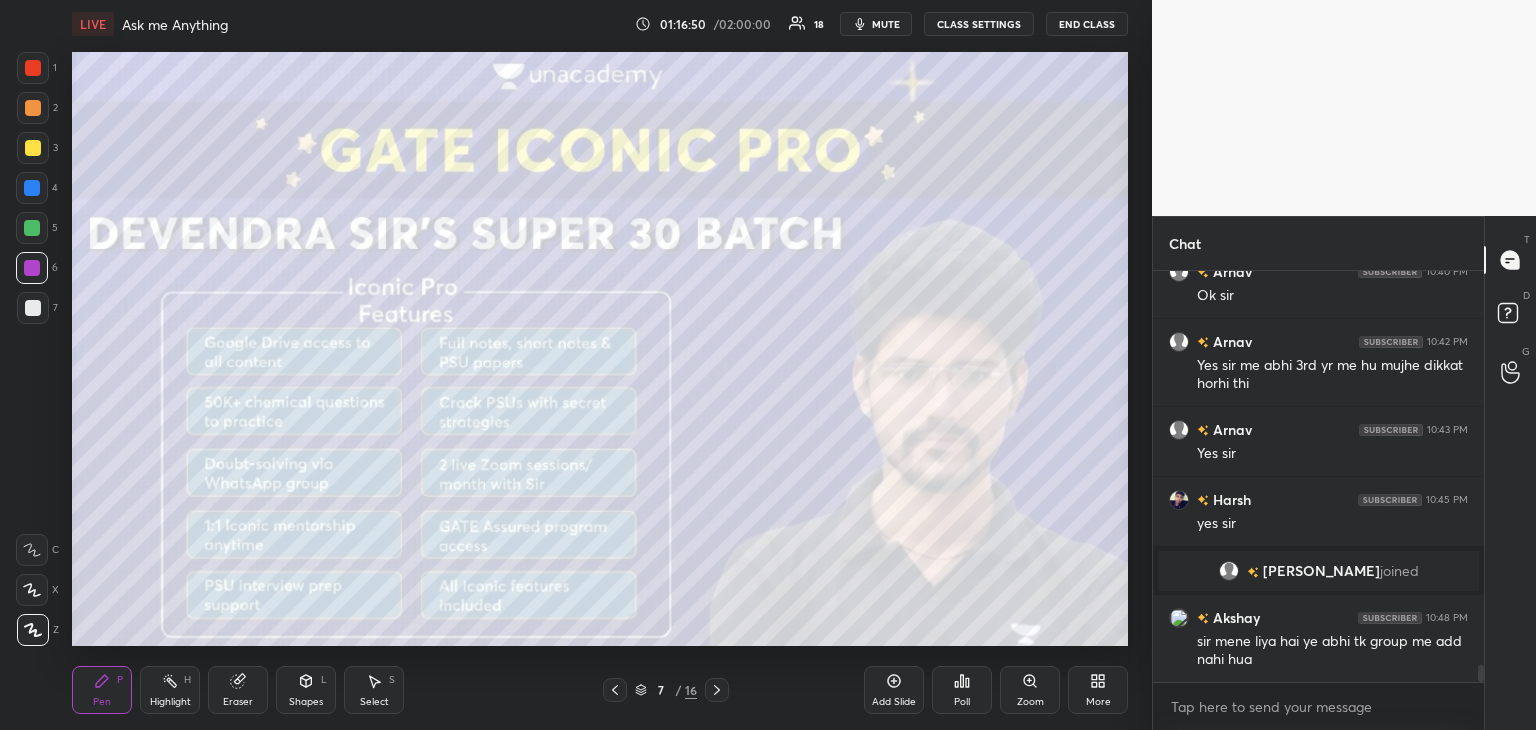 click at bounding box center [33, 308] 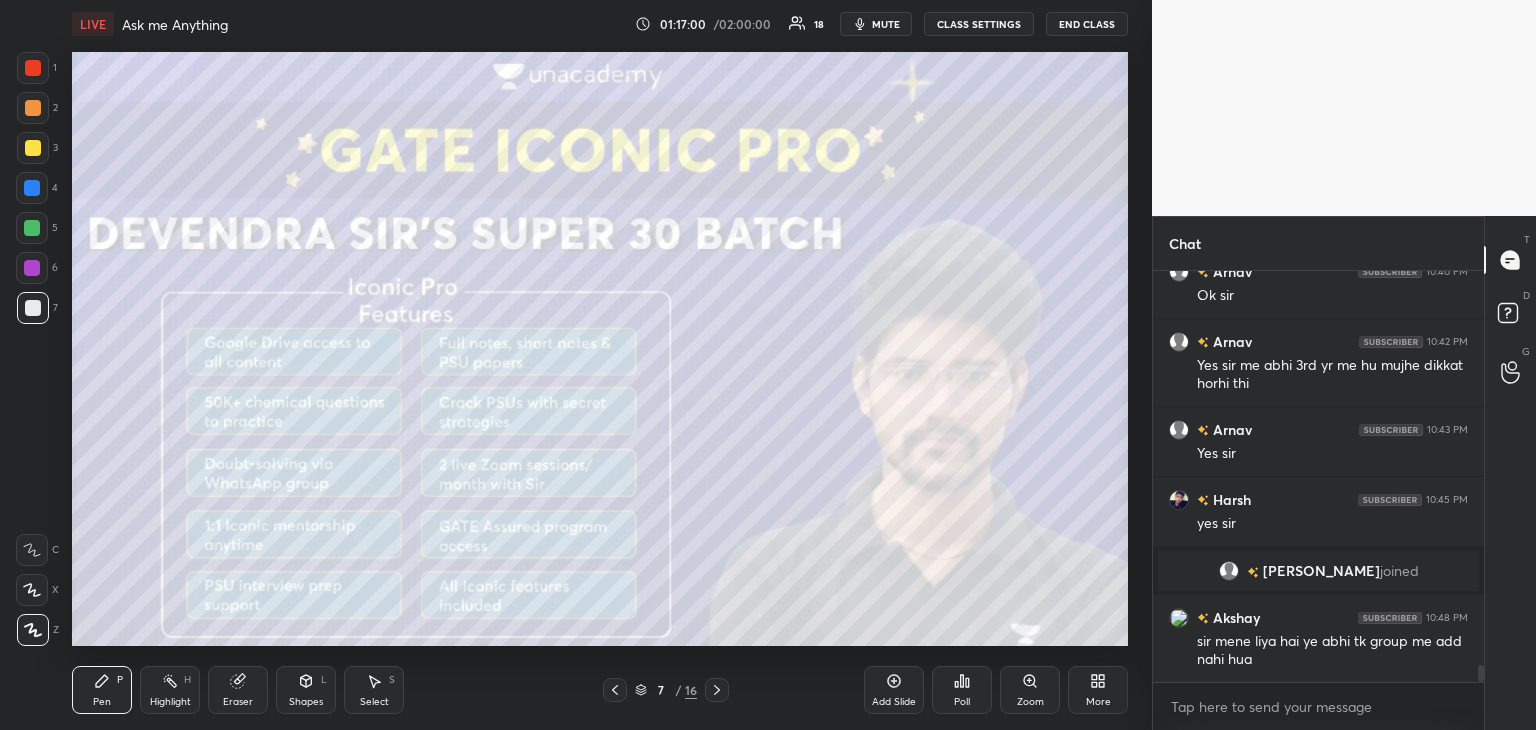 click 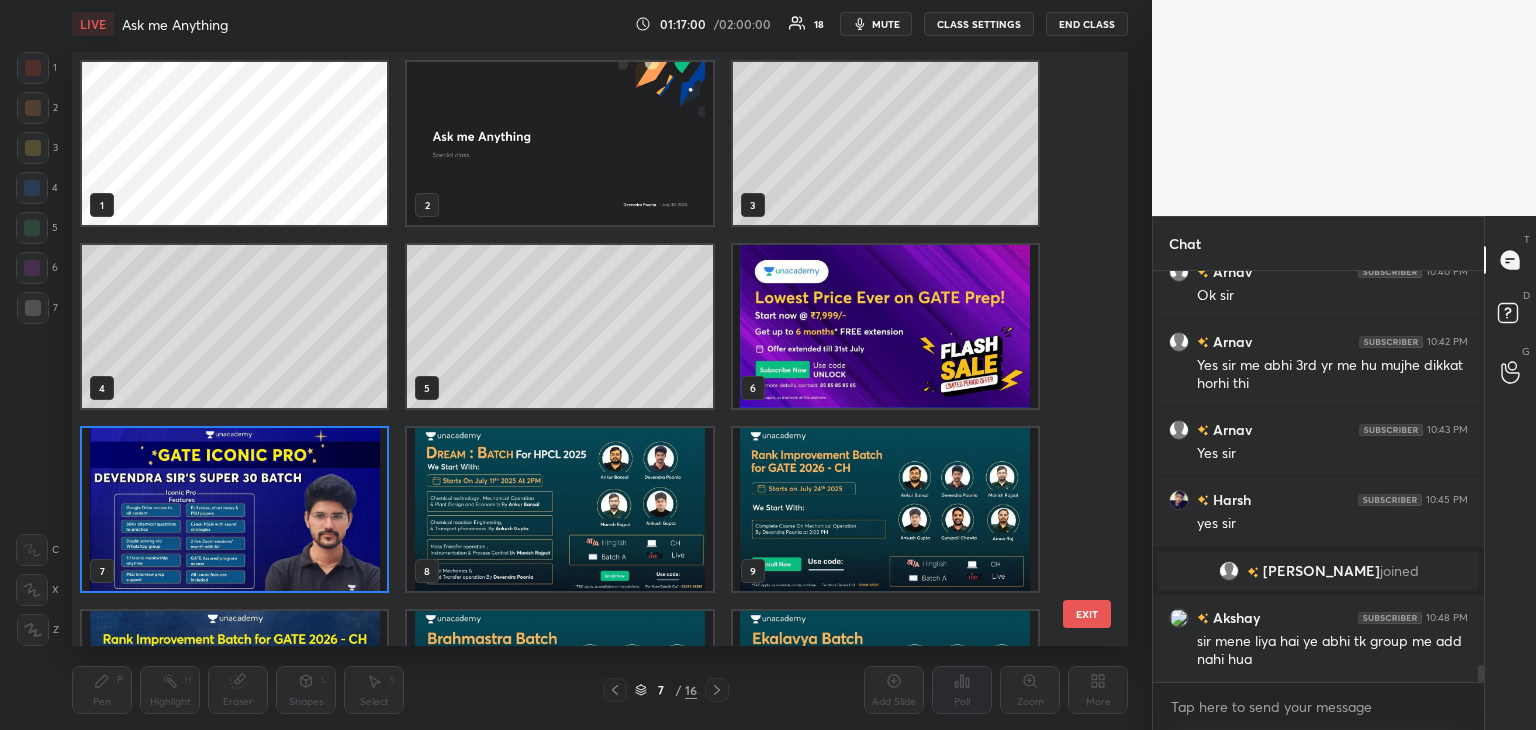 scroll, scrollTop: 6, scrollLeft: 10, axis: both 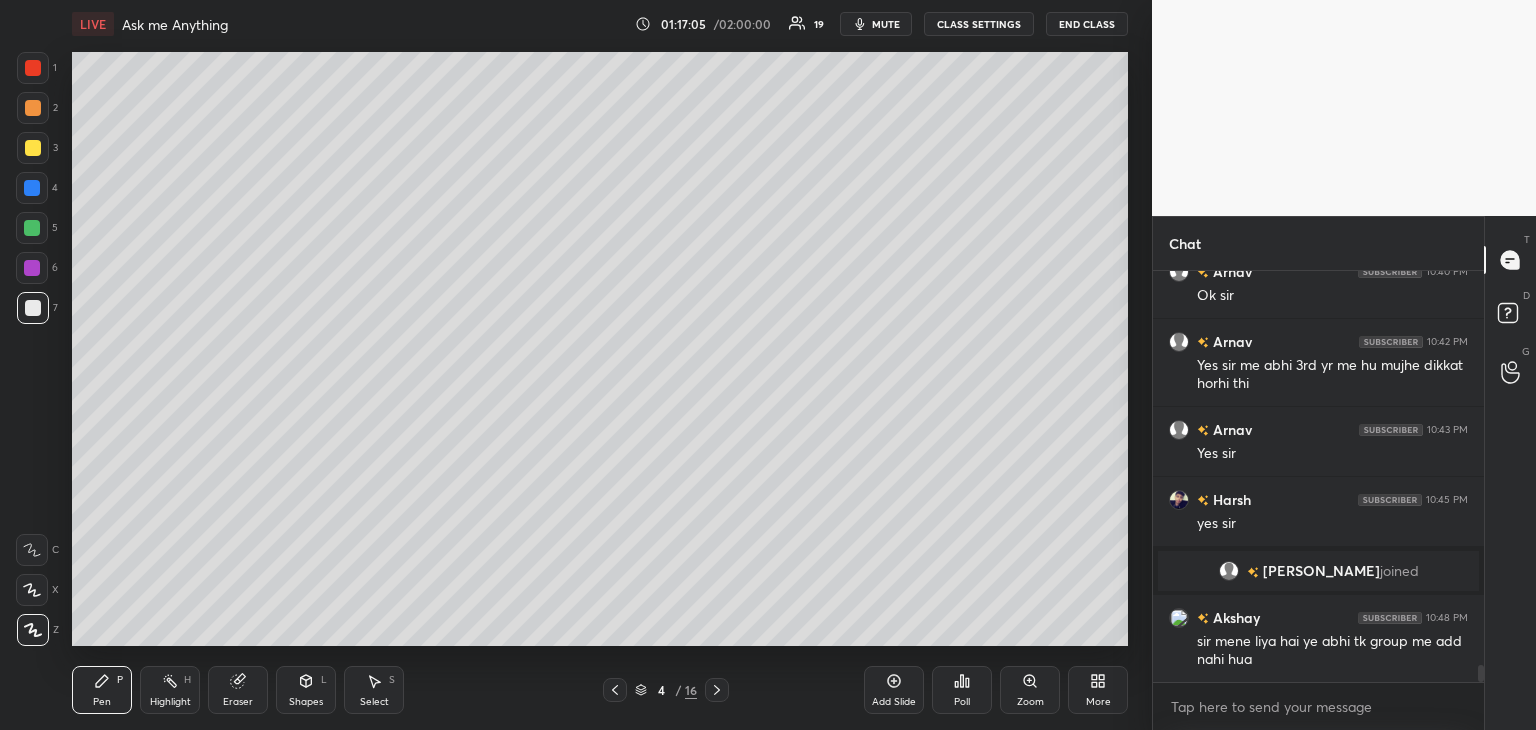 click at bounding box center (32, 268) 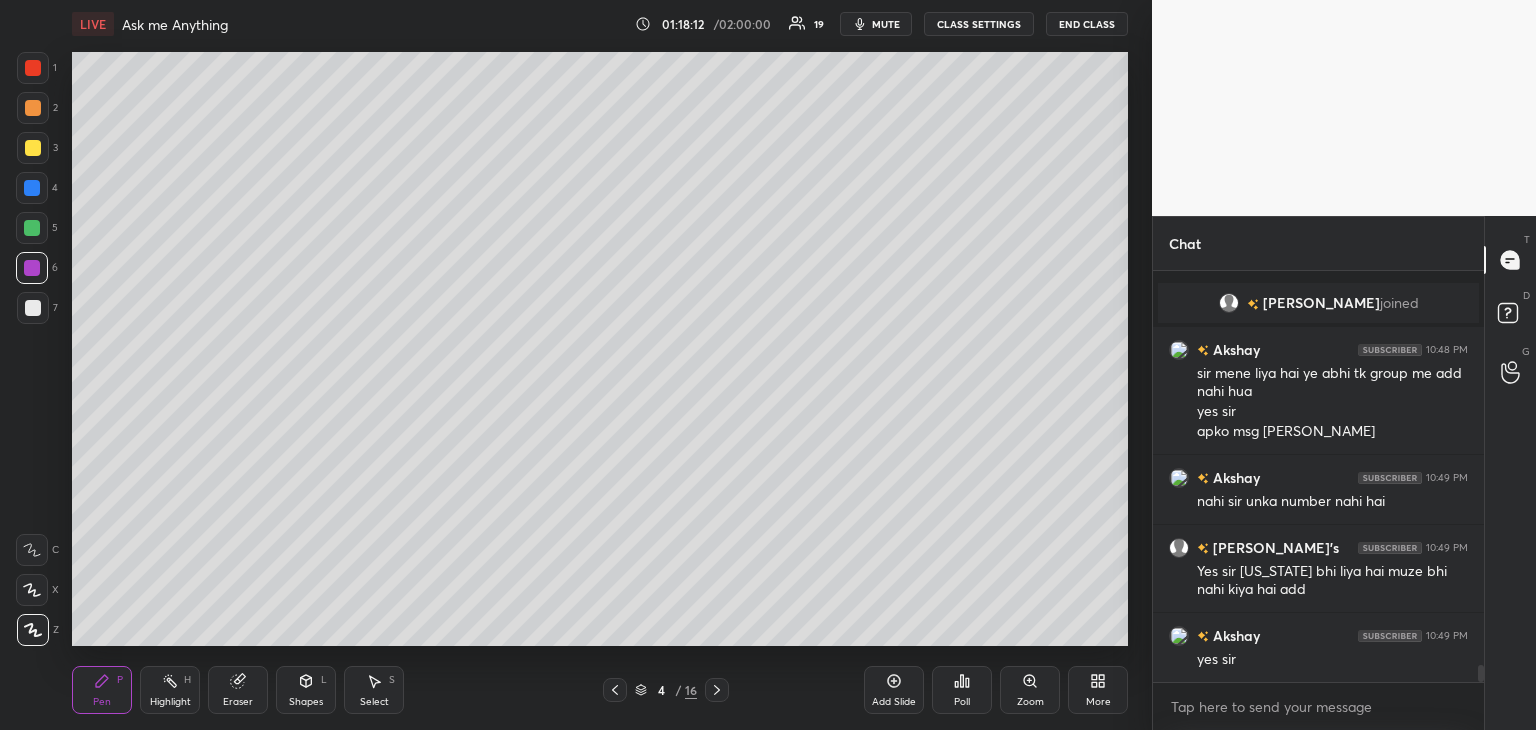 scroll, scrollTop: 9816, scrollLeft: 0, axis: vertical 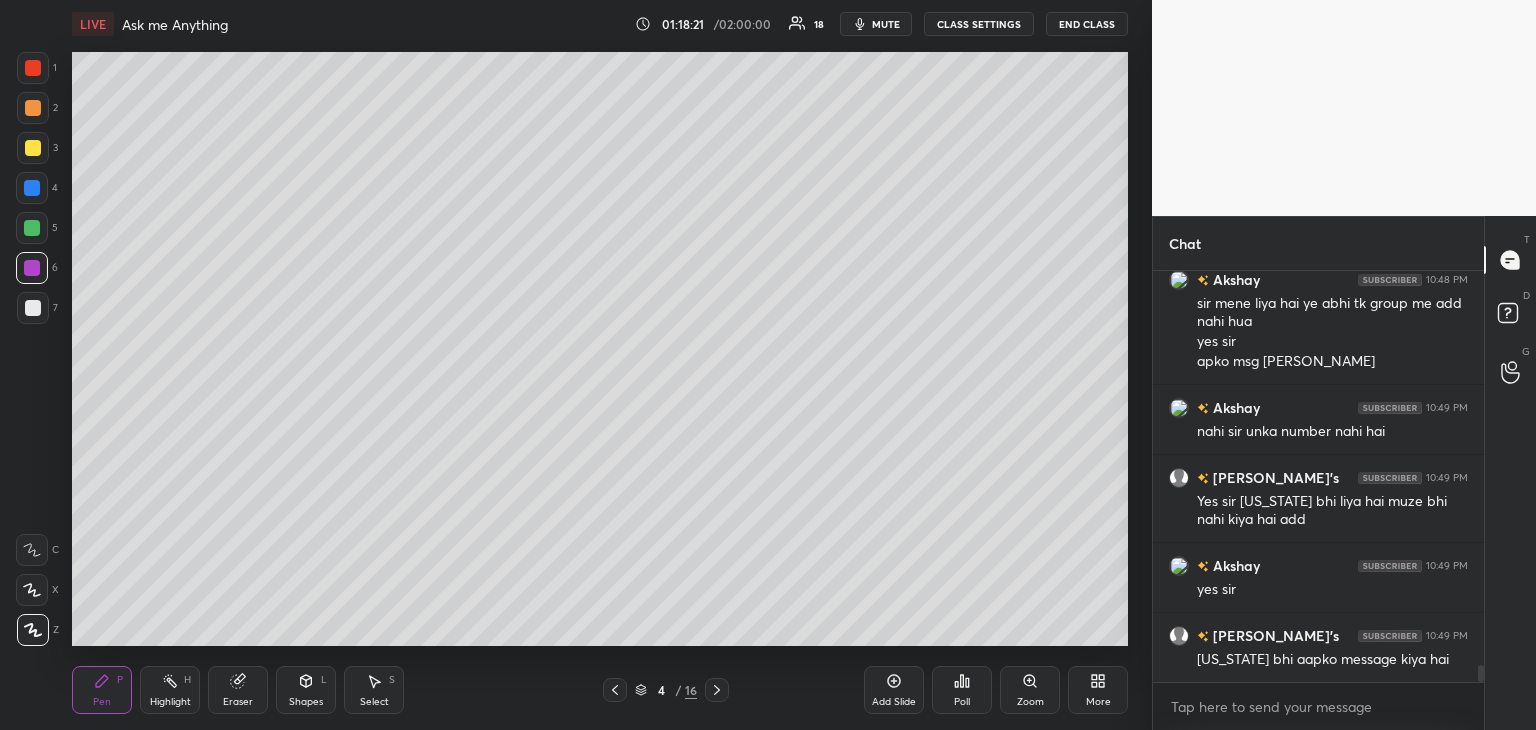 click at bounding box center [33, 308] 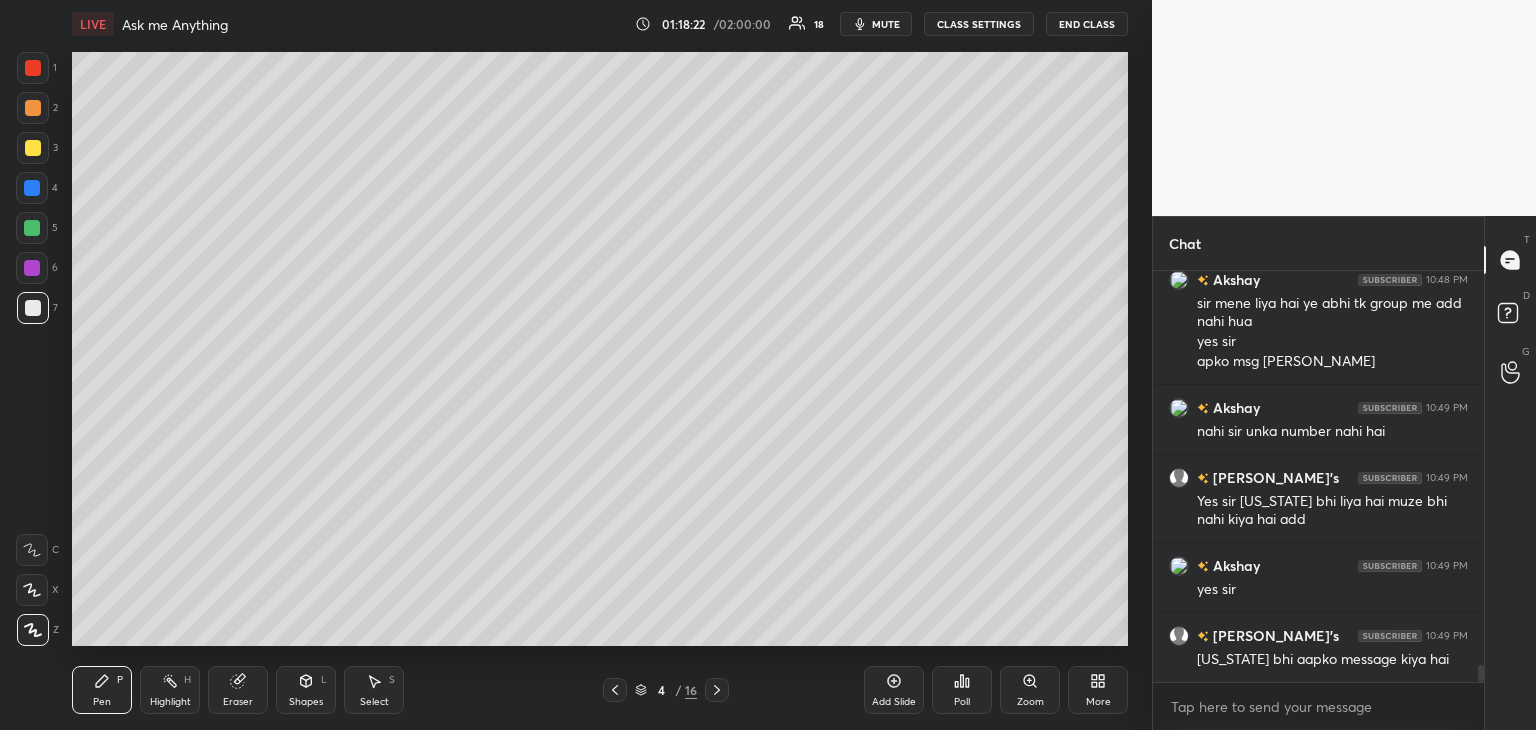 click at bounding box center [32, 268] 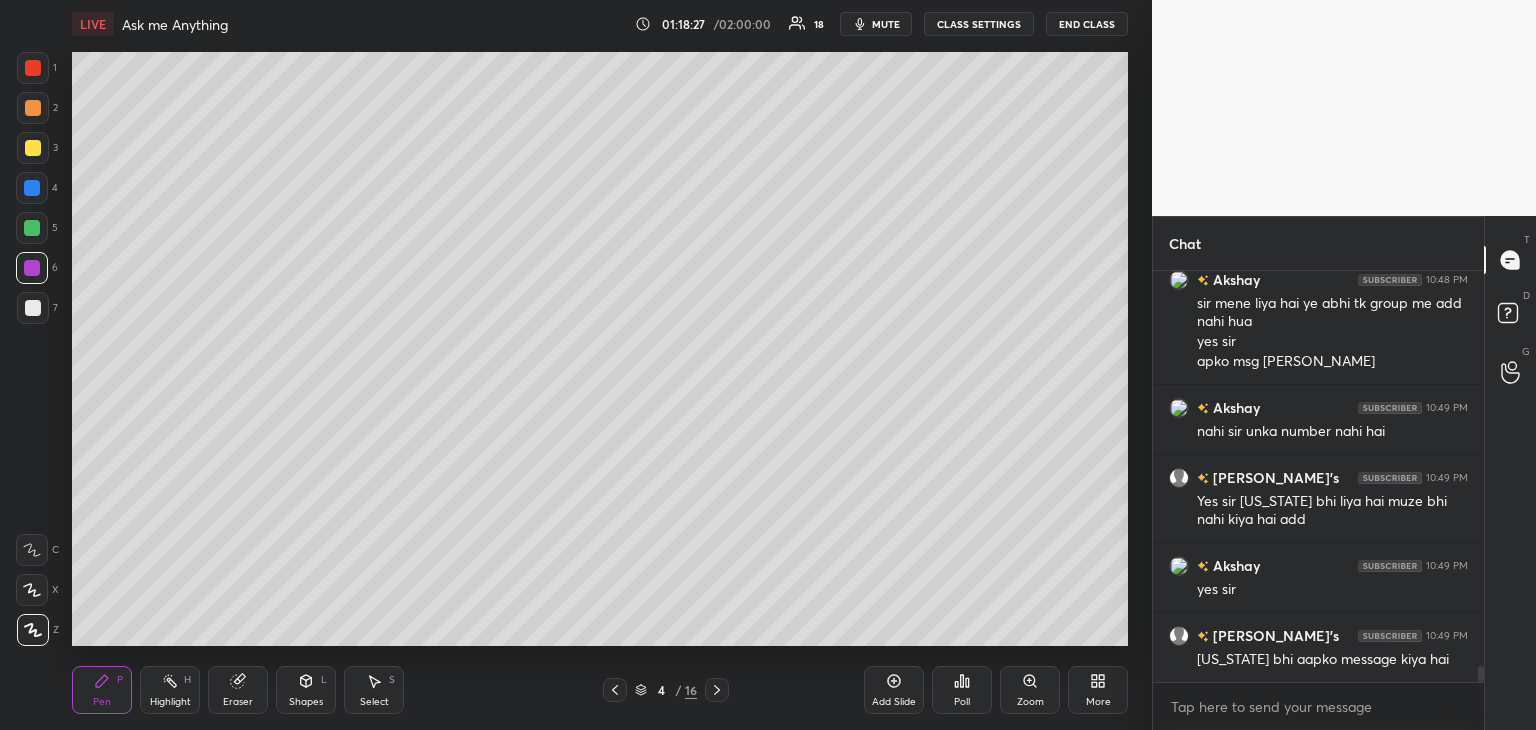 scroll, scrollTop: 9886, scrollLeft: 0, axis: vertical 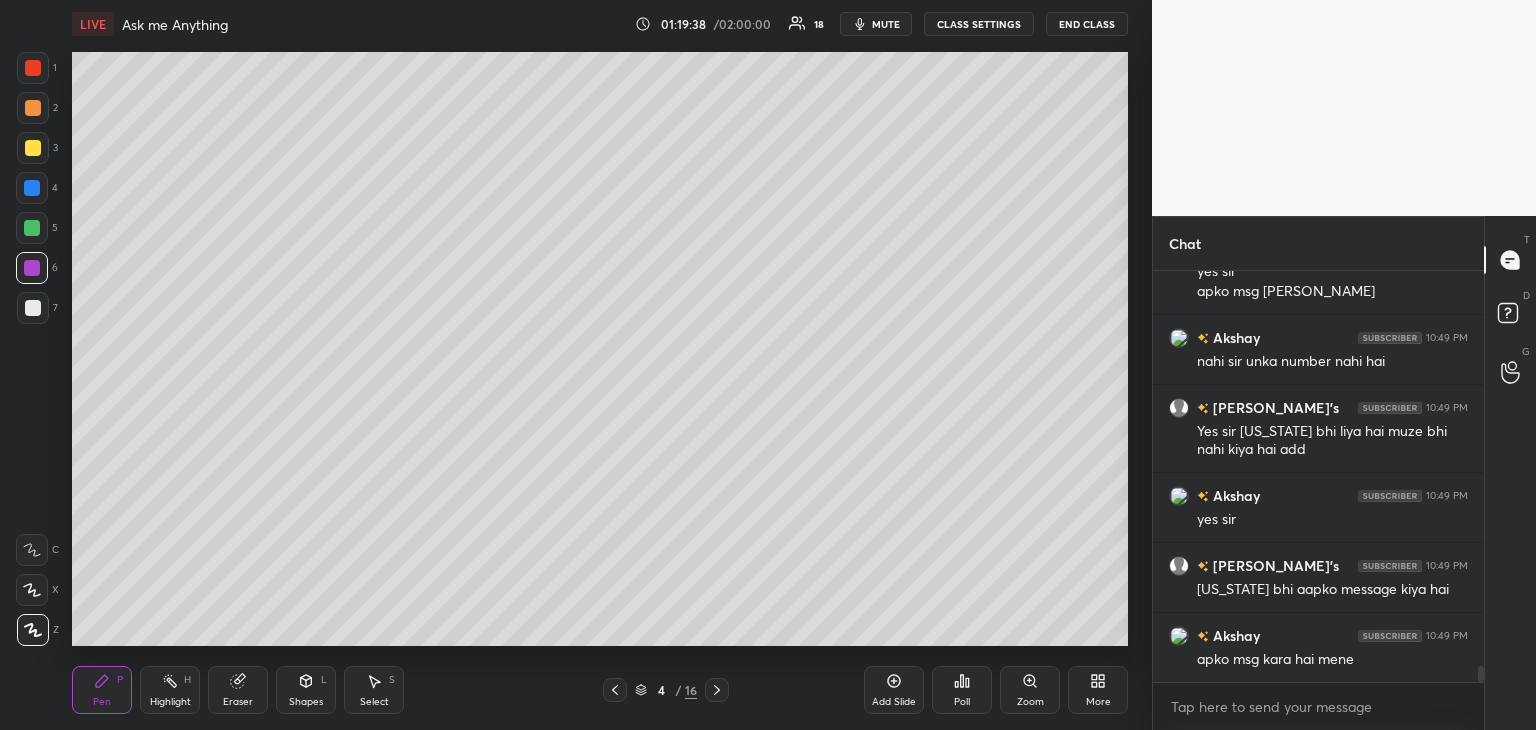click at bounding box center [32, 268] 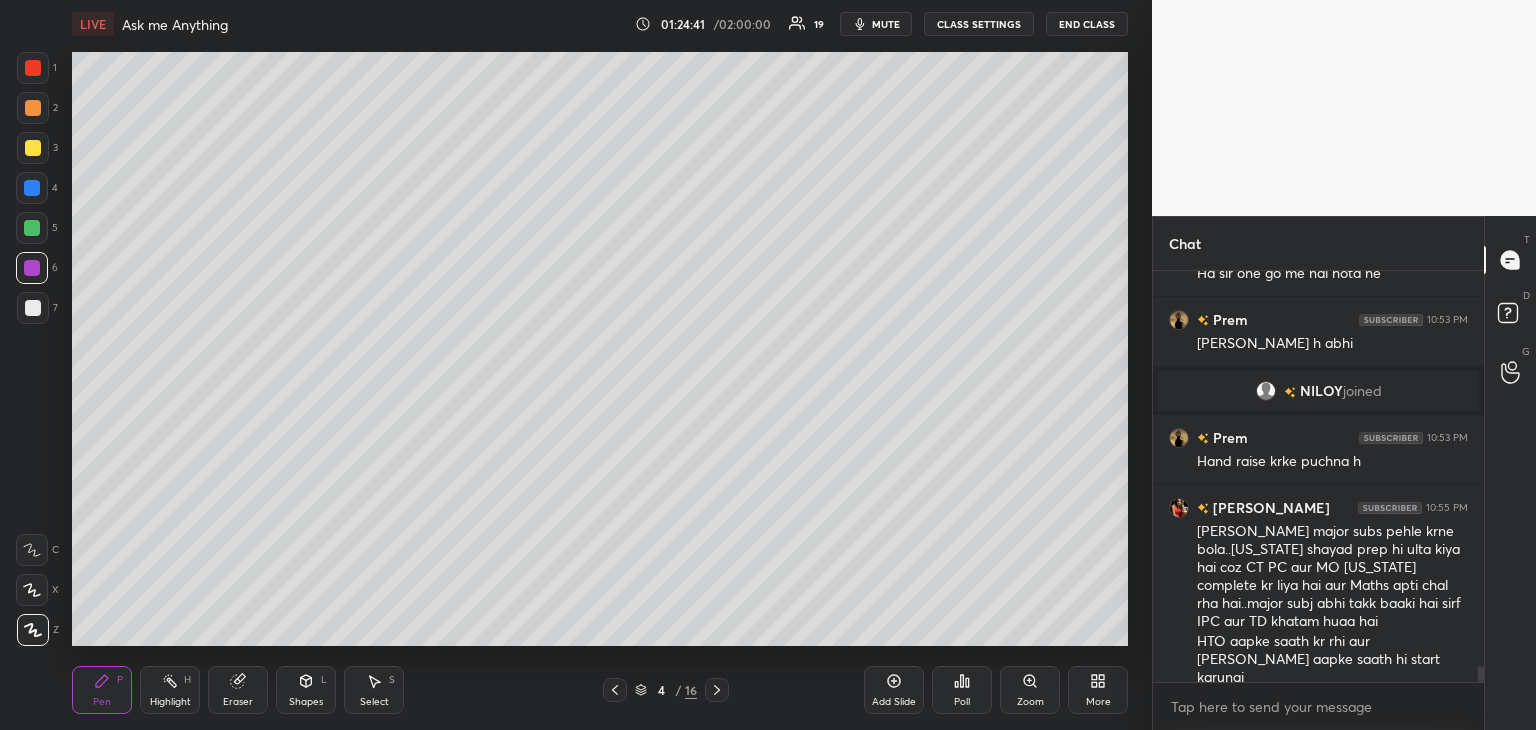 scroll, scrollTop: 10254, scrollLeft: 0, axis: vertical 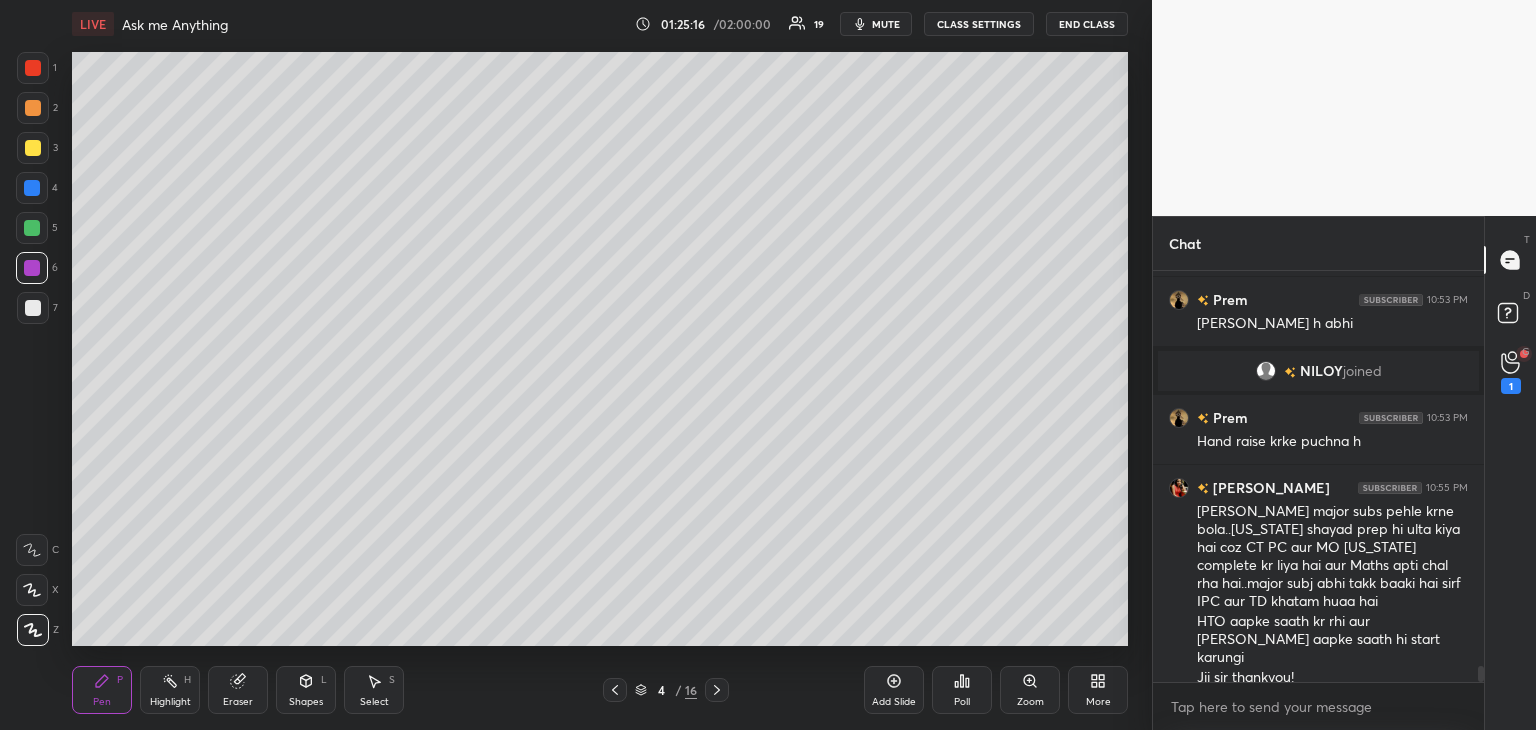 click 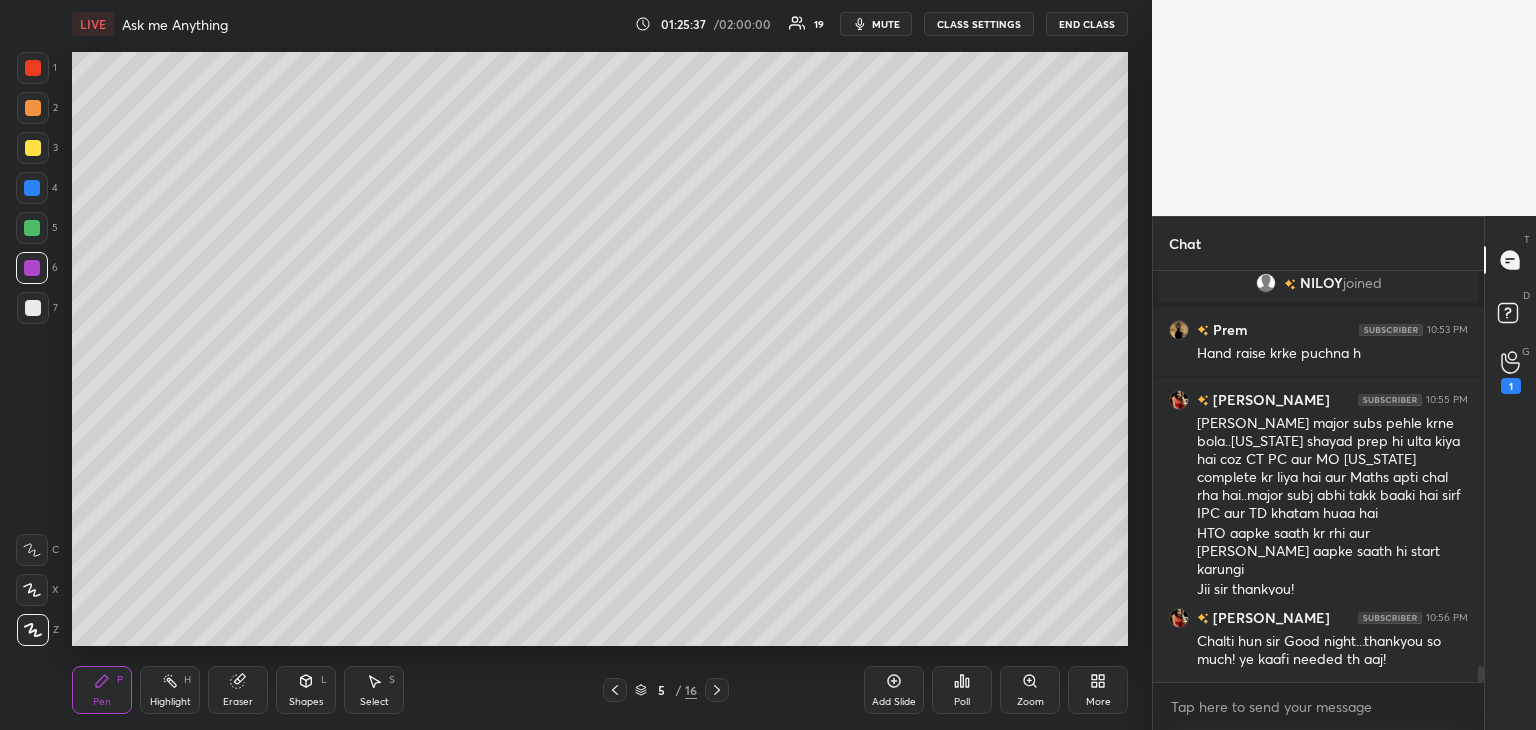 scroll, scrollTop: 10362, scrollLeft: 0, axis: vertical 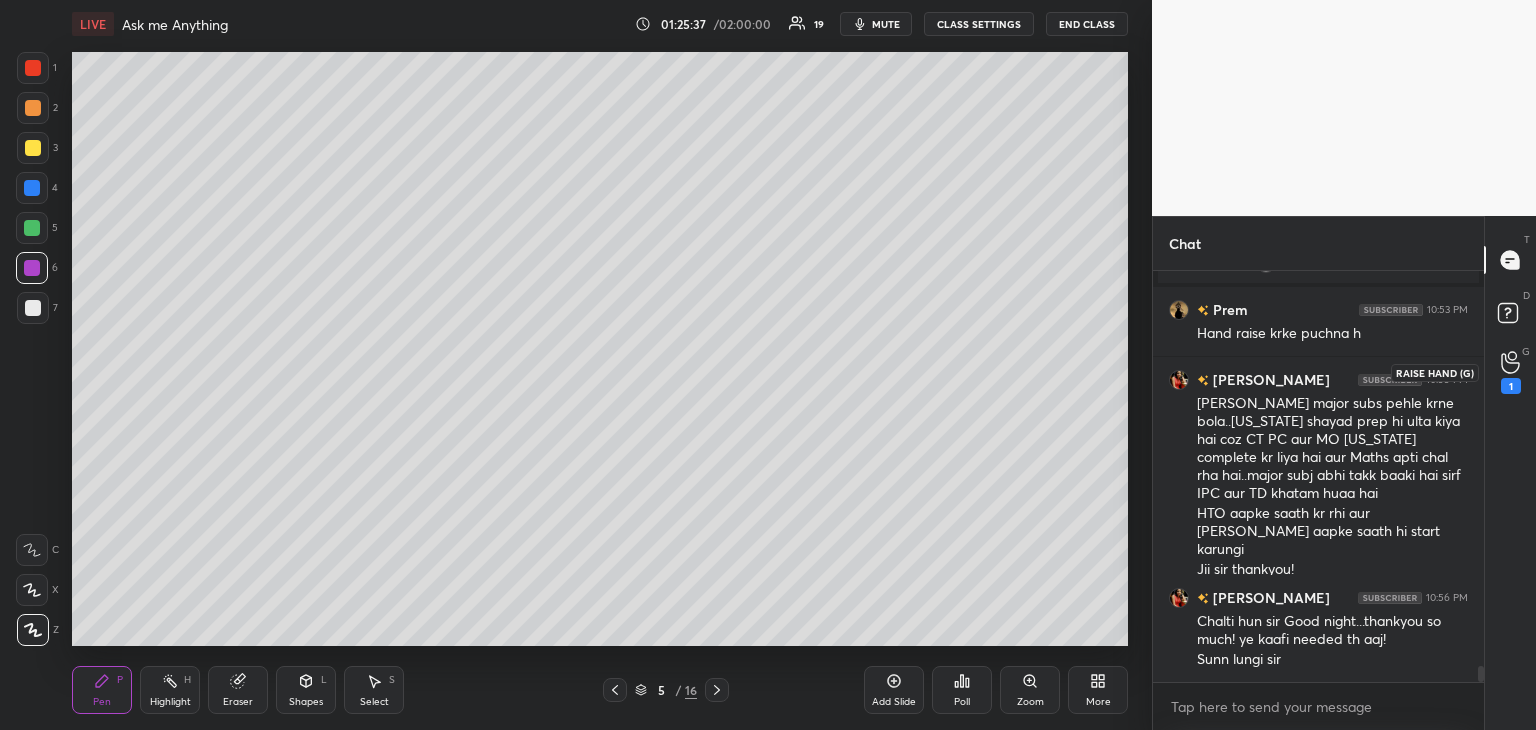 click 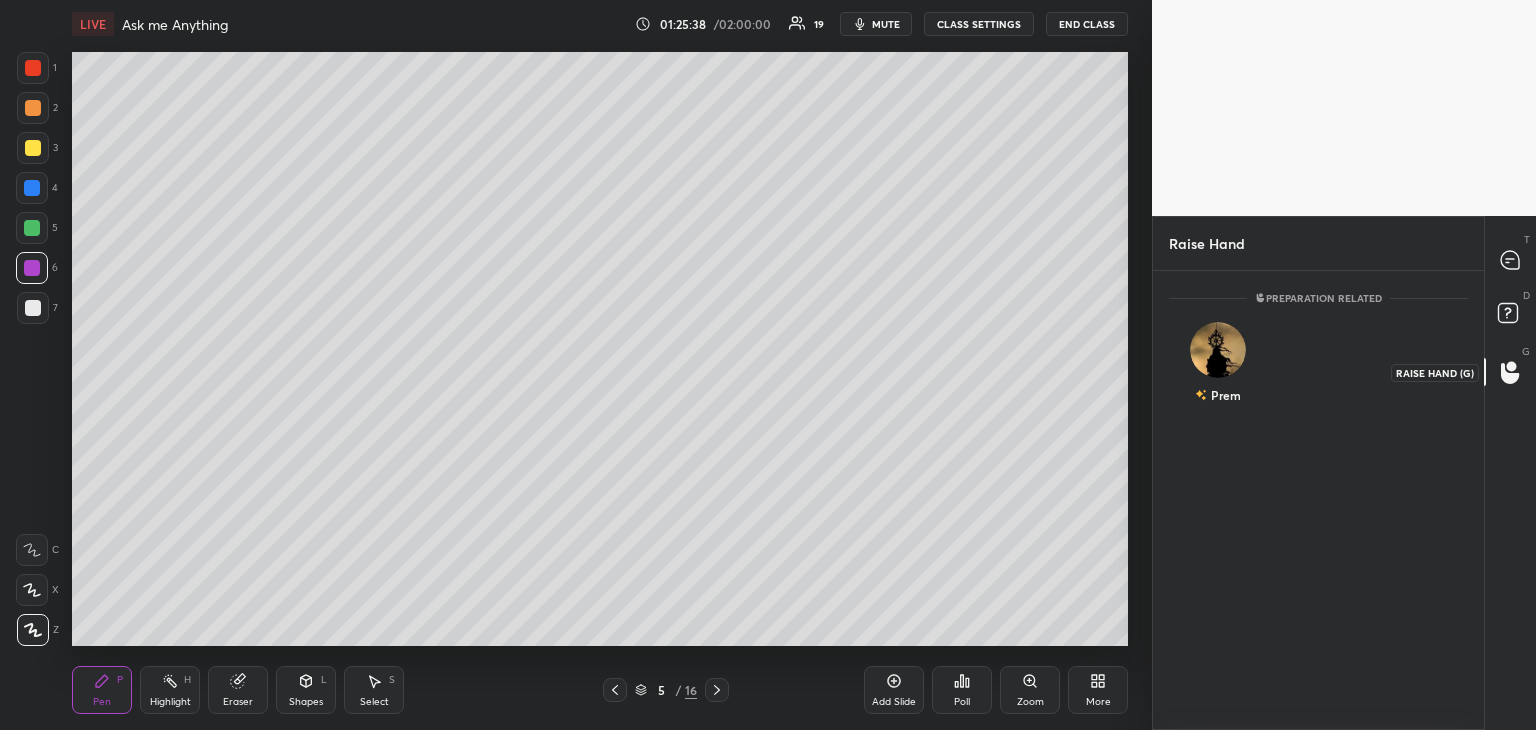 scroll, scrollTop: 453, scrollLeft: 325, axis: both 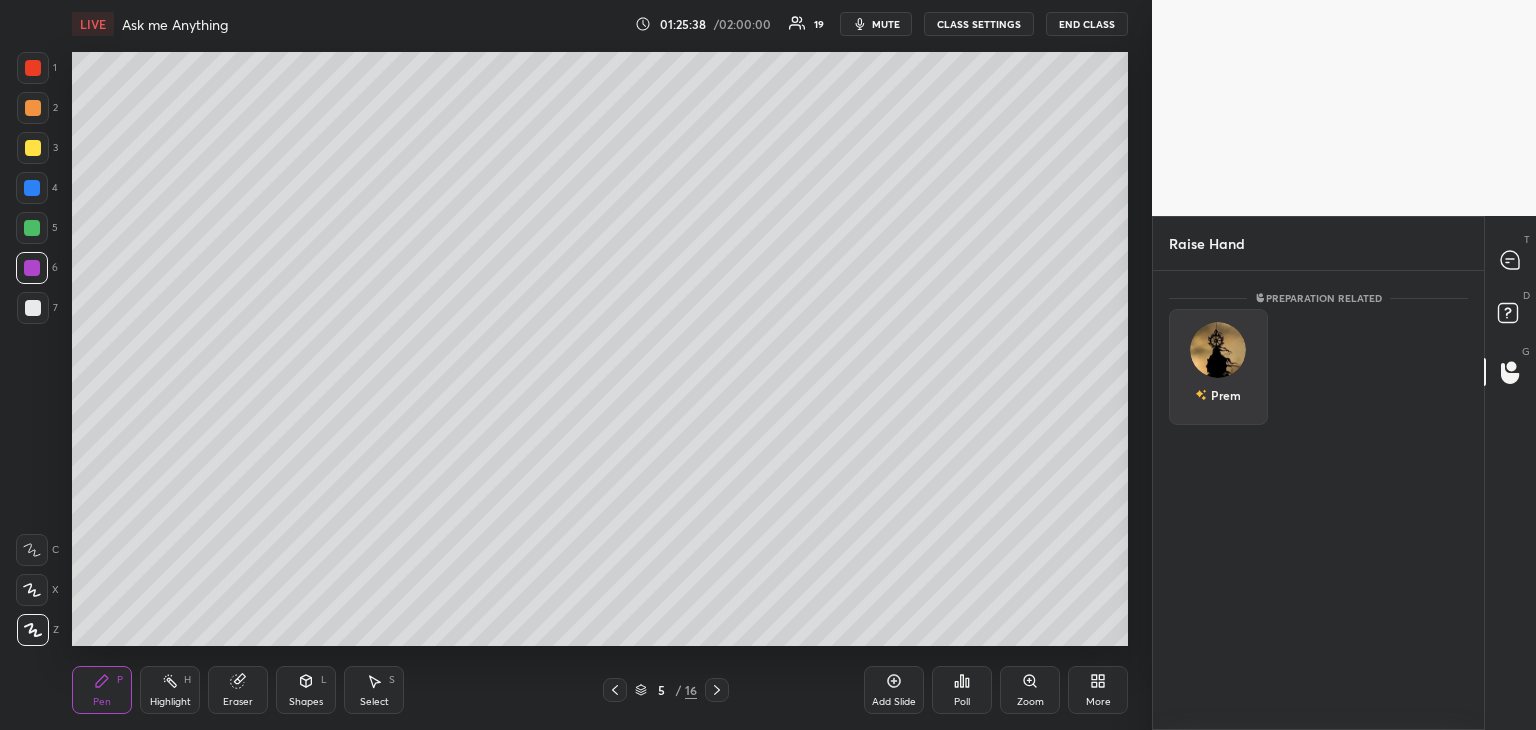 click at bounding box center [1218, 350] 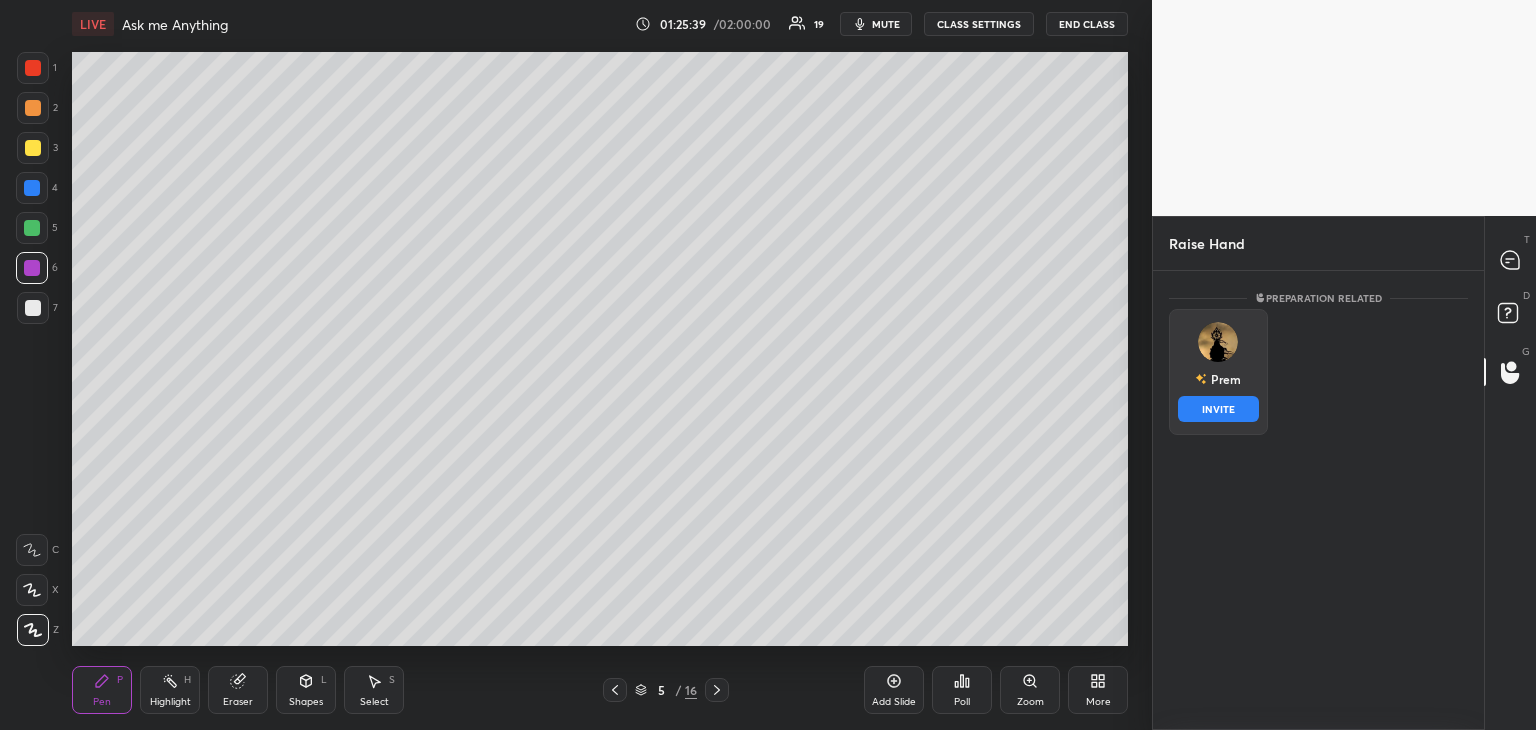 click on "INVITE" at bounding box center (1218, 409) 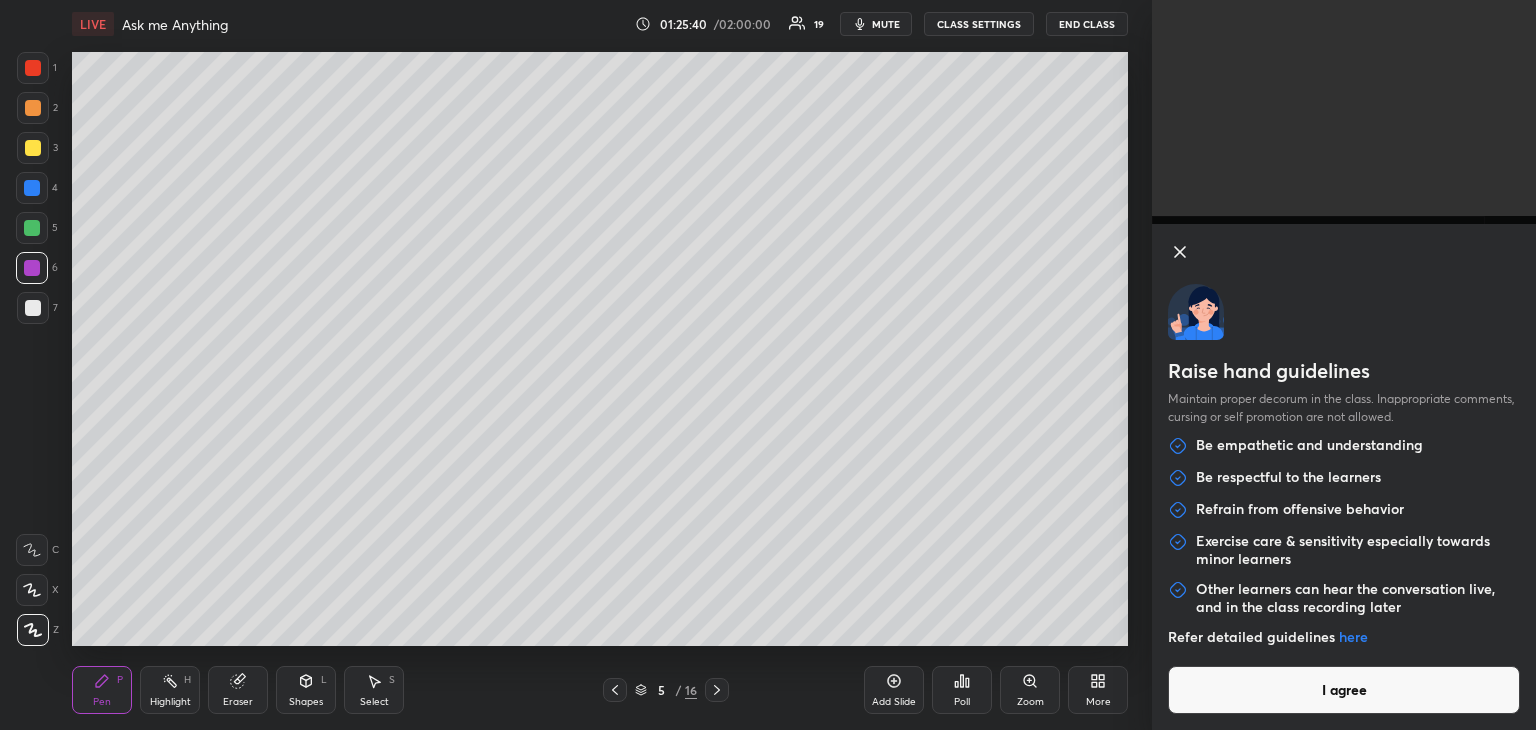 click on "I agree" at bounding box center [1344, 690] 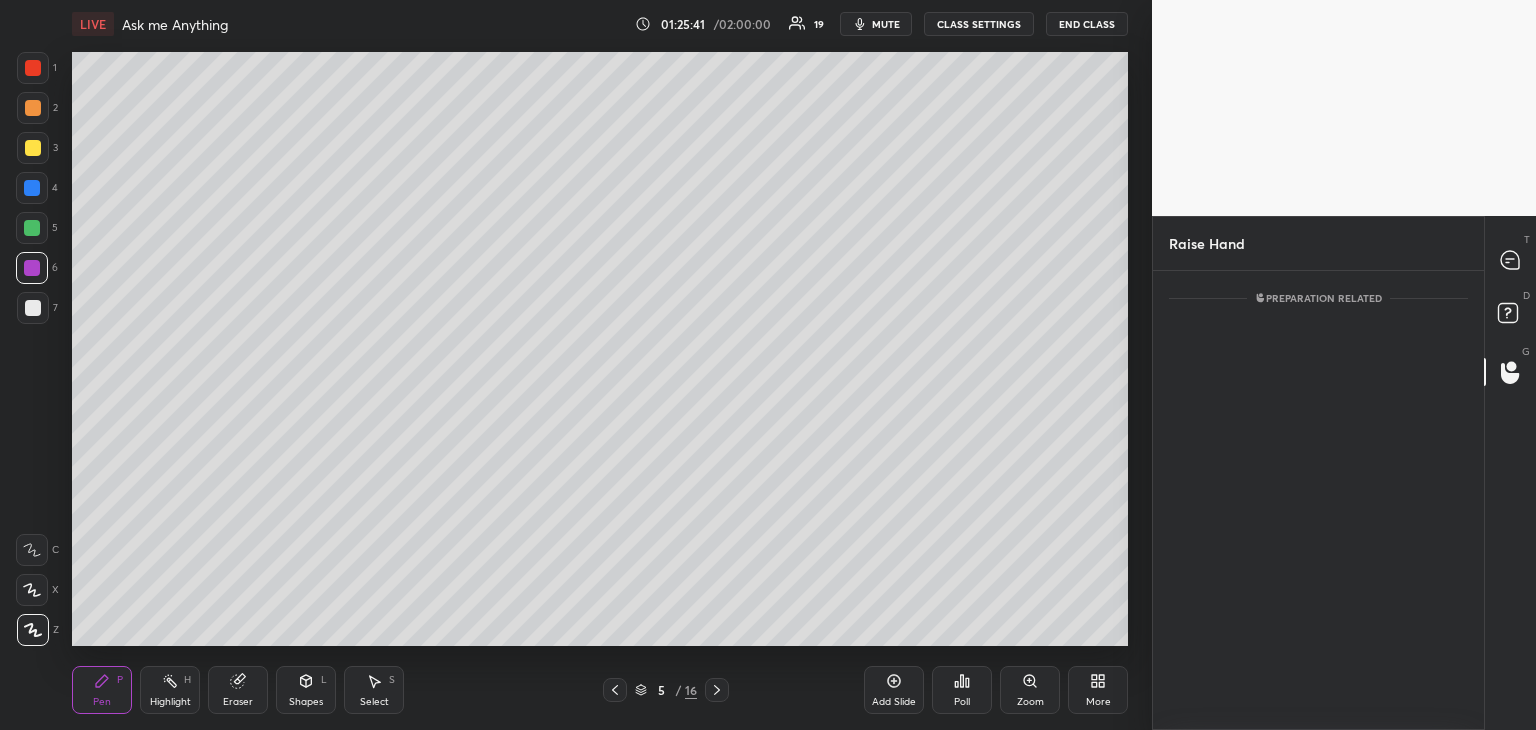 scroll, scrollTop: 373, scrollLeft: 325, axis: both 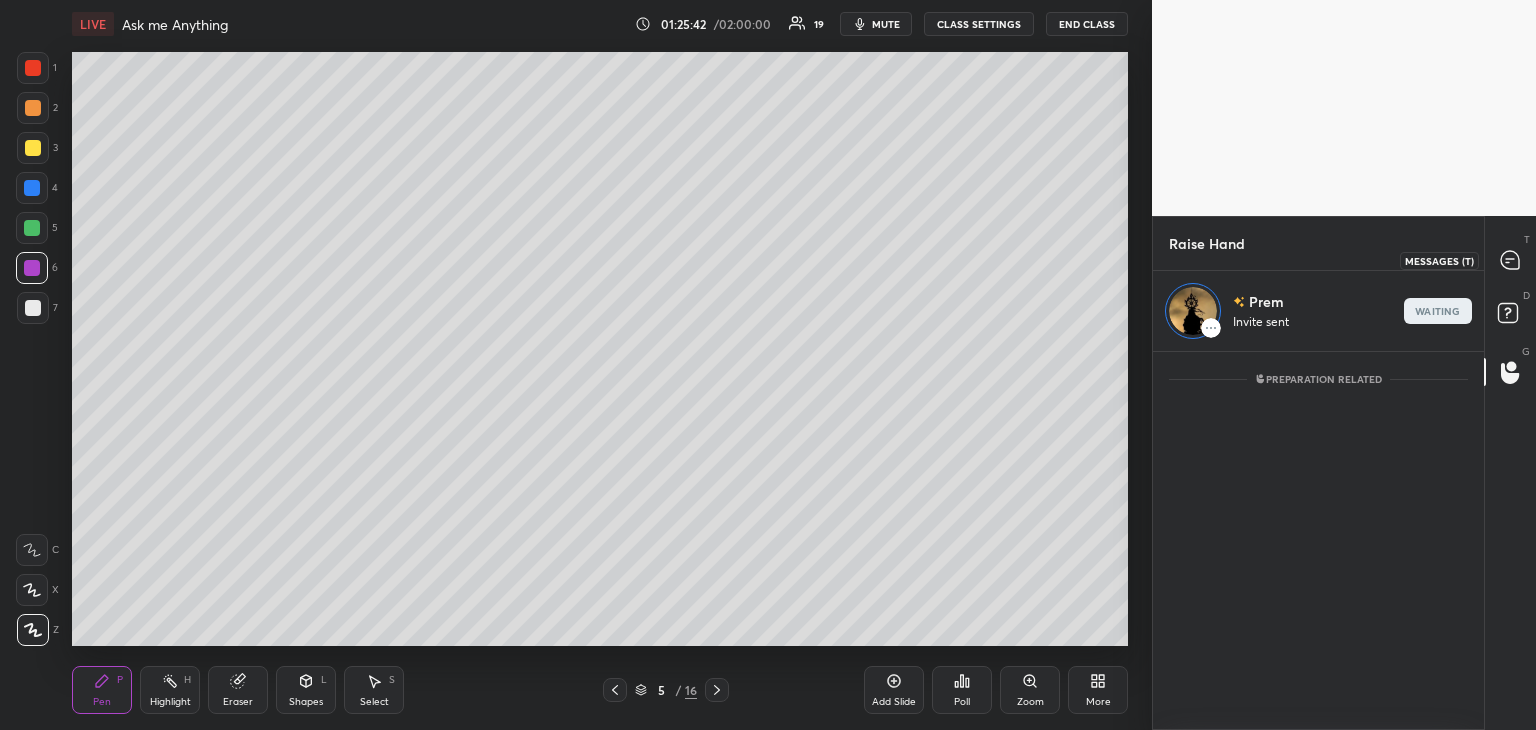 click at bounding box center [1511, 260] 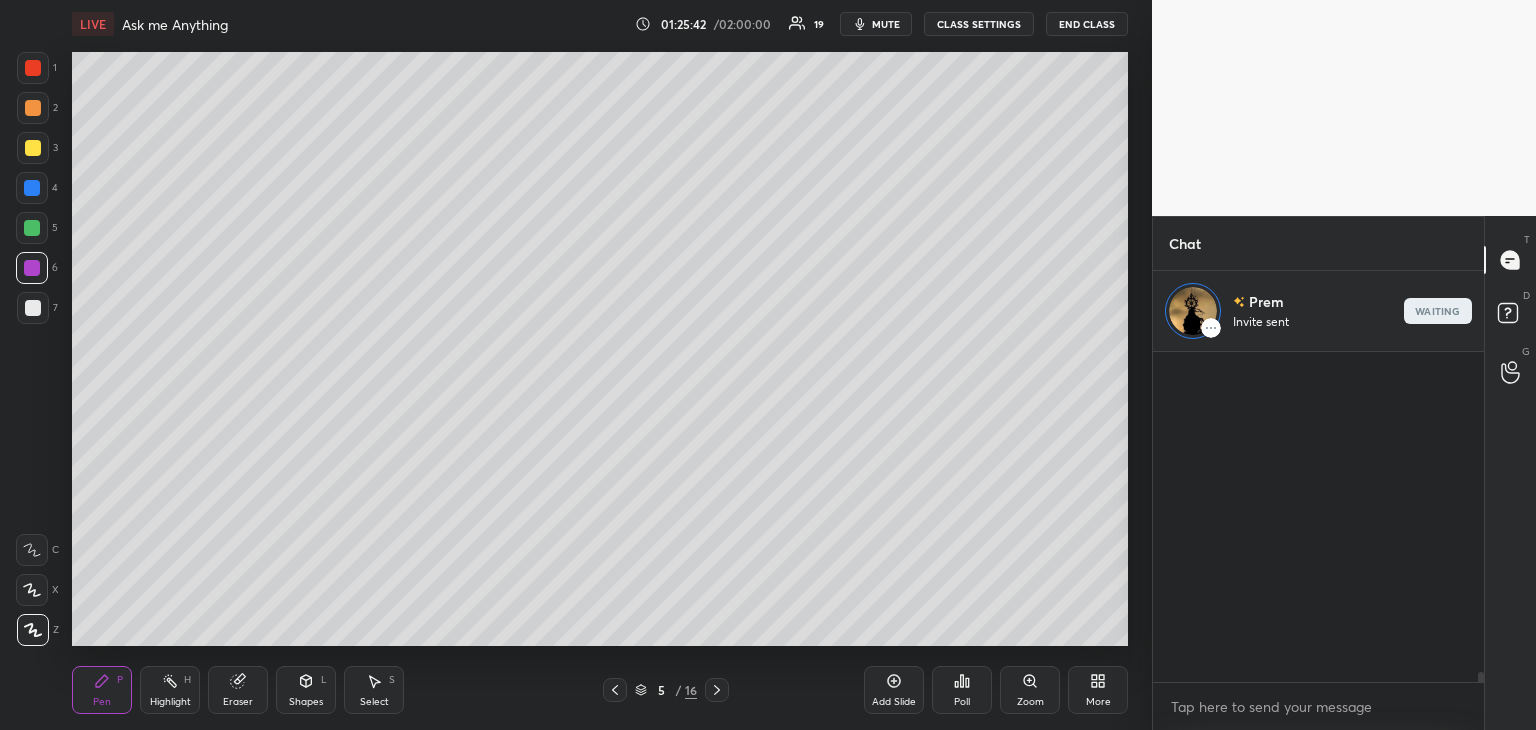 scroll, scrollTop: 10743, scrollLeft: 0, axis: vertical 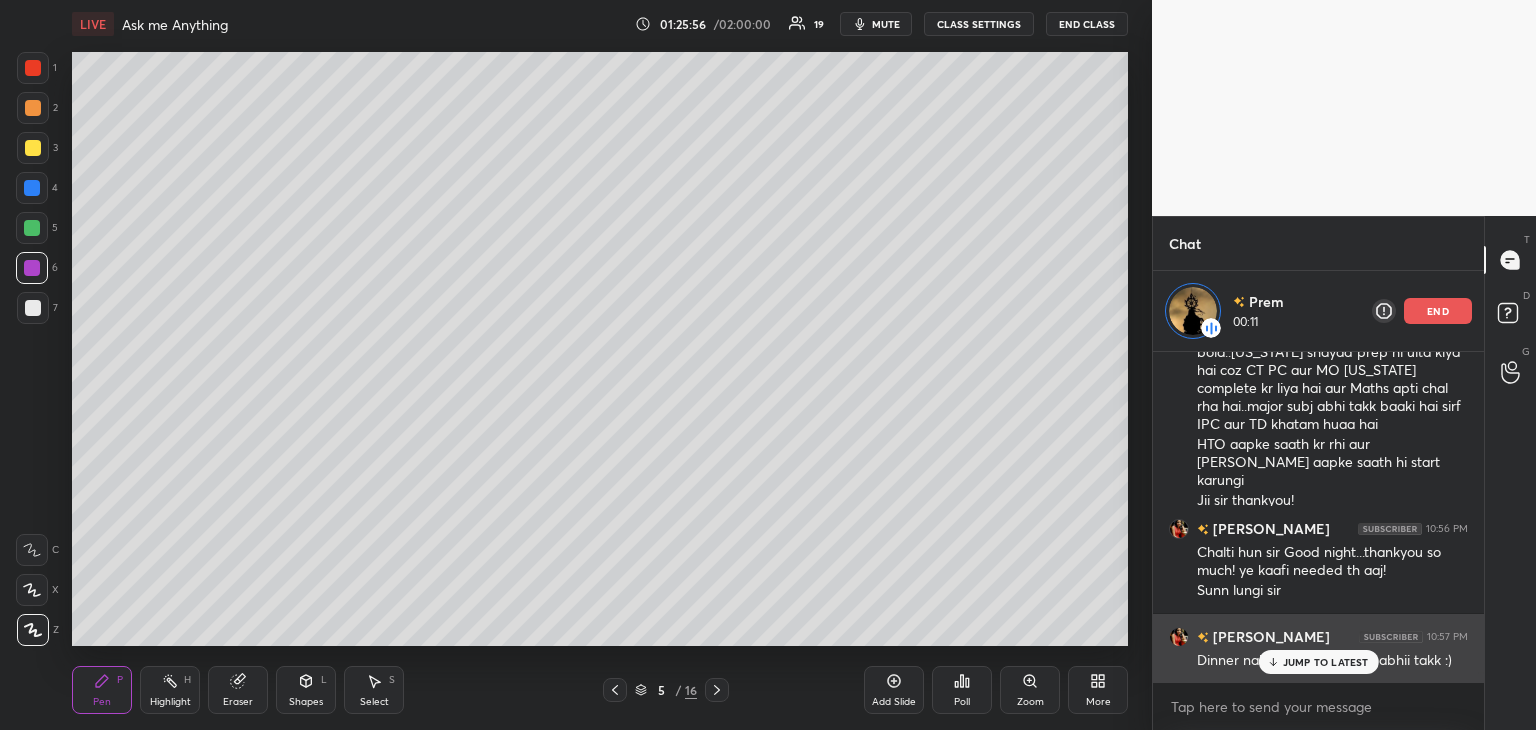 click on "JUMP TO LATEST" at bounding box center (1326, 662) 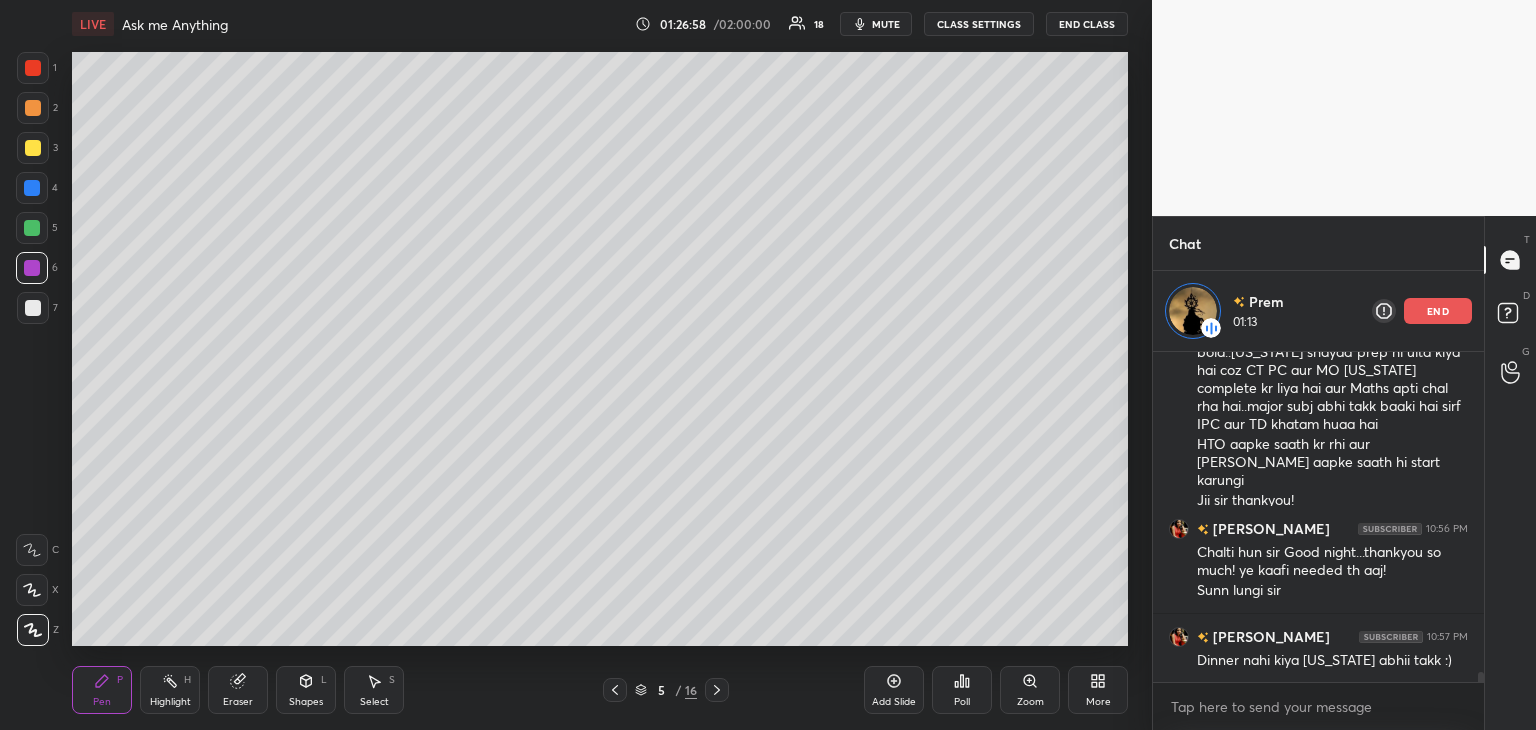 scroll, scrollTop: 10860, scrollLeft: 0, axis: vertical 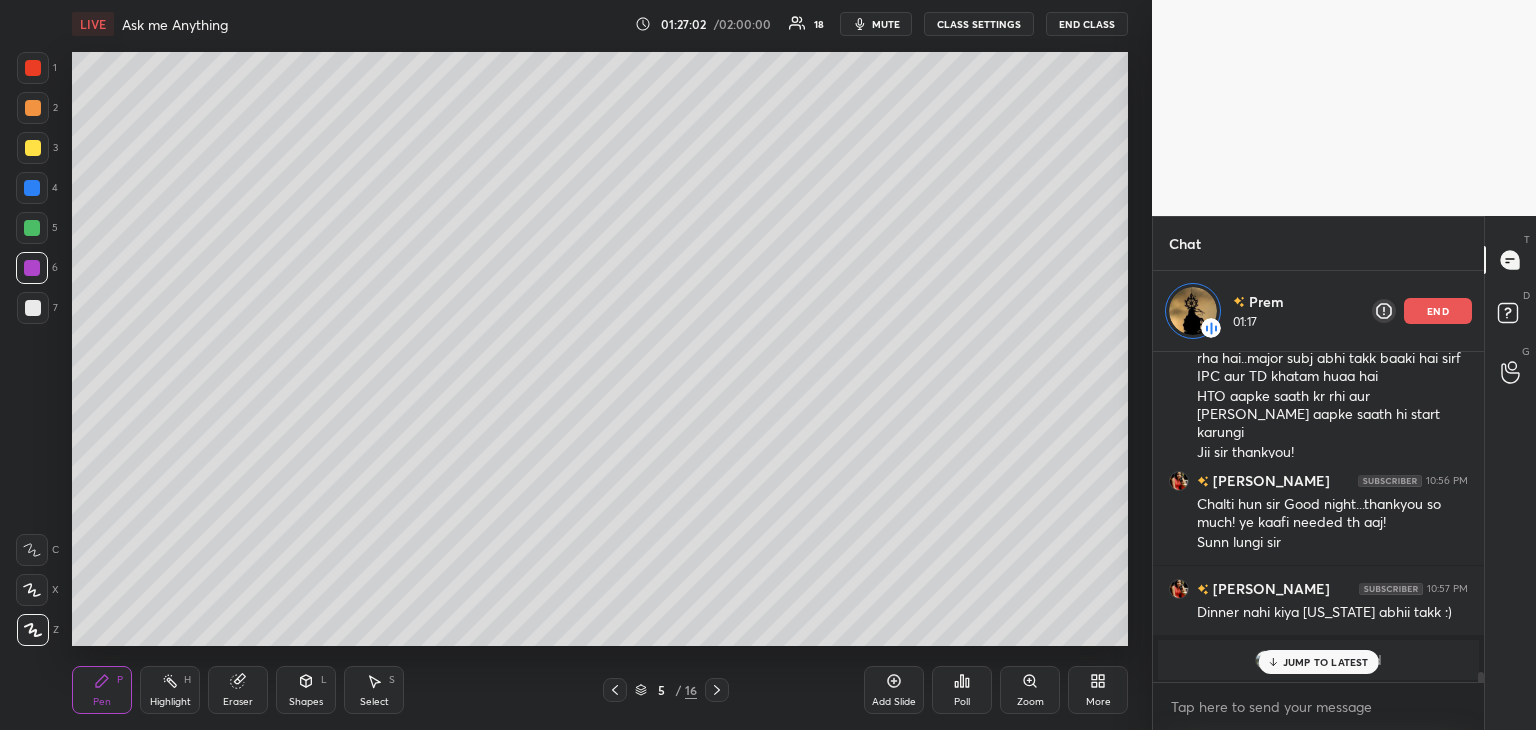 click on "JUMP TO LATEST" at bounding box center (1326, 662) 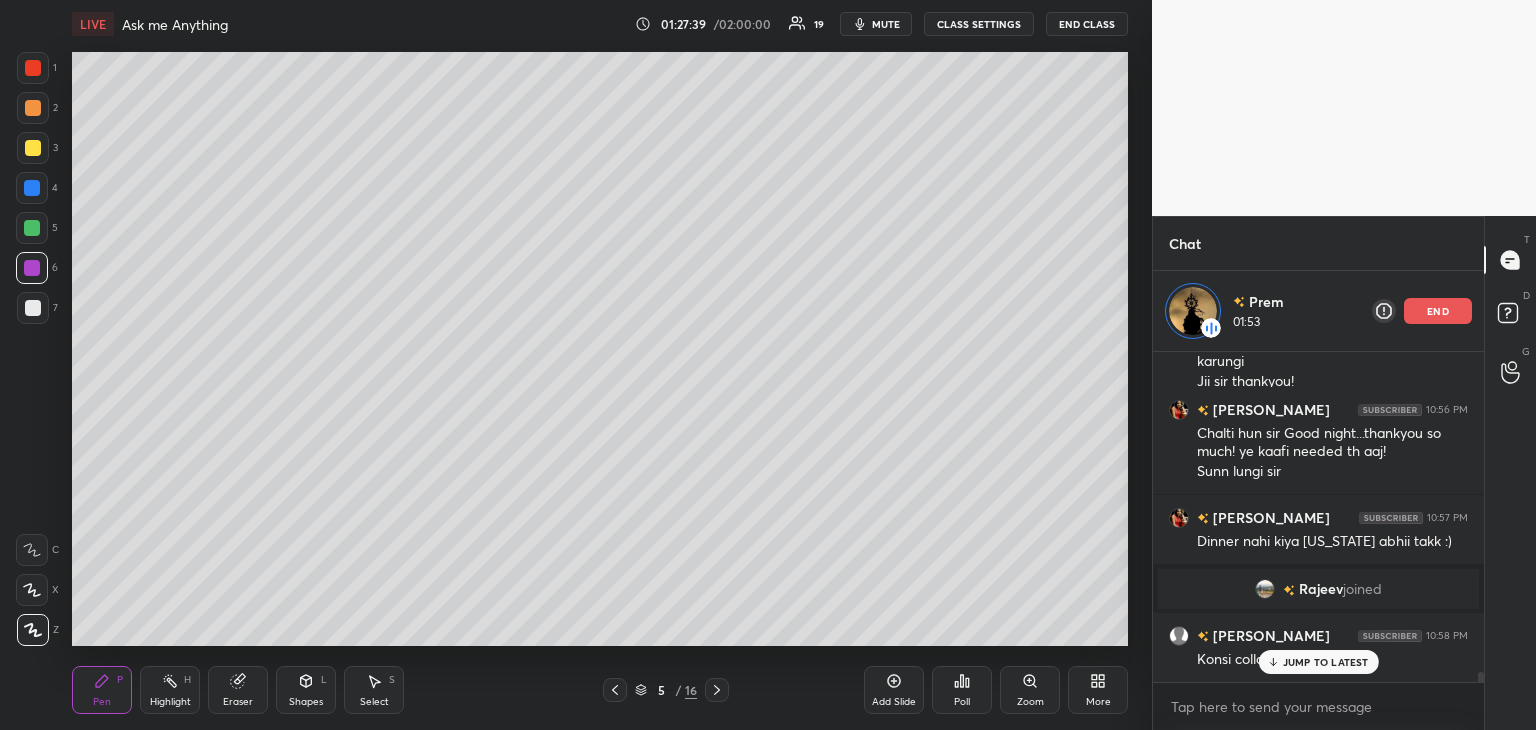 scroll, scrollTop: 10408, scrollLeft: 0, axis: vertical 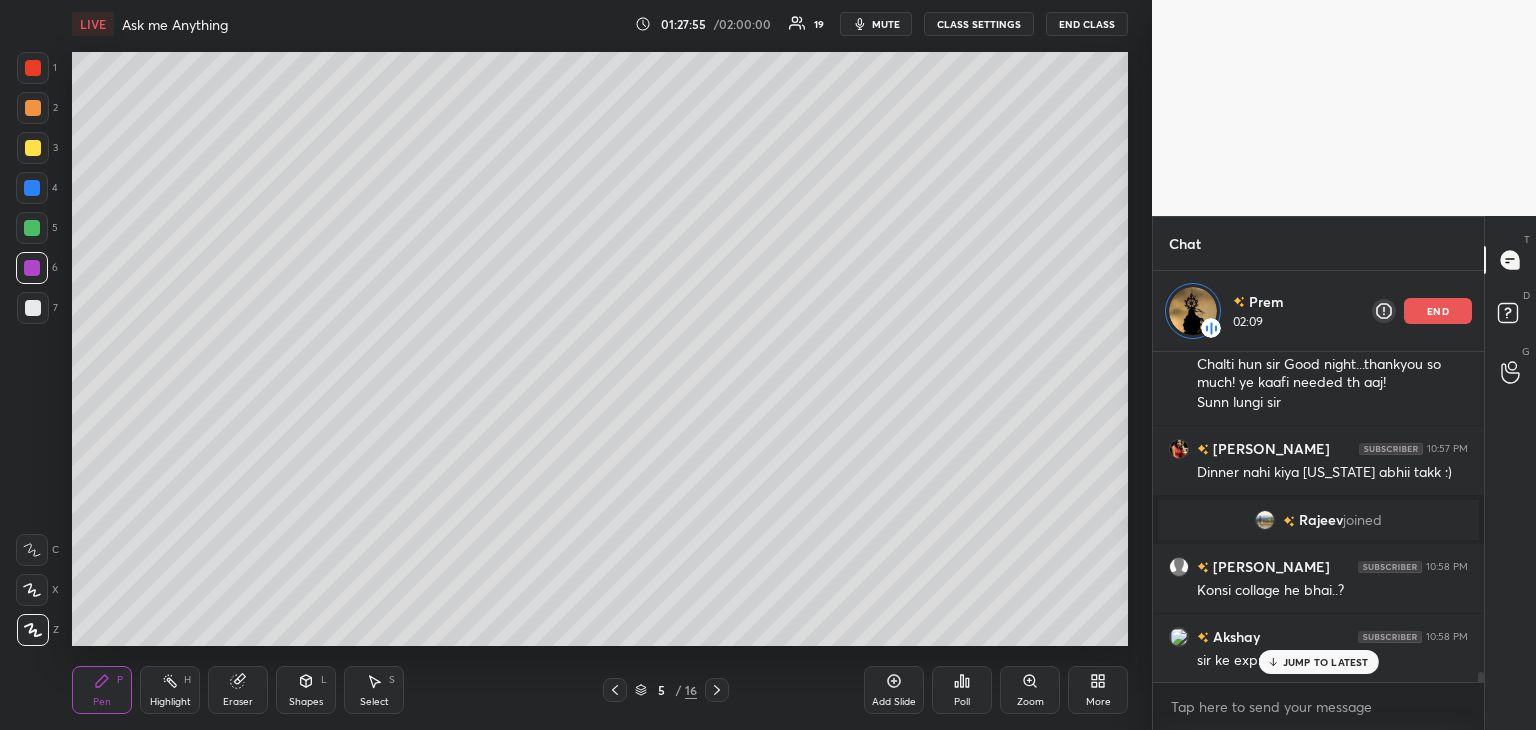 click on "JUMP TO LATEST" at bounding box center [1318, 662] 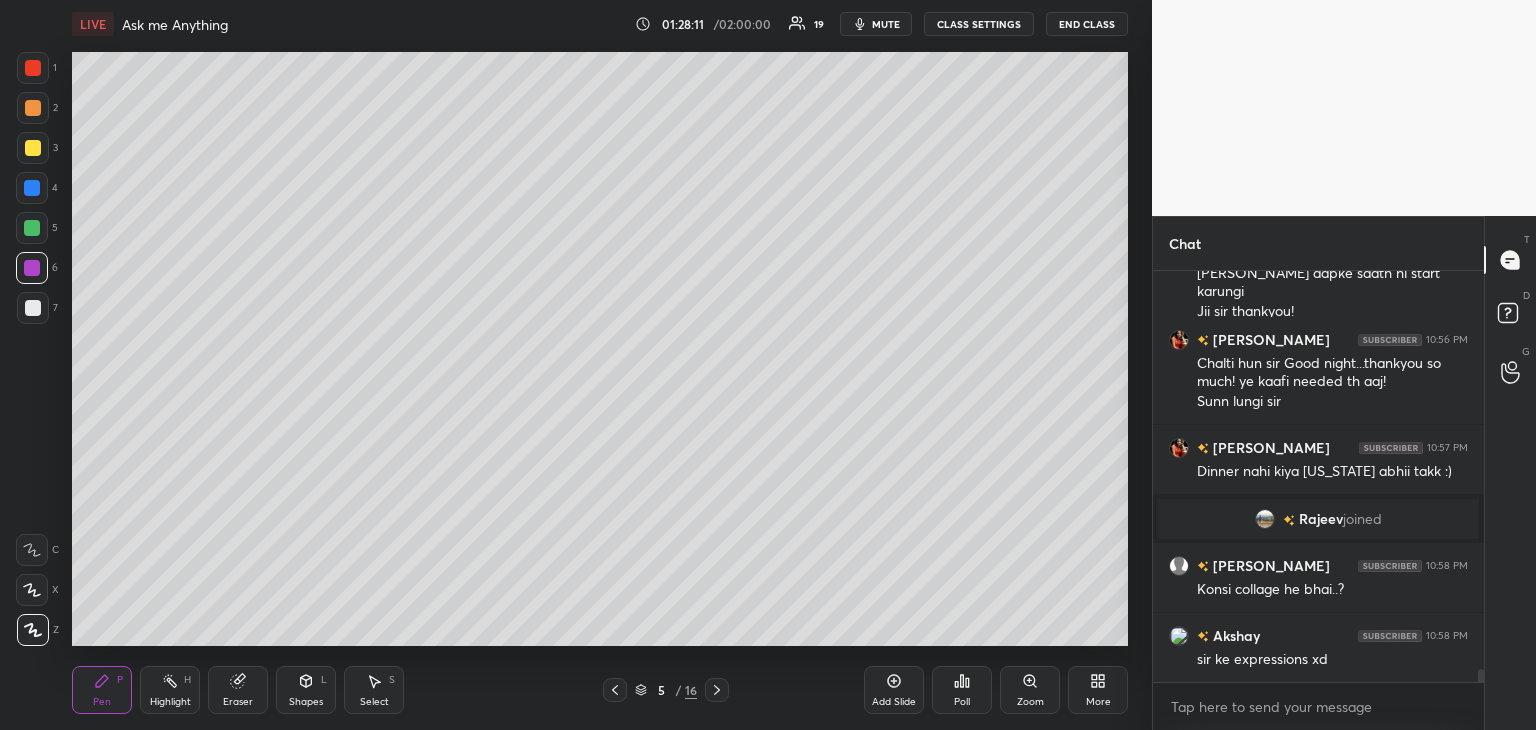 scroll, scrollTop: 6, scrollLeft: 6, axis: both 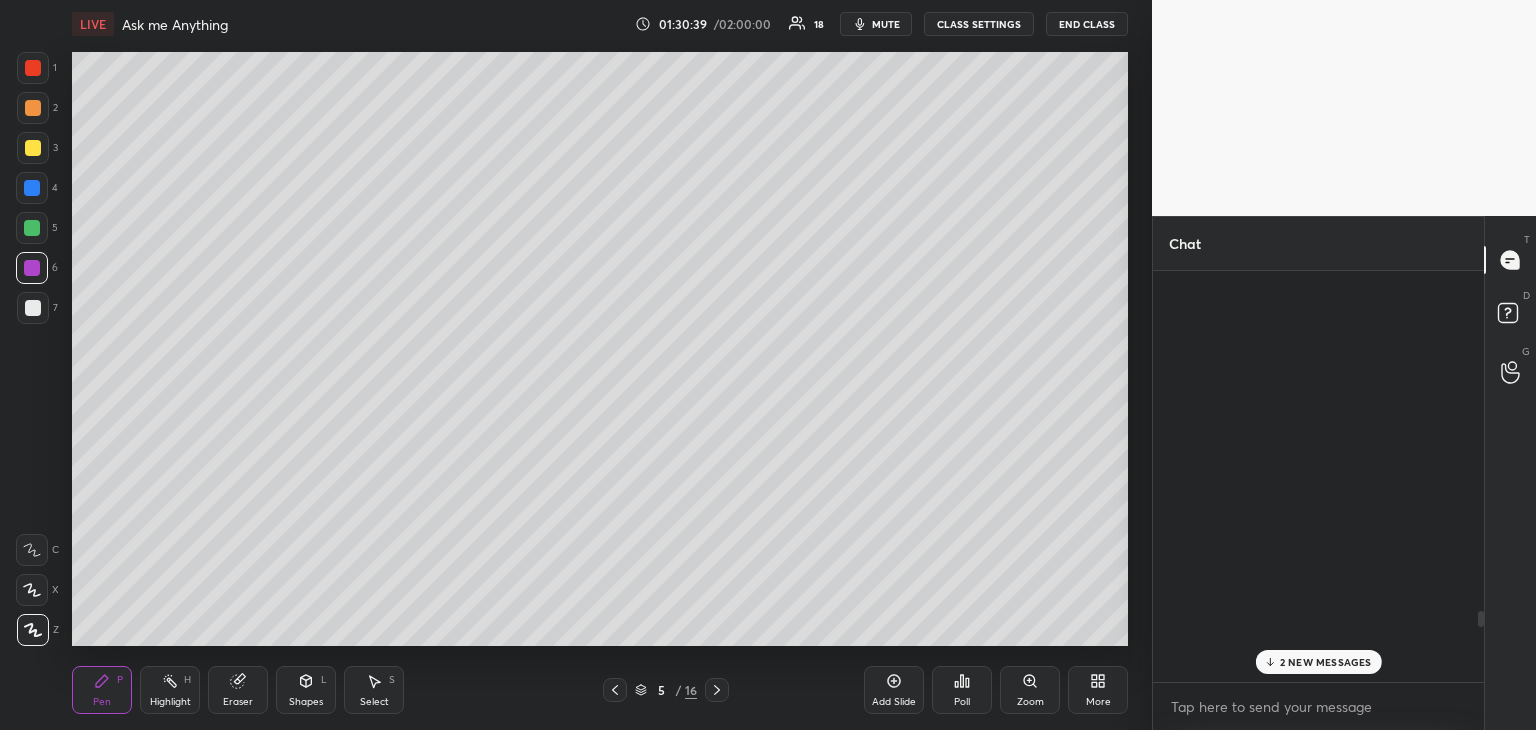 drag, startPoint x: 1481, startPoint y: 678, endPoint x: 1508, endPoint y: 760, distance: 86.33076 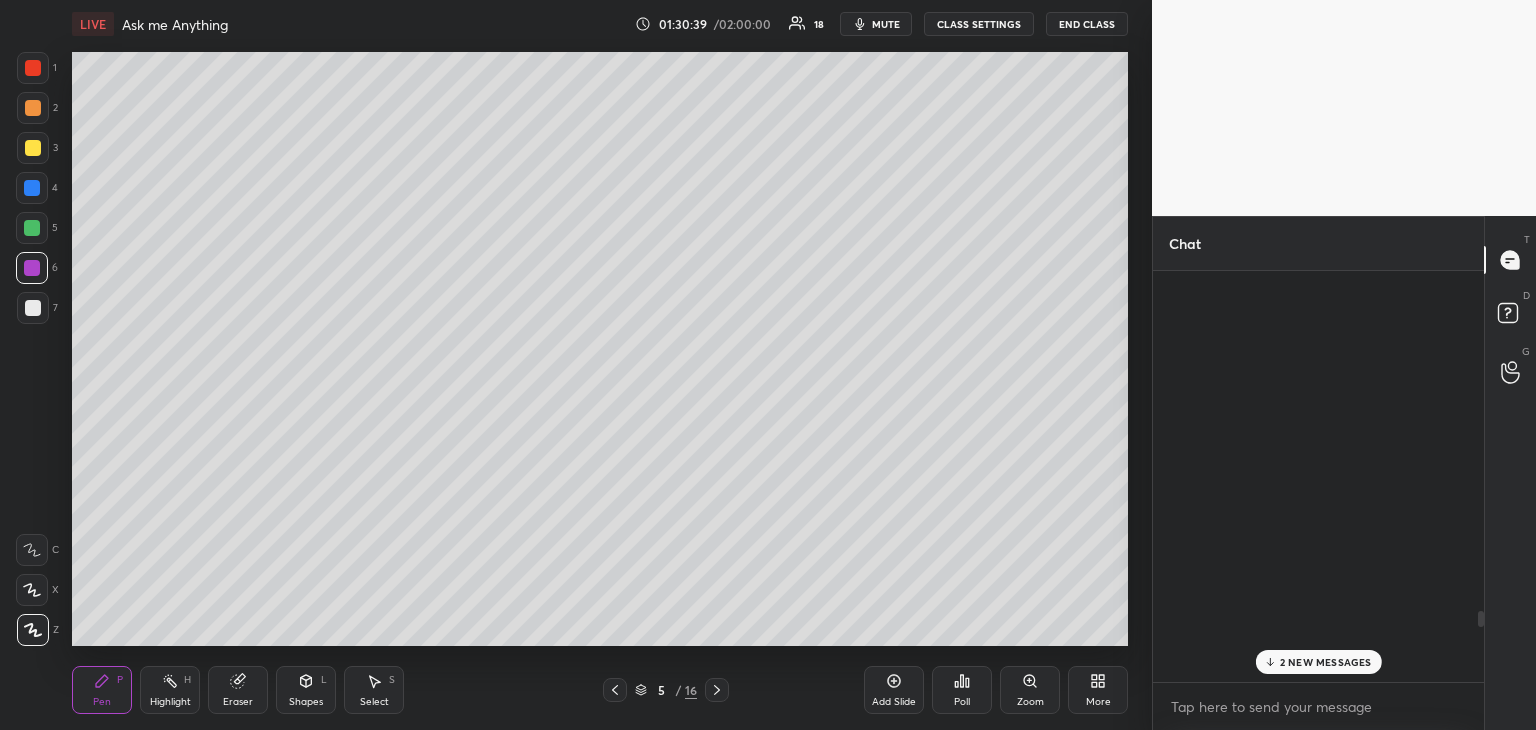 click on "1 2 3 4 5 6 7 C X Z C X Z E E Erase all   H H LIVE Ask me Anything 01:30:39 /  02:00:00 18 mute CLASS SETTINGS End Class Setting up your live class Poll for   secs No correct answer Start poll Back Ask me Anything [PERSON_NAME] Pen P Highlight H Eraser Shapes L Select S 5 / 16 Add Slide Poll Zoom More Chat [PERSON_NAME] 10:25 PM Sir i am 2nd semester of chemical engineerig  toh [PERSON_NAME] kaise gate ki preparation karu semester exam ko lete hue please sir btaaye [PERSON_NAME][GEOGRAPHIC_DATA] 10:25 PM pyq laga [PERSON_NAME] revsion ke naam pr aur fornuka dekj leti aarti  joined [PERSON_NAME] 10:26 PM okay sir, 100 tests dene hote na? [PERSON_NAME] 10:27 PM jate sir ab, good night sir , thank you [PERSON_NAME] 10:28 PM [PERSON_NAME] test series ka bhi [PERSON_NAME].. [PERSON_NAME] 10:28 PM yes [PERSON_NAME] 10:29 PM [PERSON_NAME] 10:29 PM Sir Thermo aur IPC ka part 2 kab tak expect kare [PERSON_NAME], [PERSON_NAME]  joined [PERSON_NAME] 10:30 PM jii sir Atin 10:30 PM ok sir thank you [PERSON_NAME]  joined [PERSON_NAME] 10:30 PM Ha [PERSON_NAME] 10:32 PM Ha sir [PERSON_NAME] 10:33 PM x" at bounding box center [768, 0] 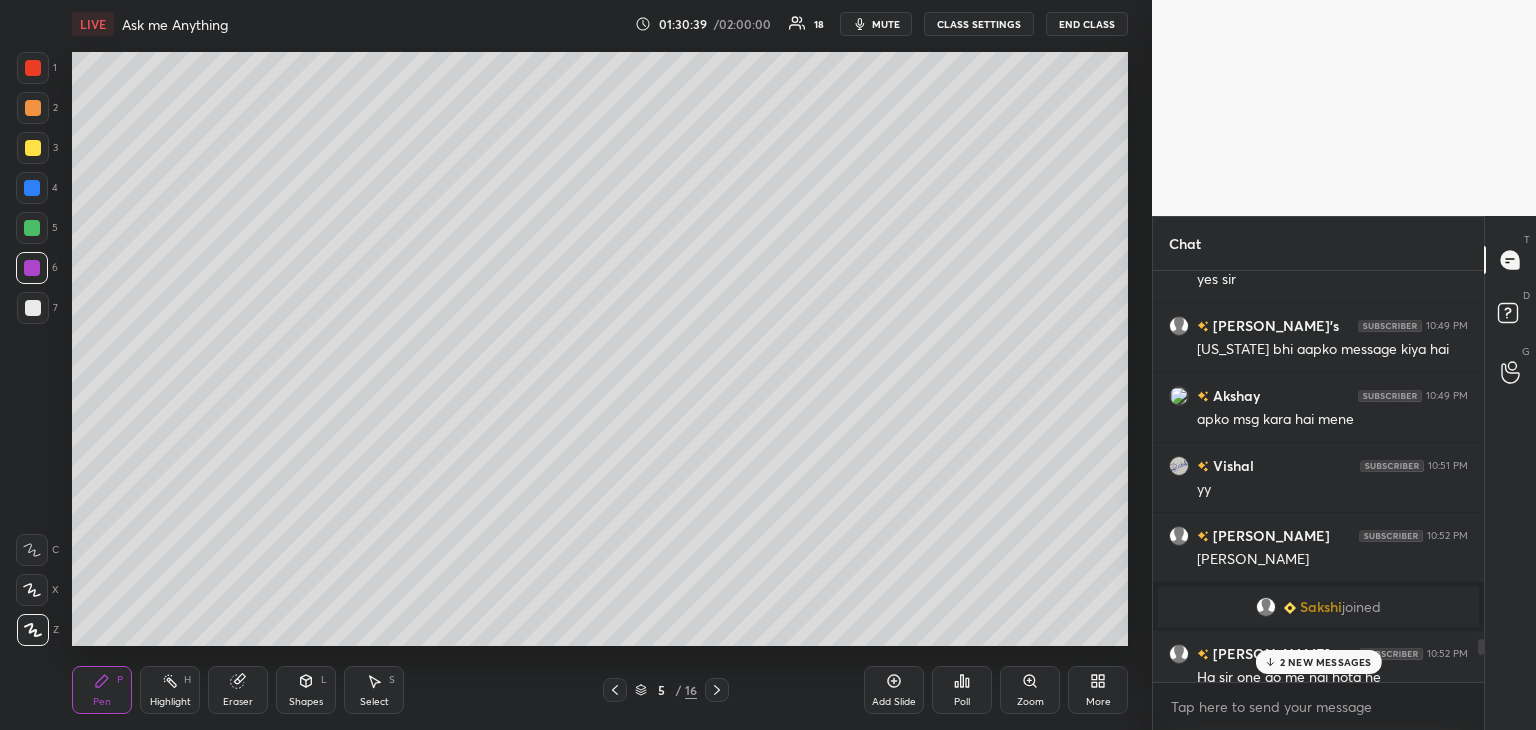 scroll, scrollTop: 12901, scrollLeft: 0, axis: vertical 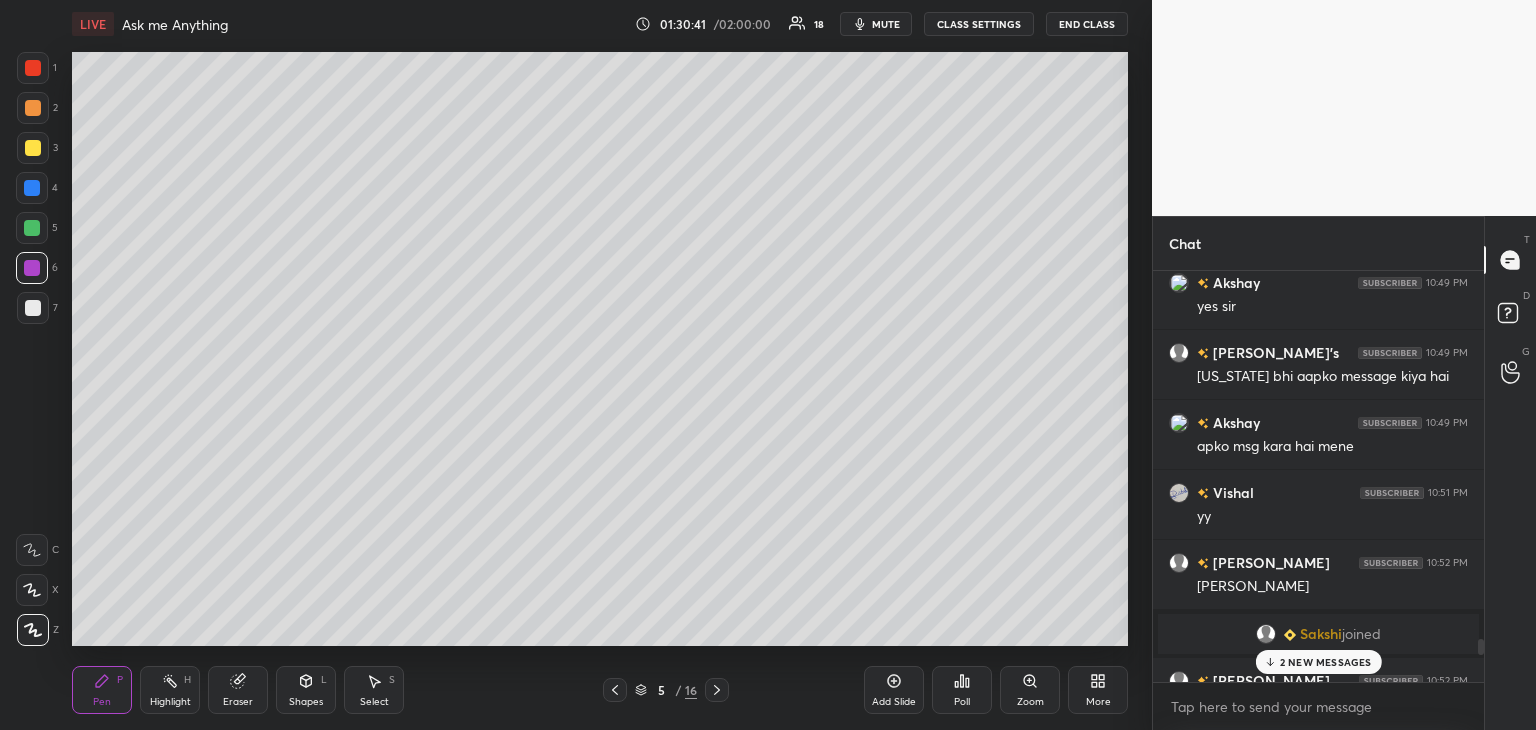 drag, startPoint x: 1484, startPoint y: 645, endPoint x: 1480, endPoint y: 666, distance: 21.377558 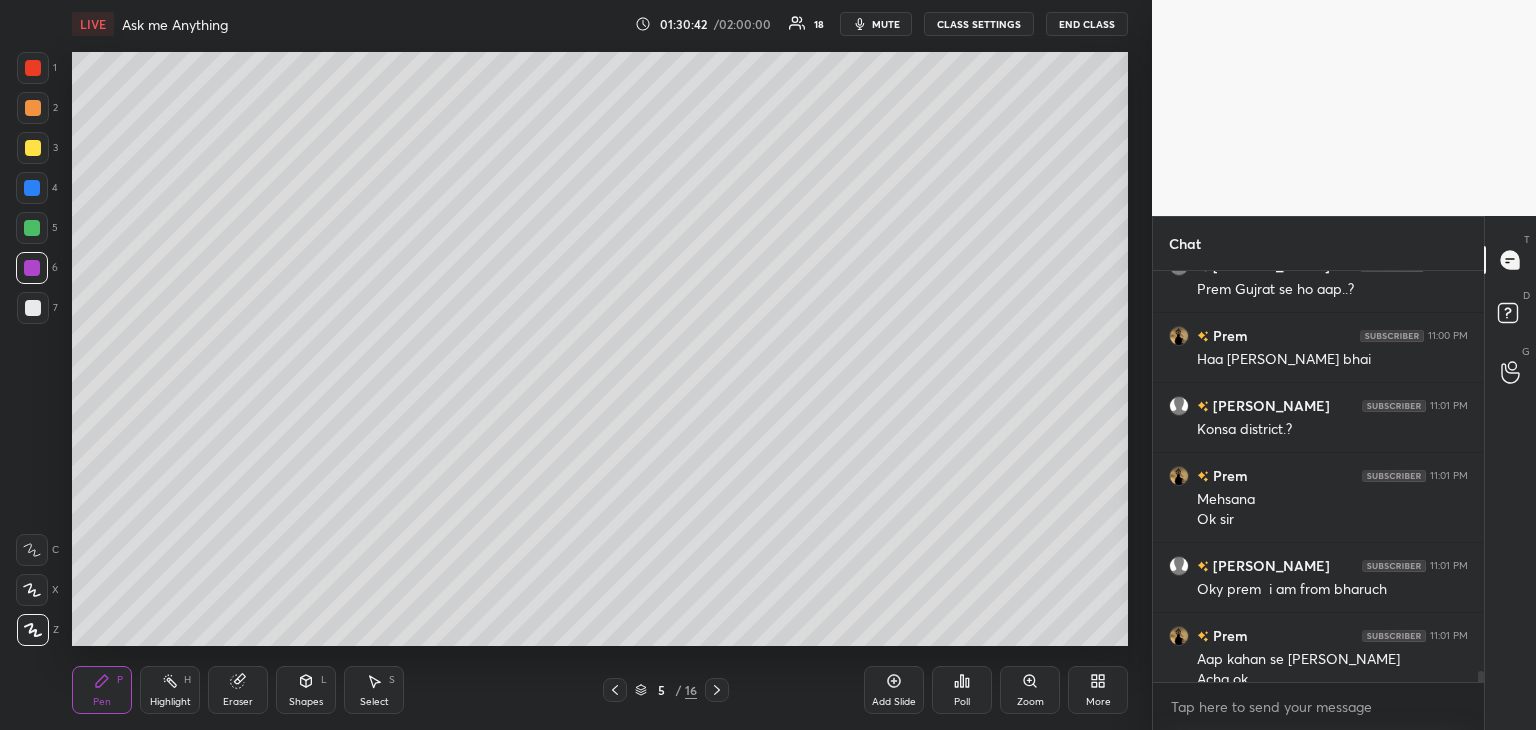 scroll, scrollTop: 14318, scrollLeft: 0, axis: vertical 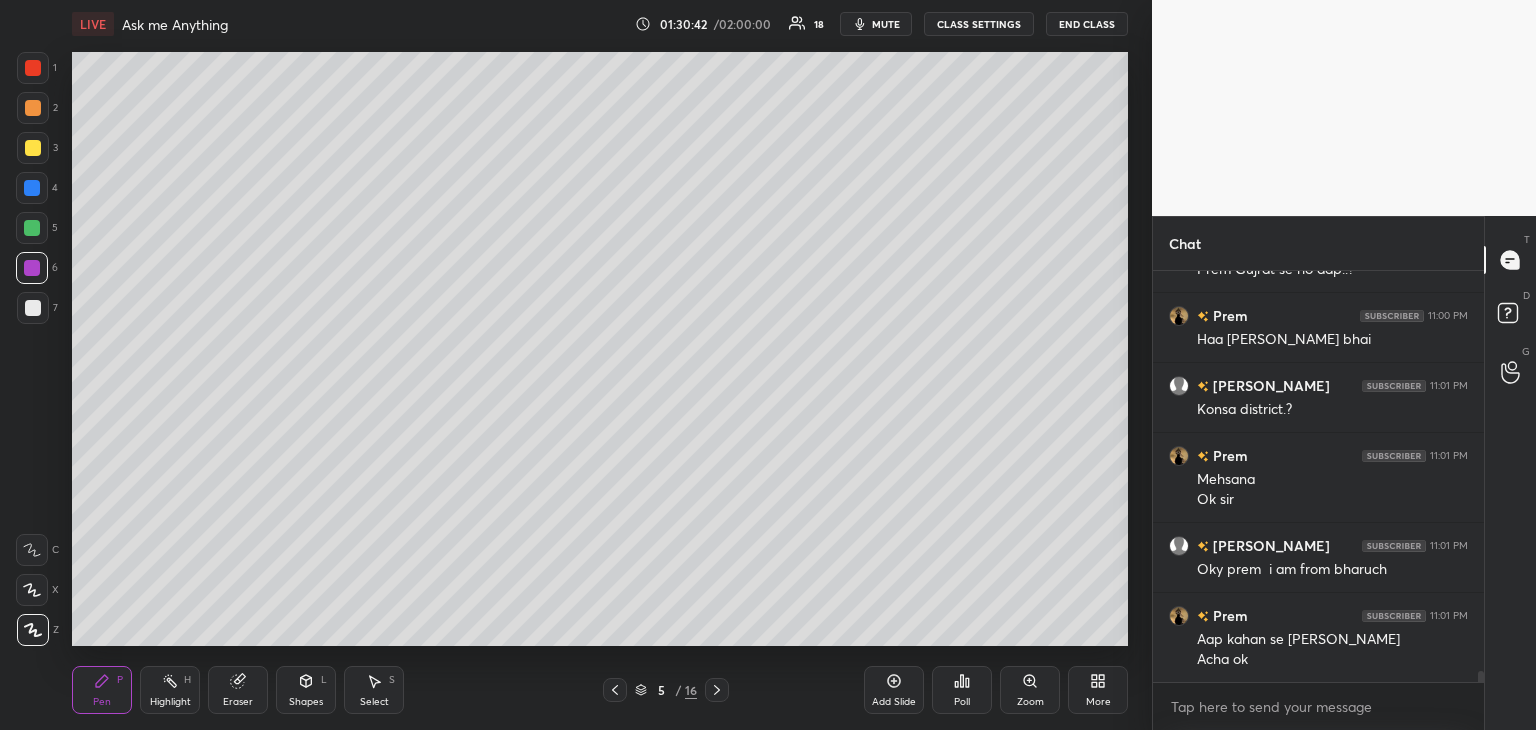 drag, startPoint x: 1482, startPoint y: 645, endPoint x: 1478, endPoint y: 734, distance: 89.08984 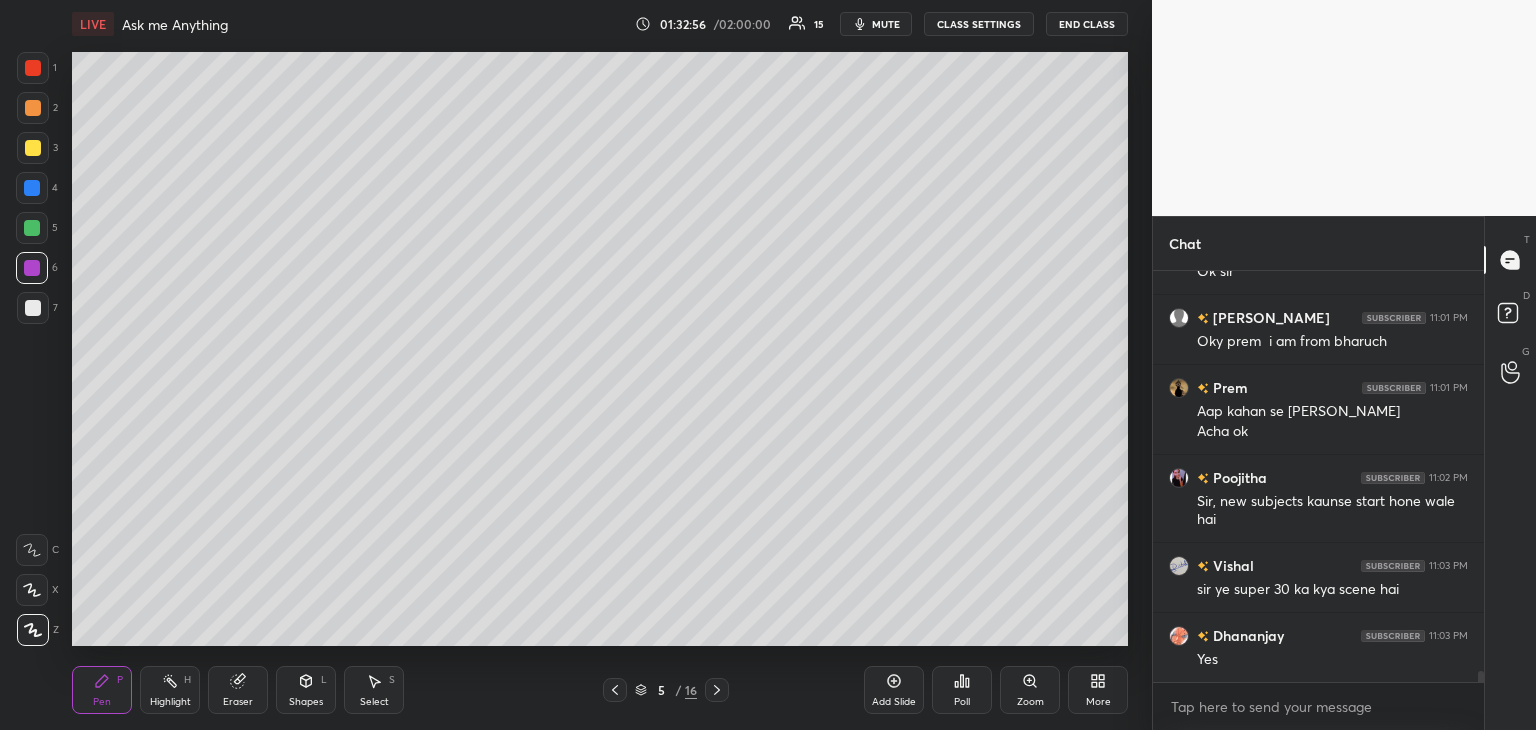 scroll, scrollTop: 14616, scrollLeft: 0, axis: vertical 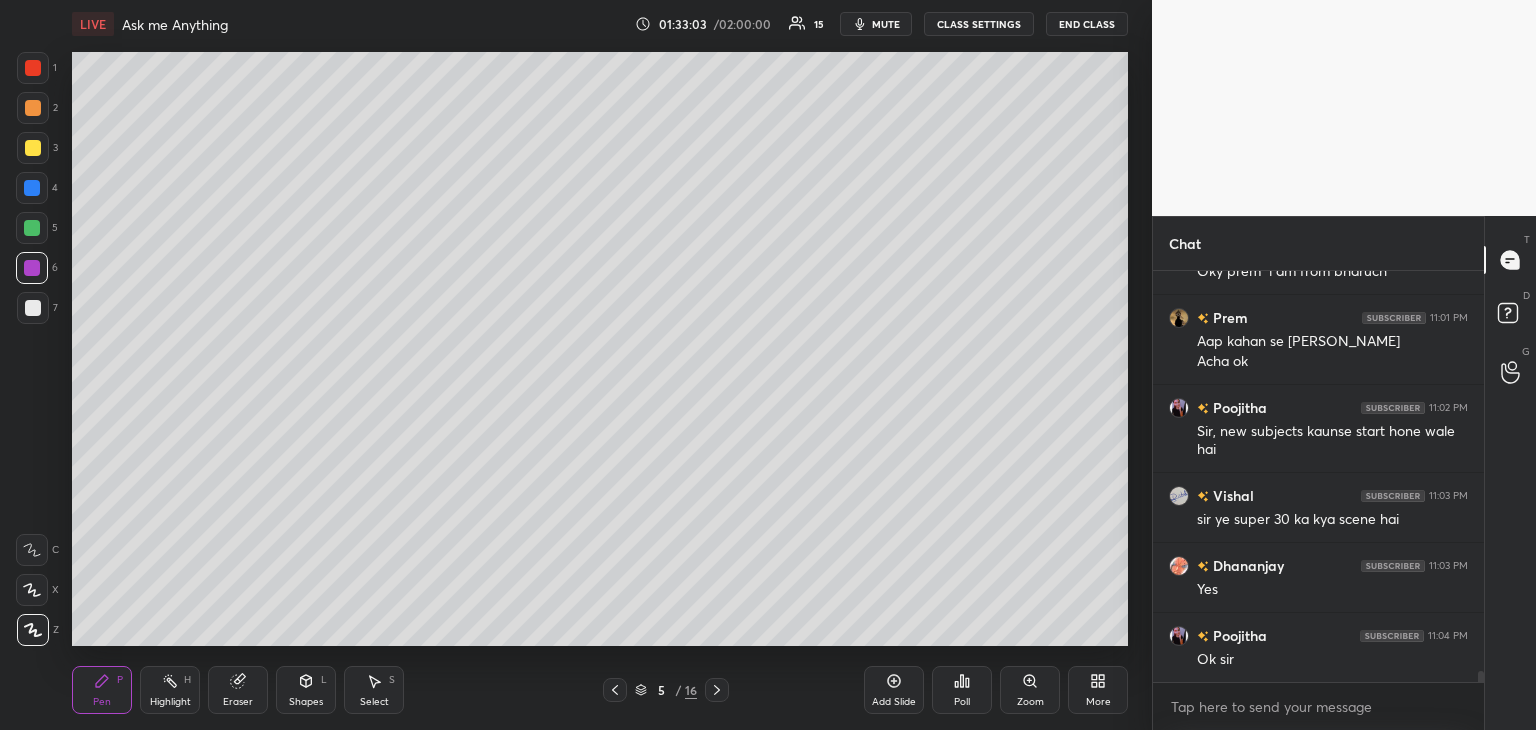 click on "5 / 16" at bounding box center (666, 690) 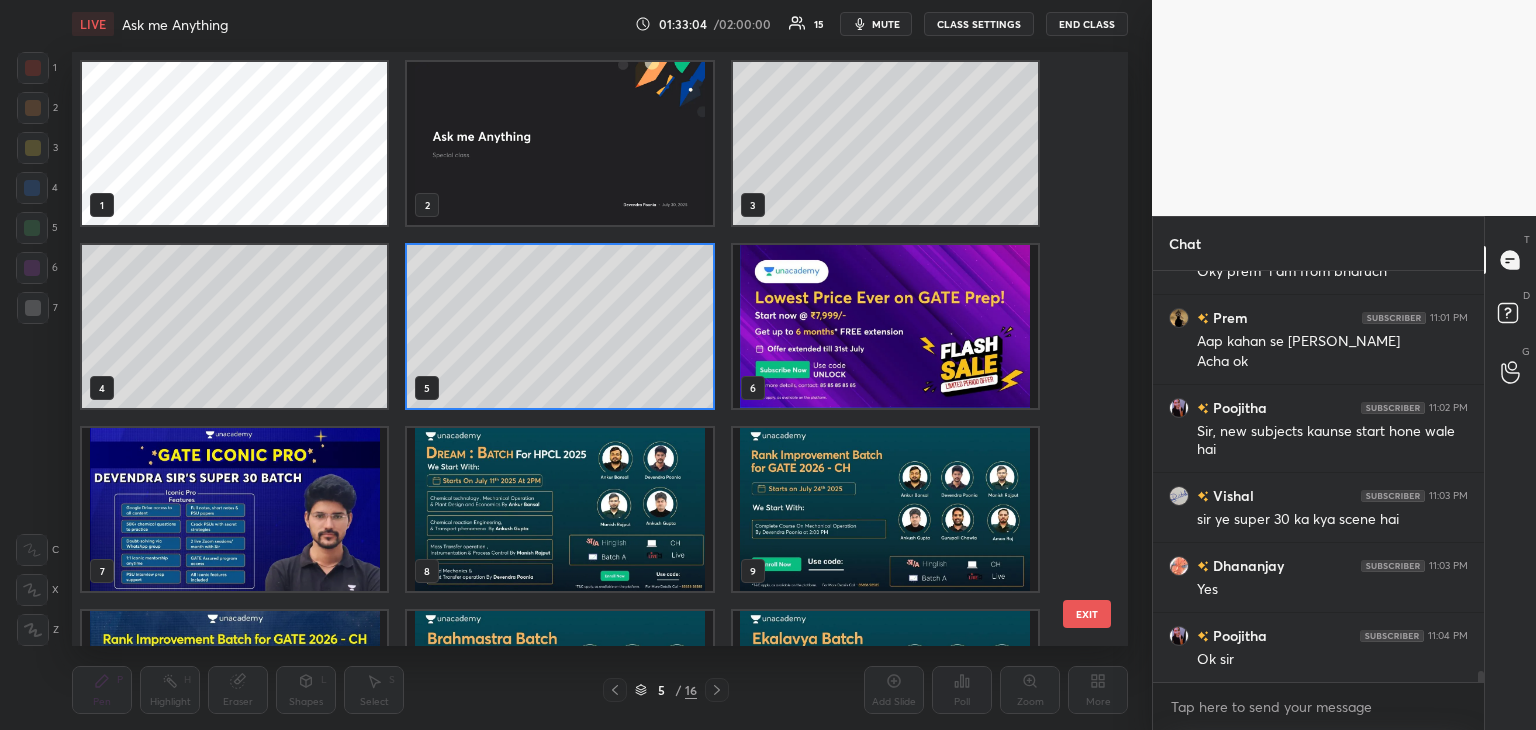scroll, scrollTop: 6, scrollLeft: 10, axis: both 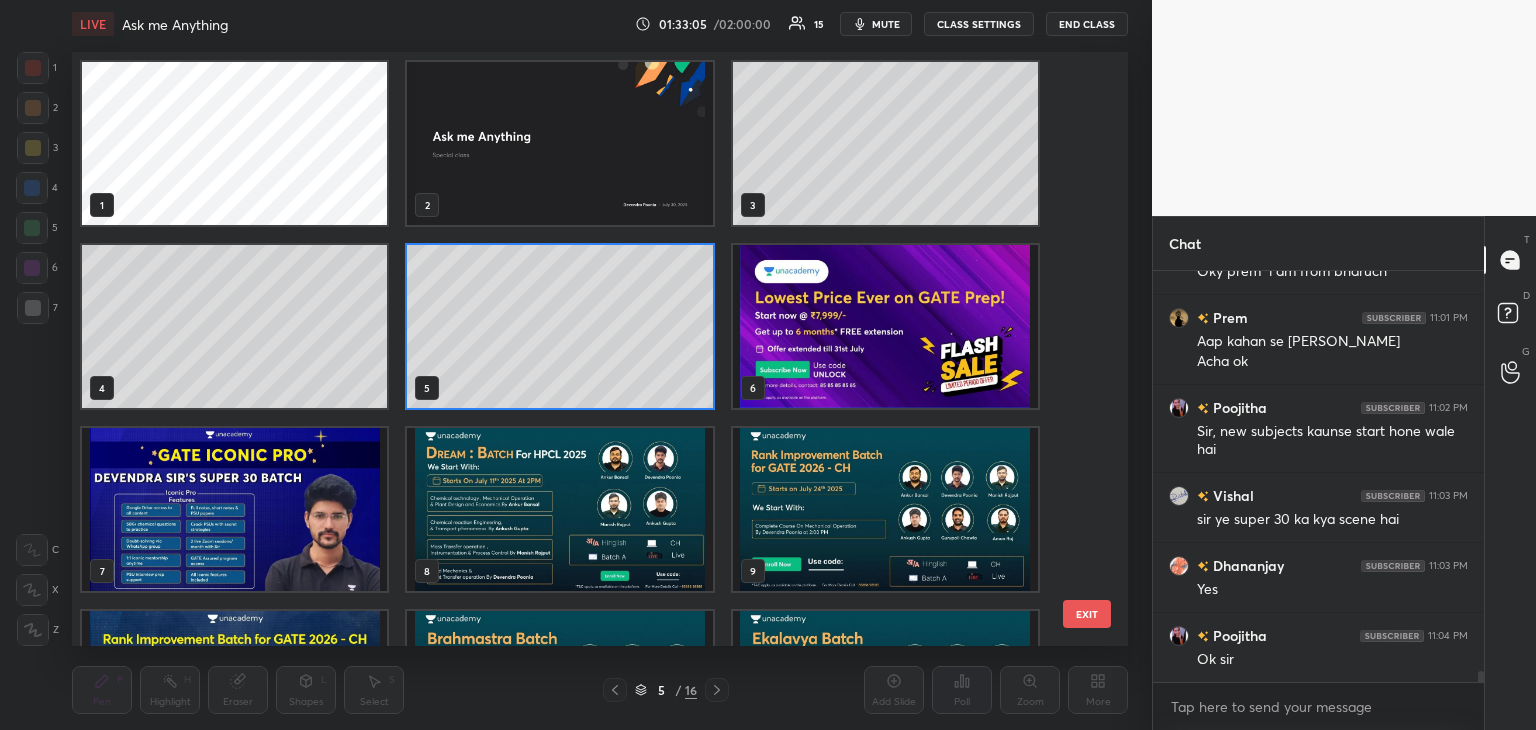 click at bounding box center [234, 509] 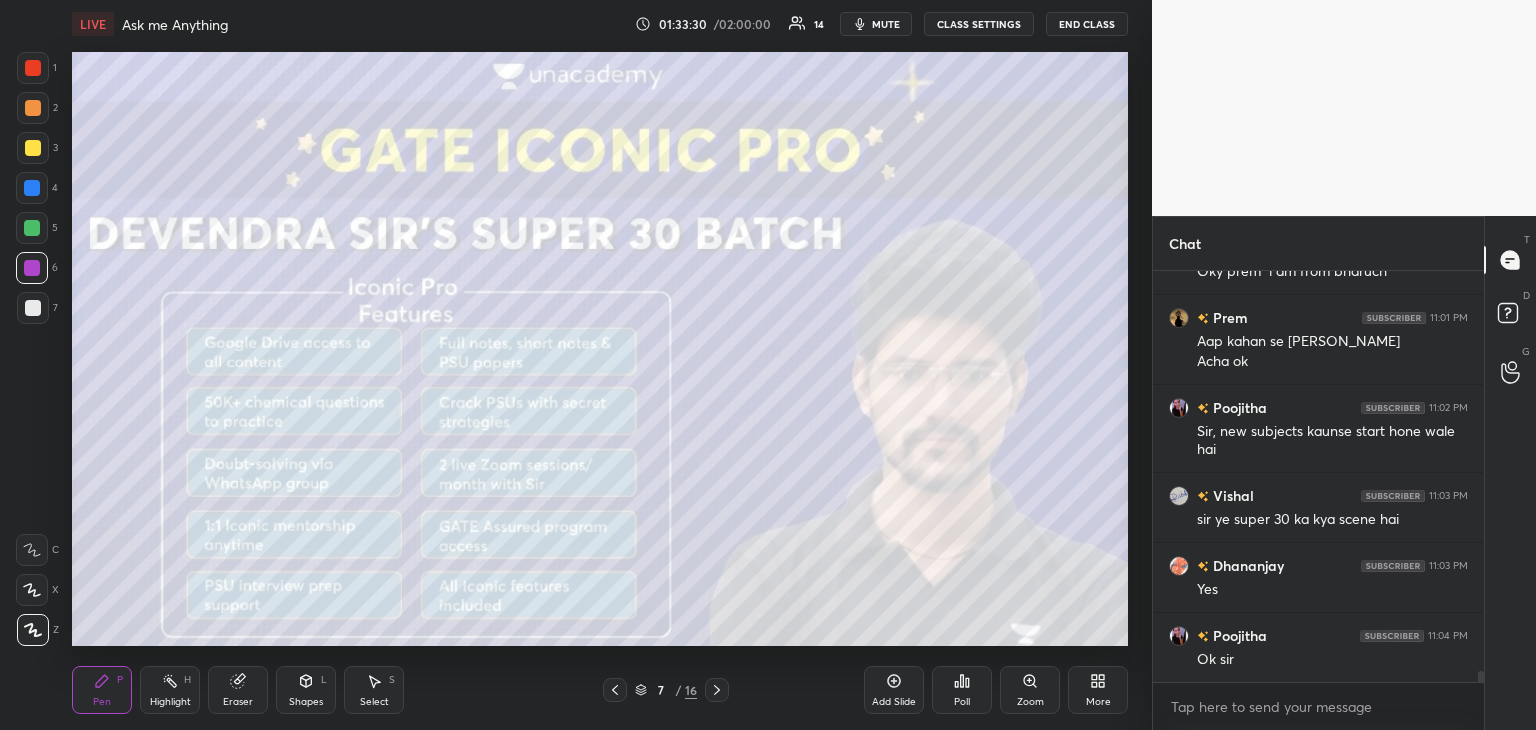 click at bounding box center [33, 308] 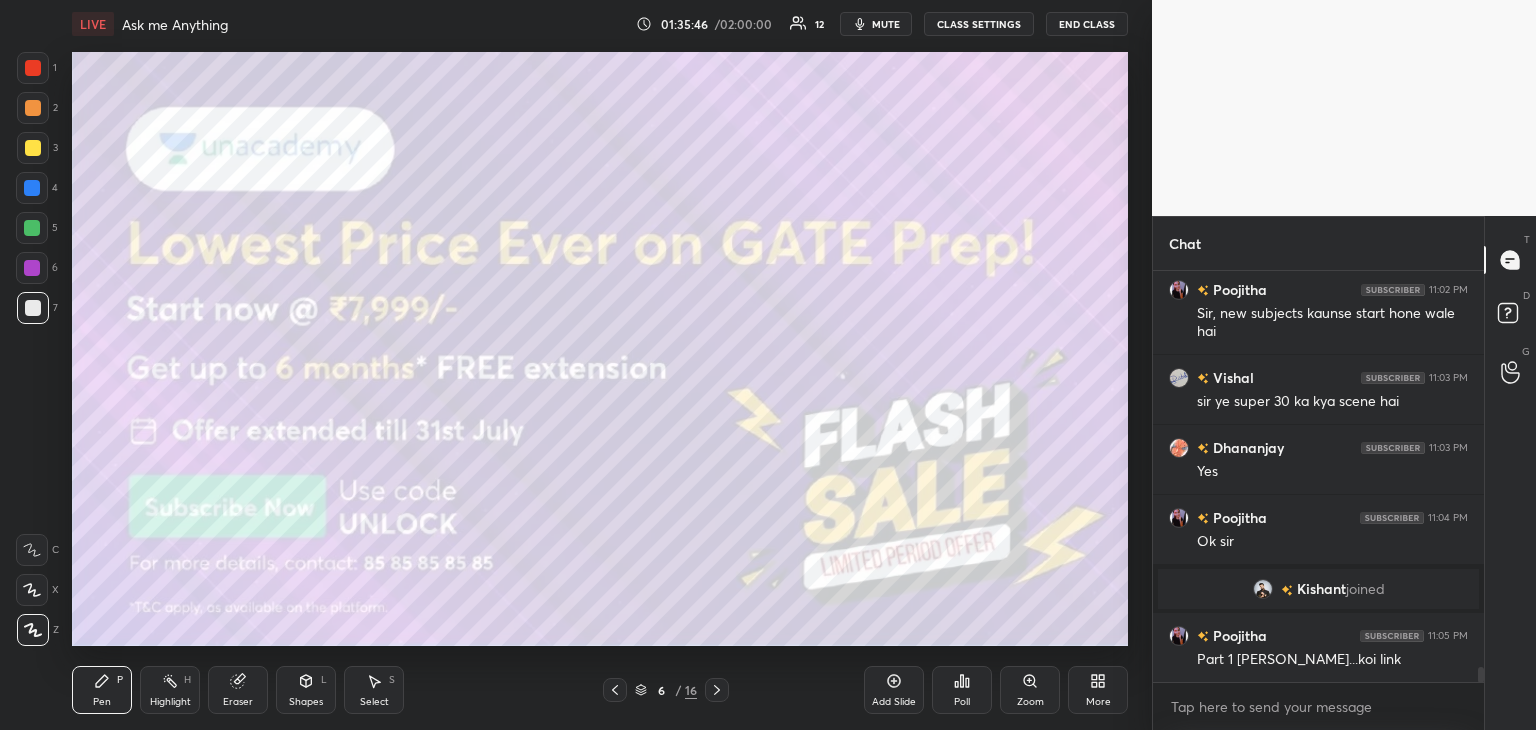 scroll, scrollTop: 11032, scrollLeft: 0, axis: vertical 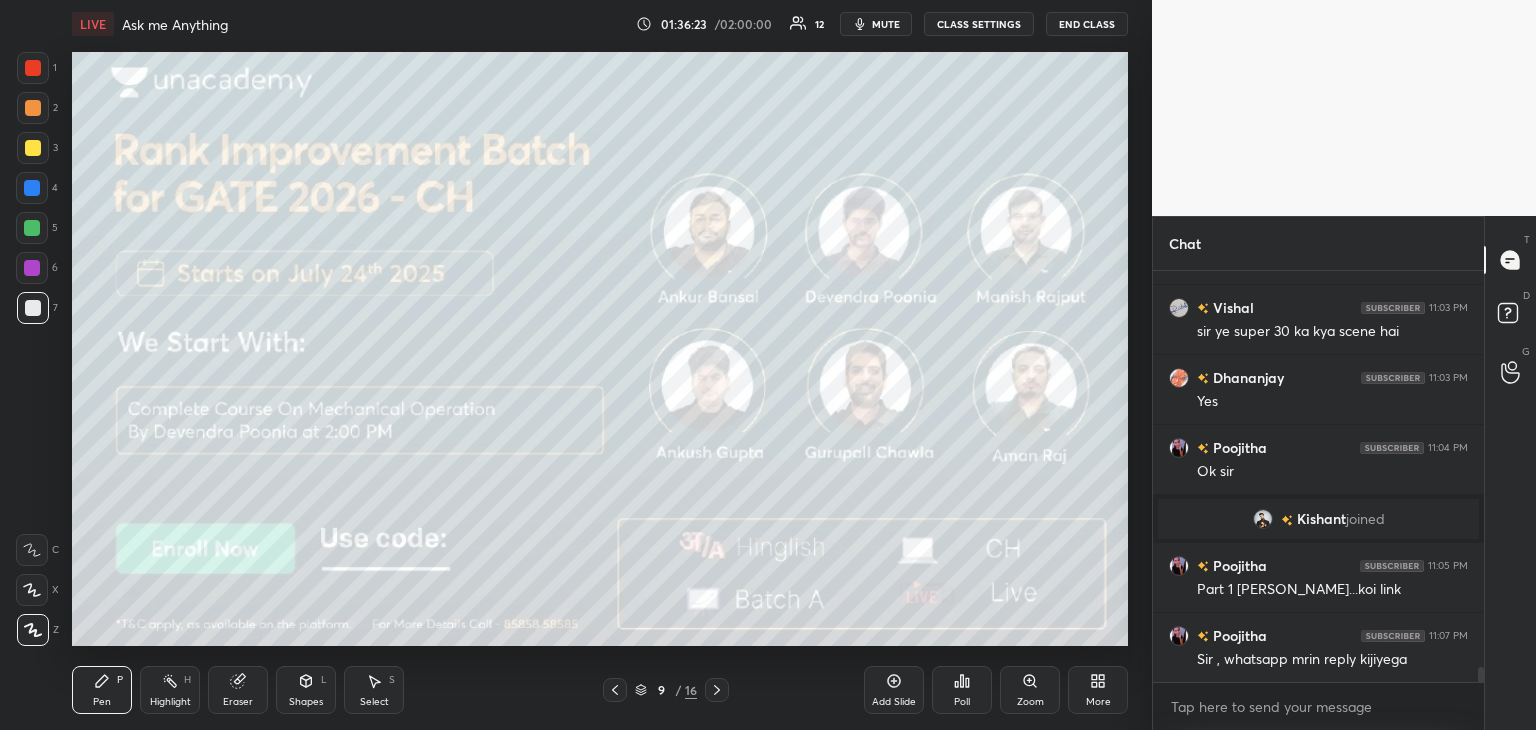 click 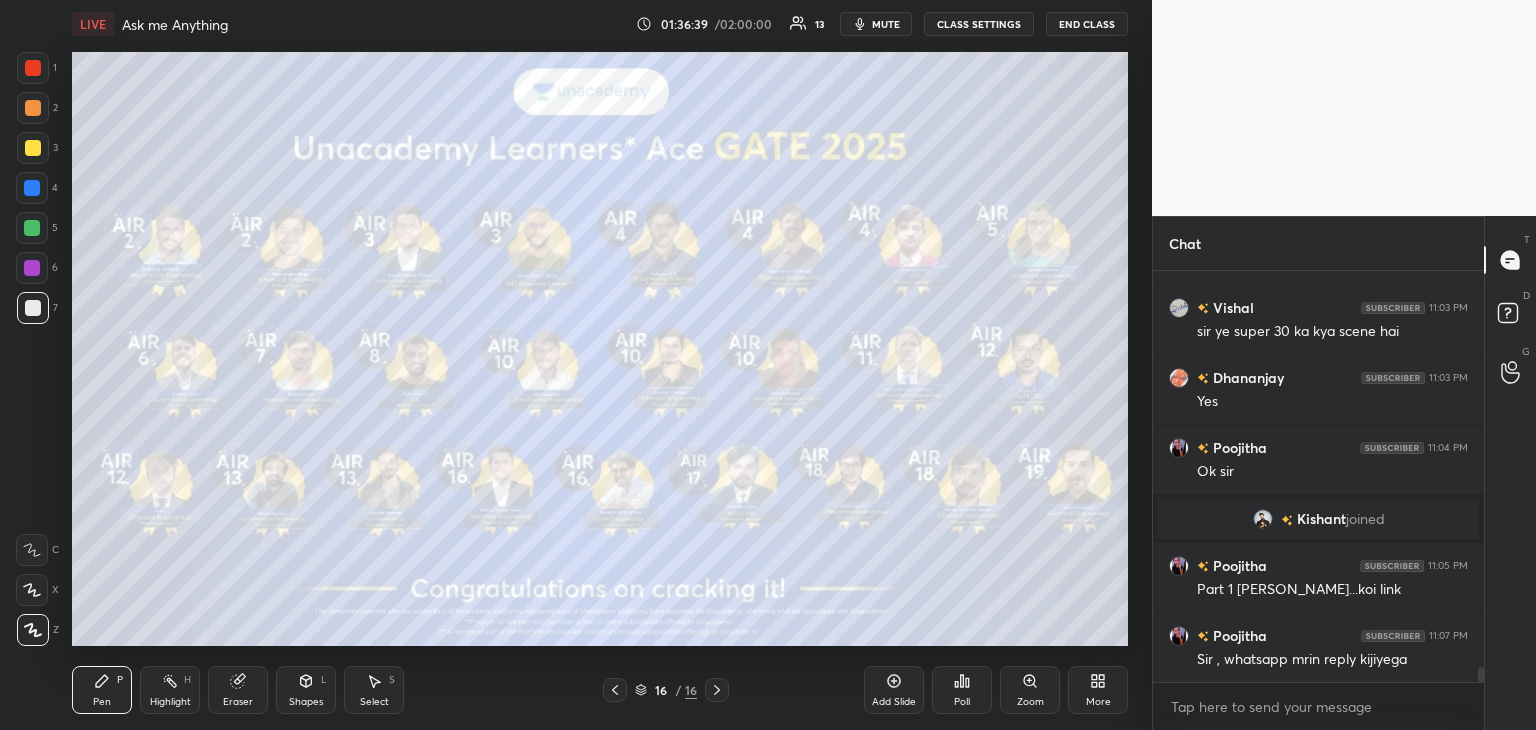 click at bounding box center (32, 228) 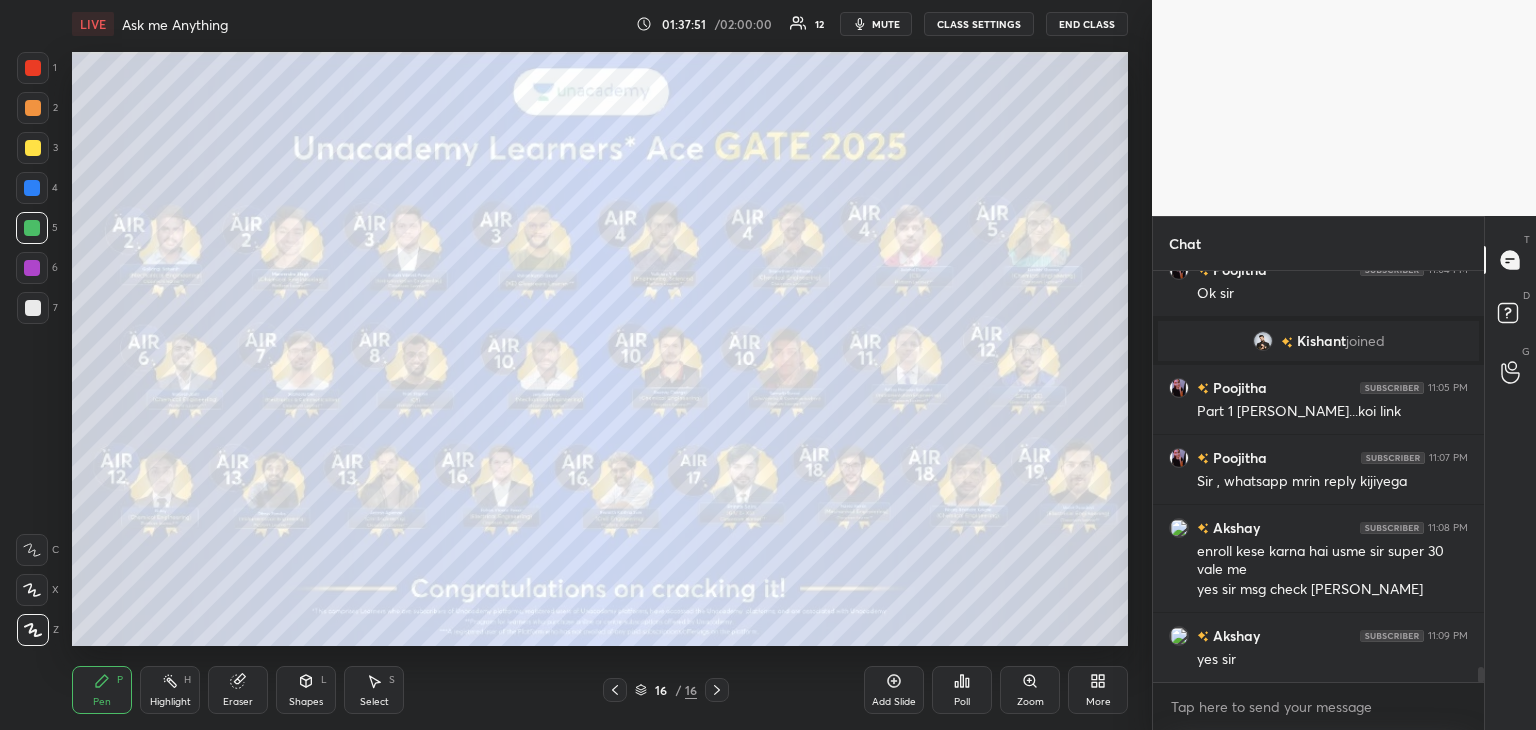 scroll, scrollTop: 11230, scrollLeft: 0, axis: vertical 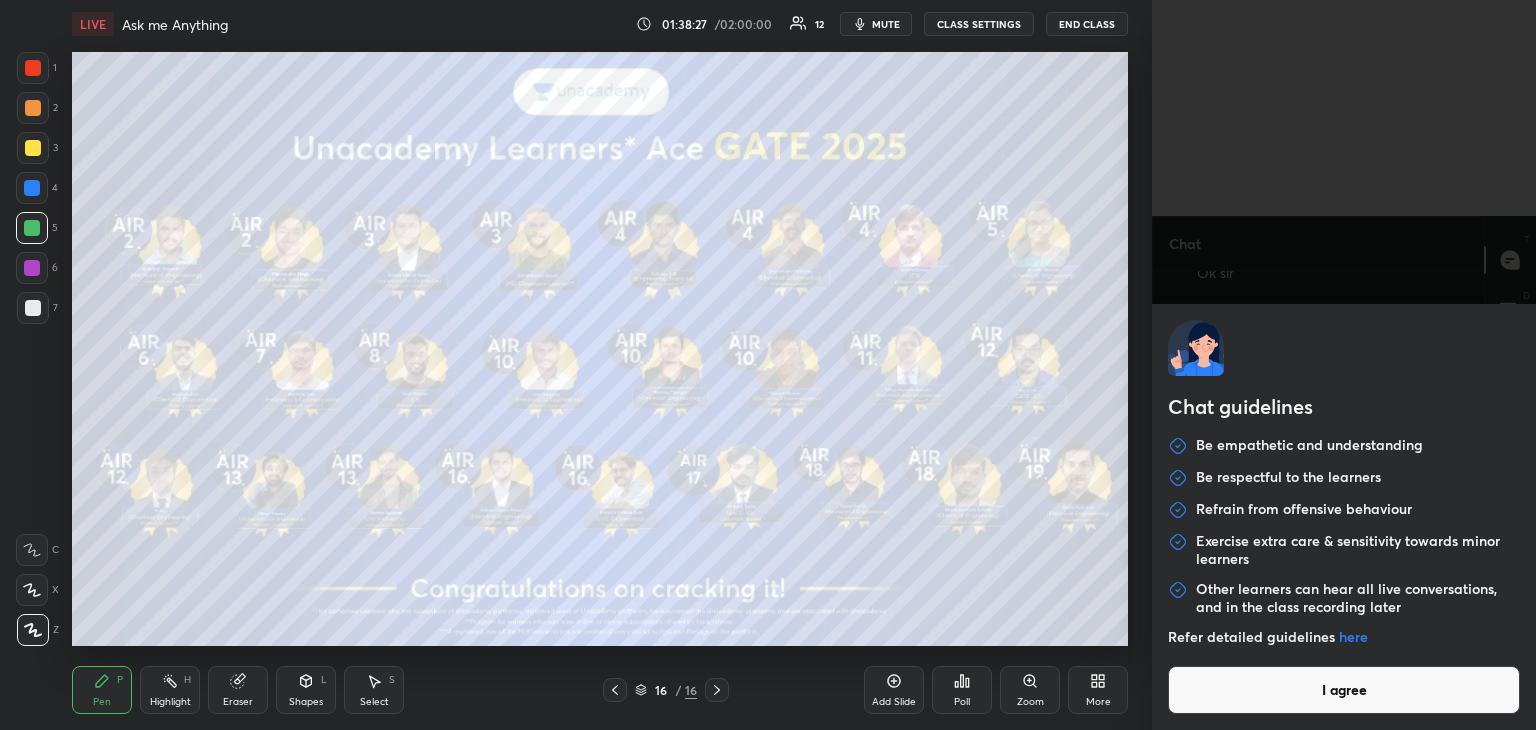 click on "1 2 3 4 5 6 7 C X Z C X Z E E Erase all   H H LIVE Ask me Anything 01:38:27 /  02:00:00 12 mute CLASS SETTINGS End Class Setting up your live class Poll for   secs No correct answer Start poll Back Ask me Anything [PERSON_NAME] Pen P Highlight H Eraser Shapes L Select S 16 / 16 Add Slide Poll Zoom More Chat Dhananjay 11:03 PM Yes [PERSON_NAME] 11:04 PM Ok [PERSON_NAME]  joined [PERSON_NAME] 11:05 PM Part 1 [PERSON_NAME]...koi link [PERSON_NAME] 11:07 PM Sir , whatsapp mrin reply [PERSON_NAME] 11:08 PM enroll kese karna hai usme sir super 30 vale me yes sir msg check dekh [PERSON_NAME] 11:09 PM yes [PERSON_NAME] hai JUMP TO LATEST Enable hand raising Enable raise hand to speak to learners. Once enabled, chat will be turned off temporarily. Enable x   introducing Raise a hand with a doubt Now learners can raise their hand along with a doubt  How it works? Doubts asked by learners will show up here NEW DOUBTS ASKED No one has raised a hand yet Can't raise hand Got it T Messages (T) D Doubts (D) G Raise Hand (G) Report an issue ​" at bounding box center [768, 365] 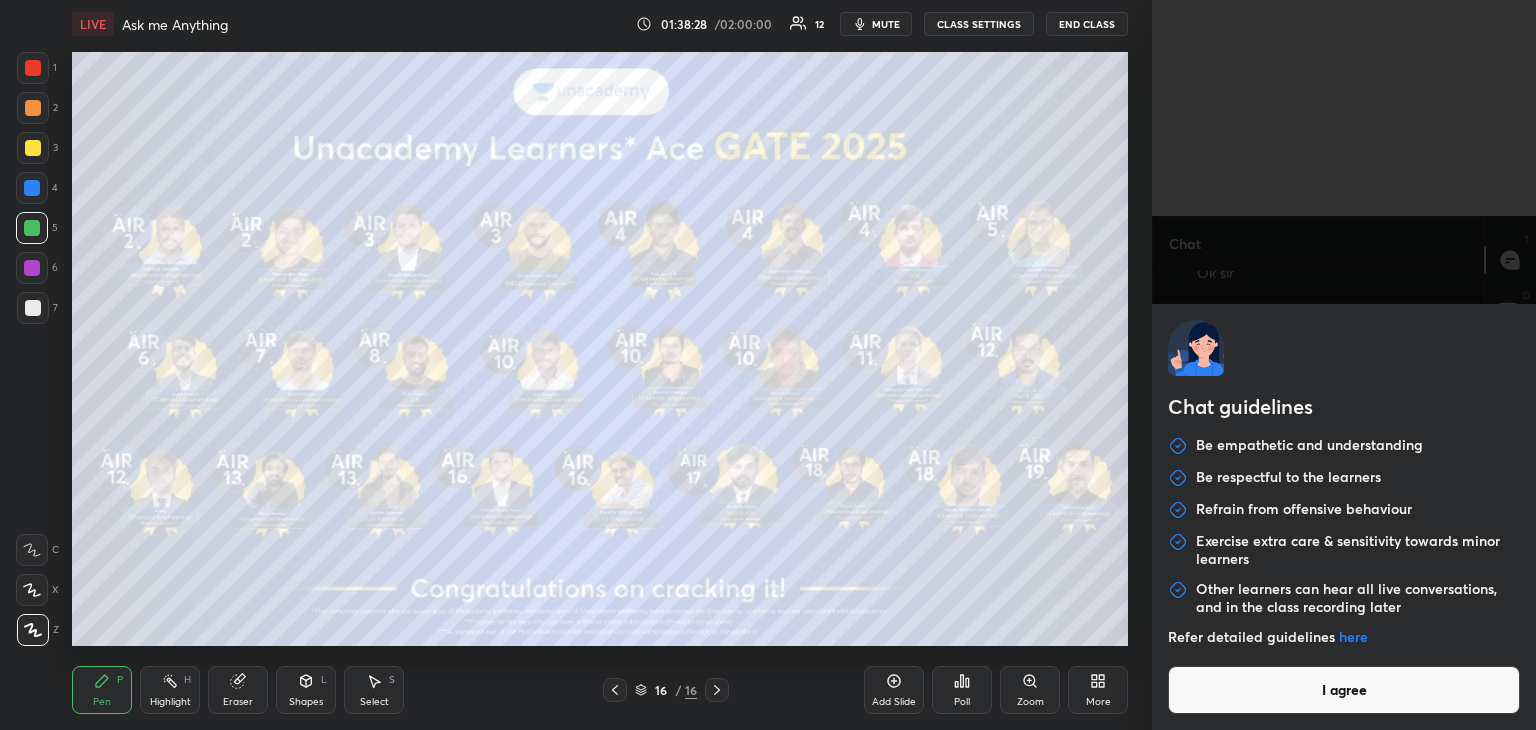 click on "I agree" at bounding box center (1344, 690) 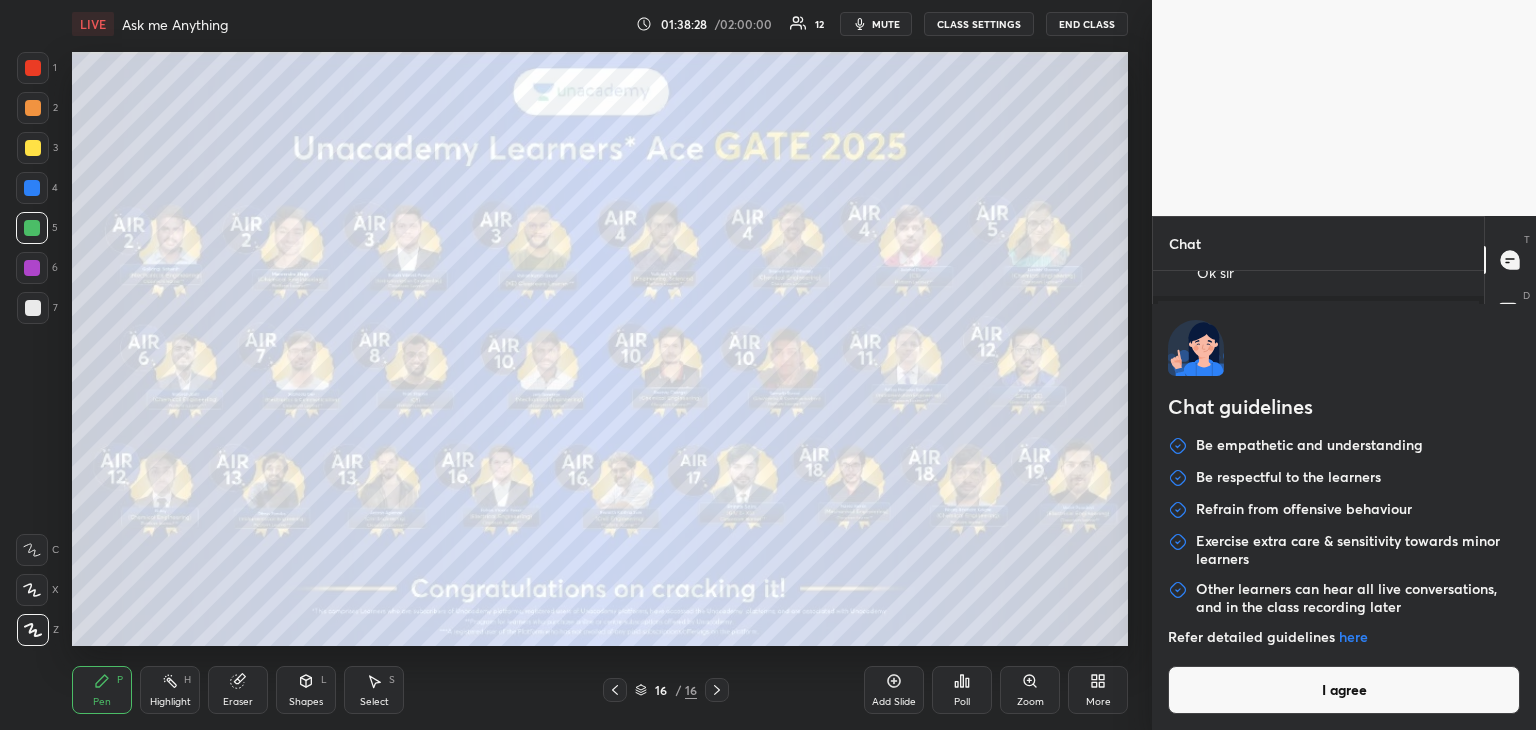 type on "x" 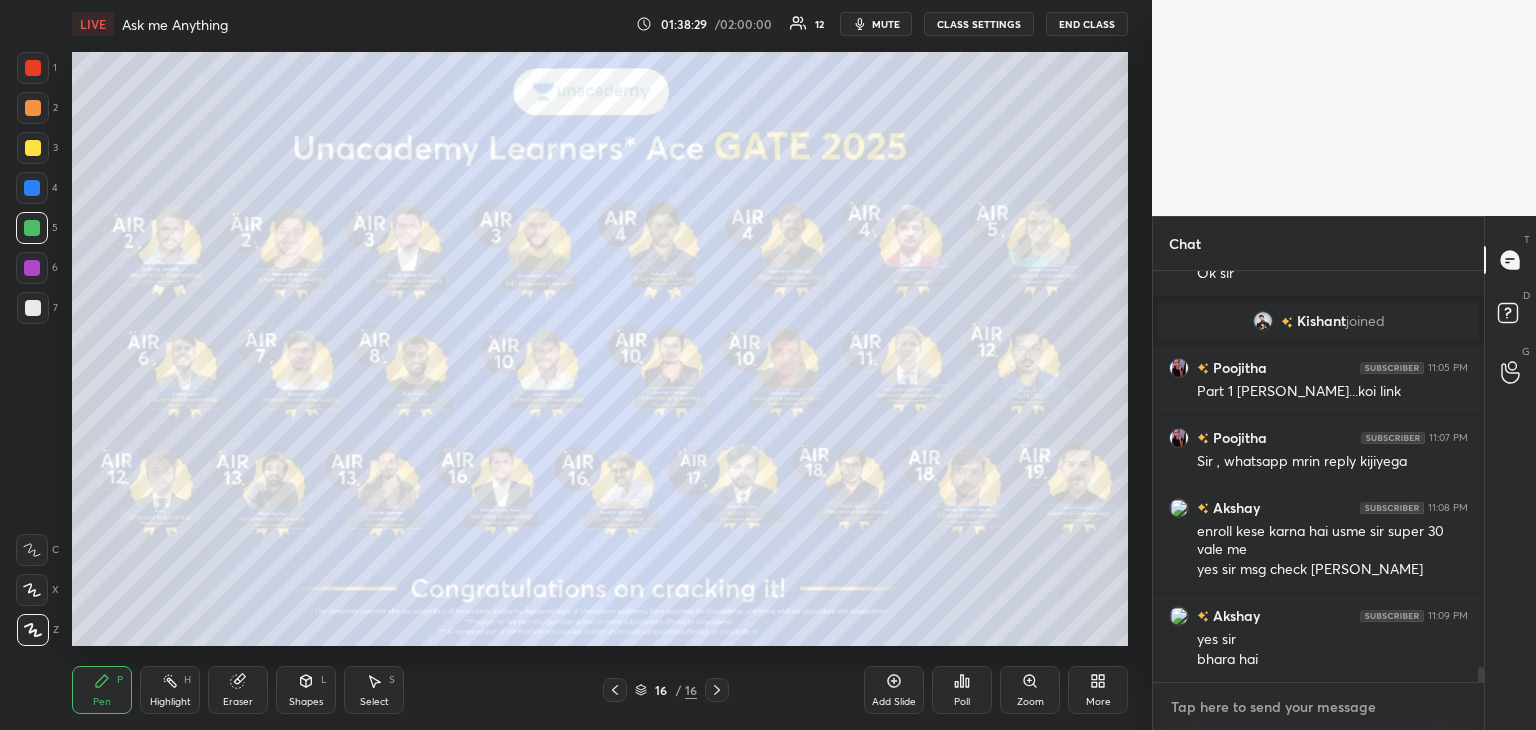 paste on "[URL][DOMAIN_NAME]" 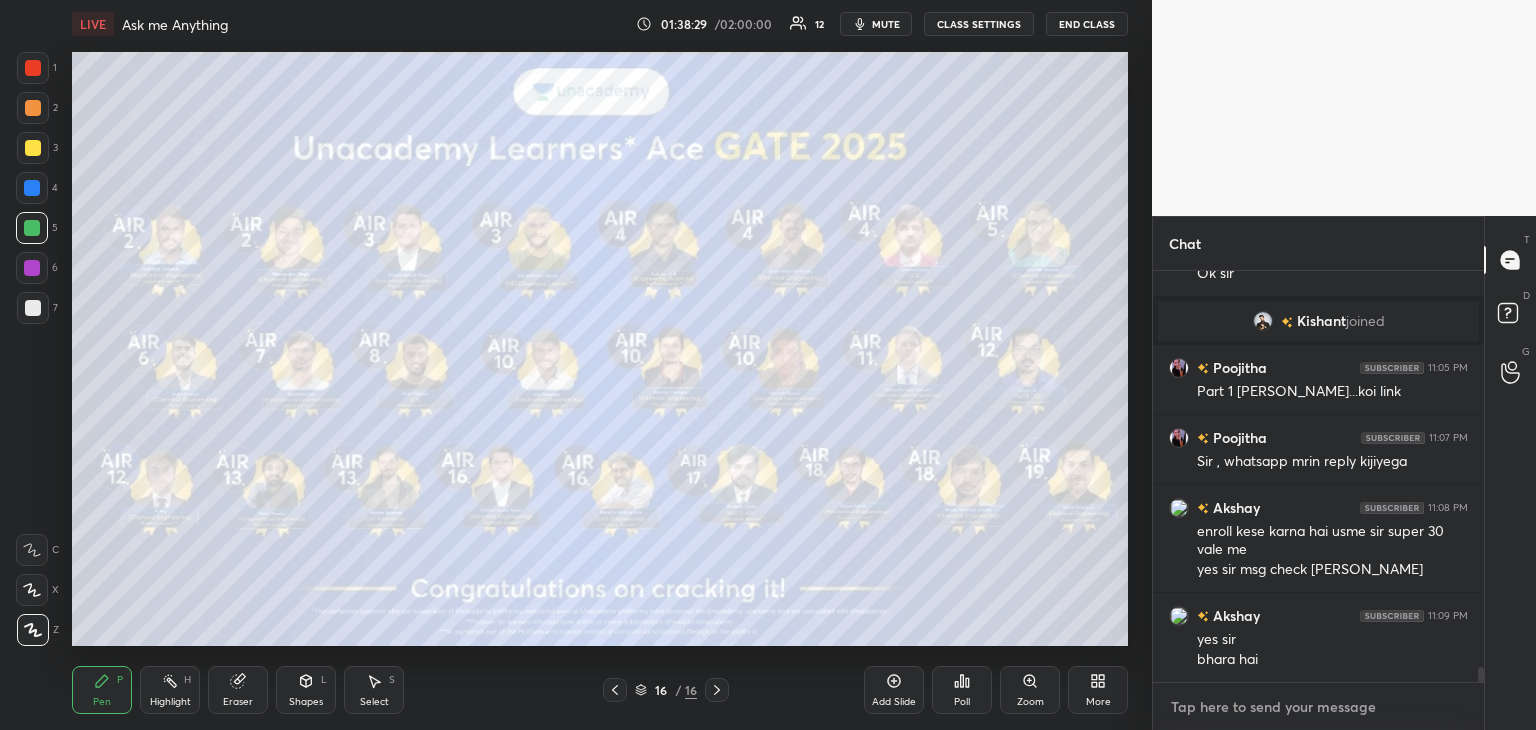 type on "[URL][DOMAIN_NAME]" 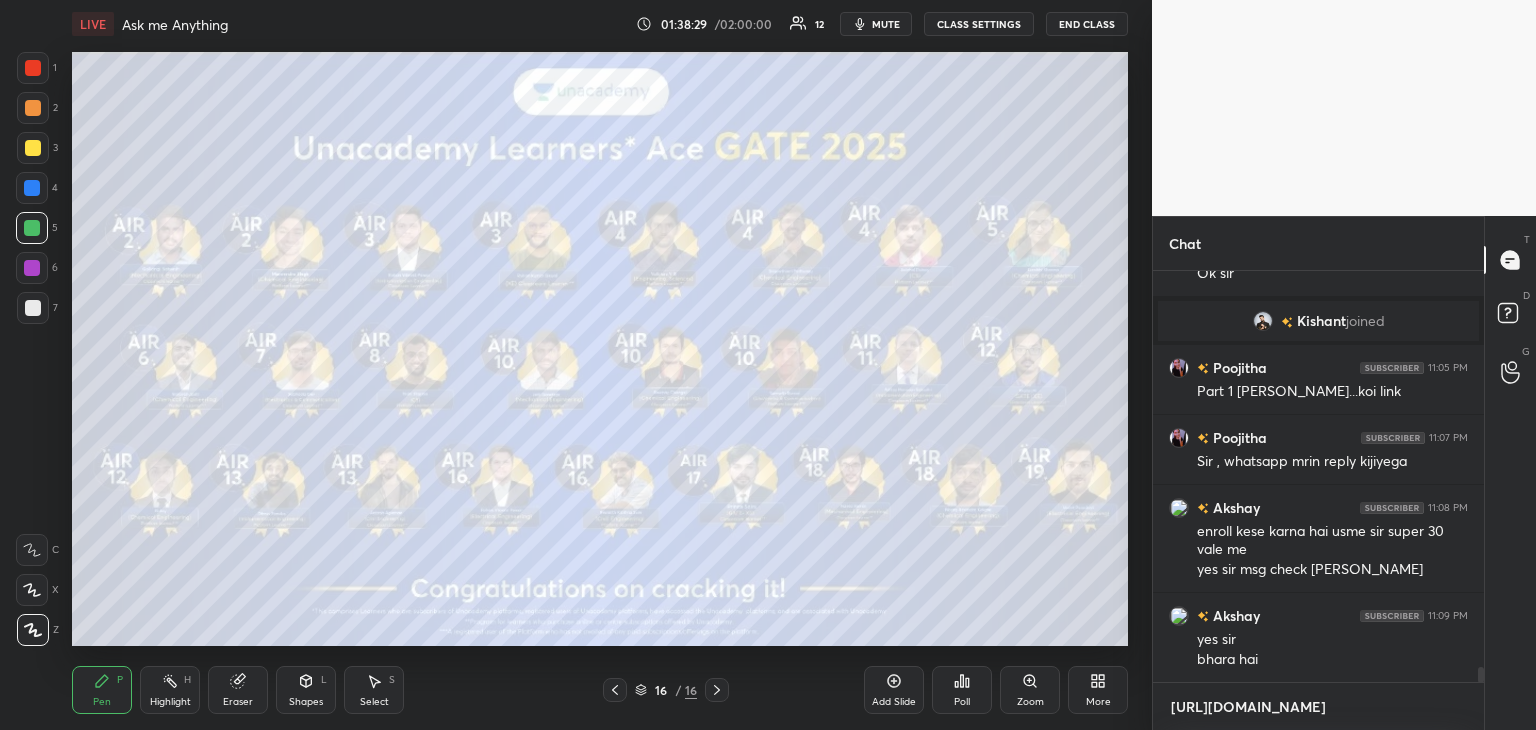 type on "x" 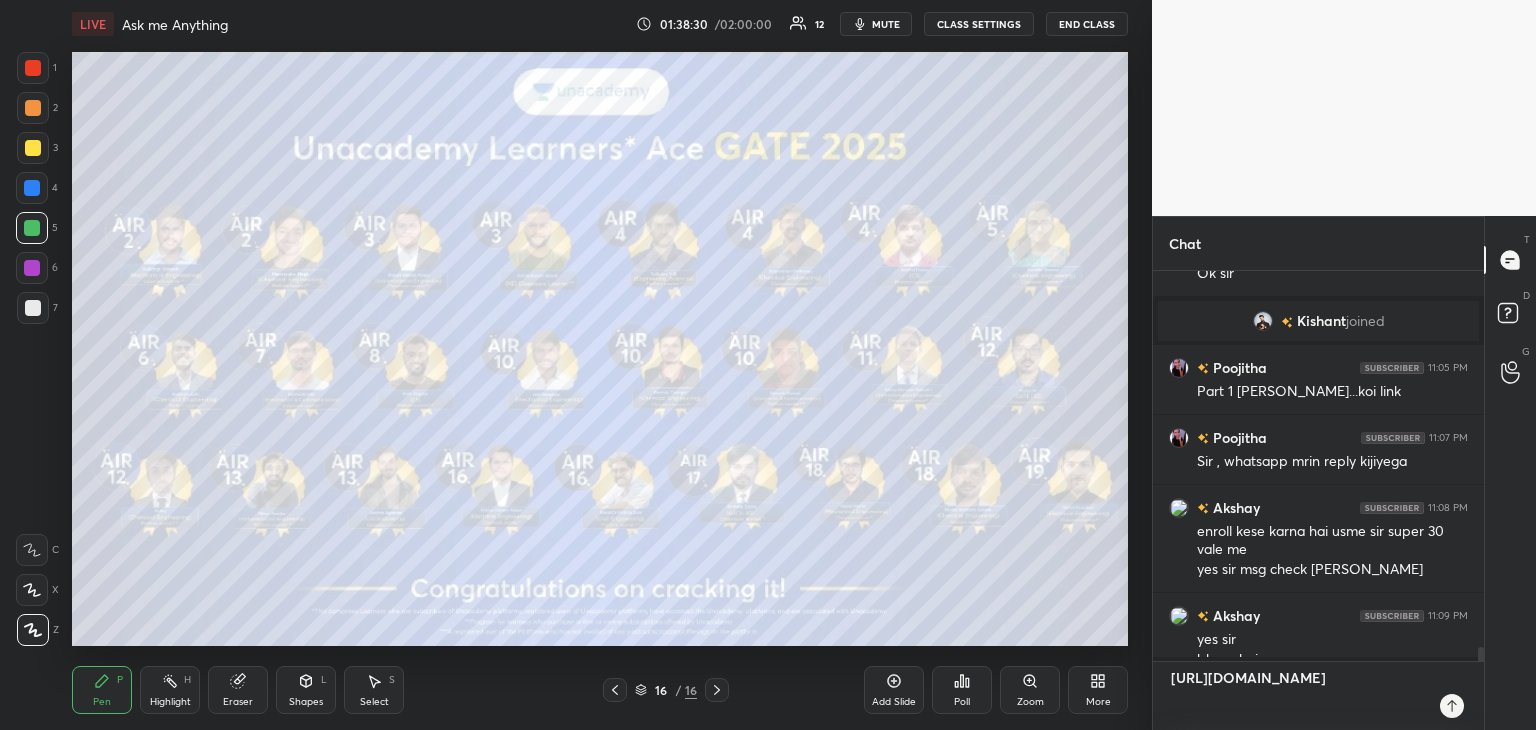 scroll, scrollTop: 7, scrollLeft: 6, axis: both 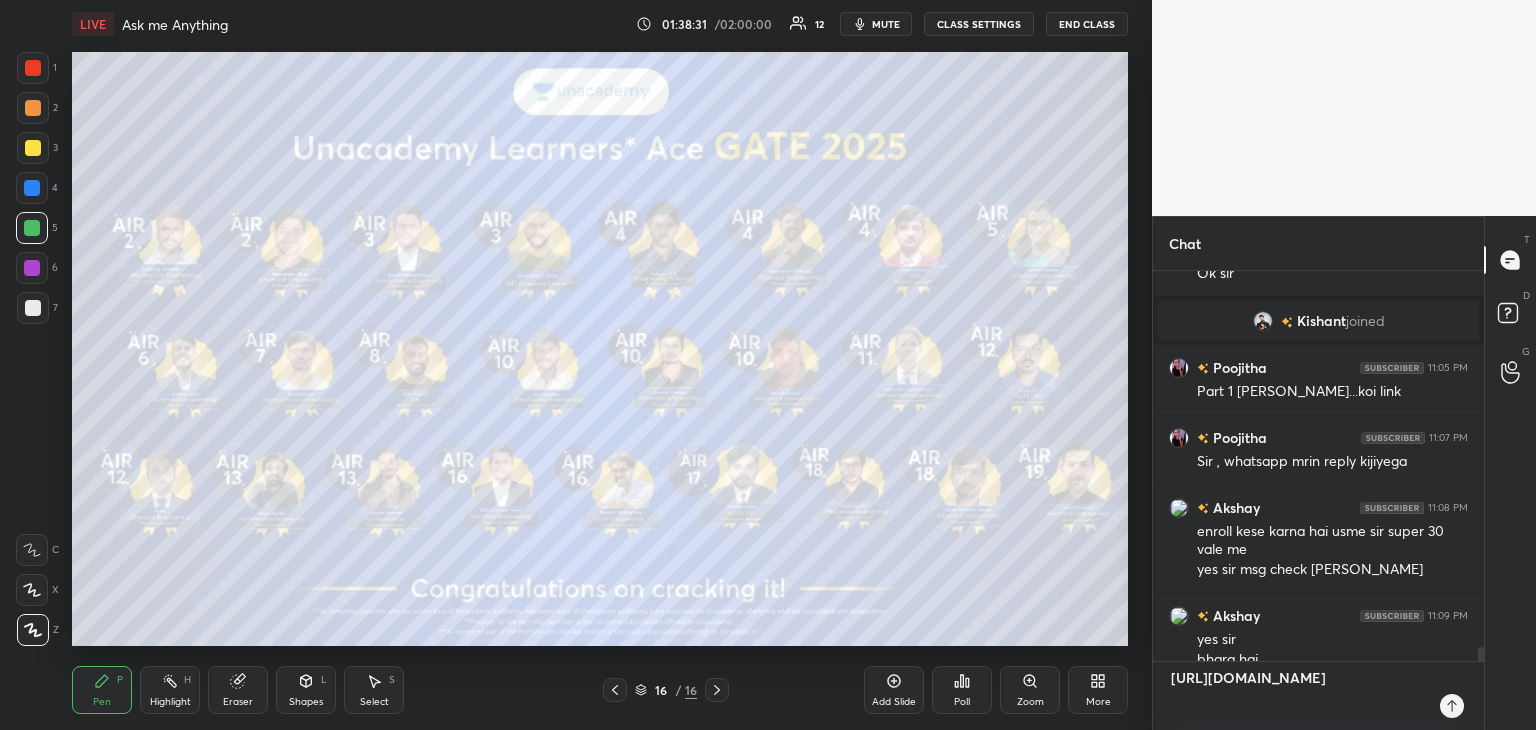 type 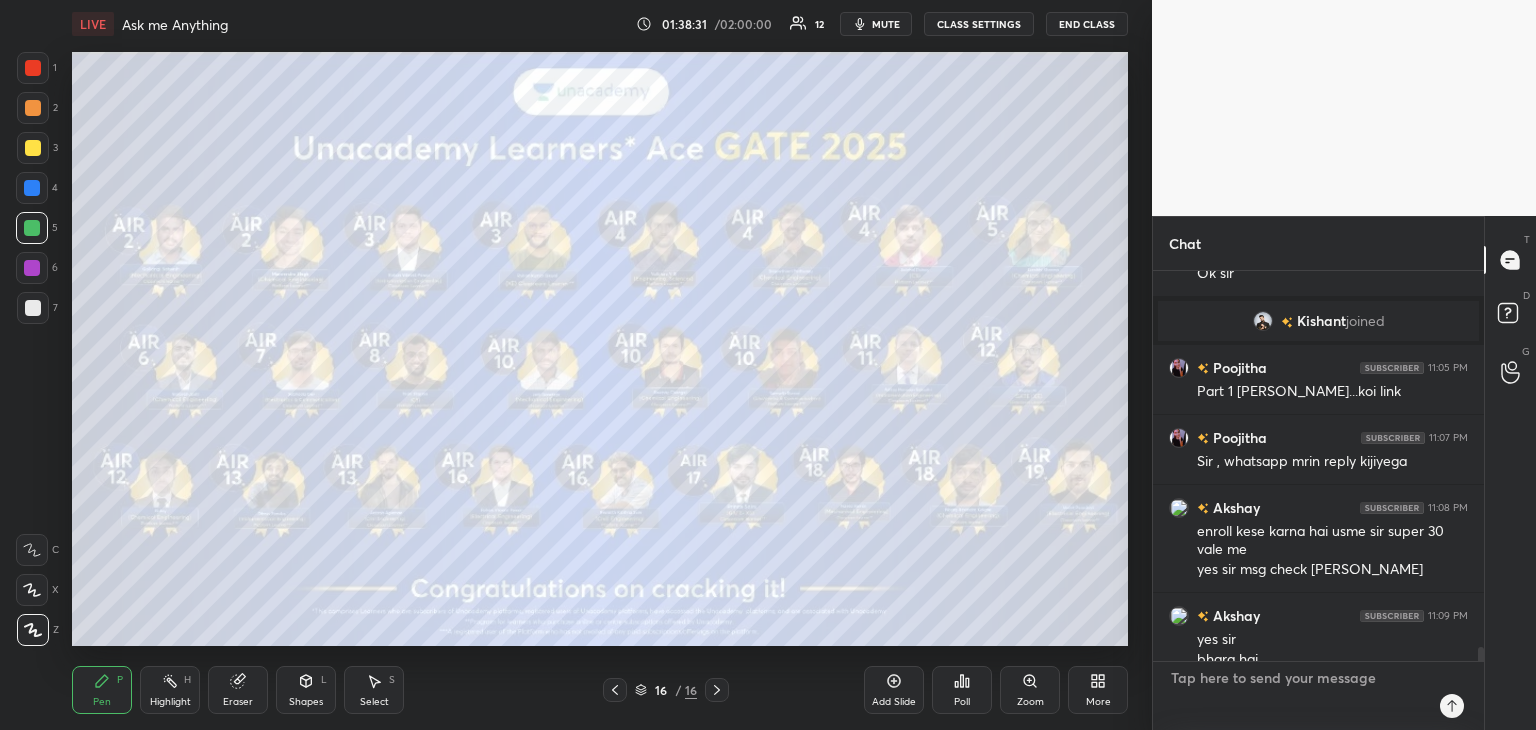 scroll, scrollTop: 0, scrollLeft: 0, axis: both 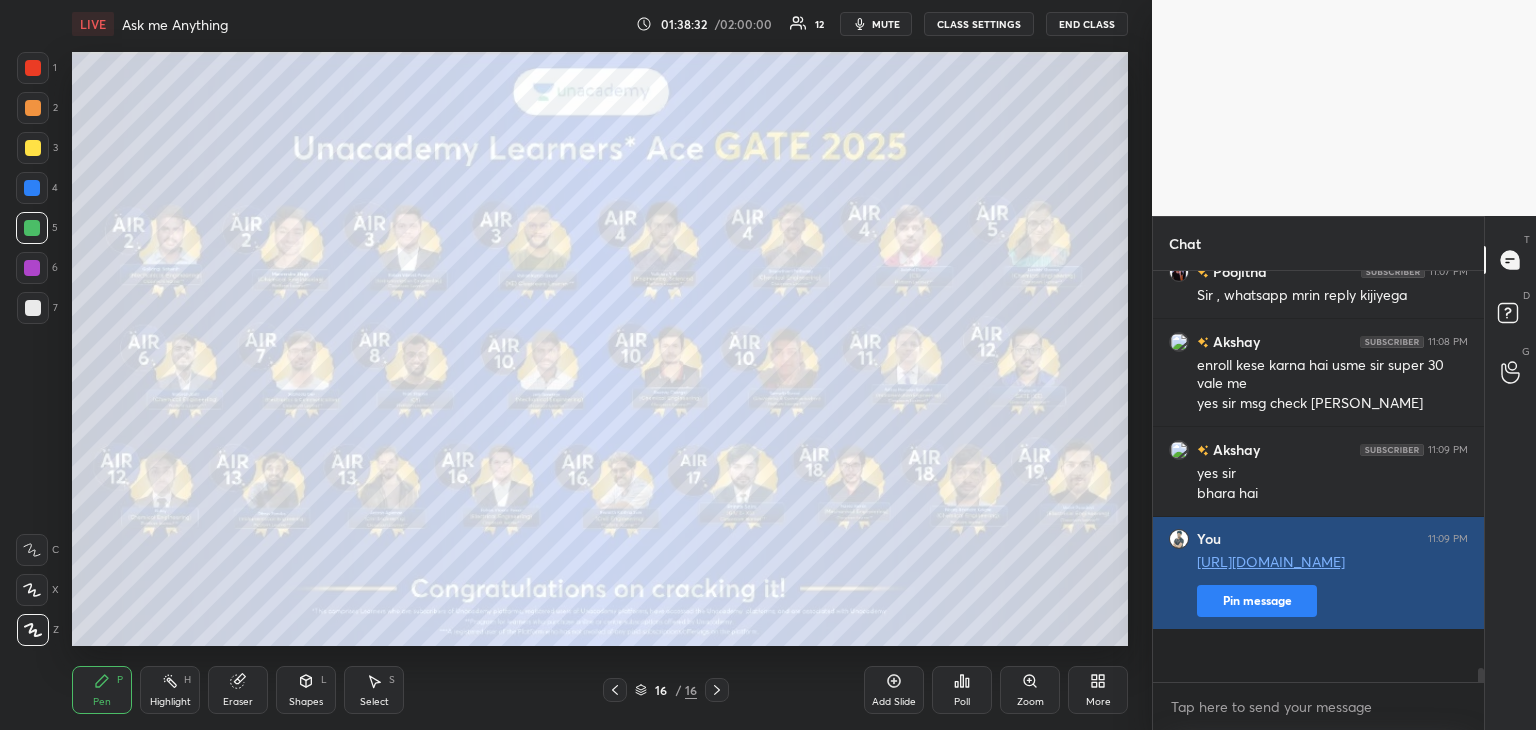 click on "Pin message" at bounding box center [1257, 601] 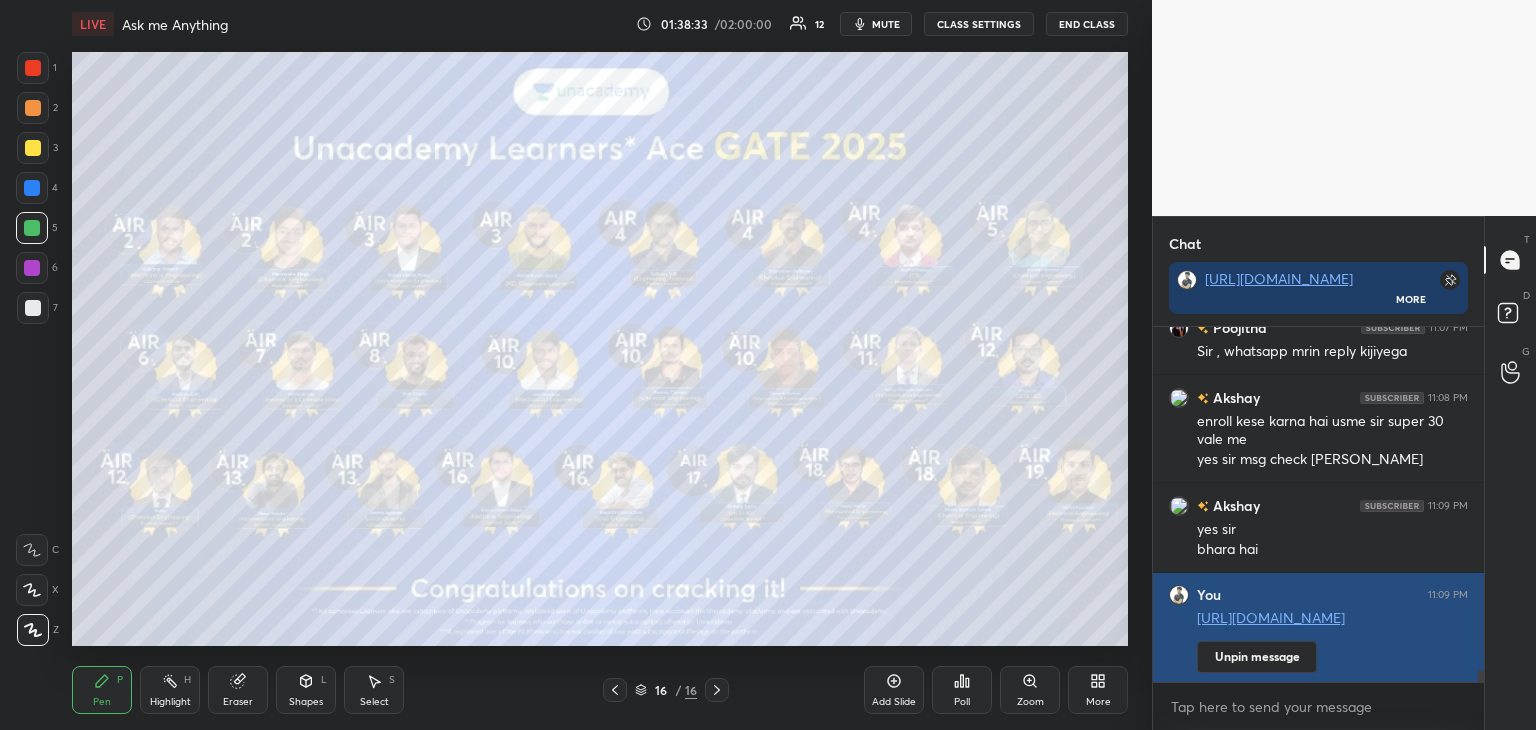 scroll, scrollTop: 349, scrollLeft: 325, axis: both 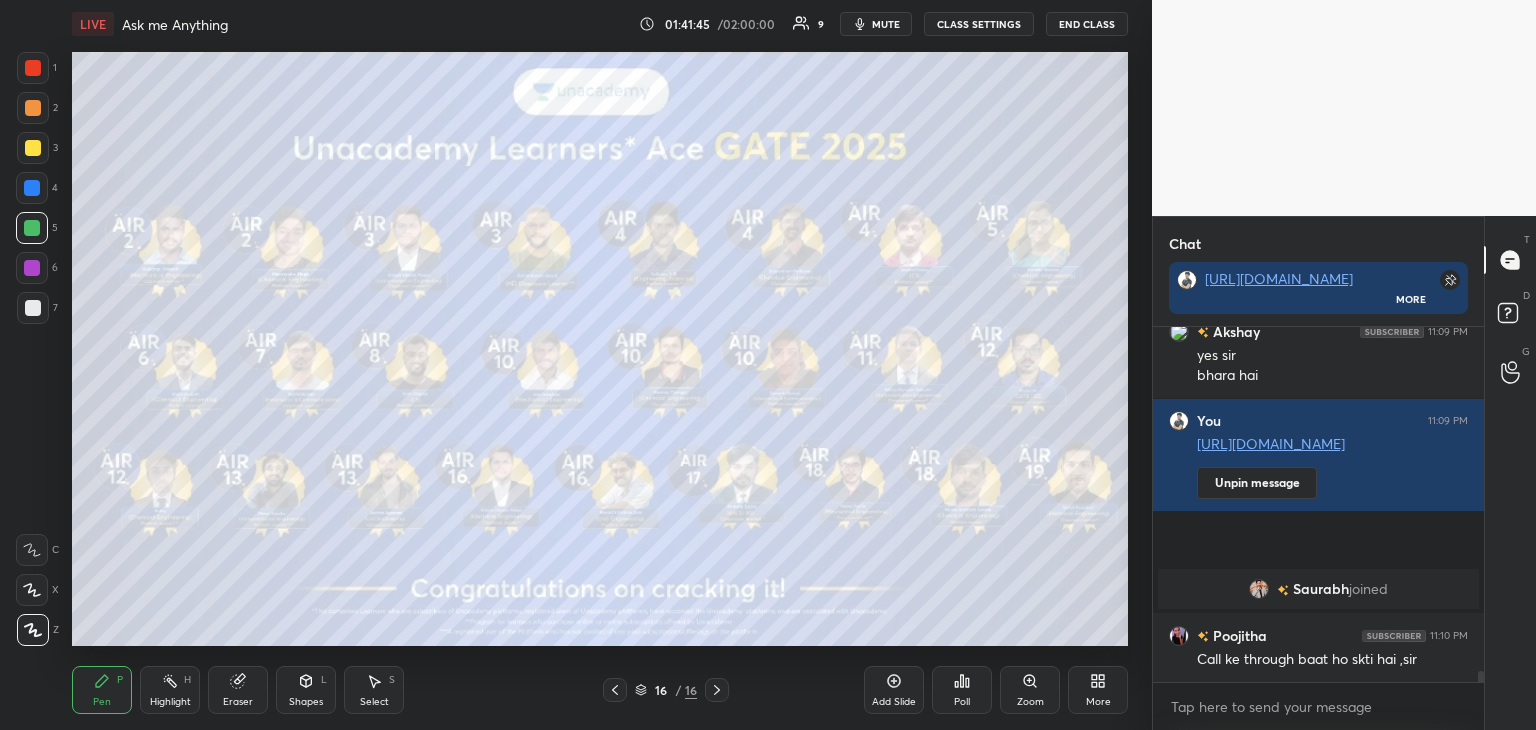 drag, startPoint x: 1481, startPoint y: 681, endPoint x: 1484, endPoint y: 717, distance: 36.124783 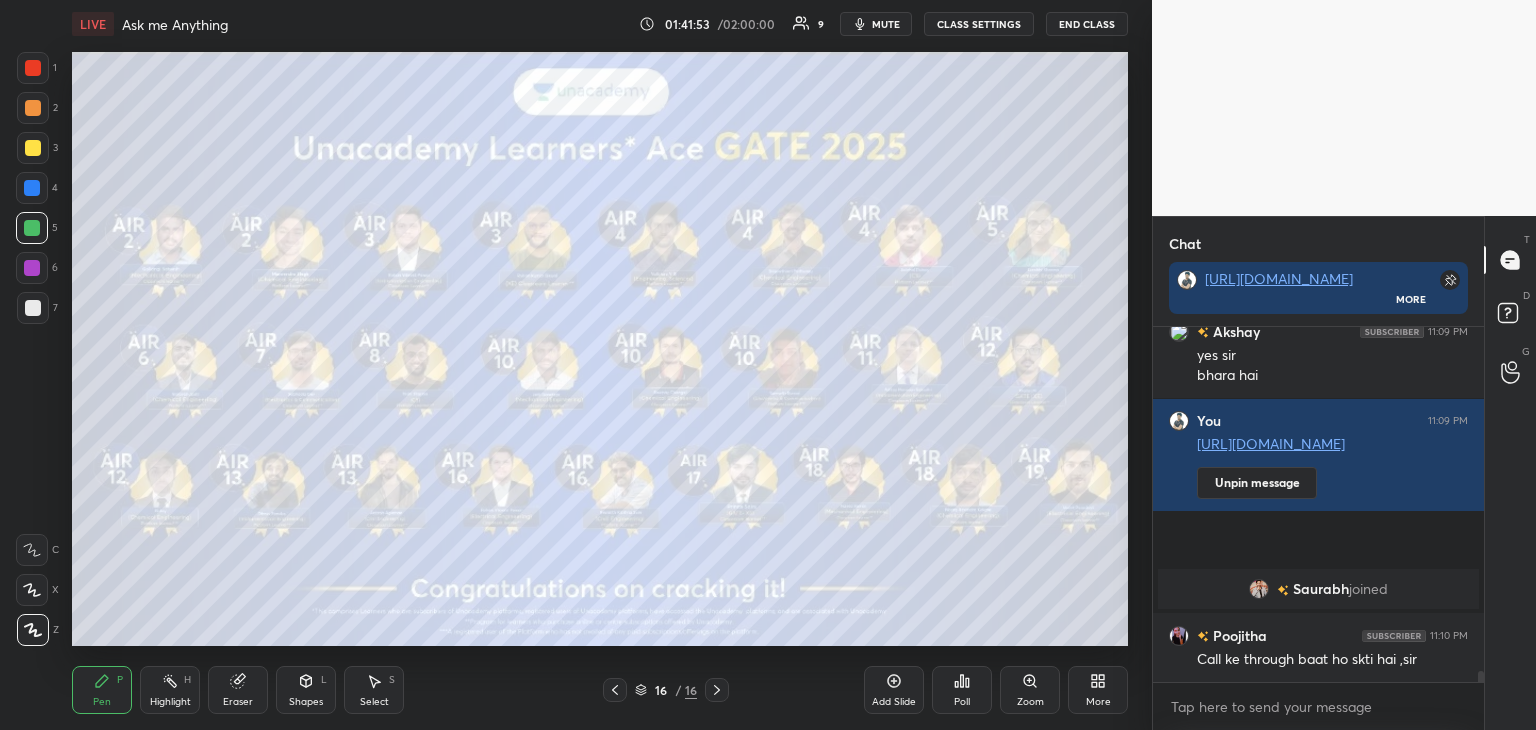 scroll, scrollTop: 11522, scrollLeft: 0, axis: vertical 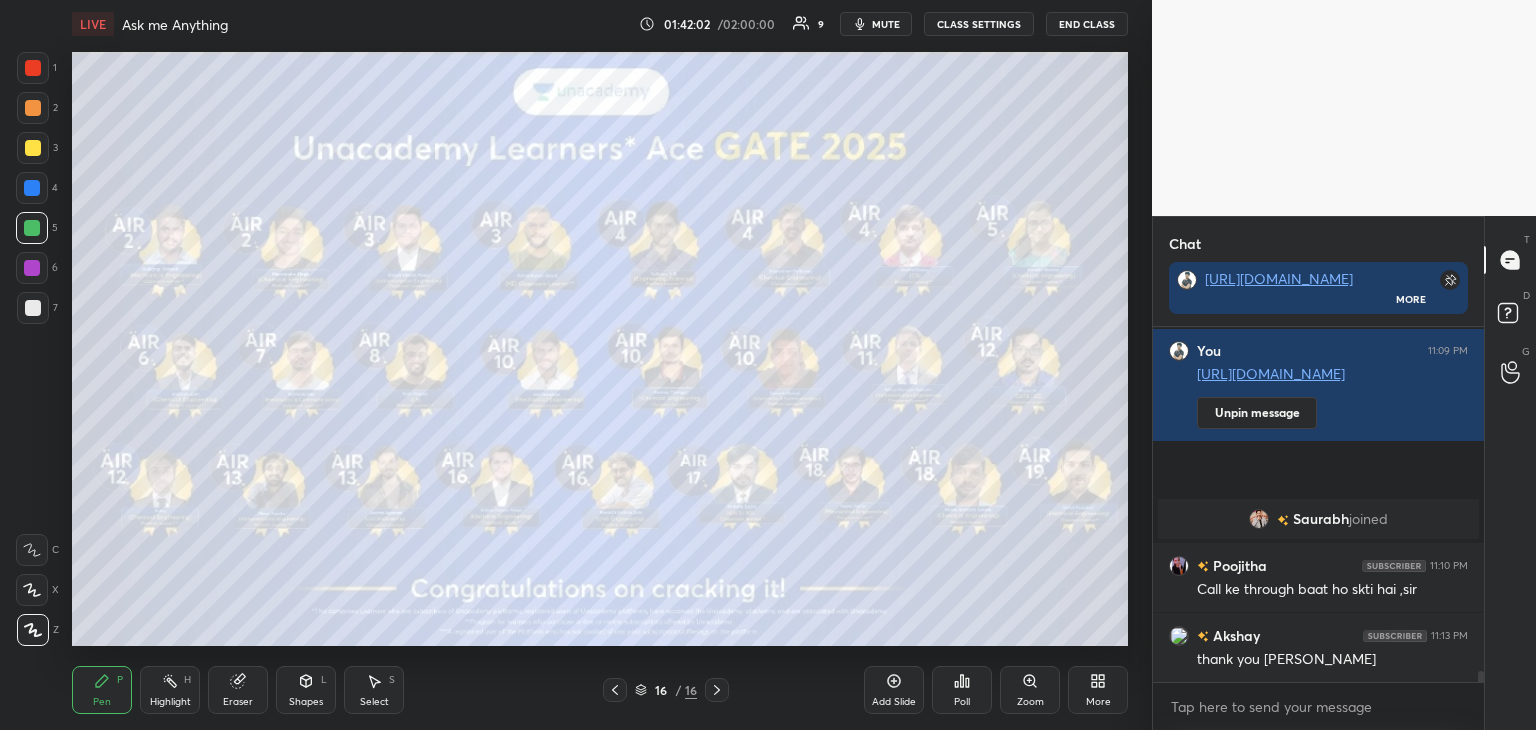click on "End Class" at bounding box center (1087, 24) 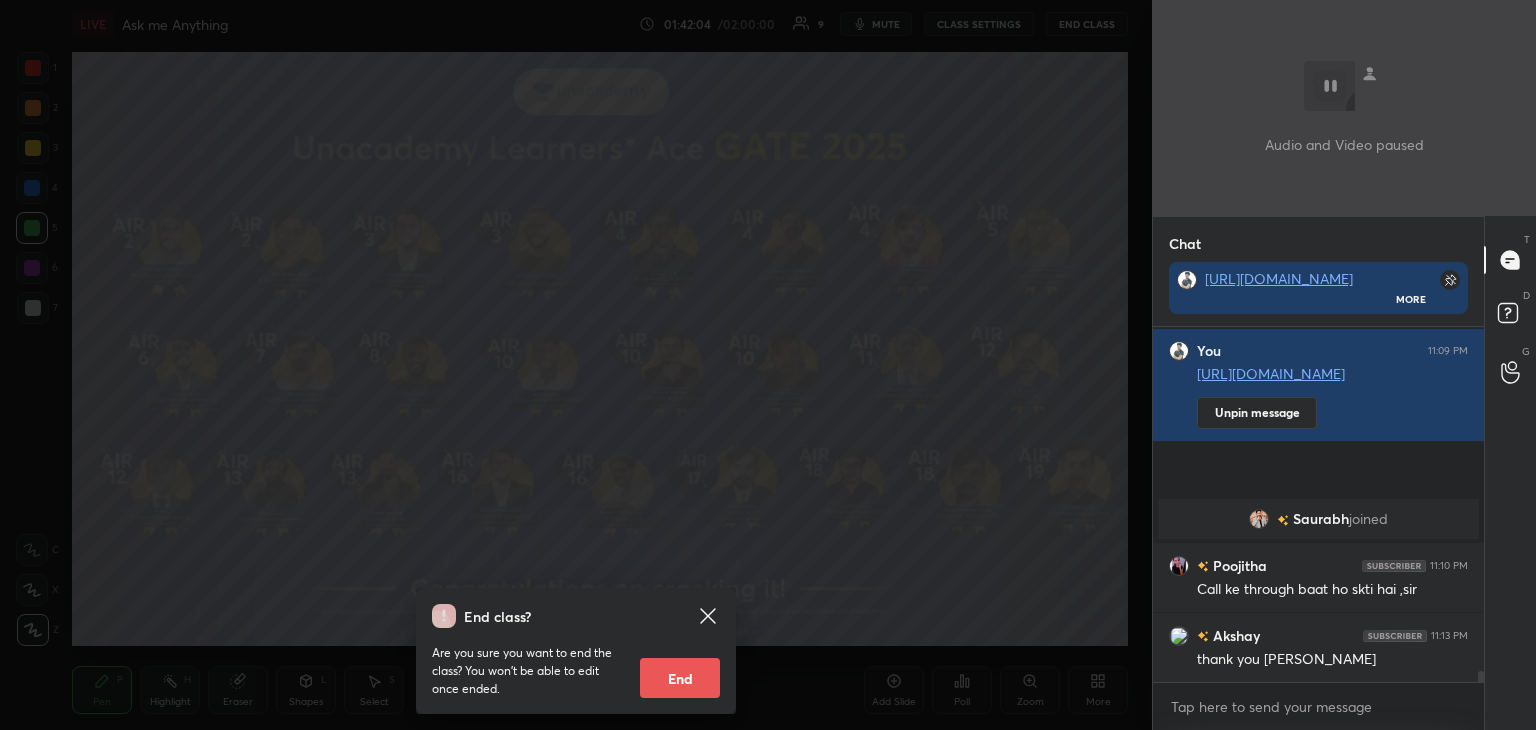 click on "End" at bounding box center (680, 678) 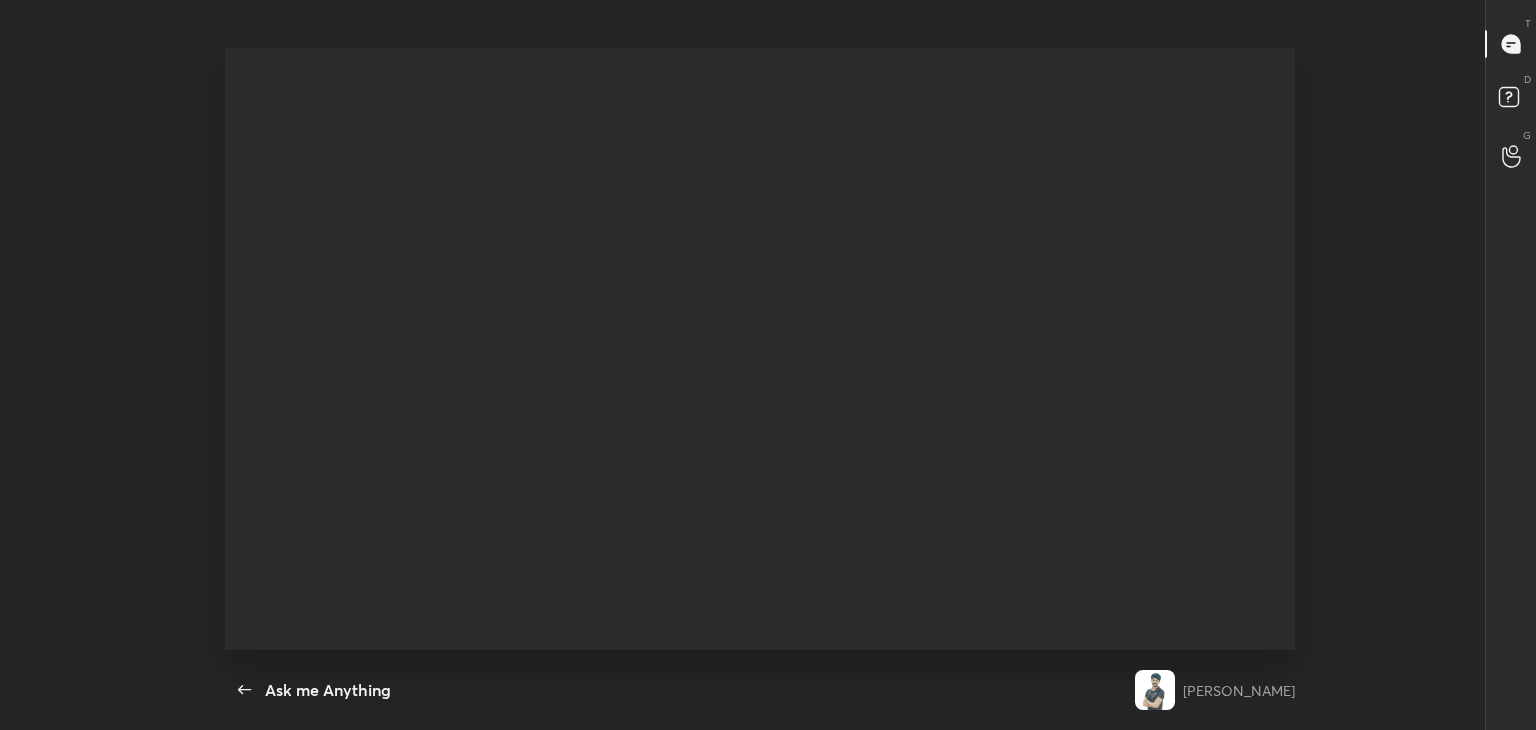 scroll, scrollTop: 99397, scrollLeft: 98501, axis: both 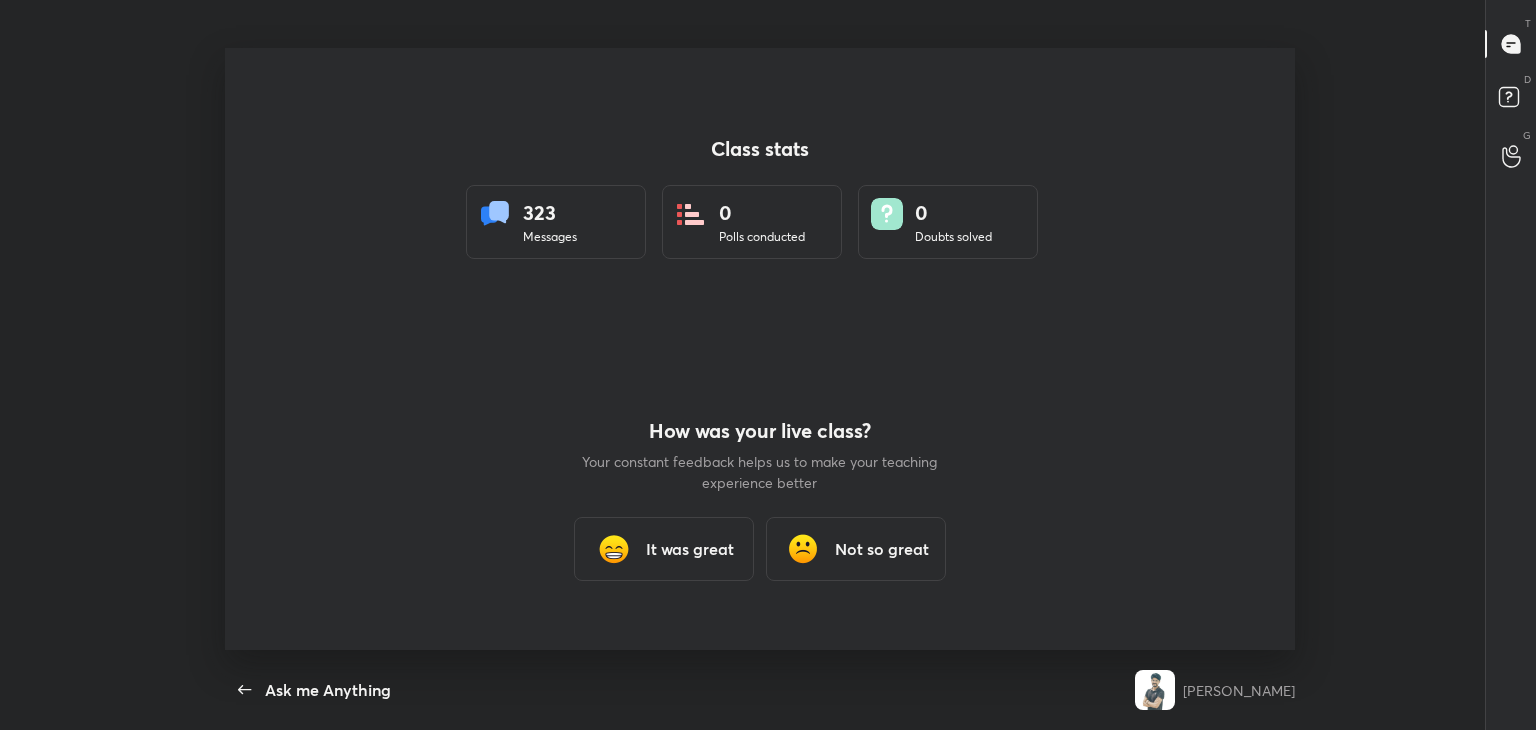 click on "It was great" at bounding box center (690, 549) 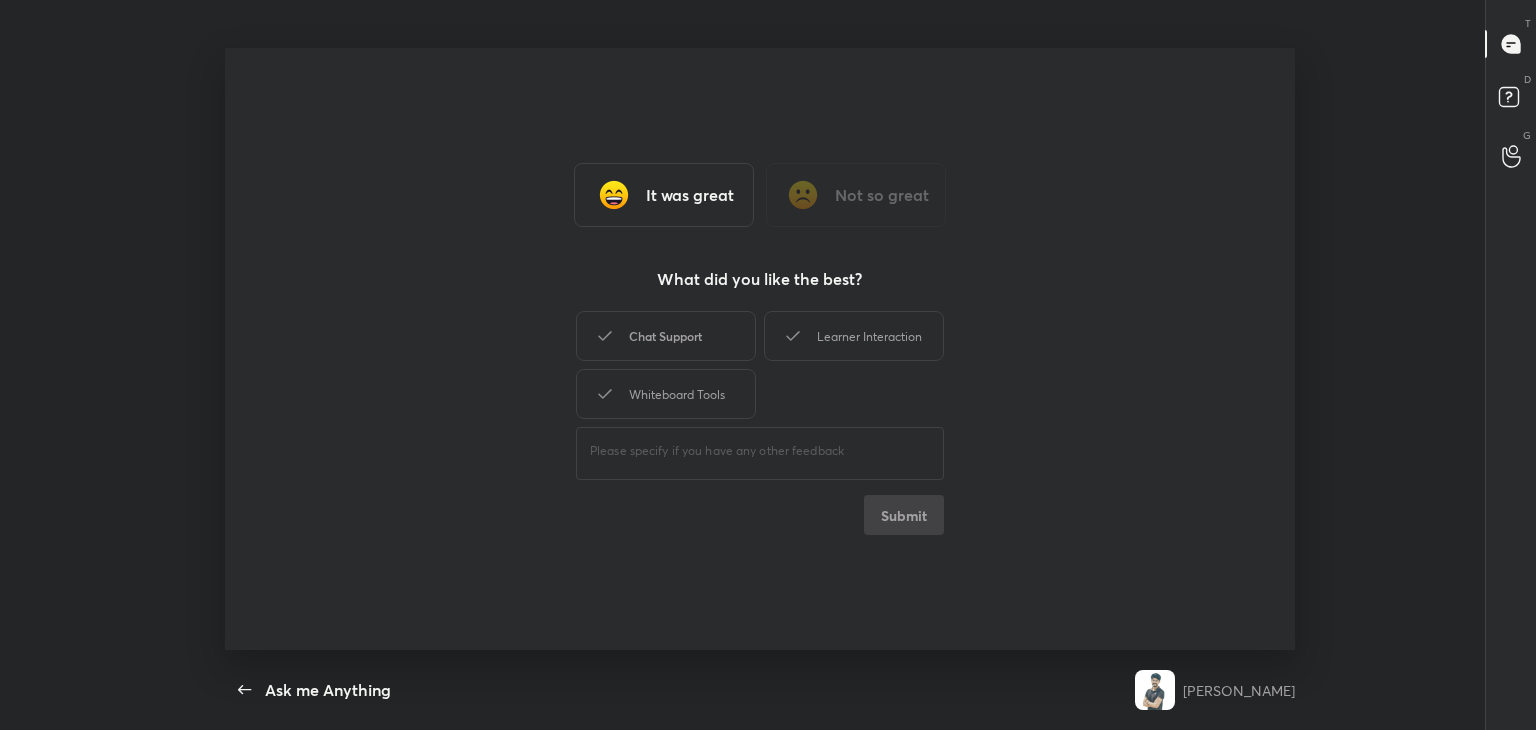 click on "Chat Support" at bounding box center (666, 336) 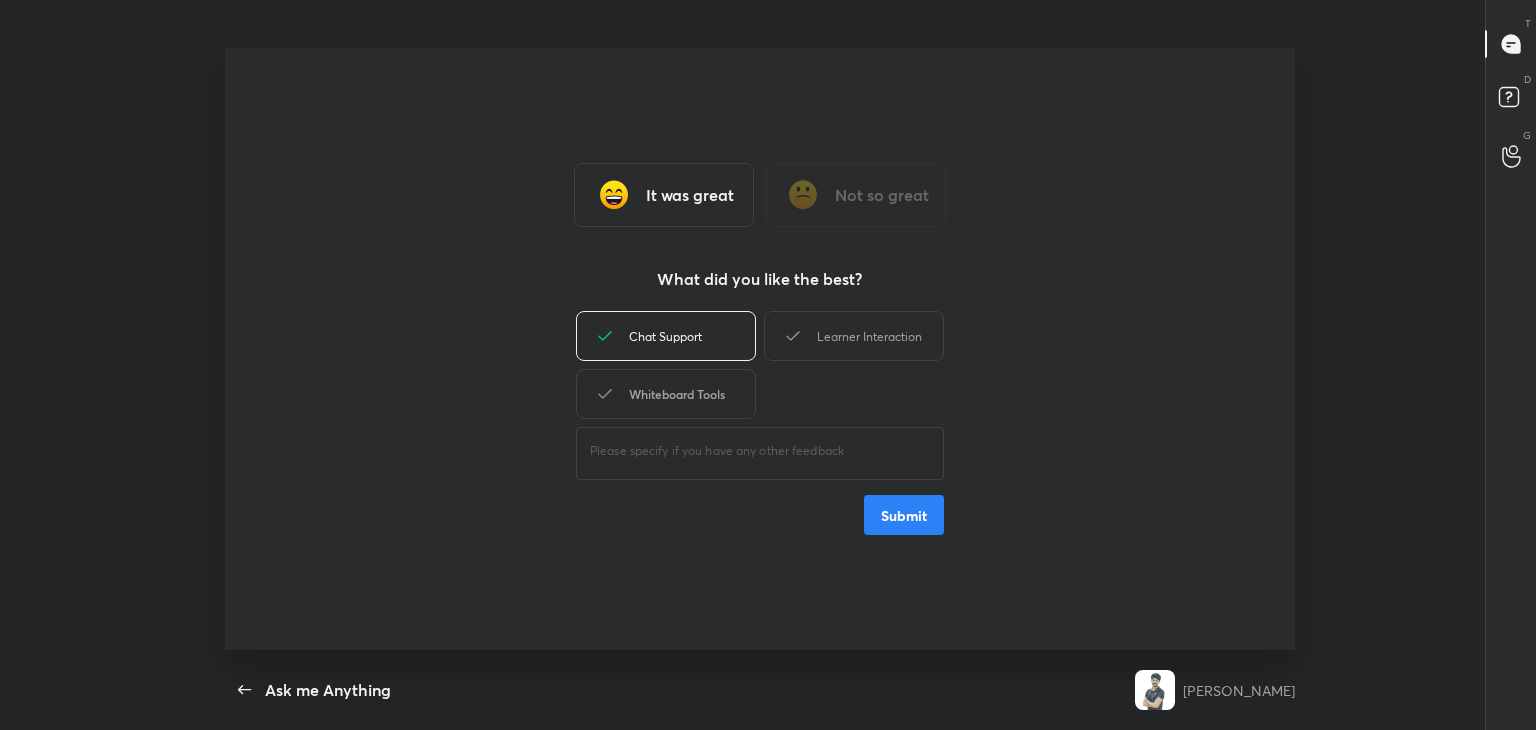 click on "Whiteboard Tools" at bounding box center (666, 394) 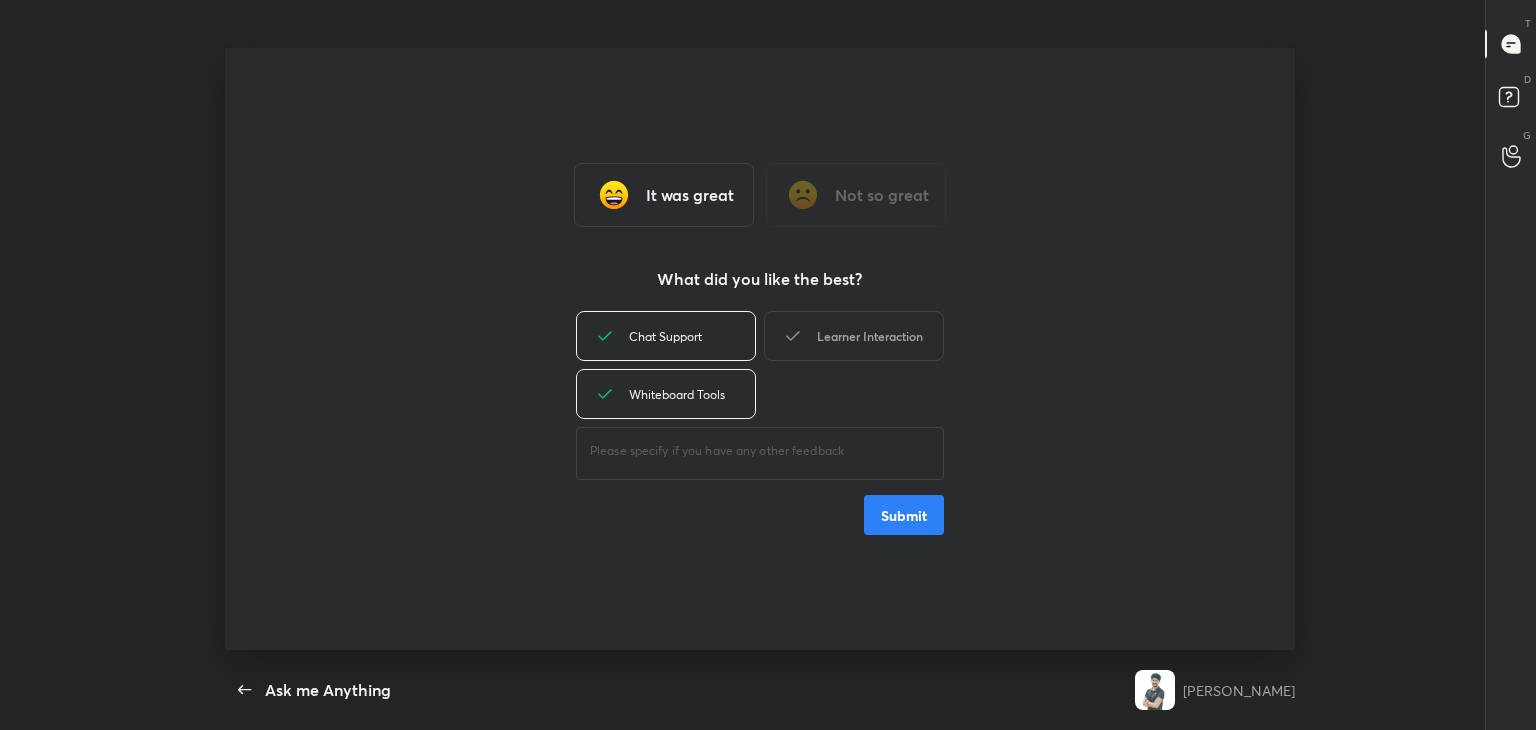 click on "Learner Interaction" at bounding box center (854, 336) 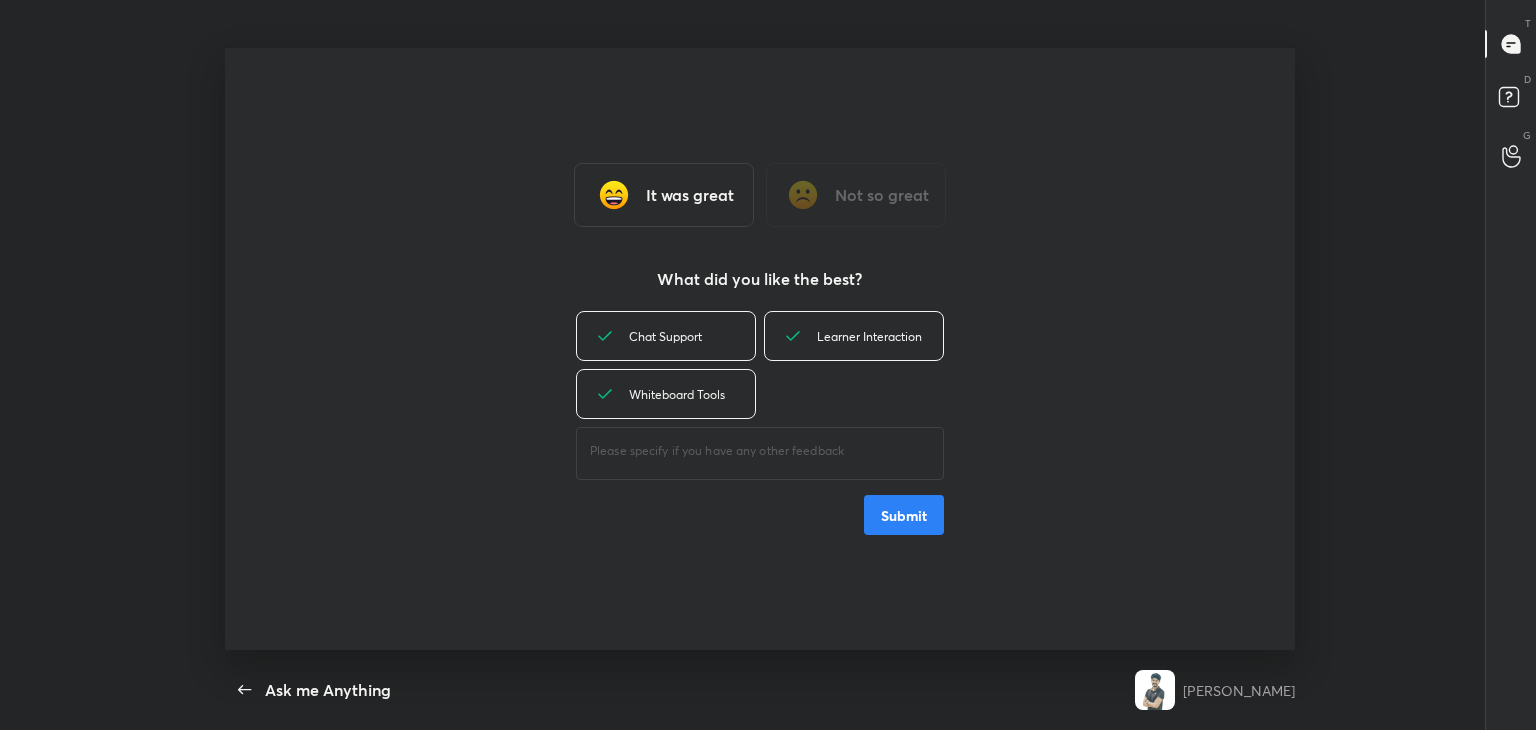 click on "Submit" at bounding box center (904, 515) 